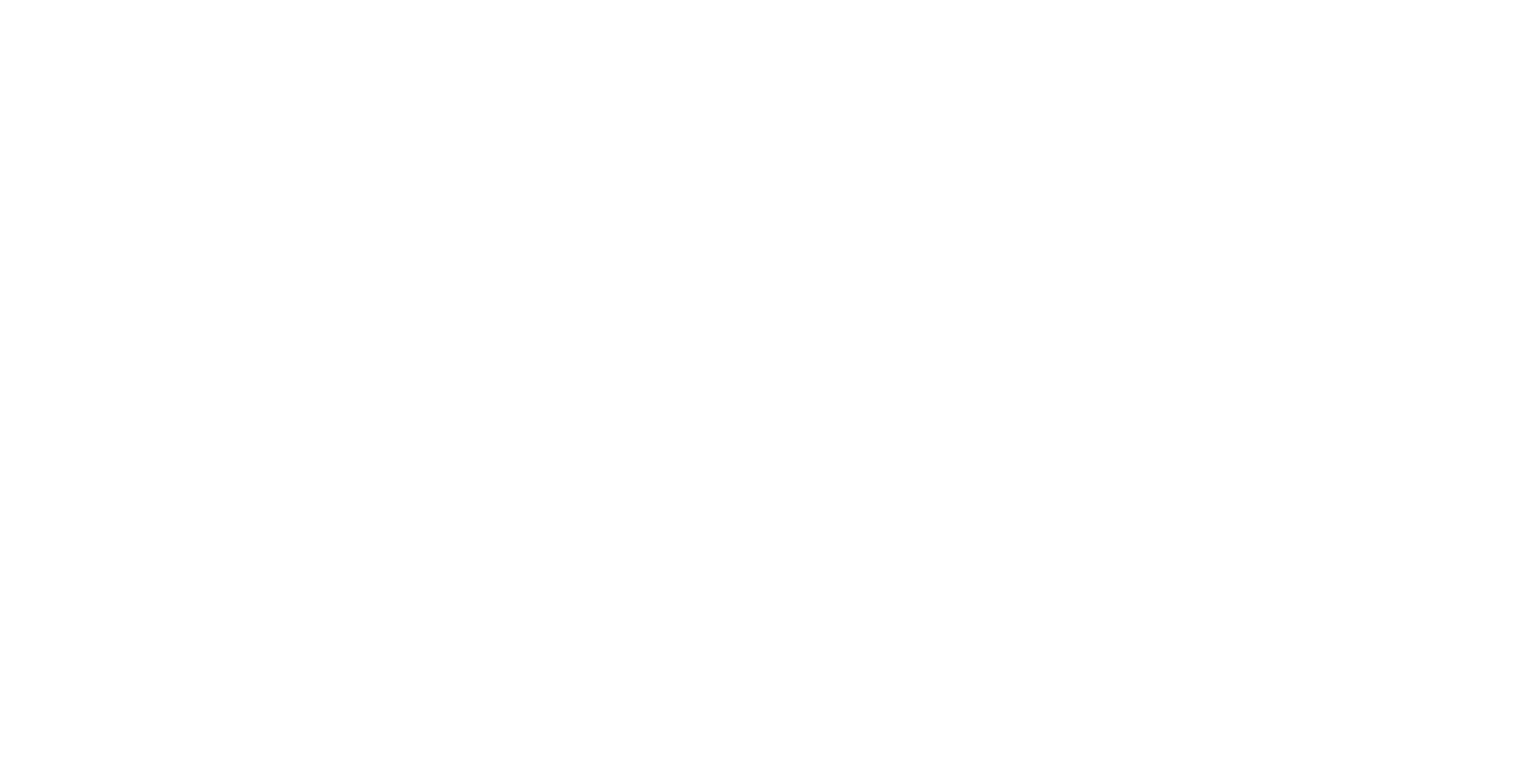 scroll, scrollTop: 0, scrollLeft: 0, axis: both 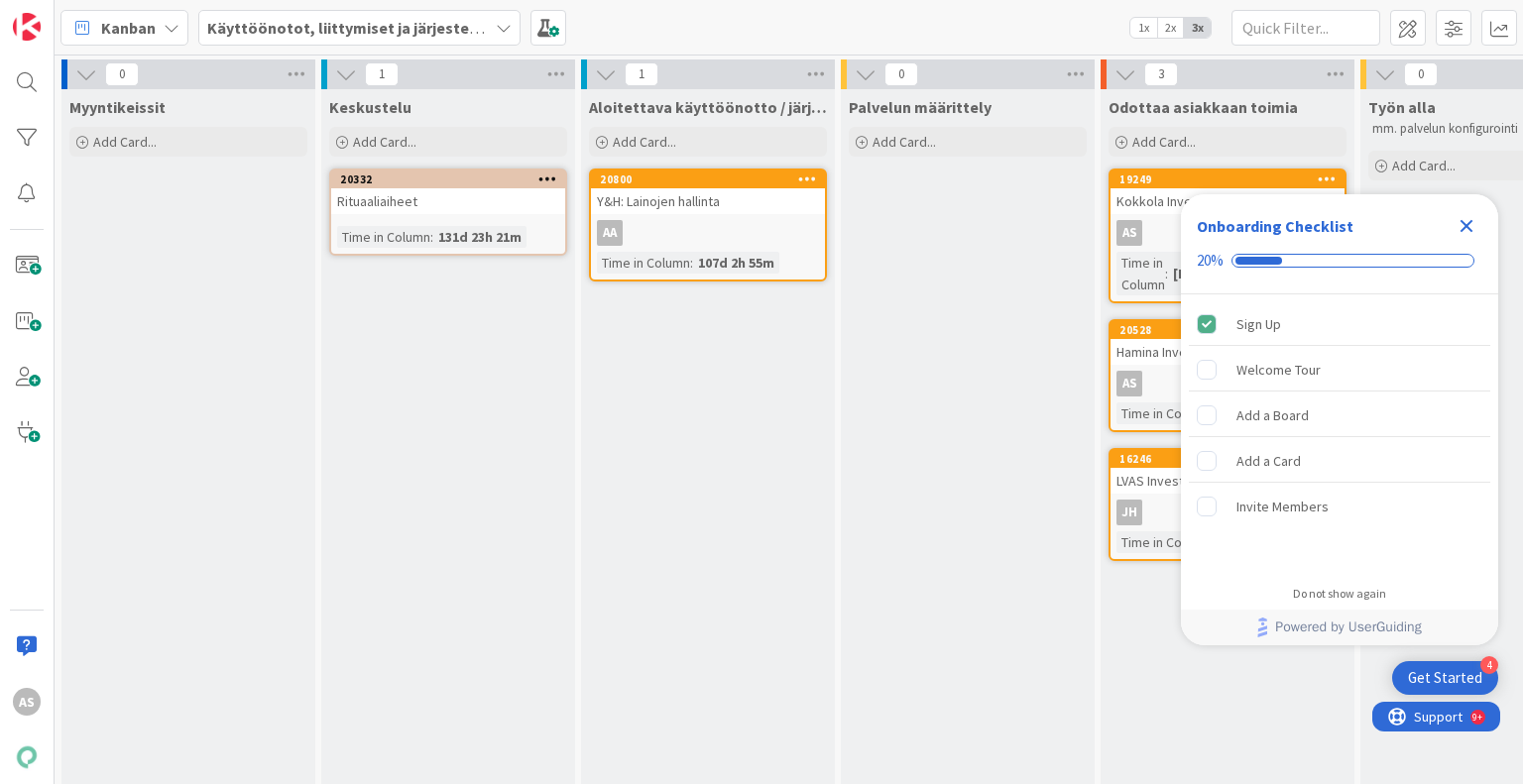 click 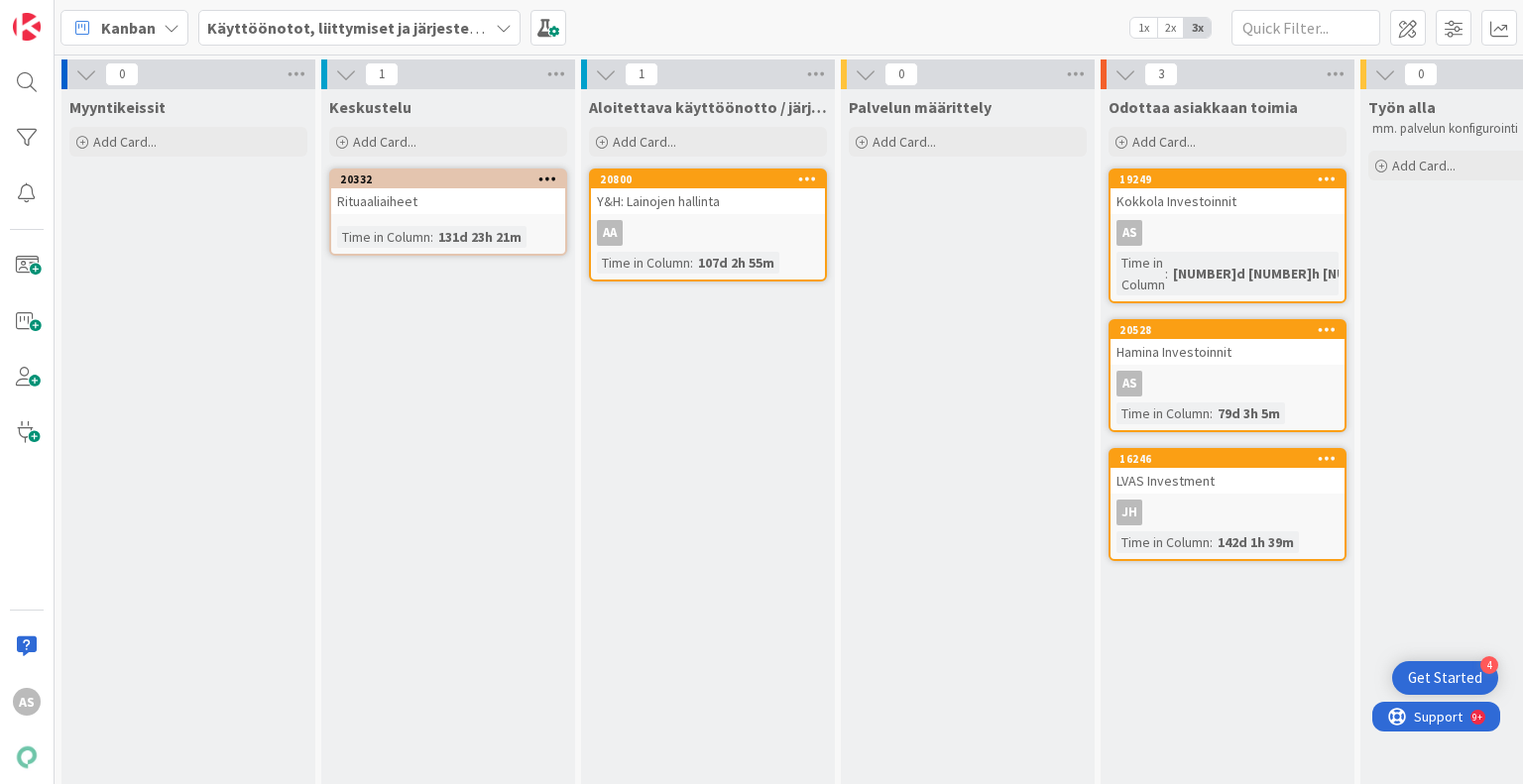 scroll, scrollTop: 0, scrollLeft: 0, axis: both 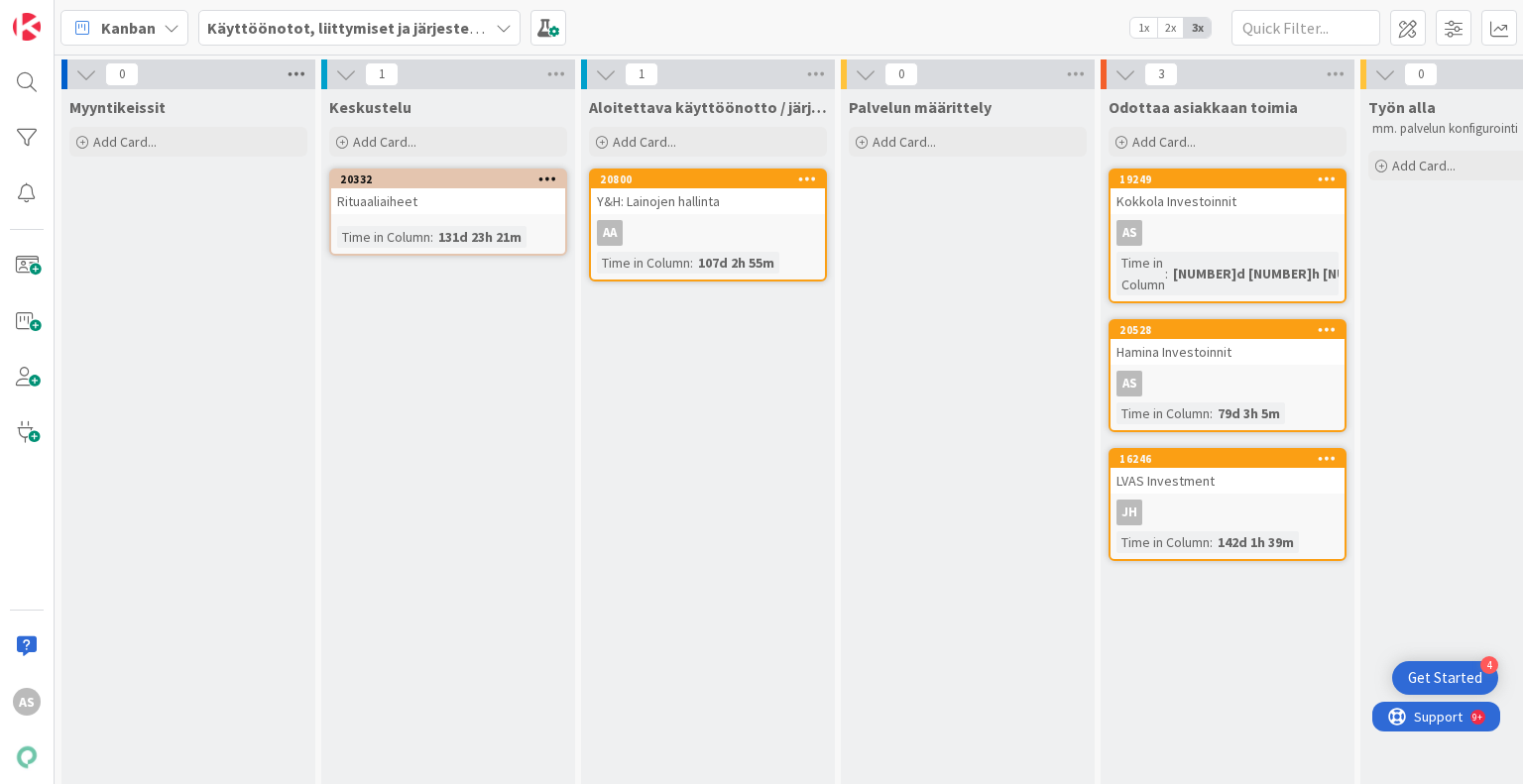 click at bounding box center [296, 74] 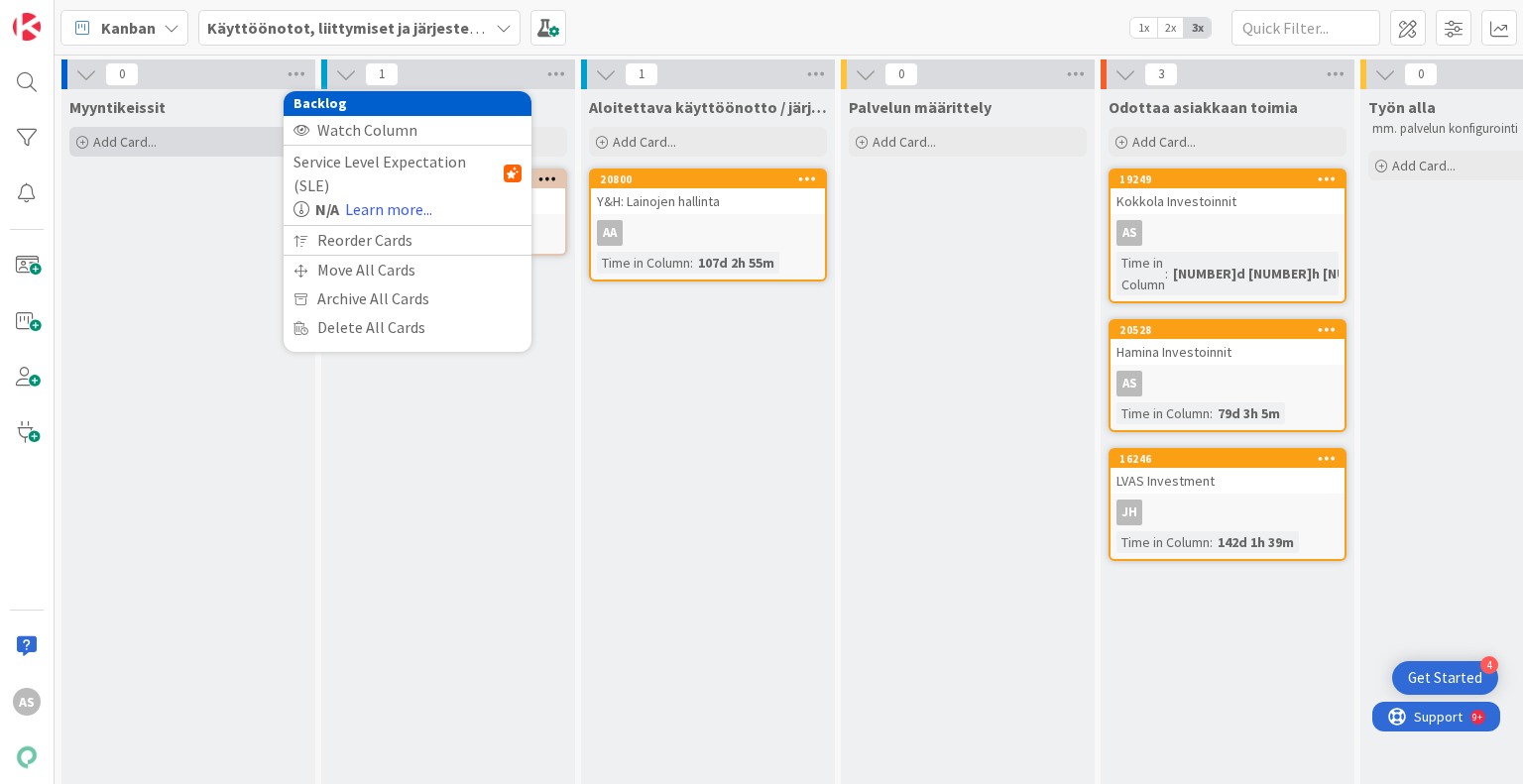 click on "Add Card..." at bounding box center [188, 142] 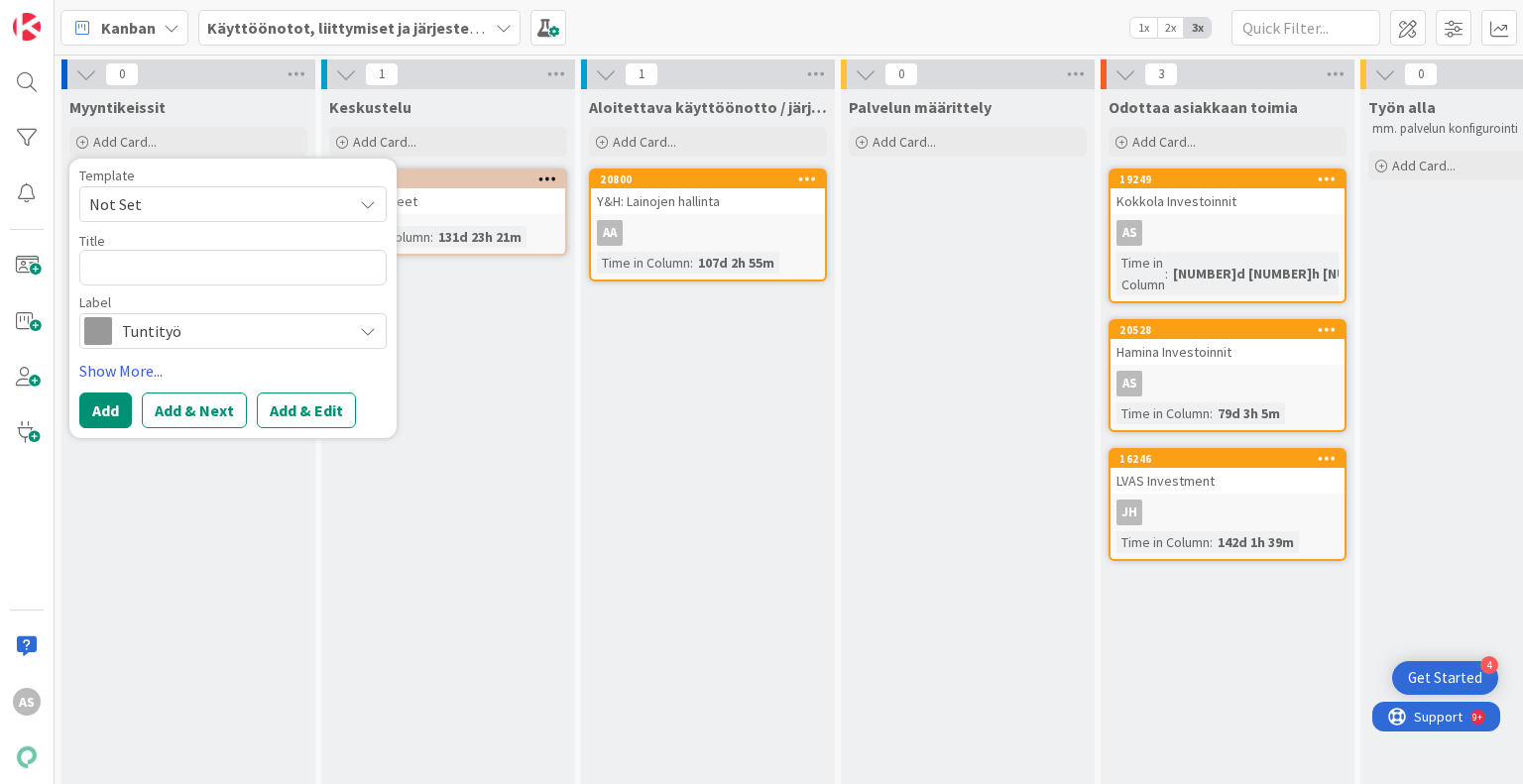 click at bounding box center (233, 268) 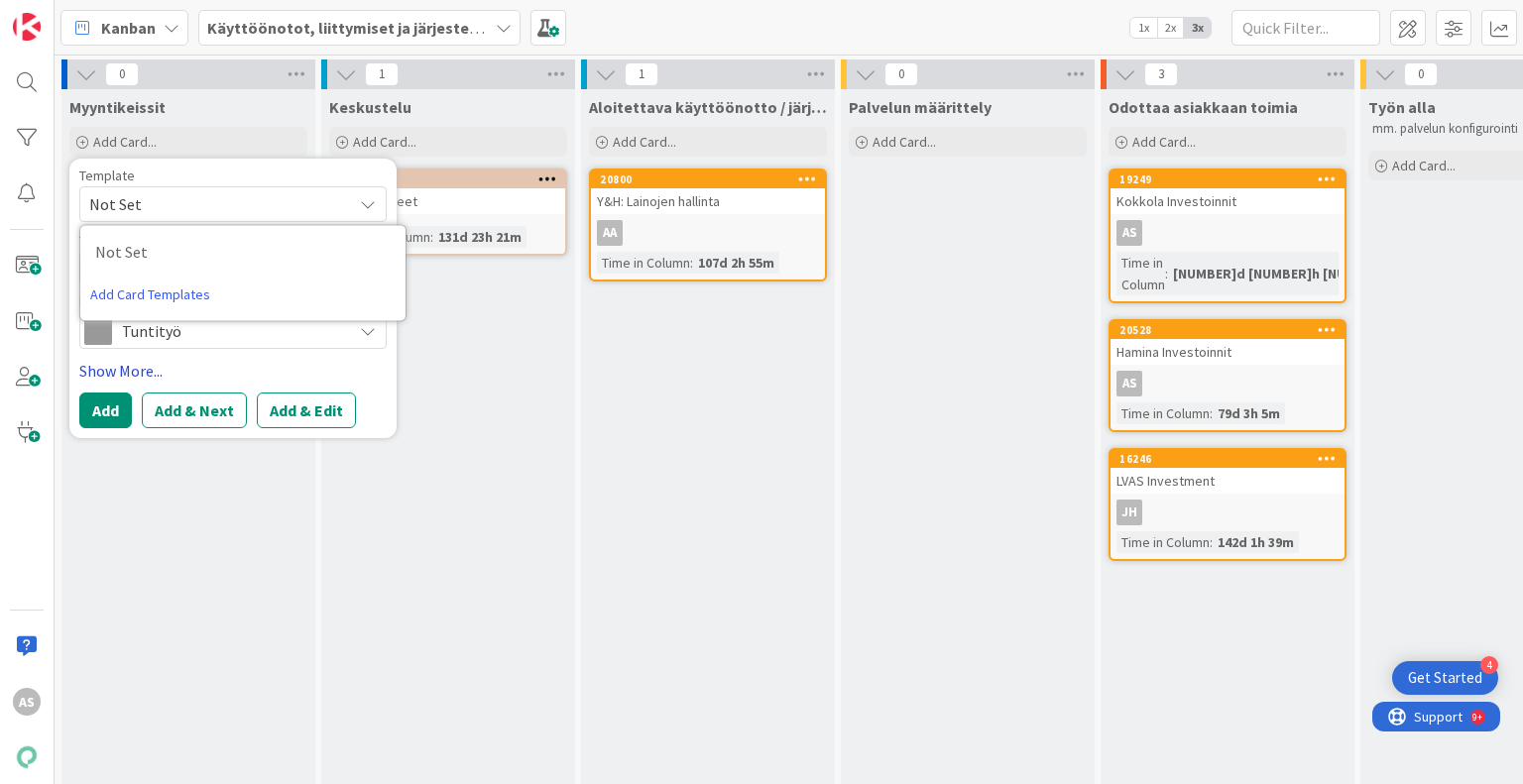 click on "Show More..." at bounding box center [233, 371] 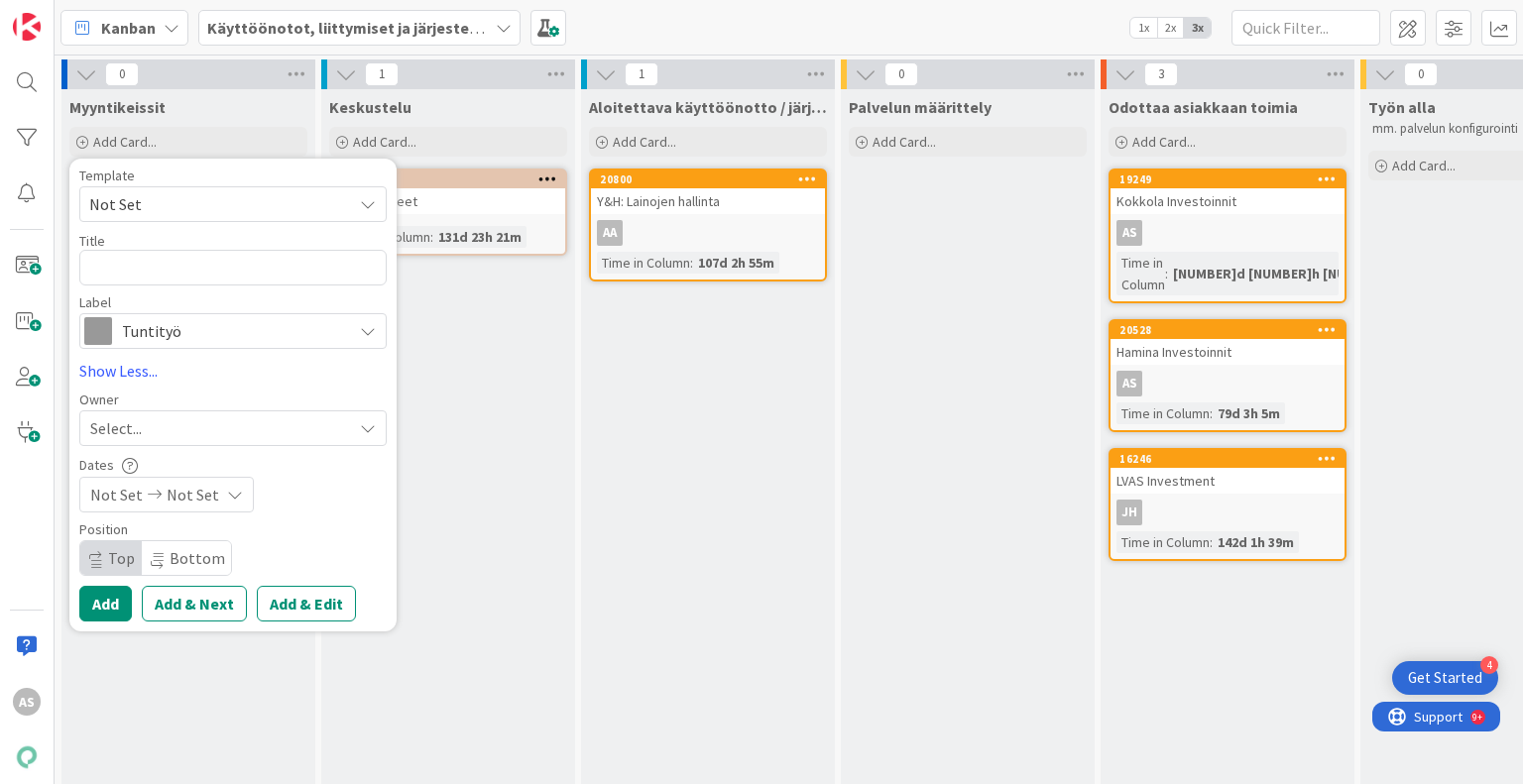 click on "Tuntityö" at bounding box center [232, 331] 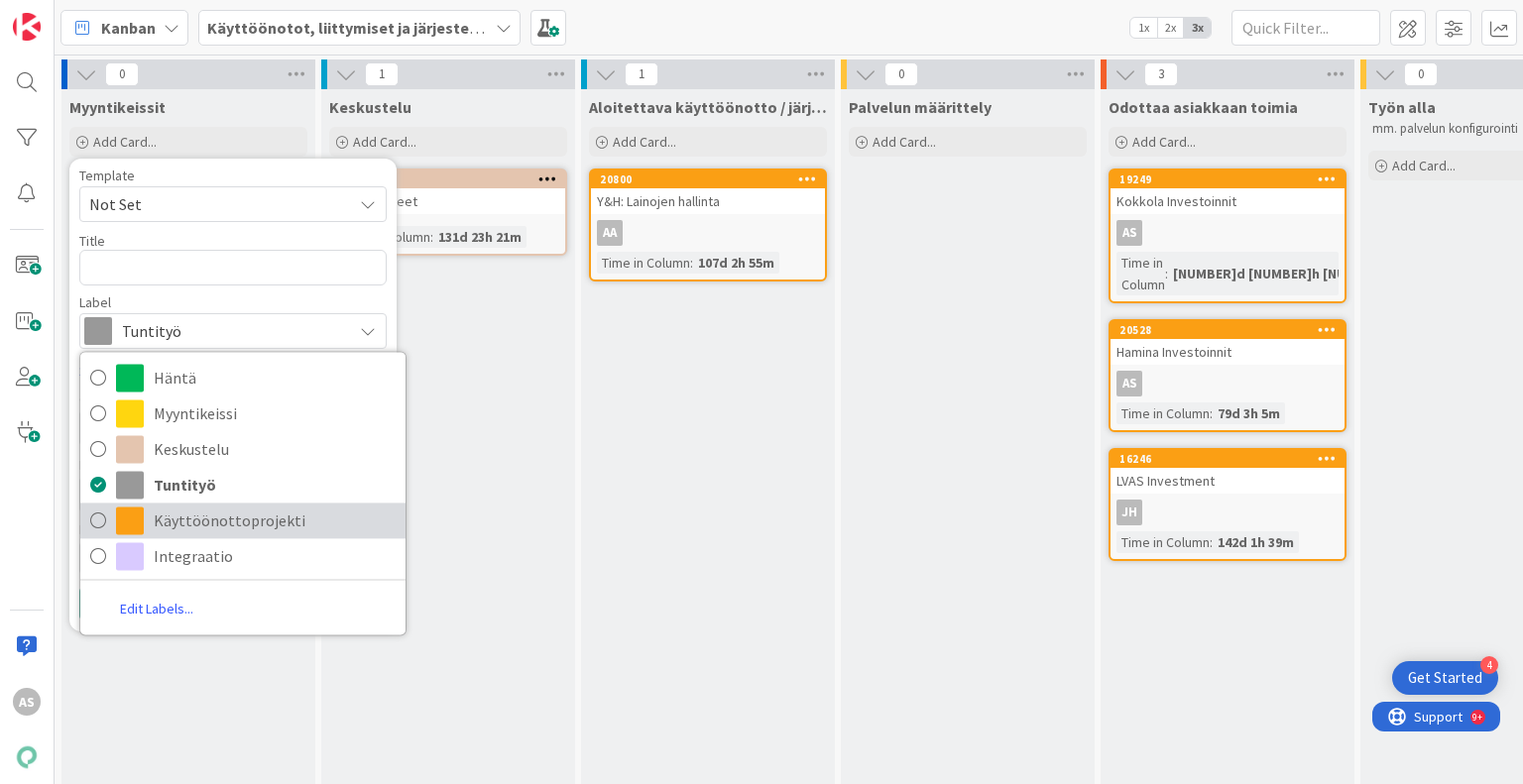 click on "Käyttöönottoprojekti" at bounding box center (275, 520) 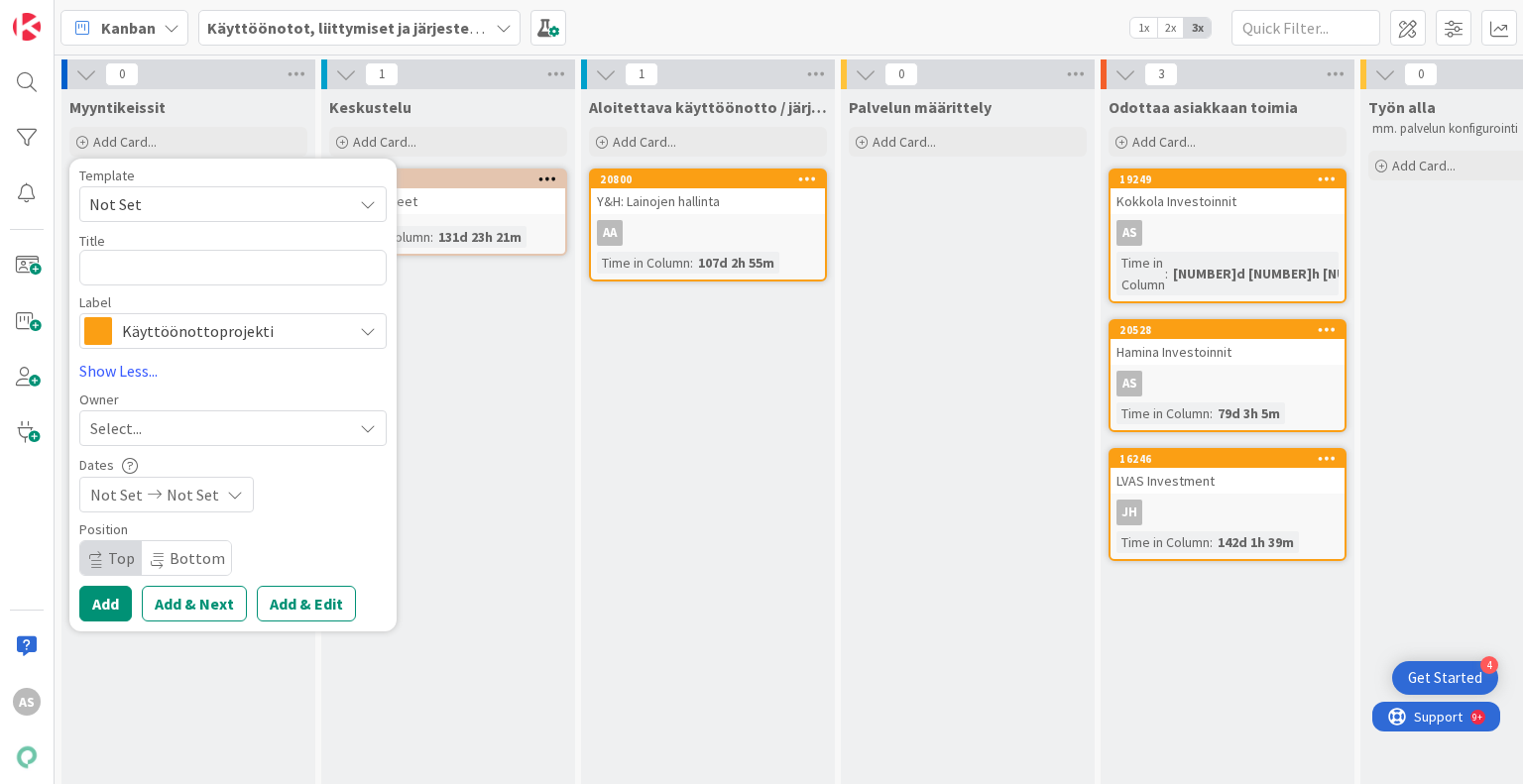 click on "Käyttöönottoprojekti" at bounding box center [233, 331] 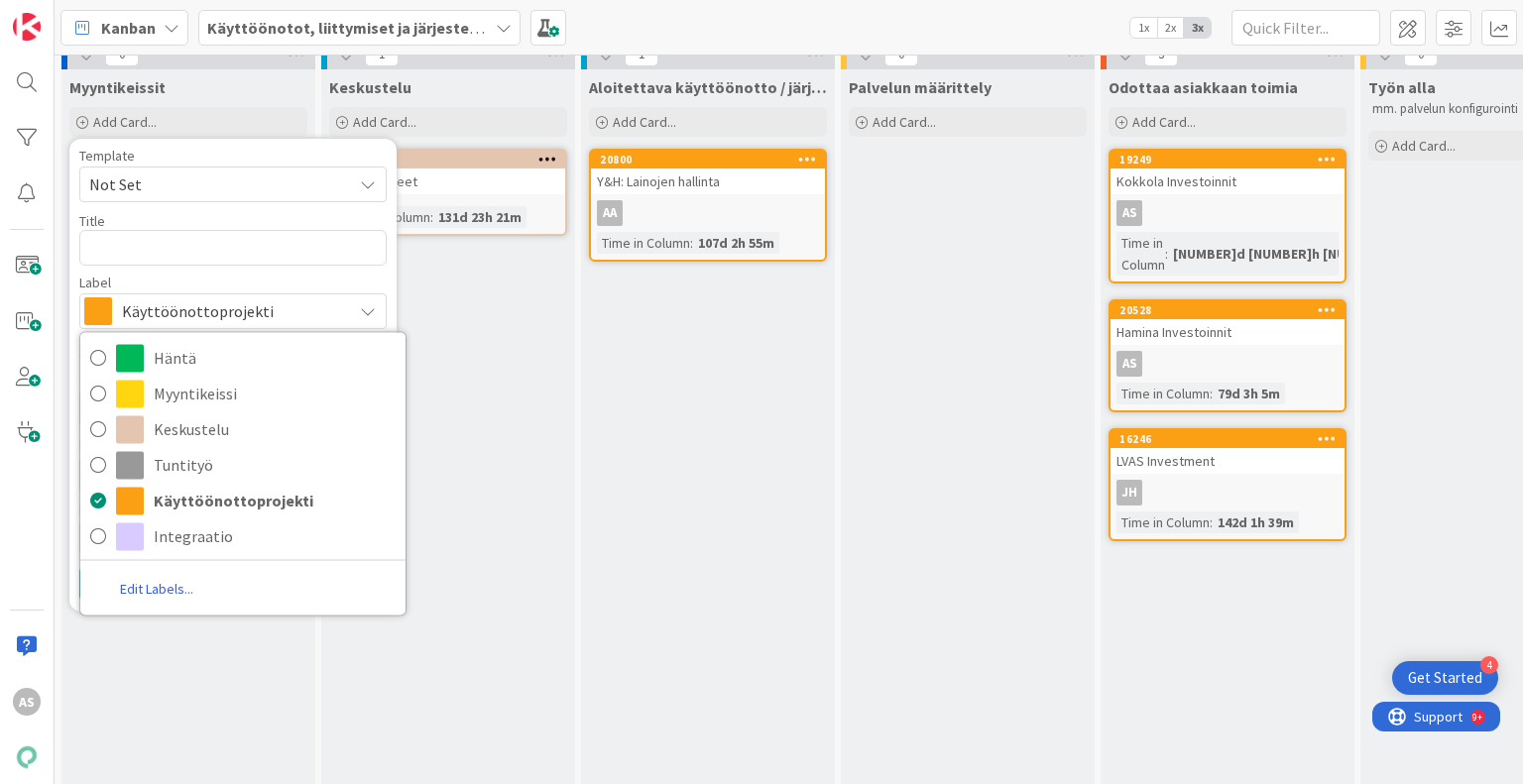 scroll, scrollTop: 0, scrollLeft: 0, axis: both 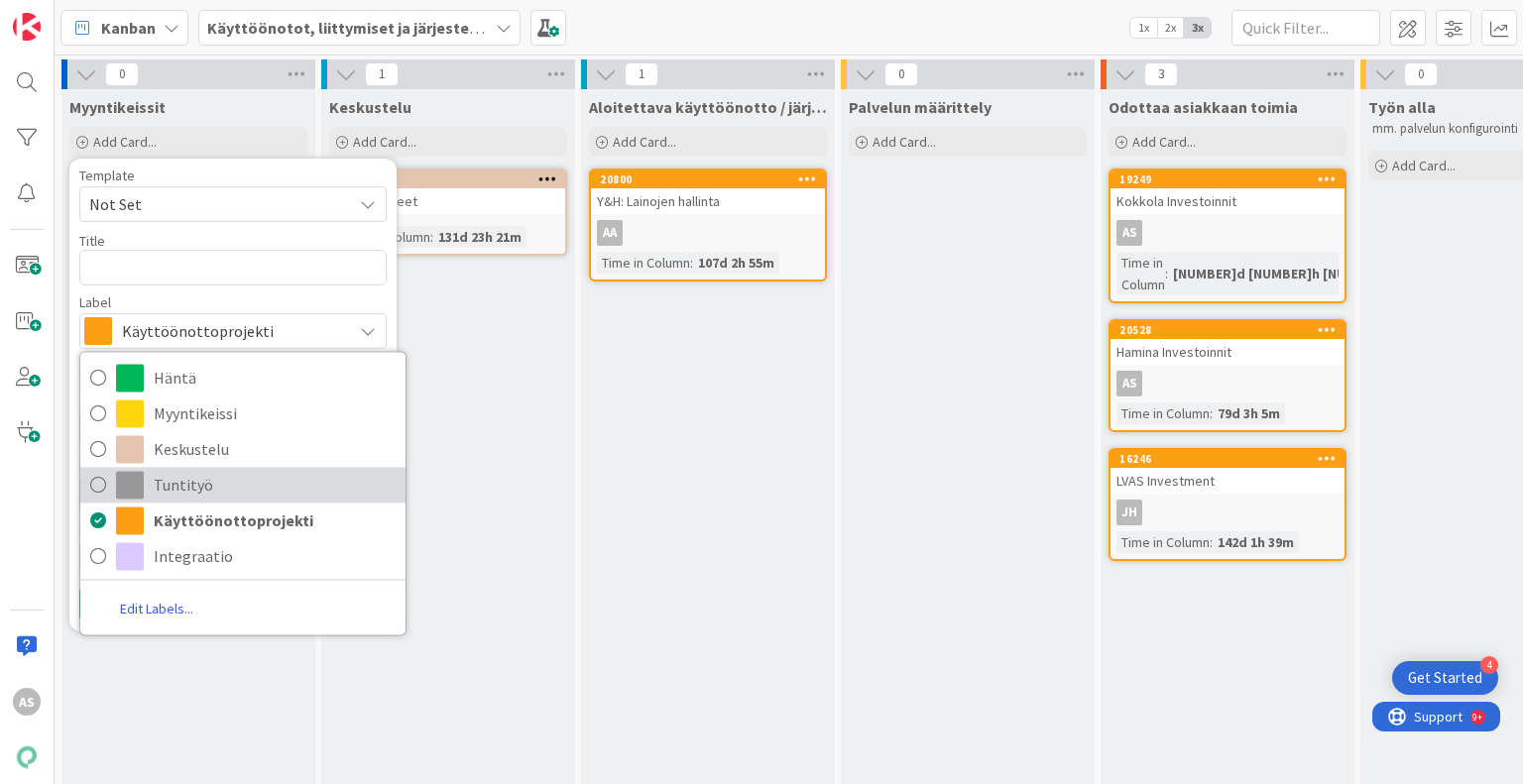 click on "Tuntityö" at bounding box center [275, 485] 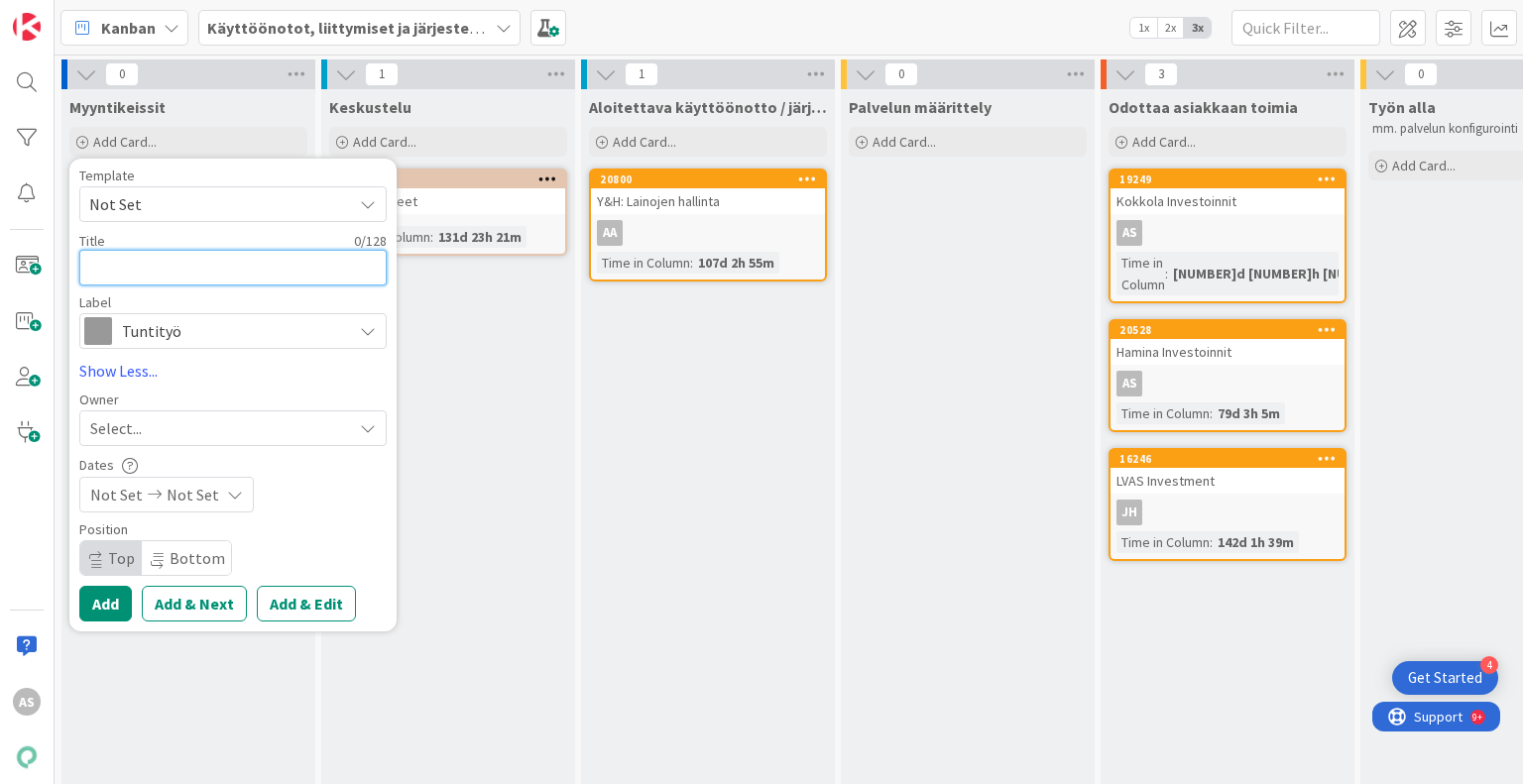 click at bounding box center (233, 268) 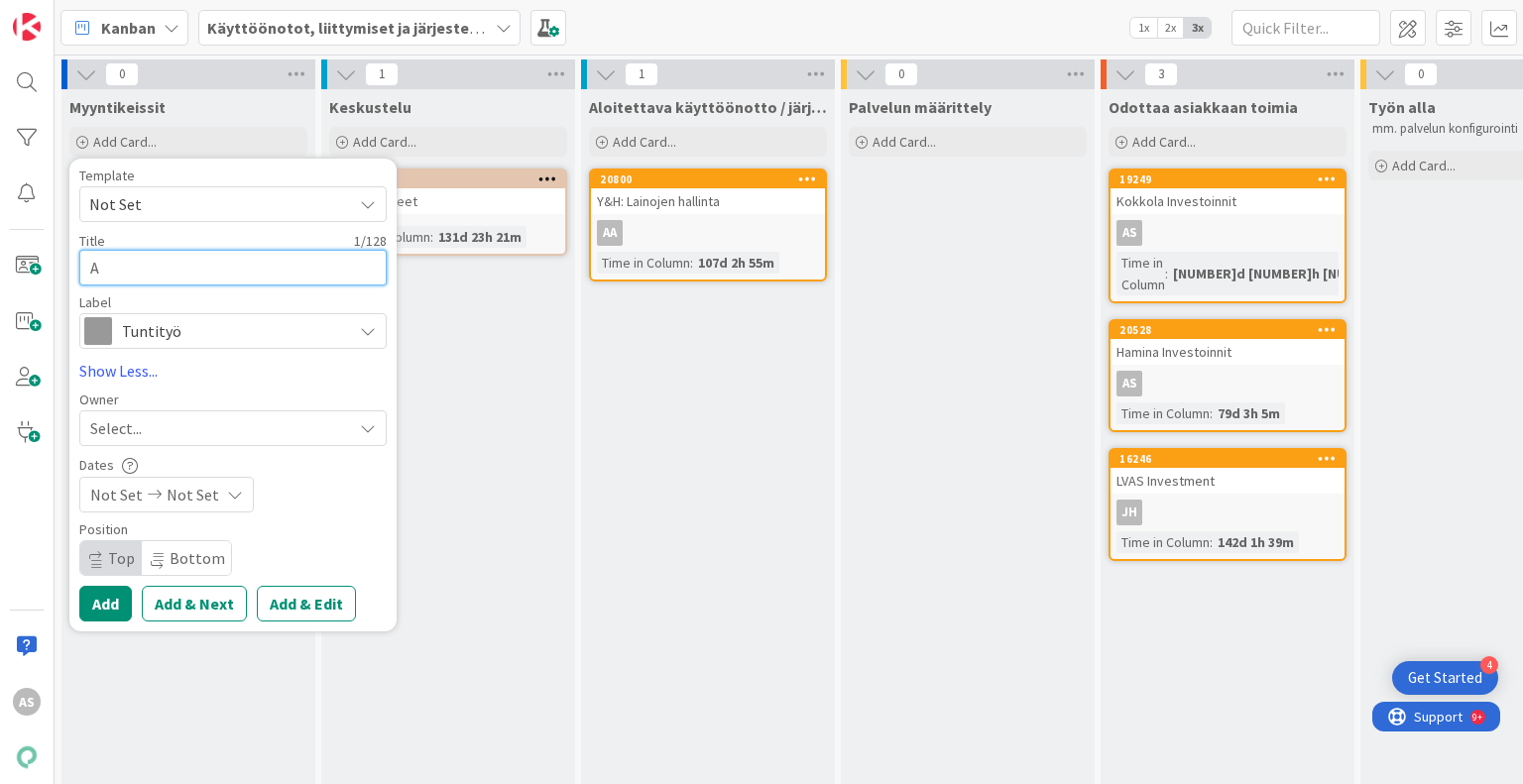 type on "x" 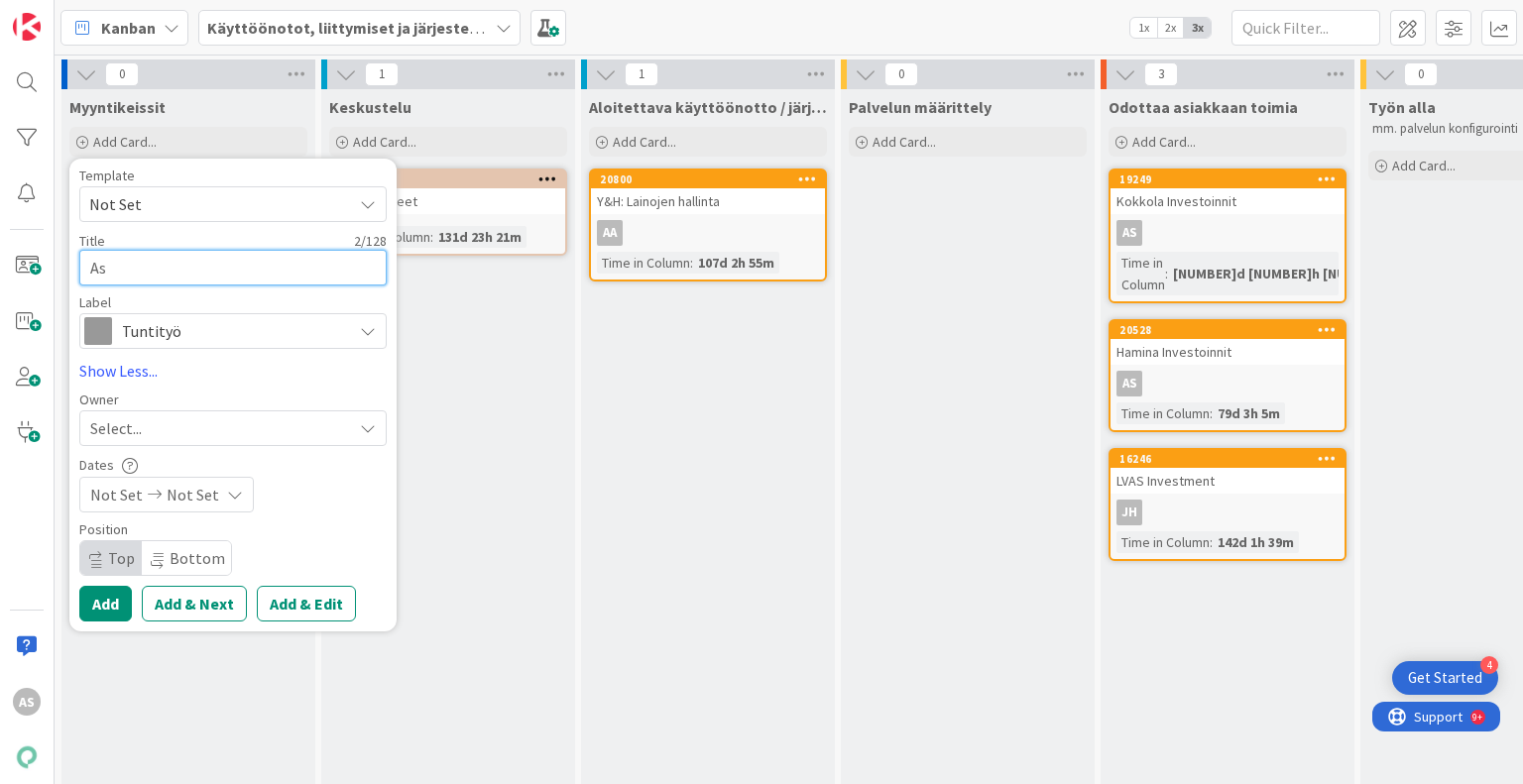 type on "Asu" 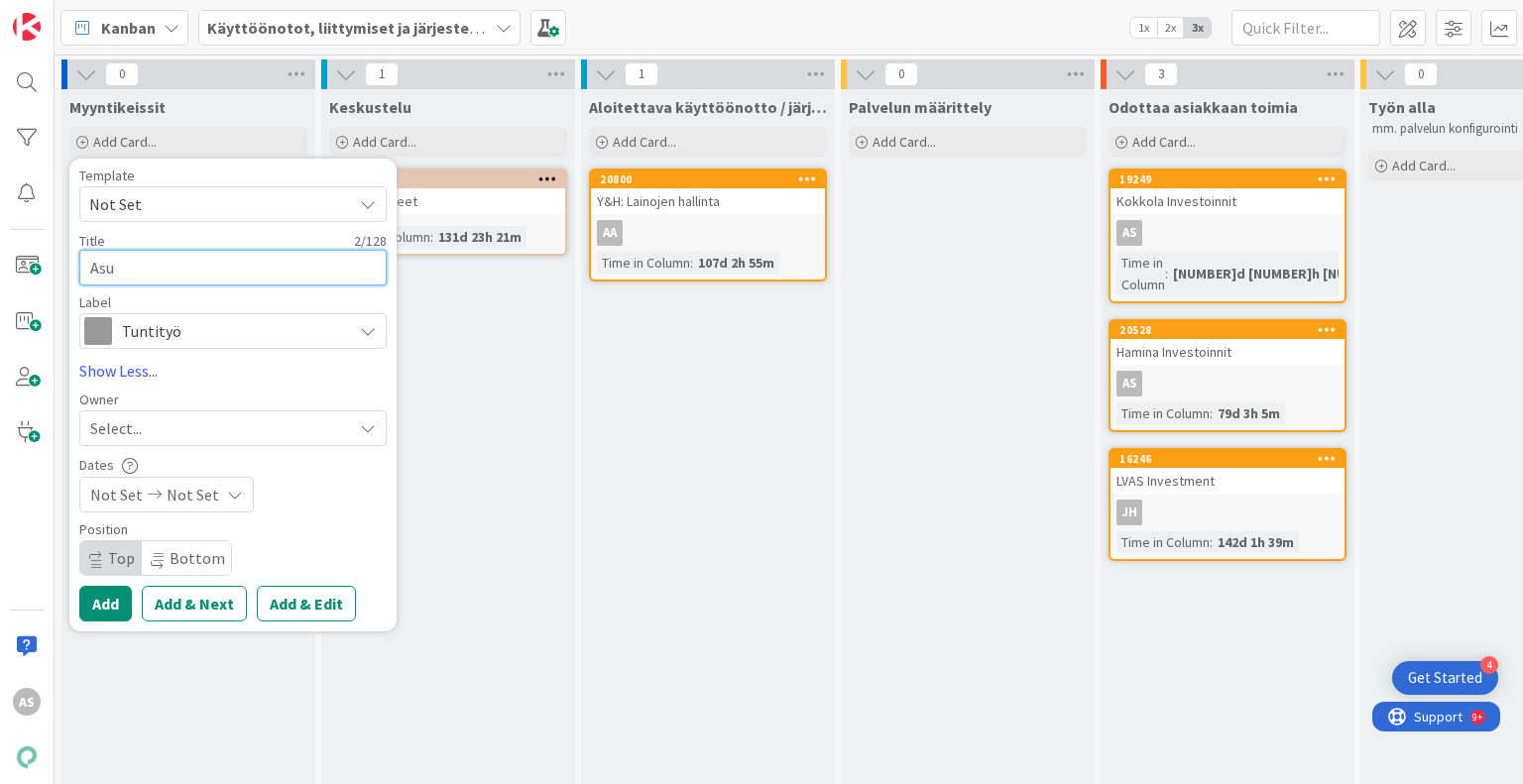 type on "x" 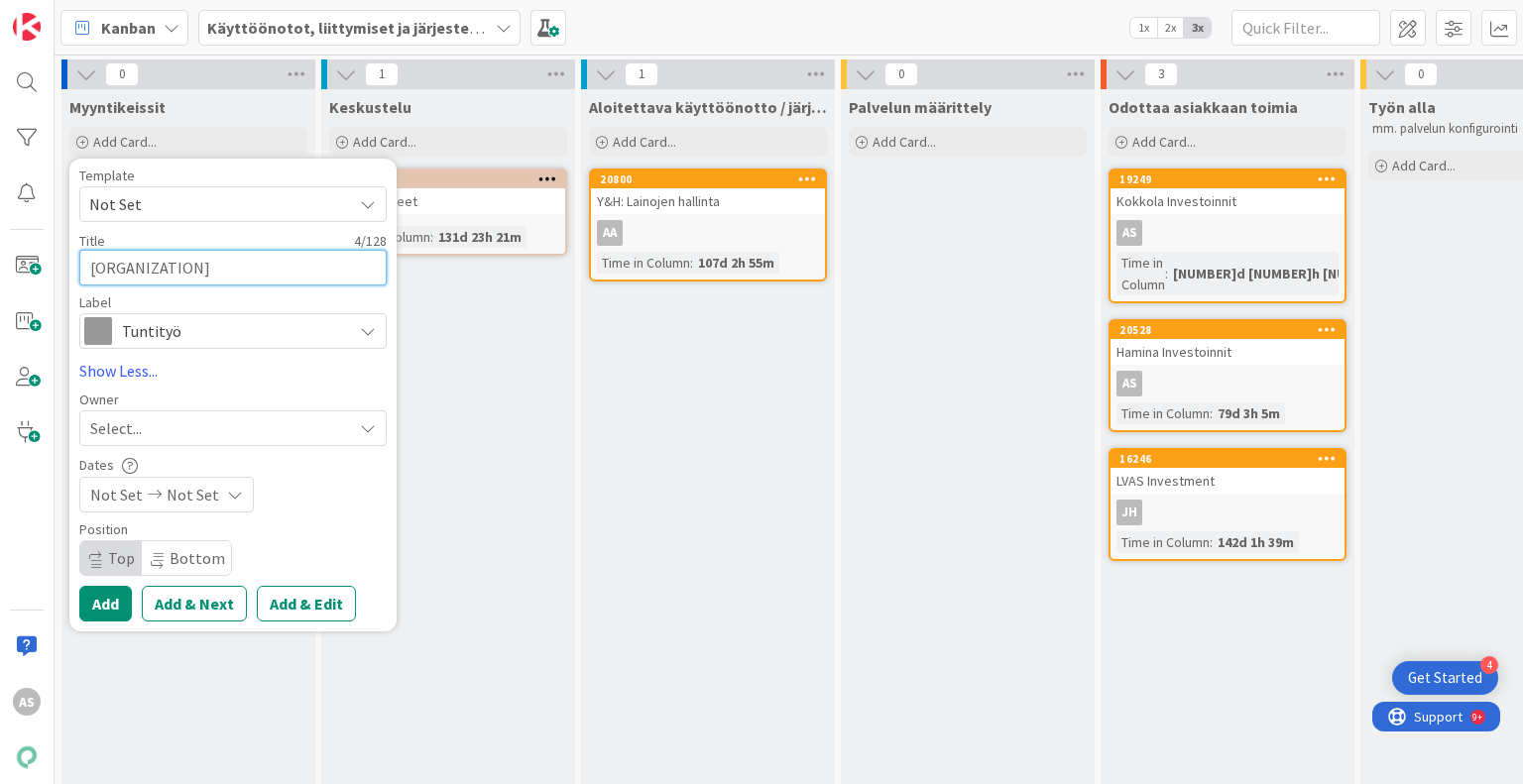 type on "x" 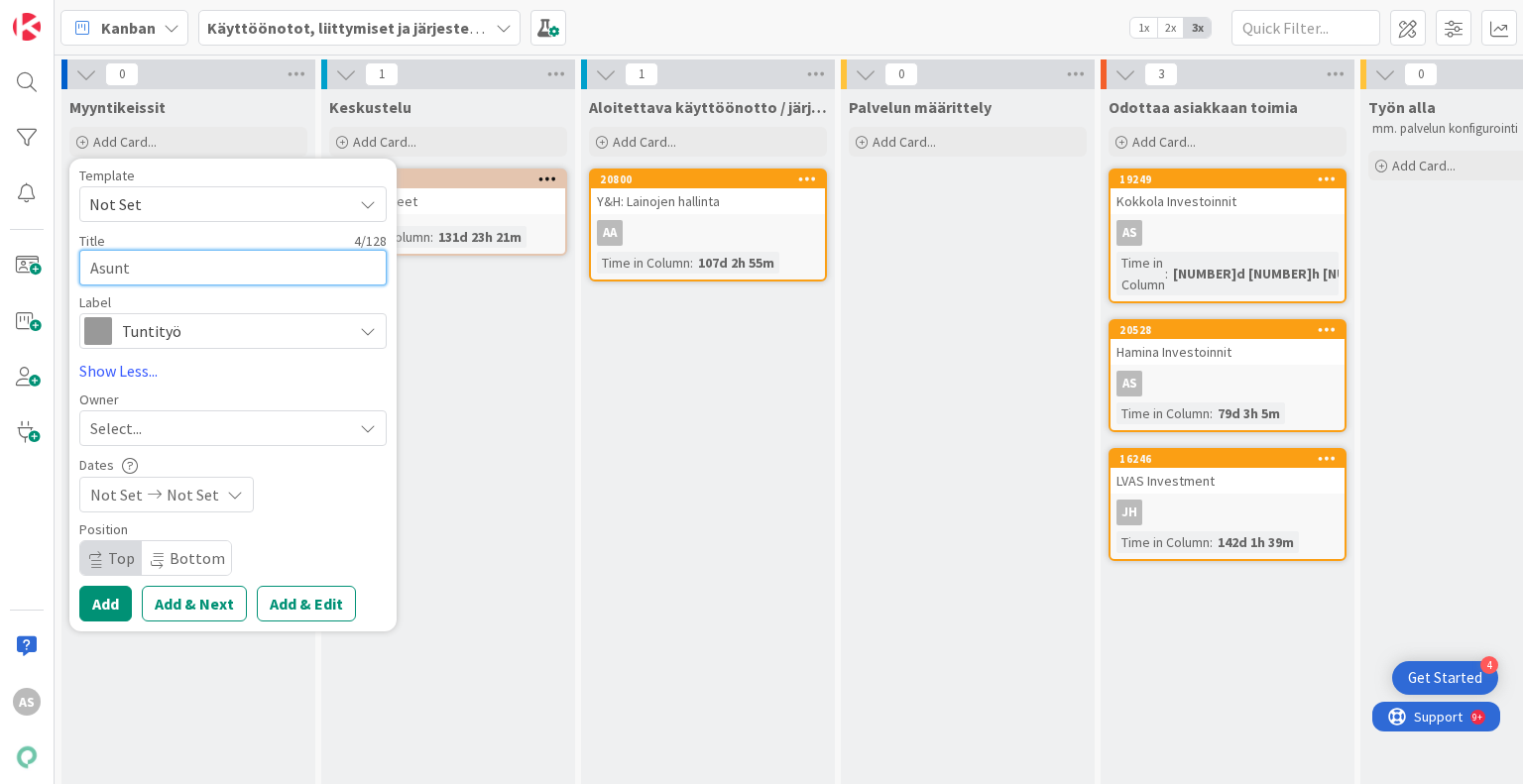 type on "Asunto" 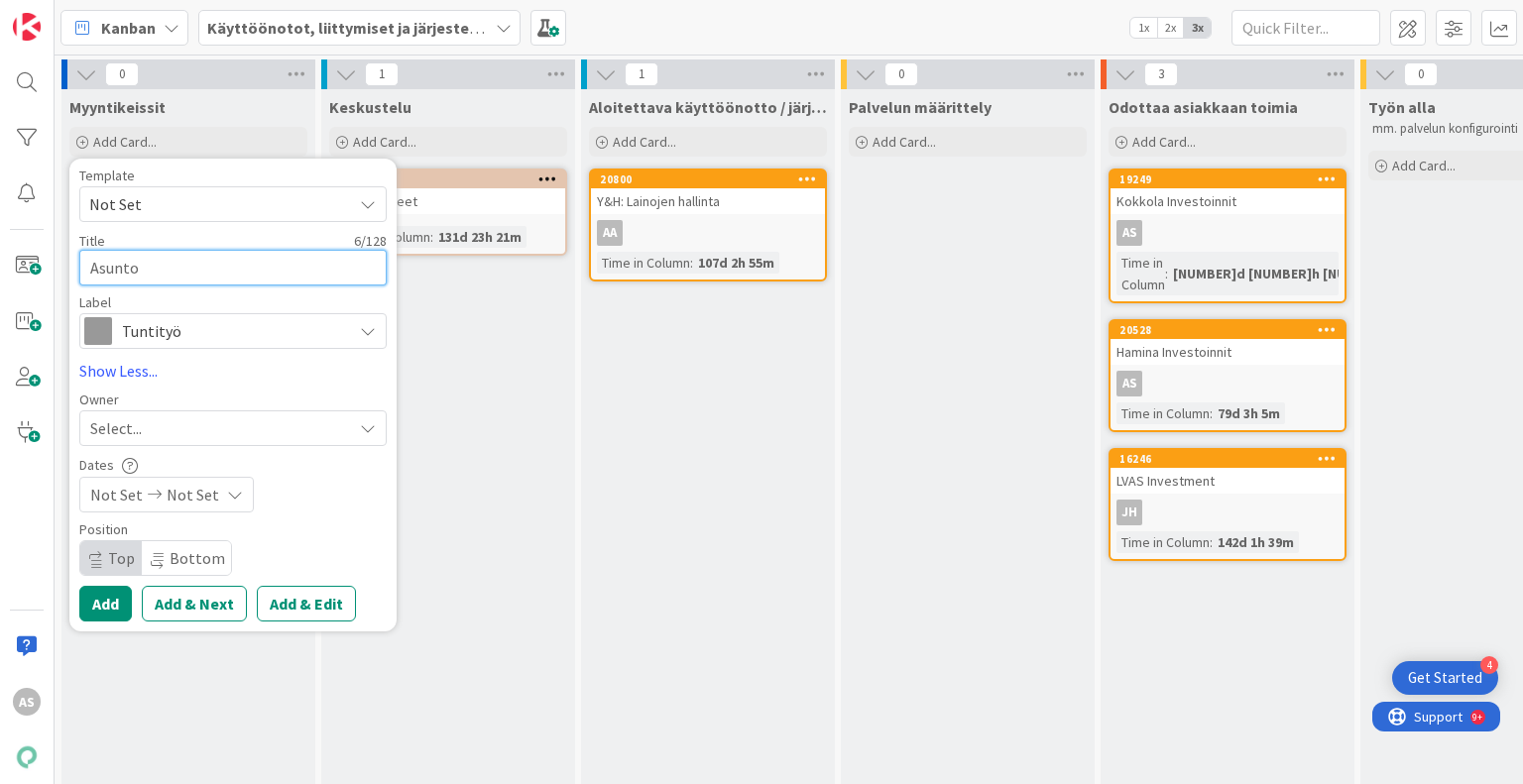type on "x" 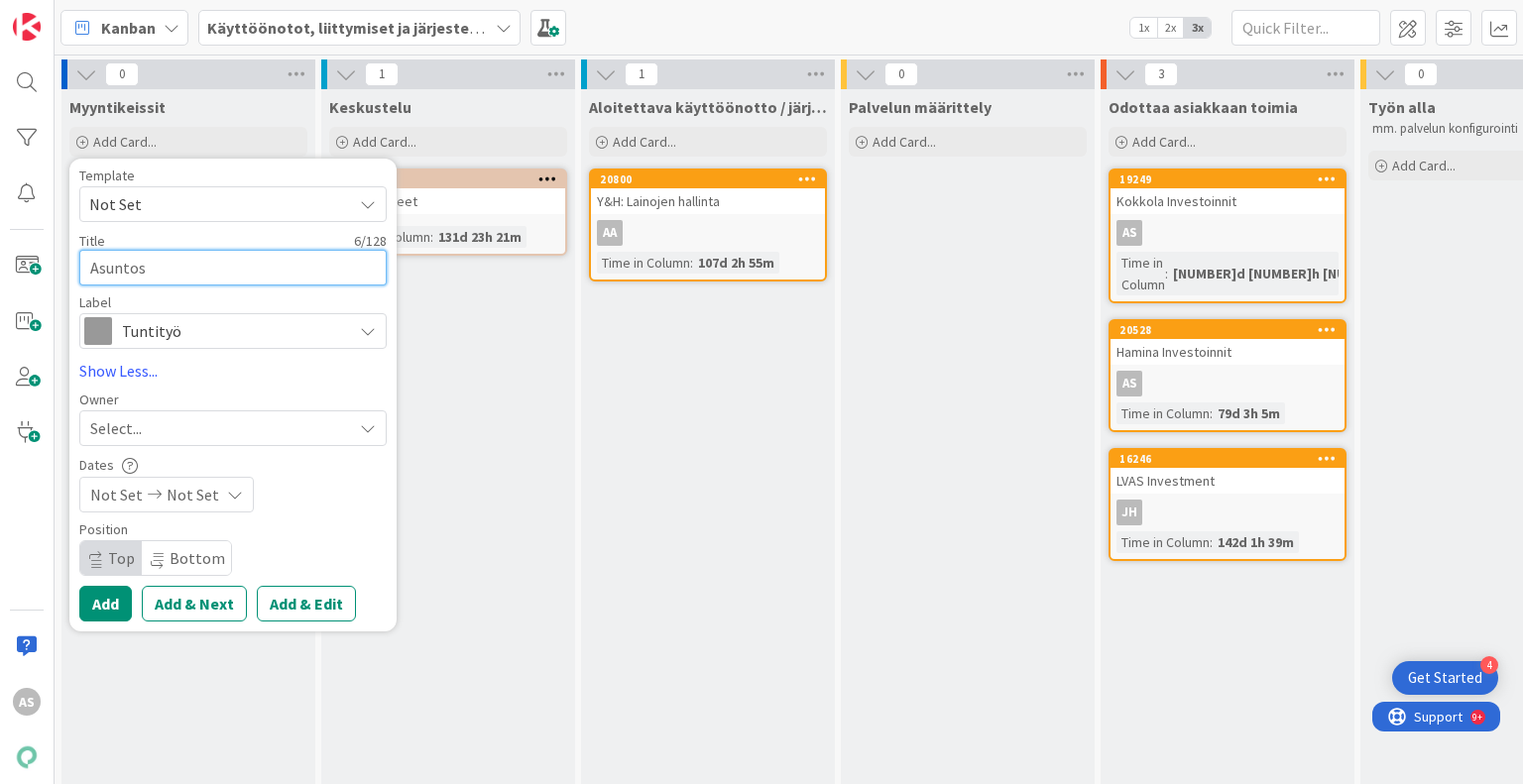 type on "x" 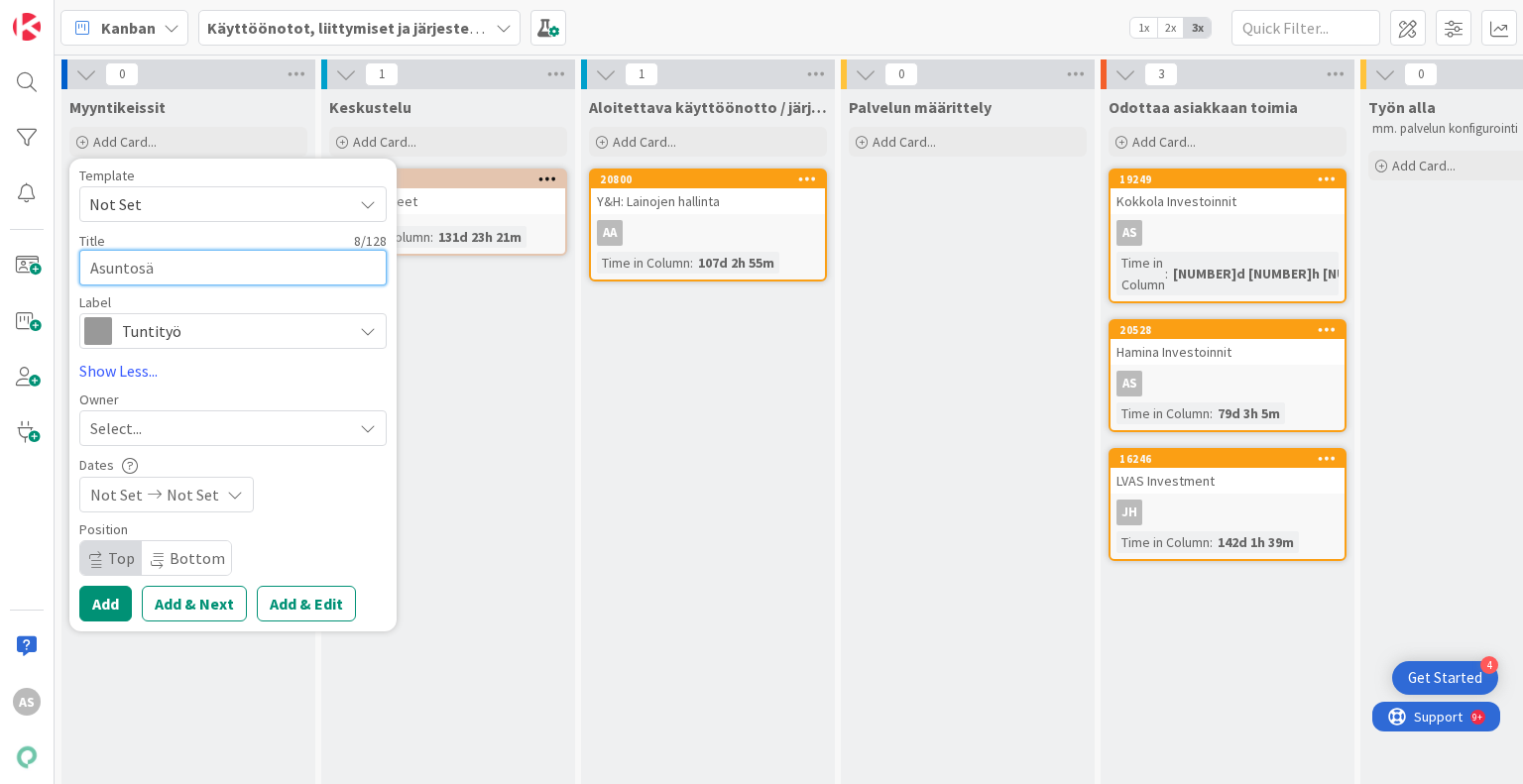 type on "x" 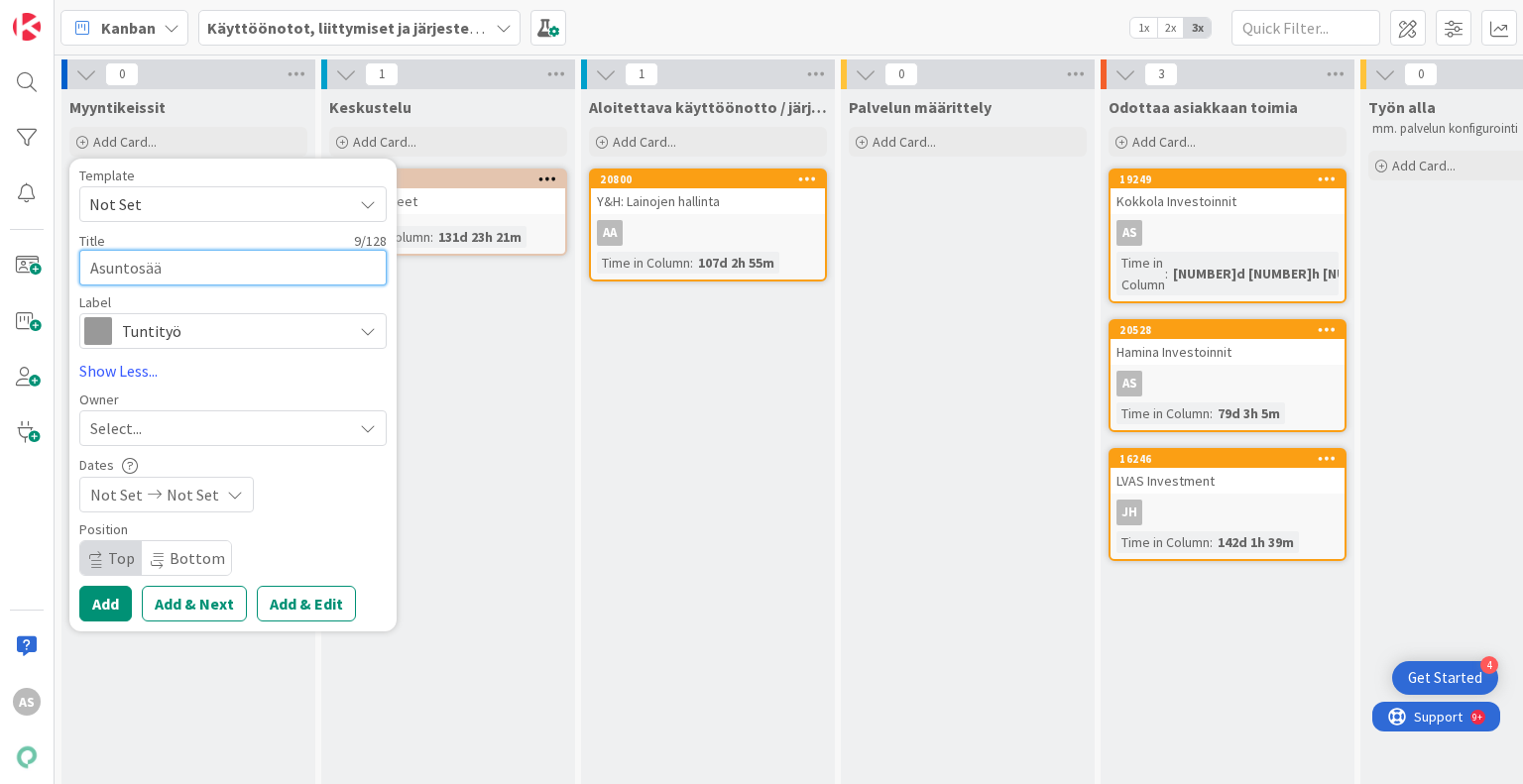 type on "x" 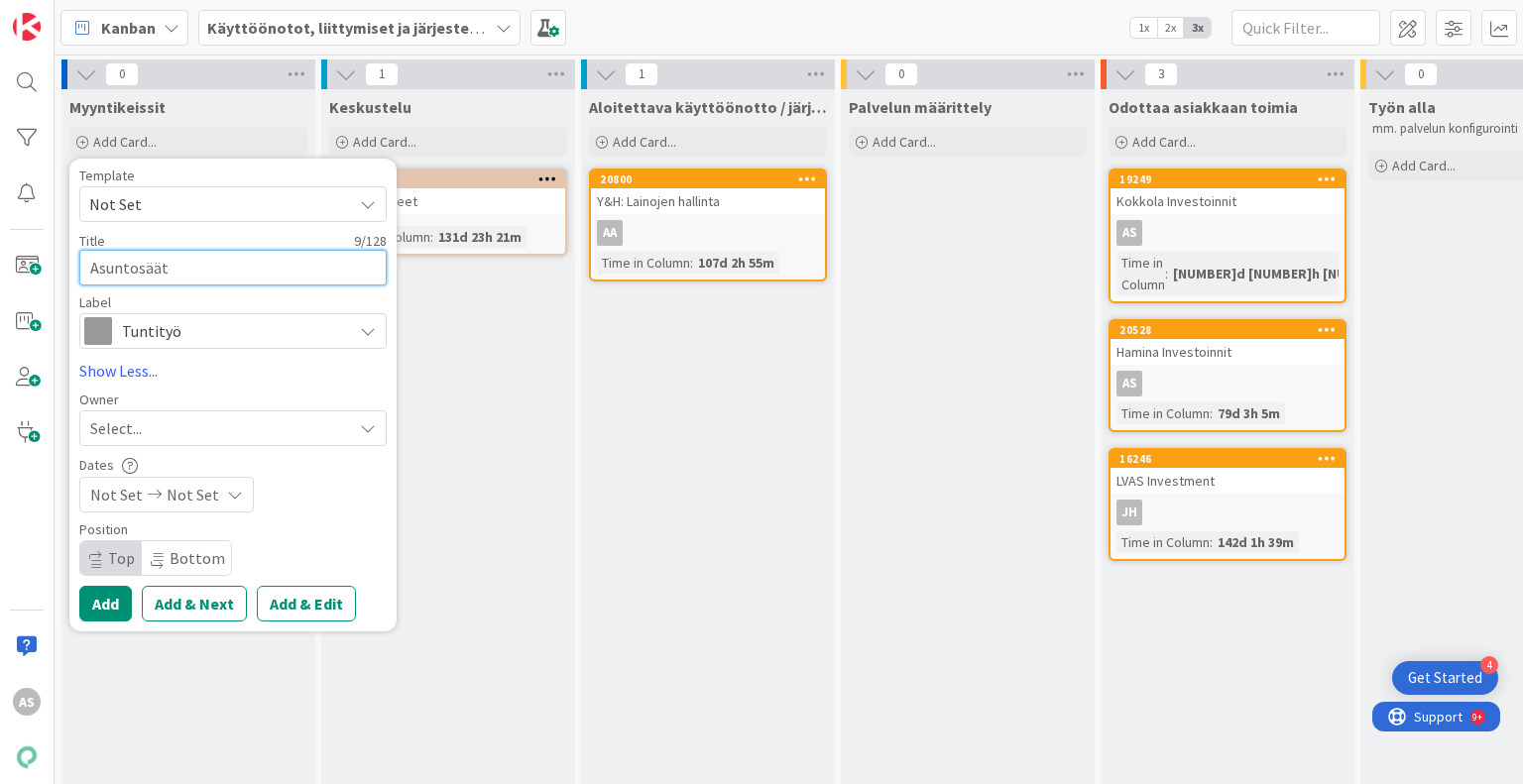 type on "x" 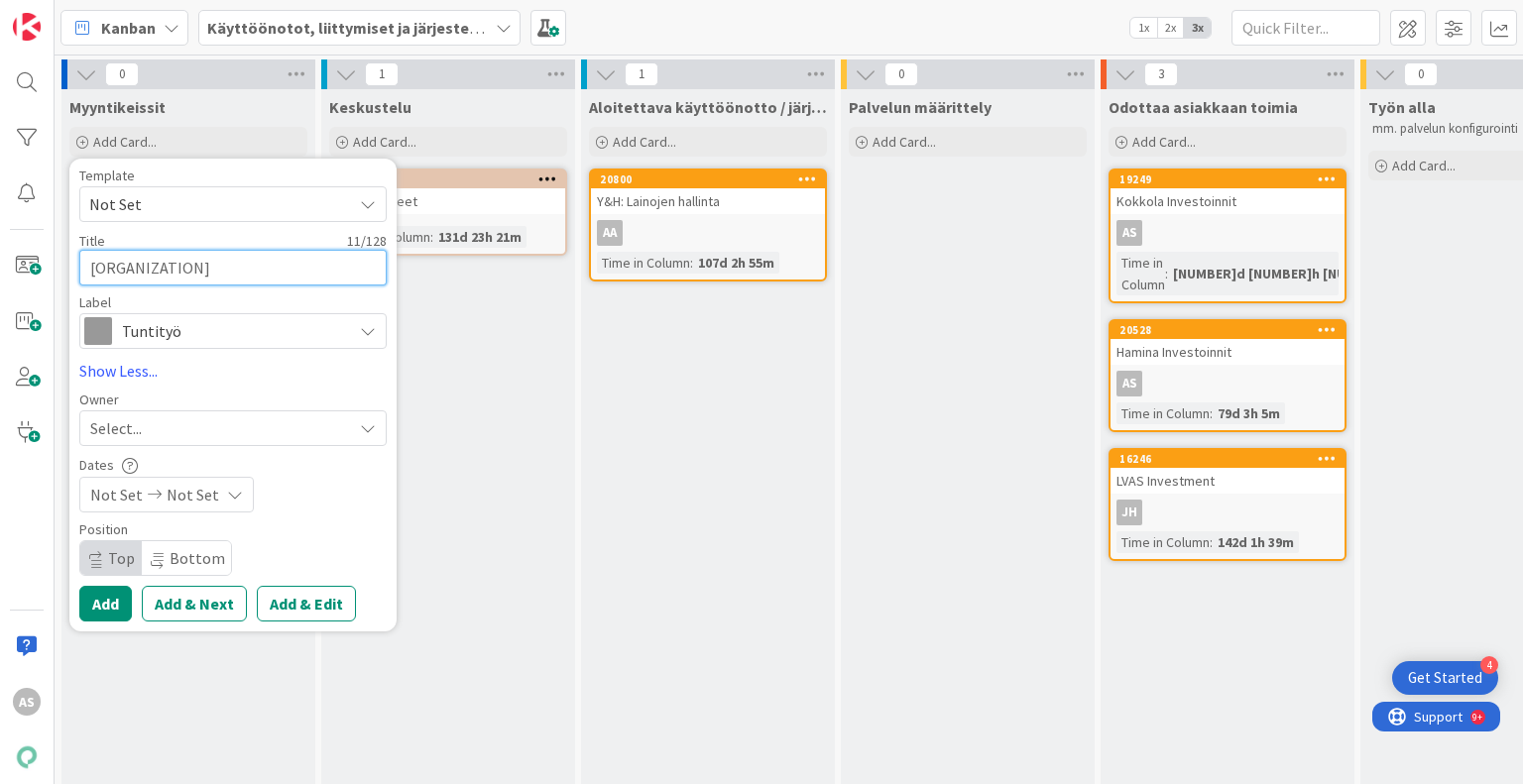 type on "x" 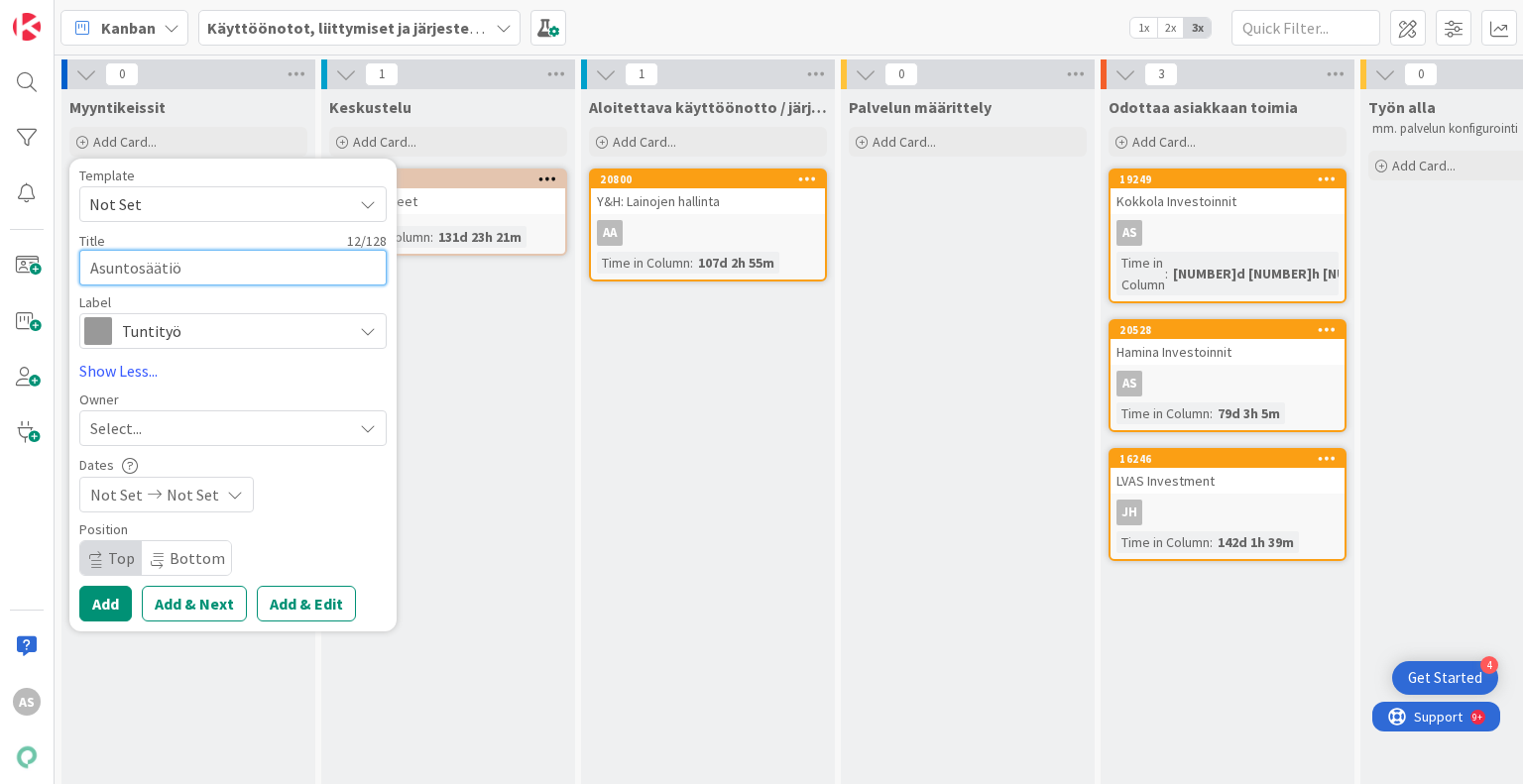type on "x" 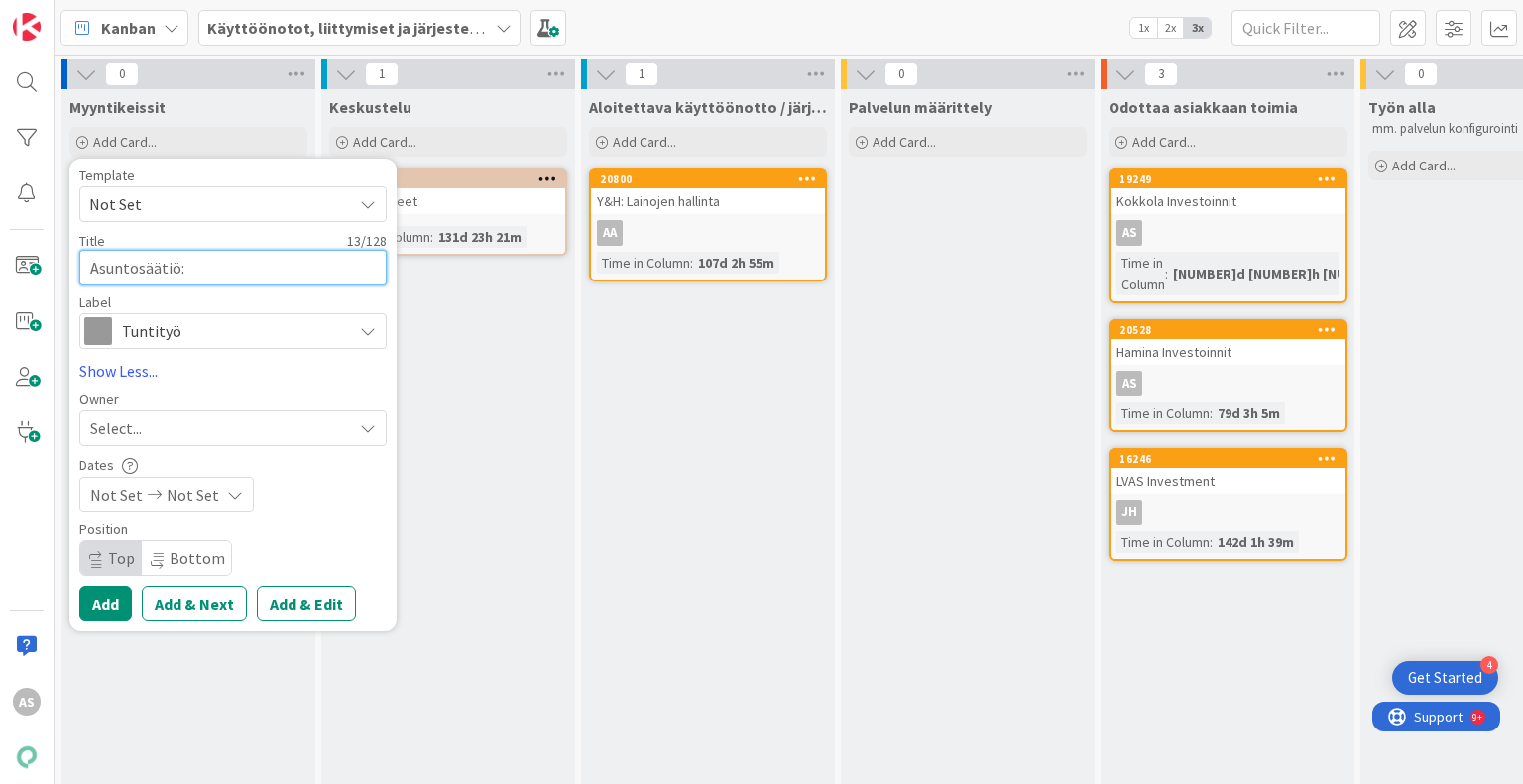 type on "x" 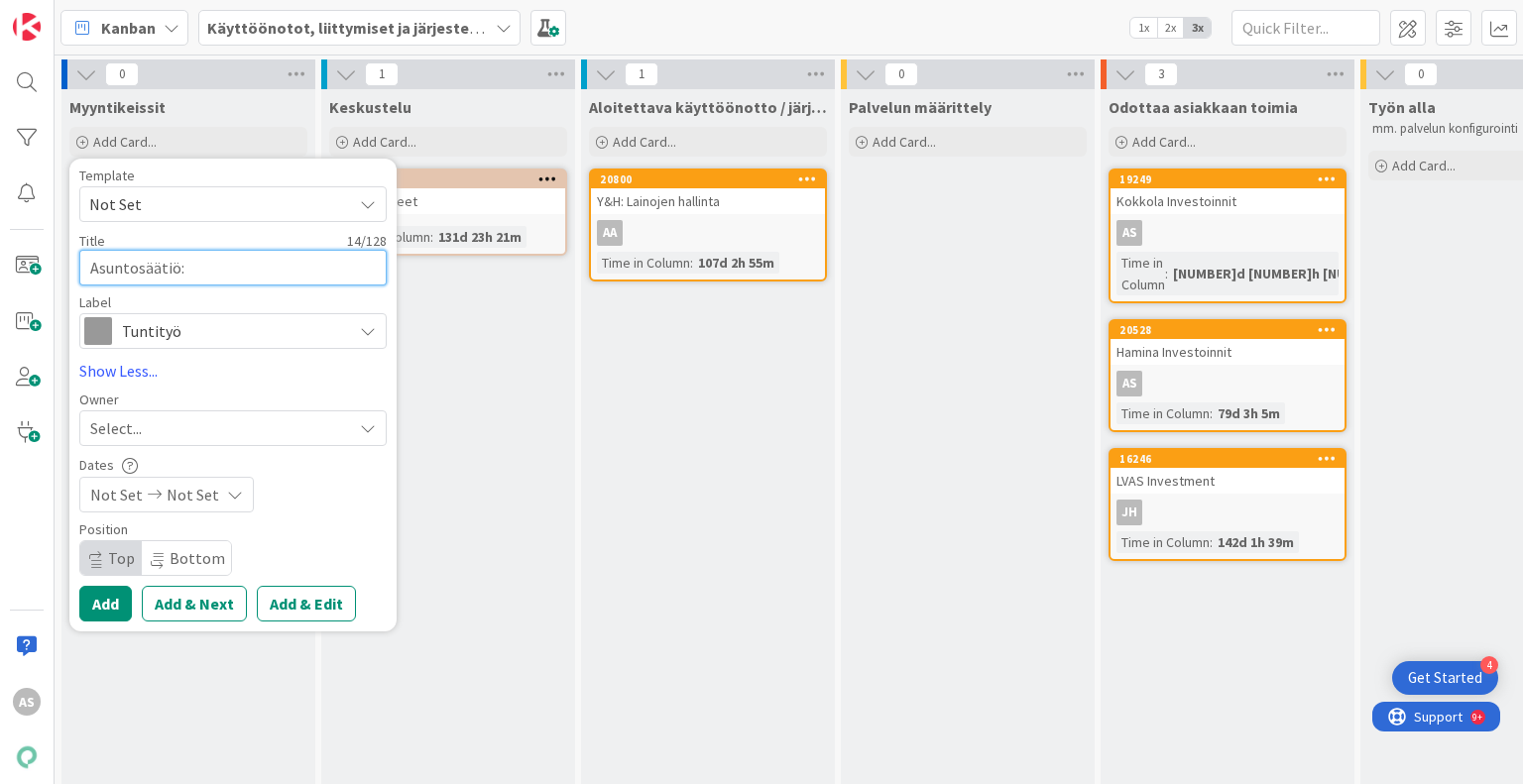 type on "Asuntosäätiö: U" 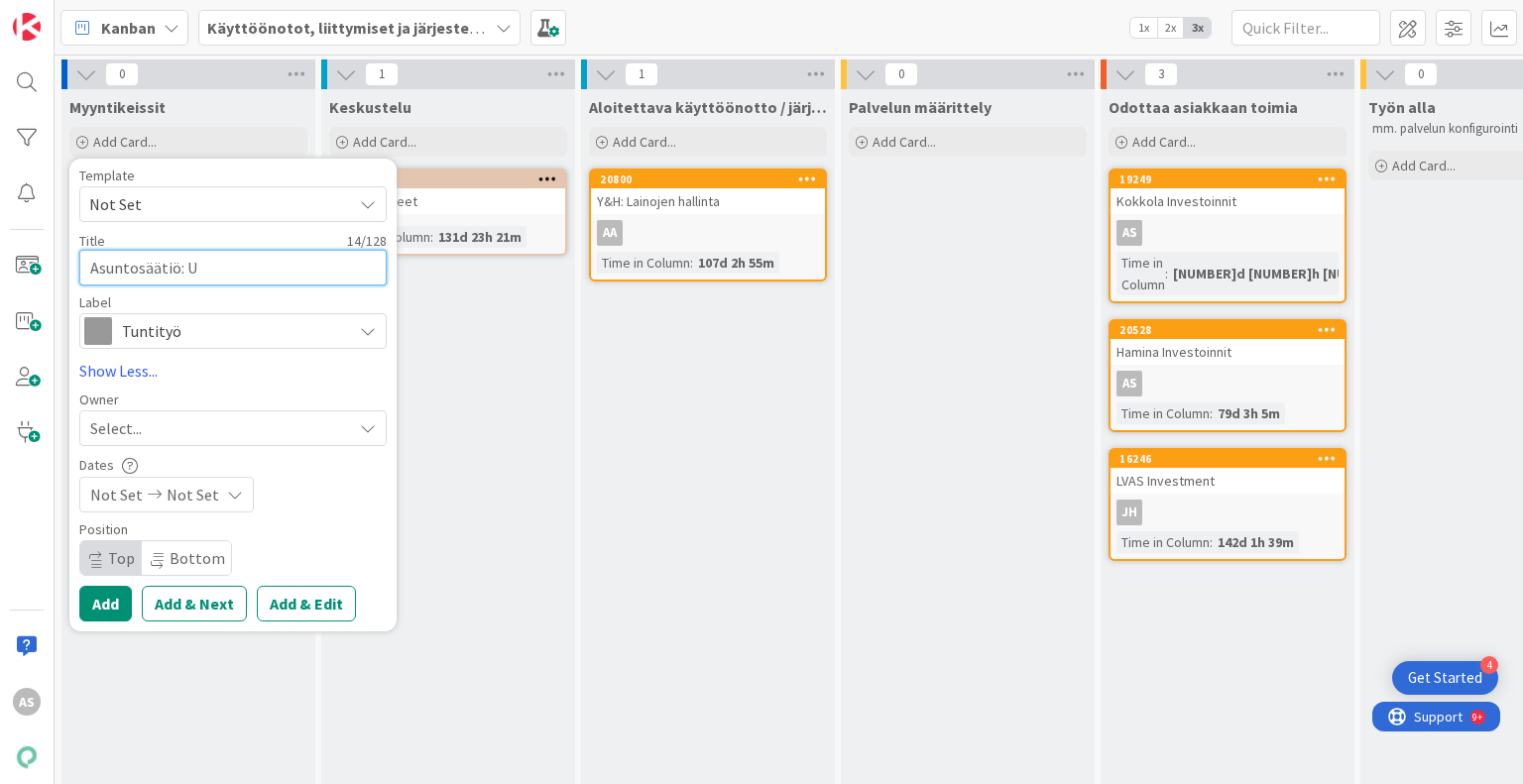 type on "x" 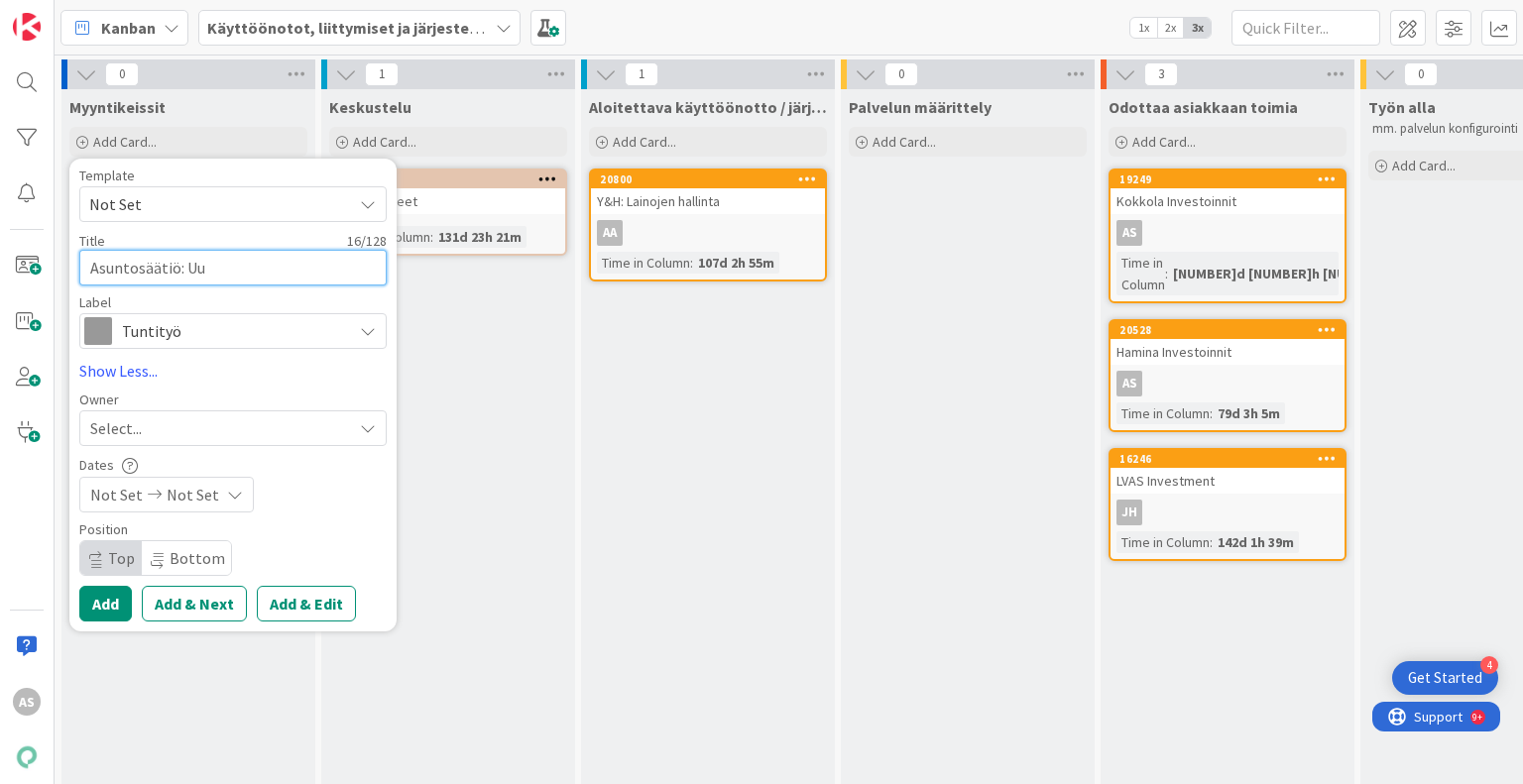 type on "x" 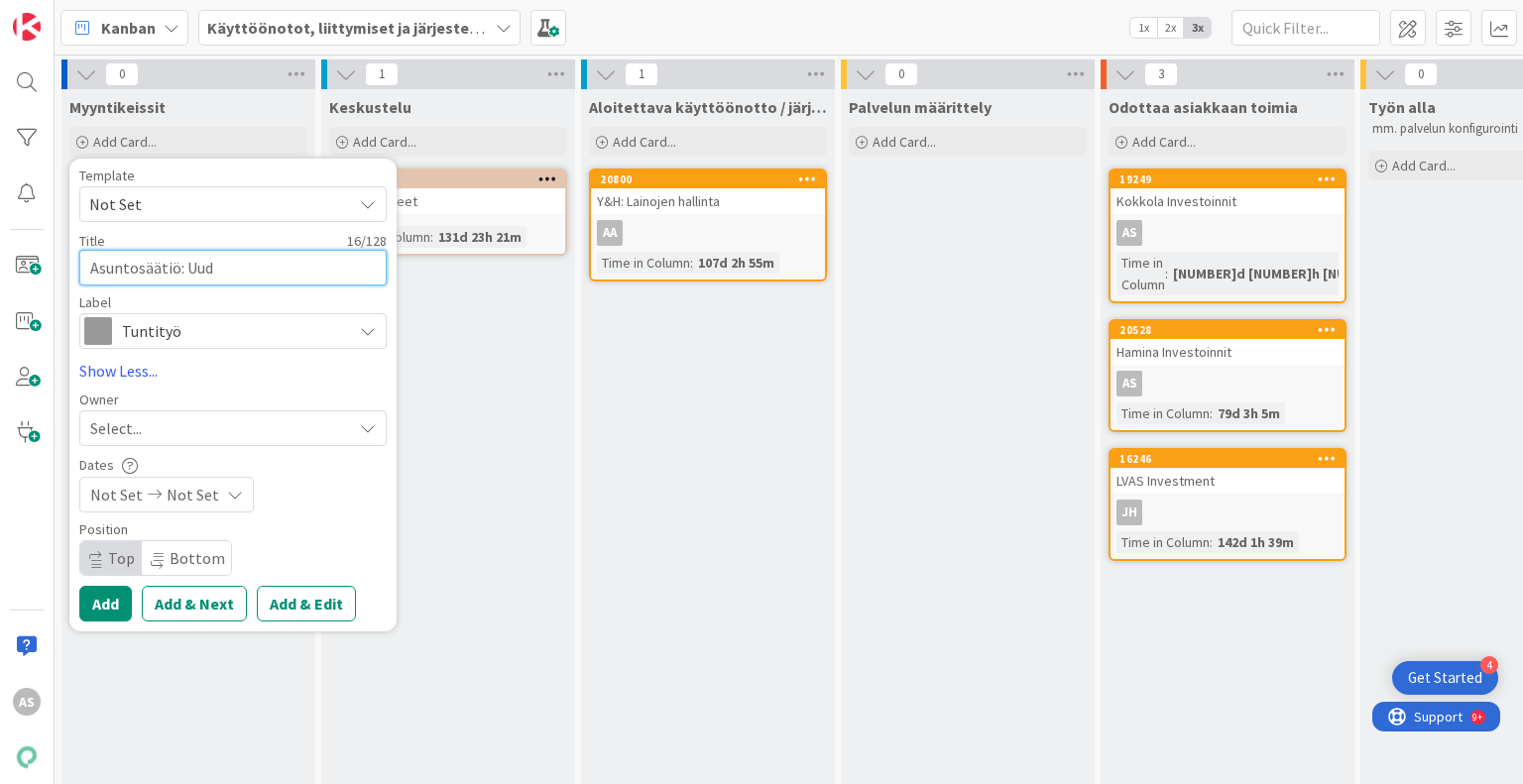 type on "x" 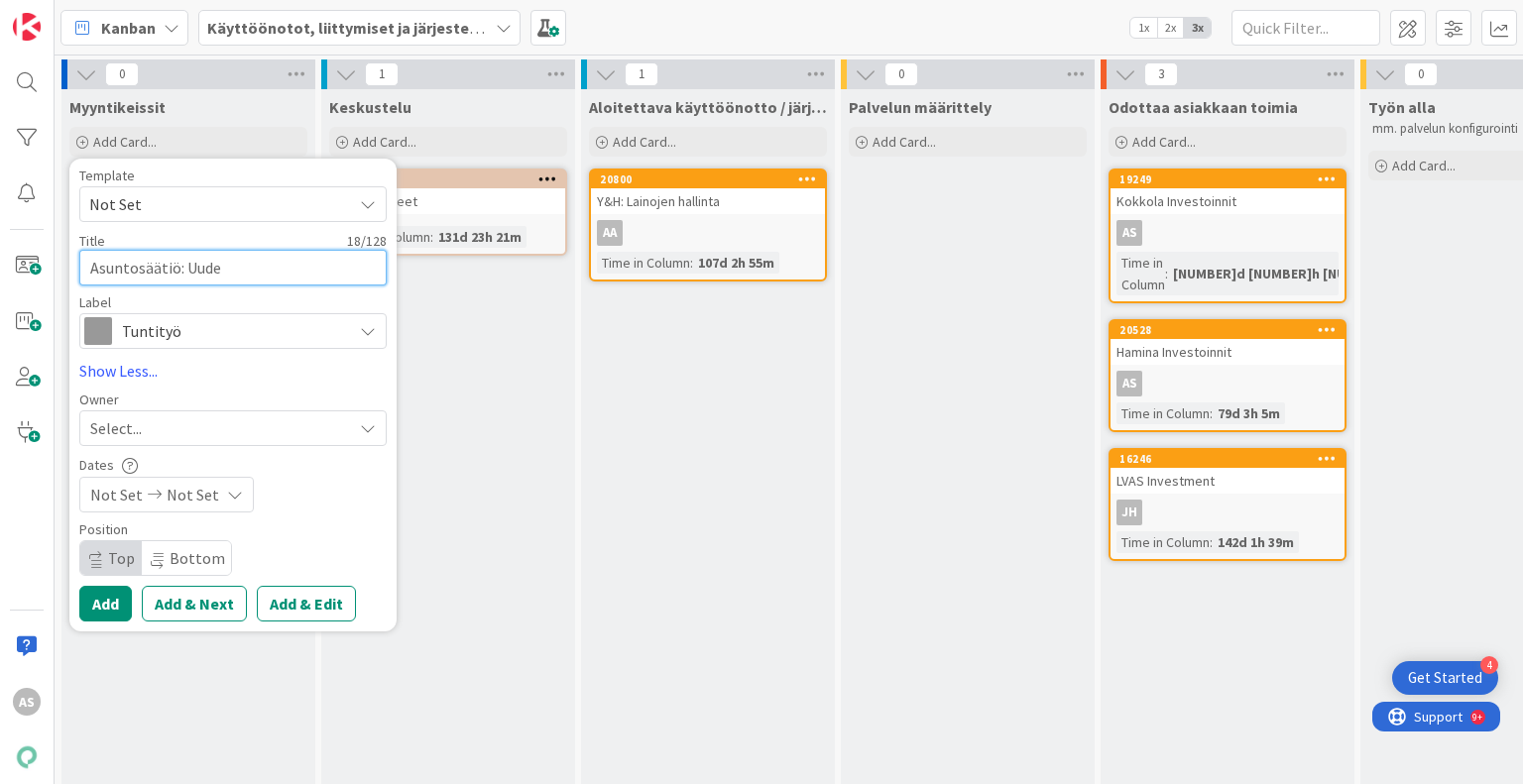 type on "x" 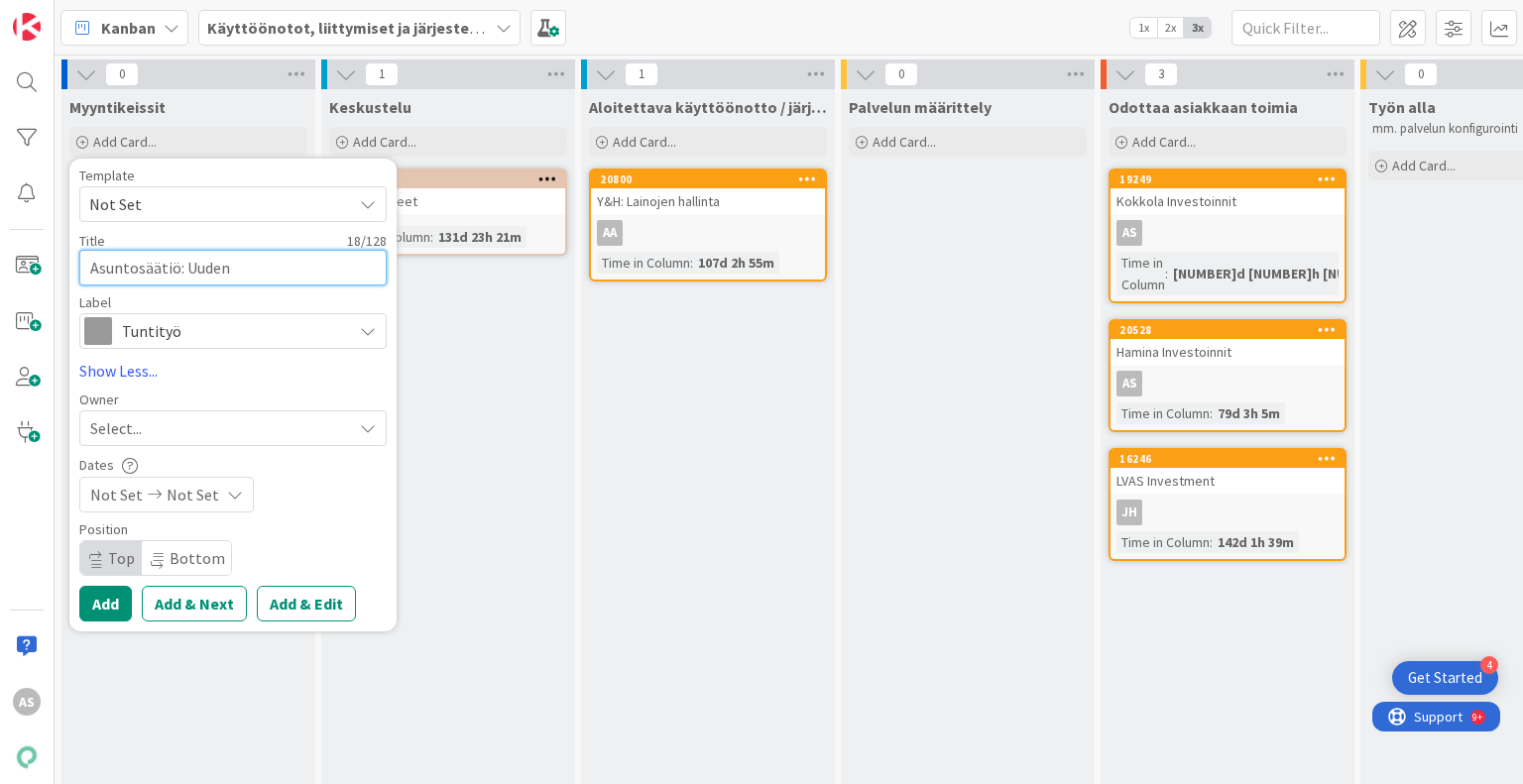 type on "x" 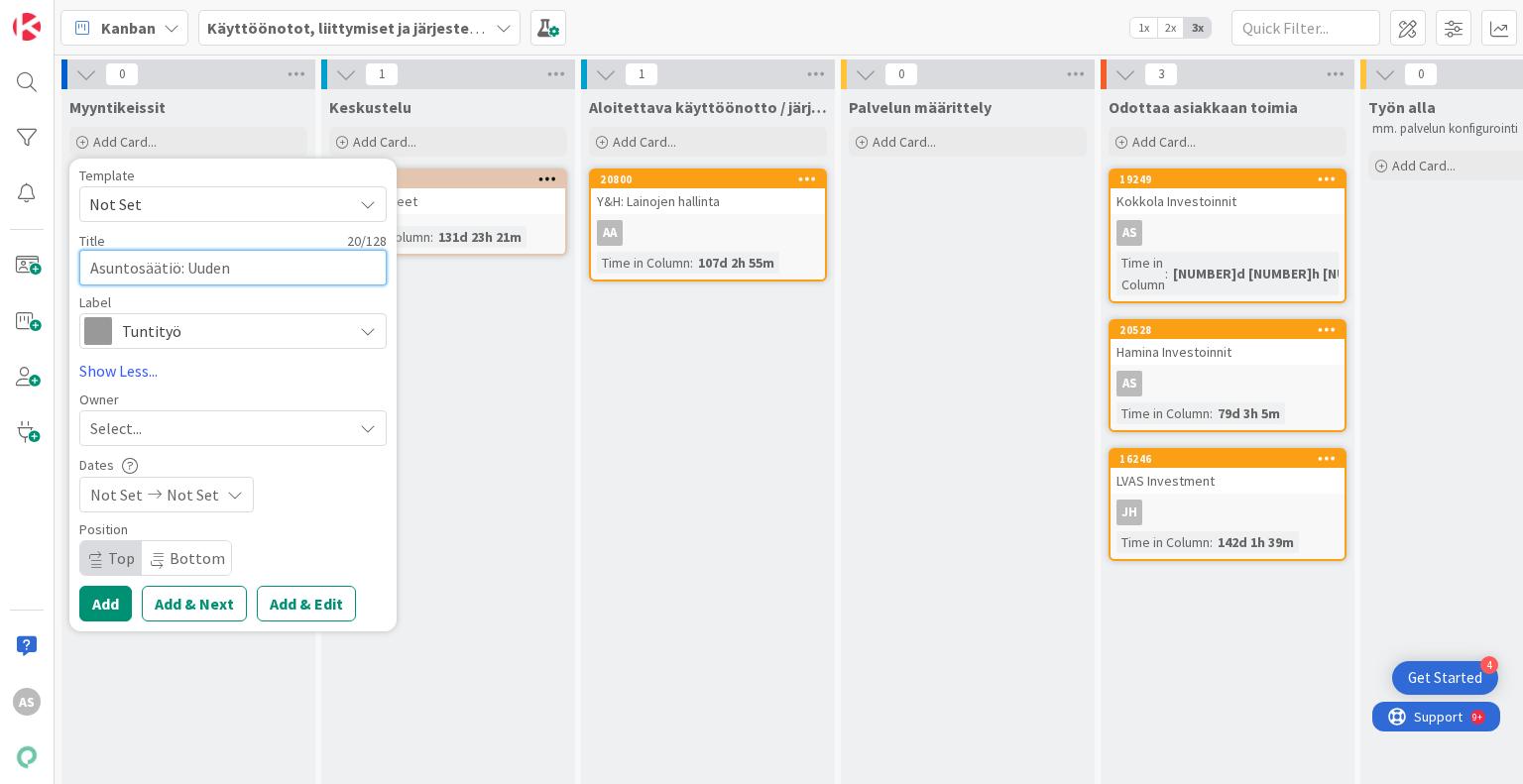 type on "x" 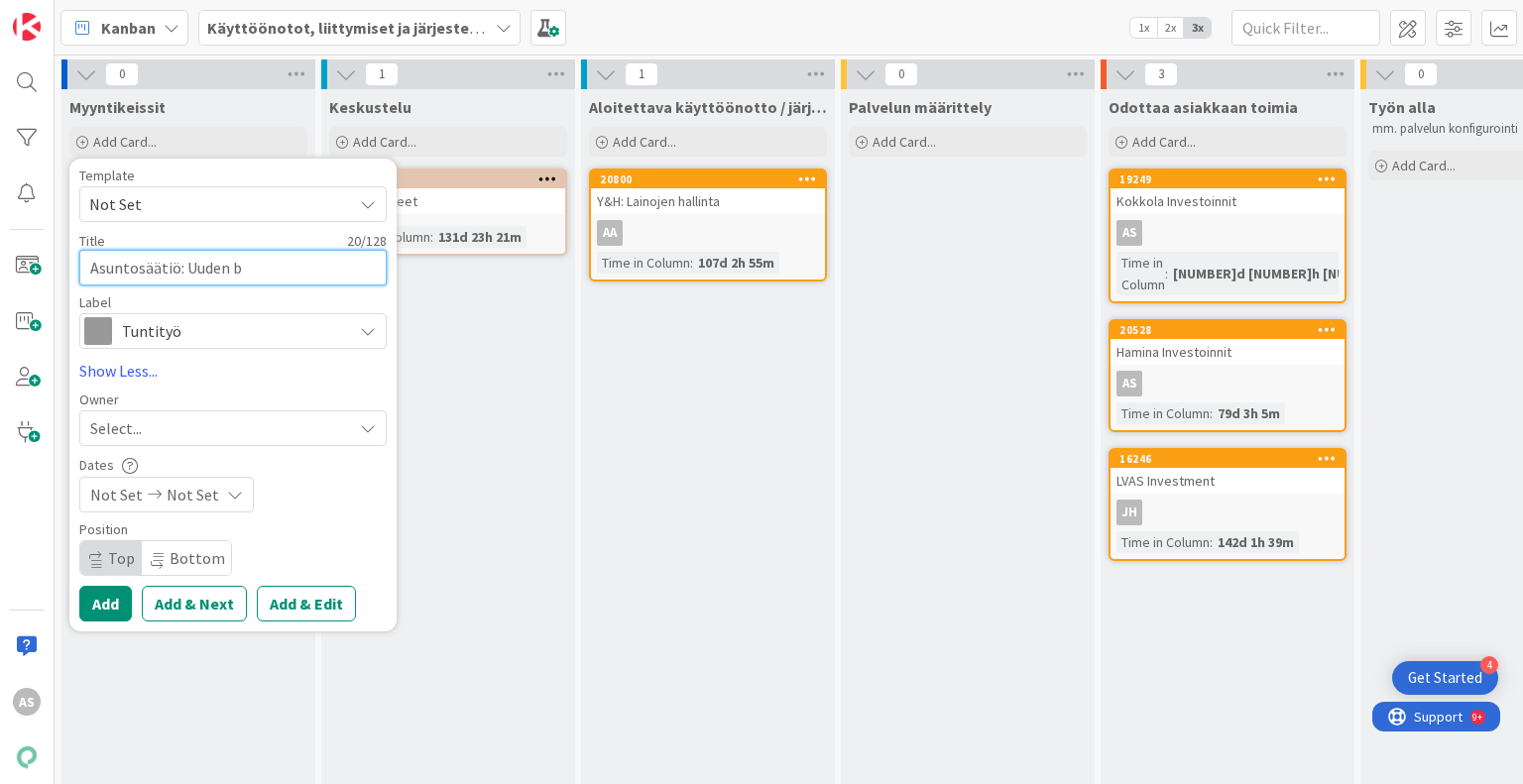 type on "x" 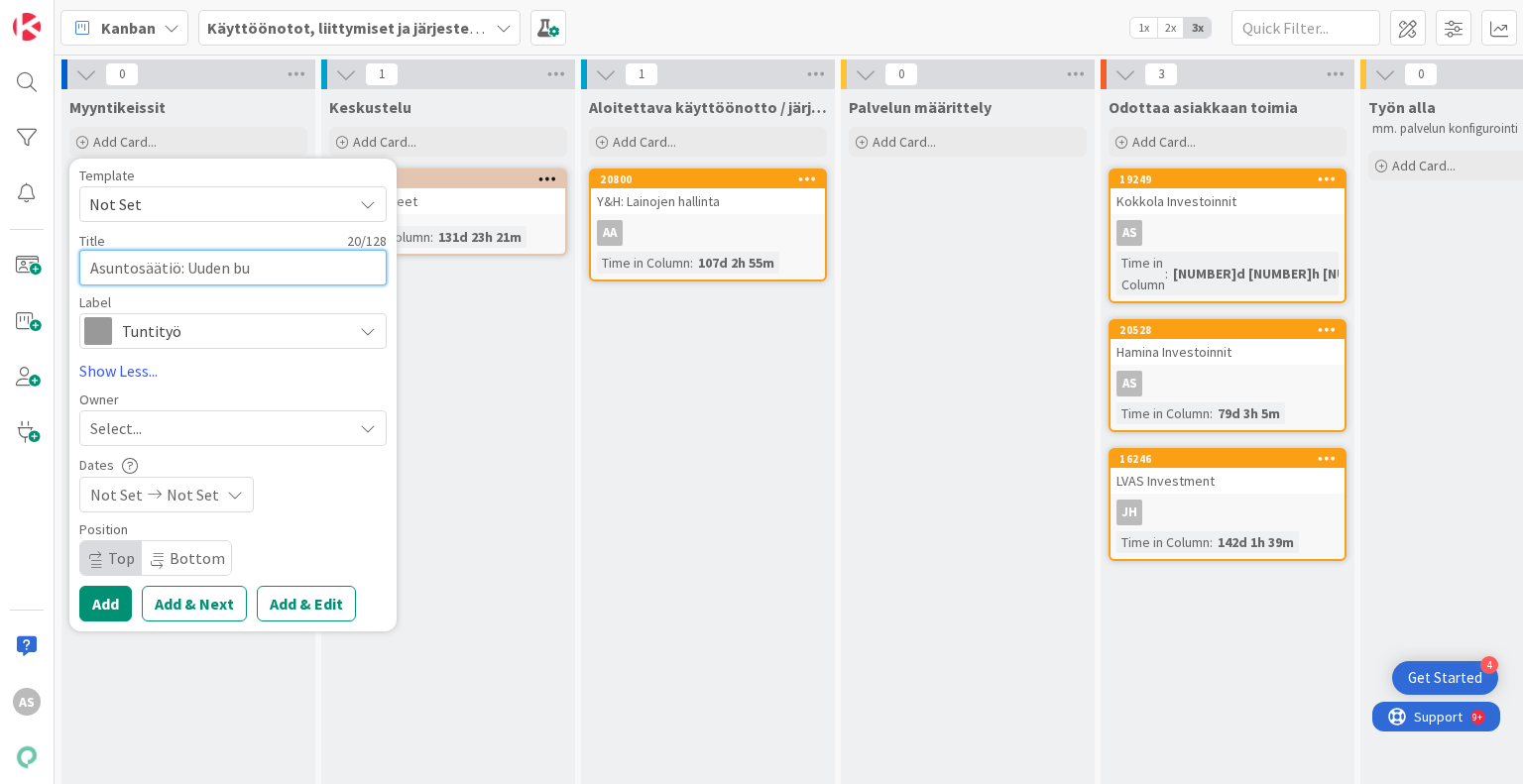 type on "x" 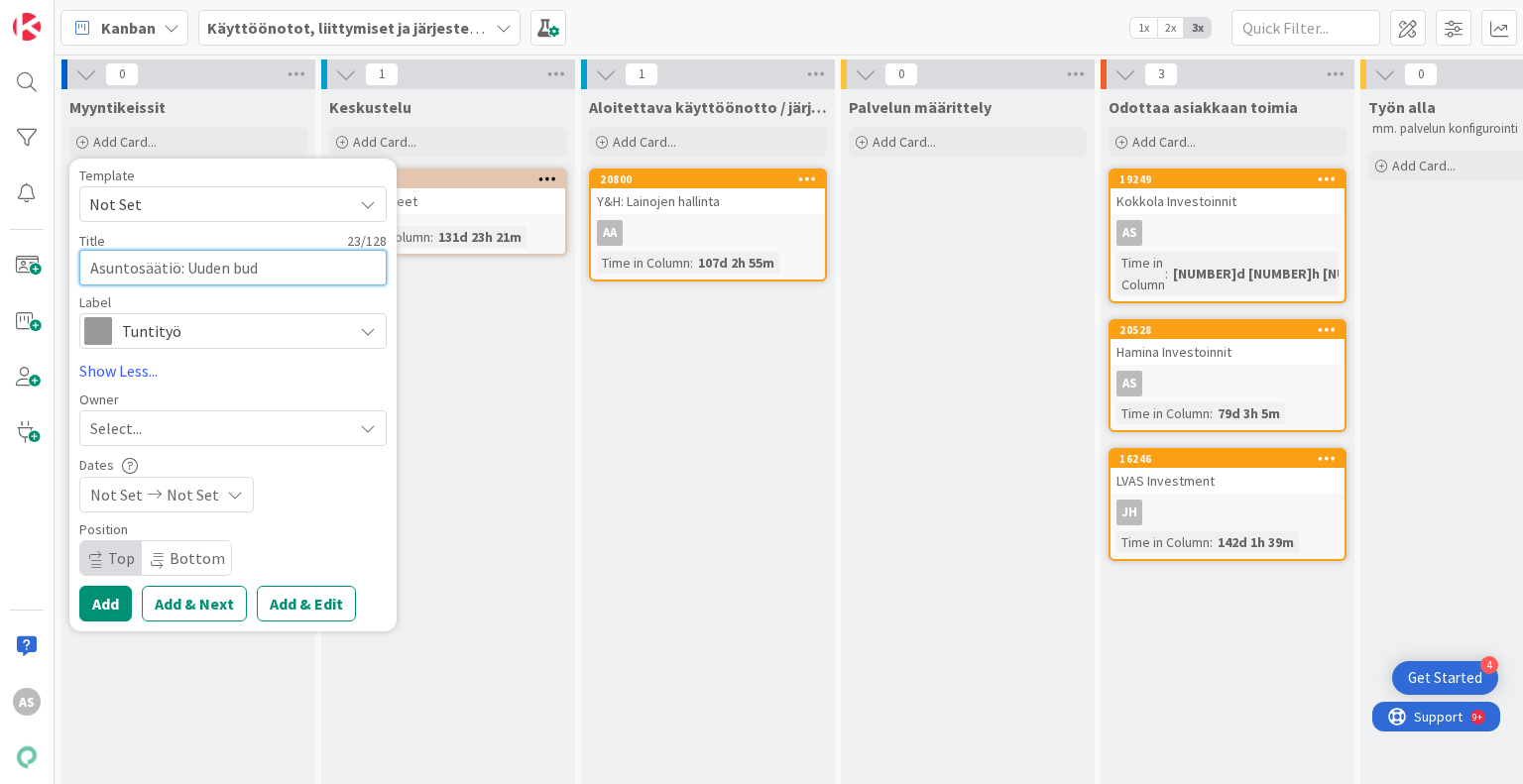 type on "x" 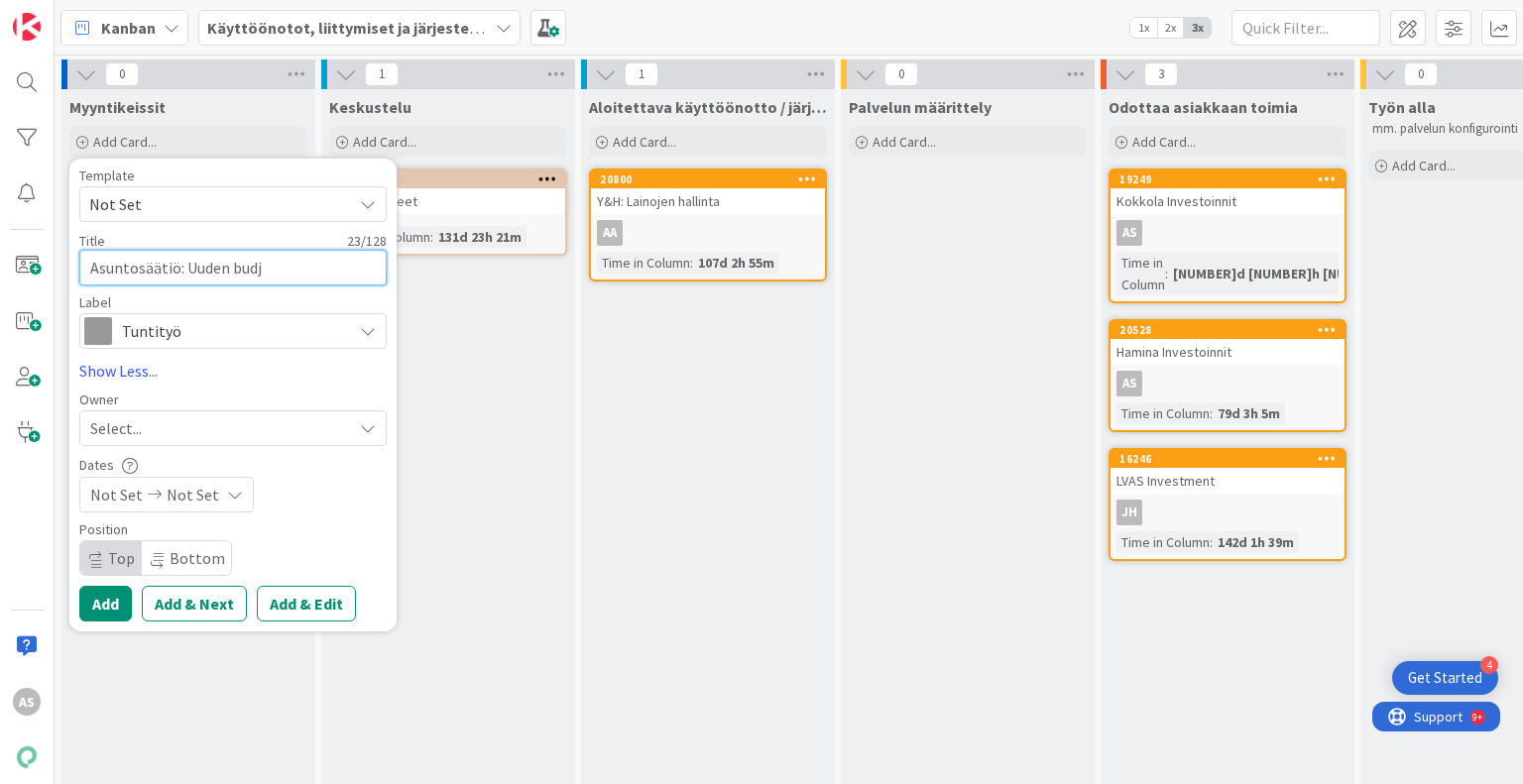 type on "x" 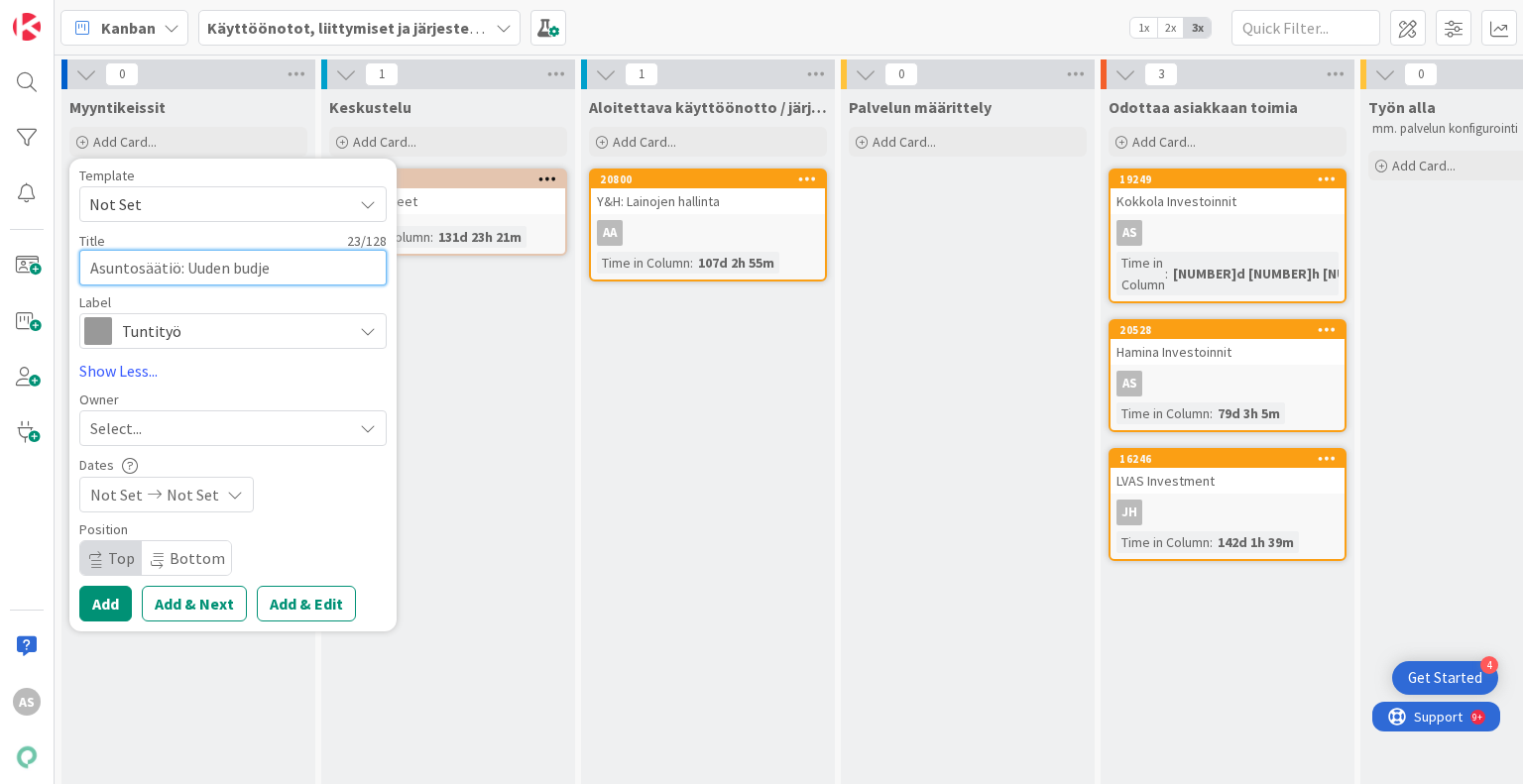 type on "x" 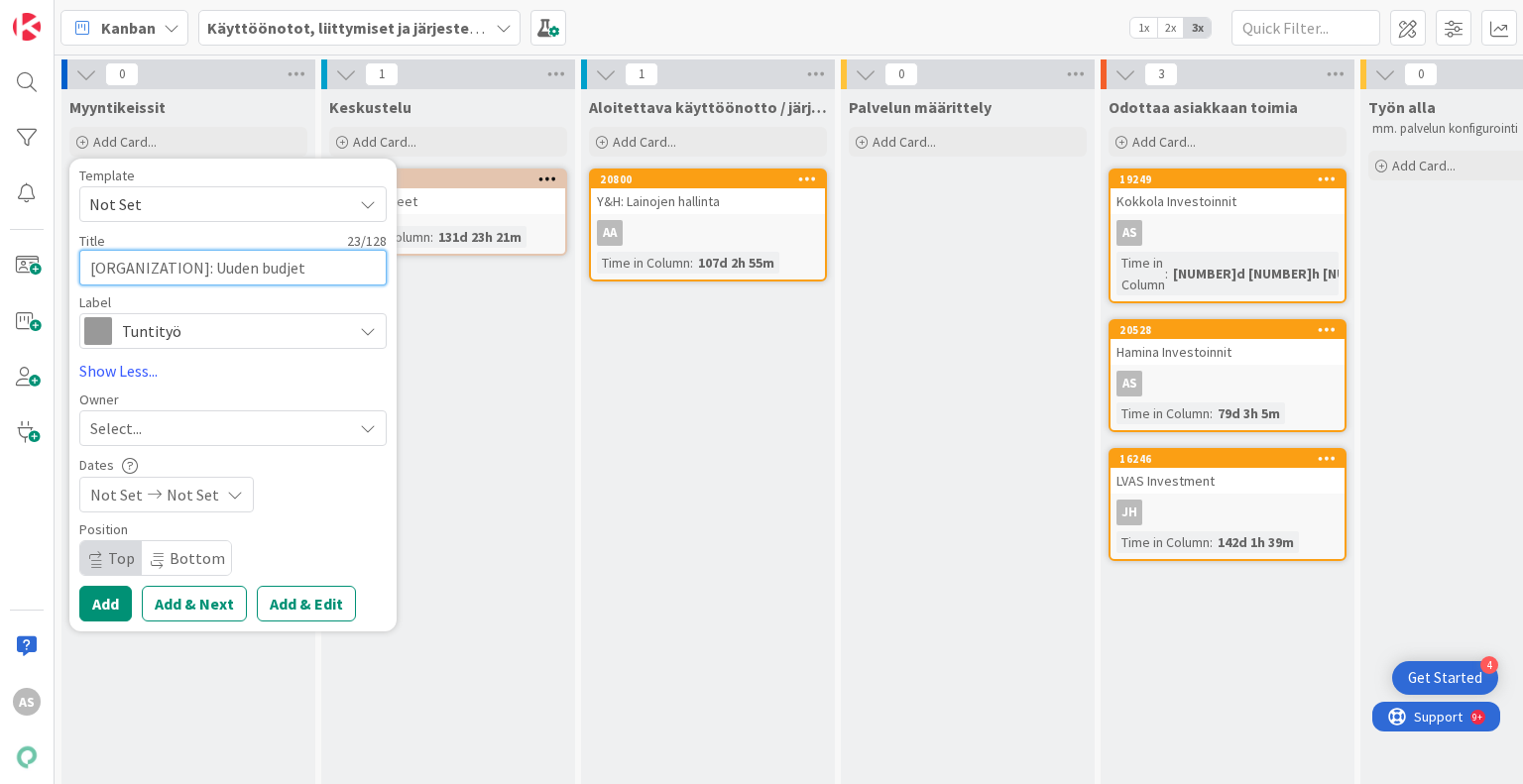 type on "x" 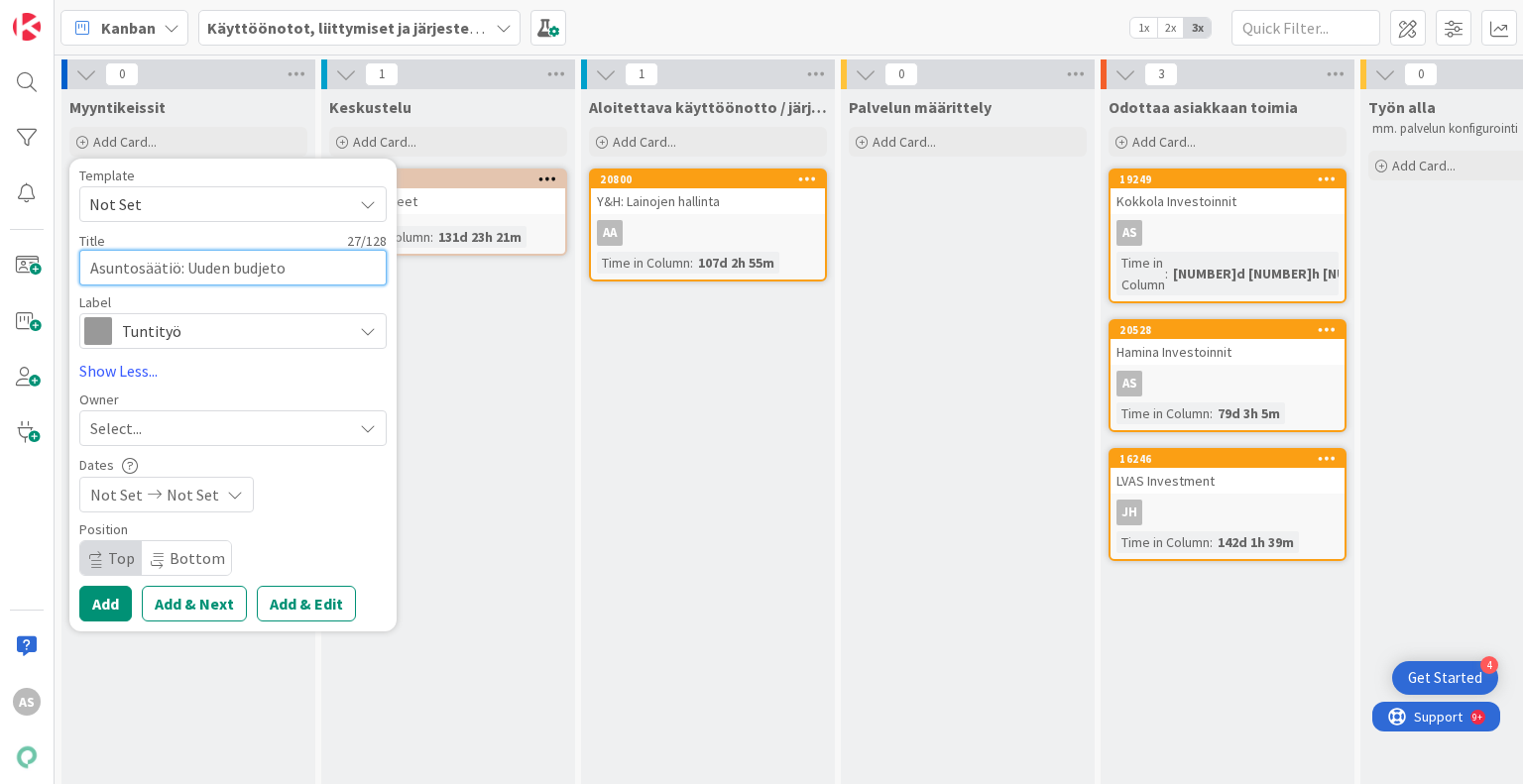 type on "x" 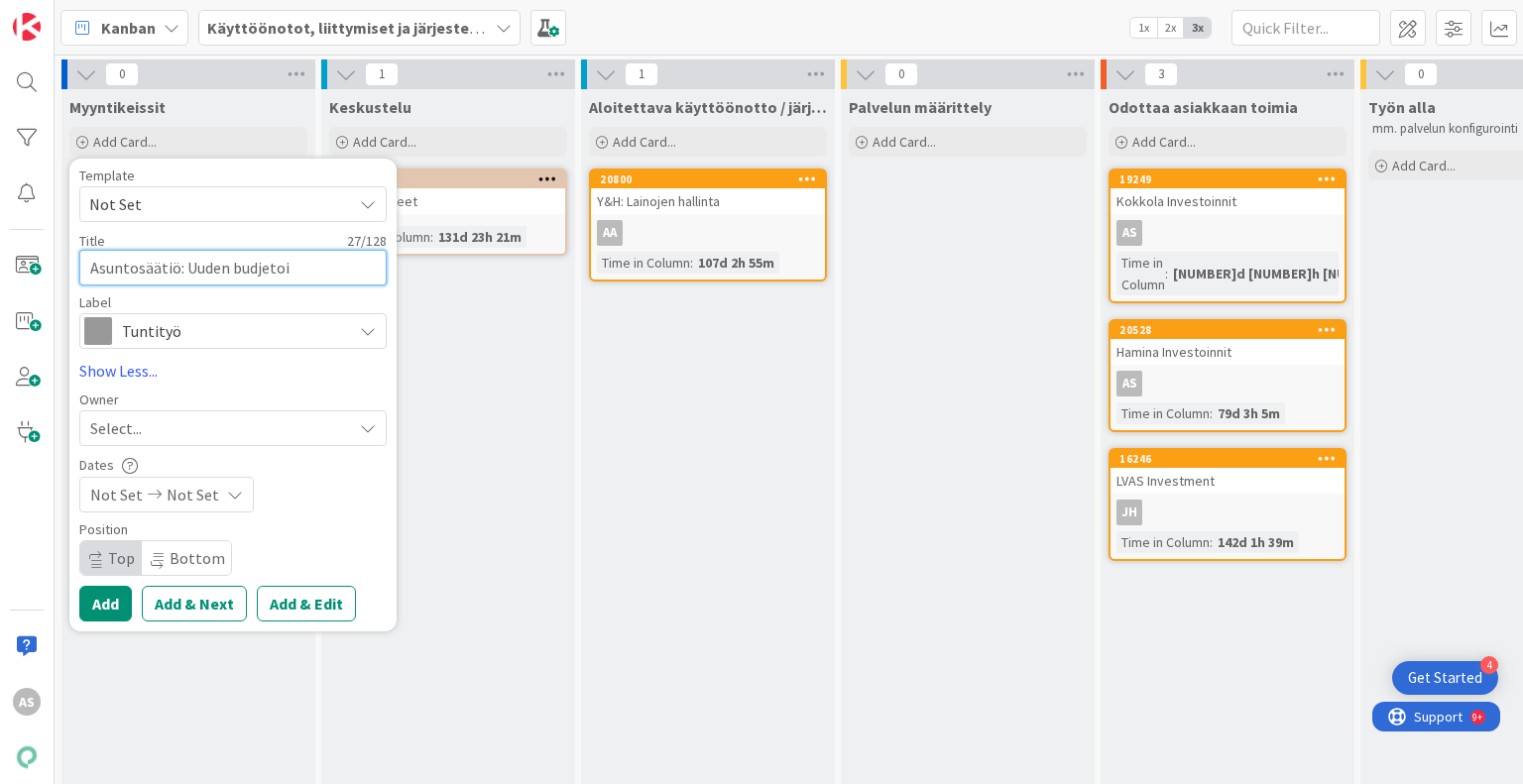 type on "x" 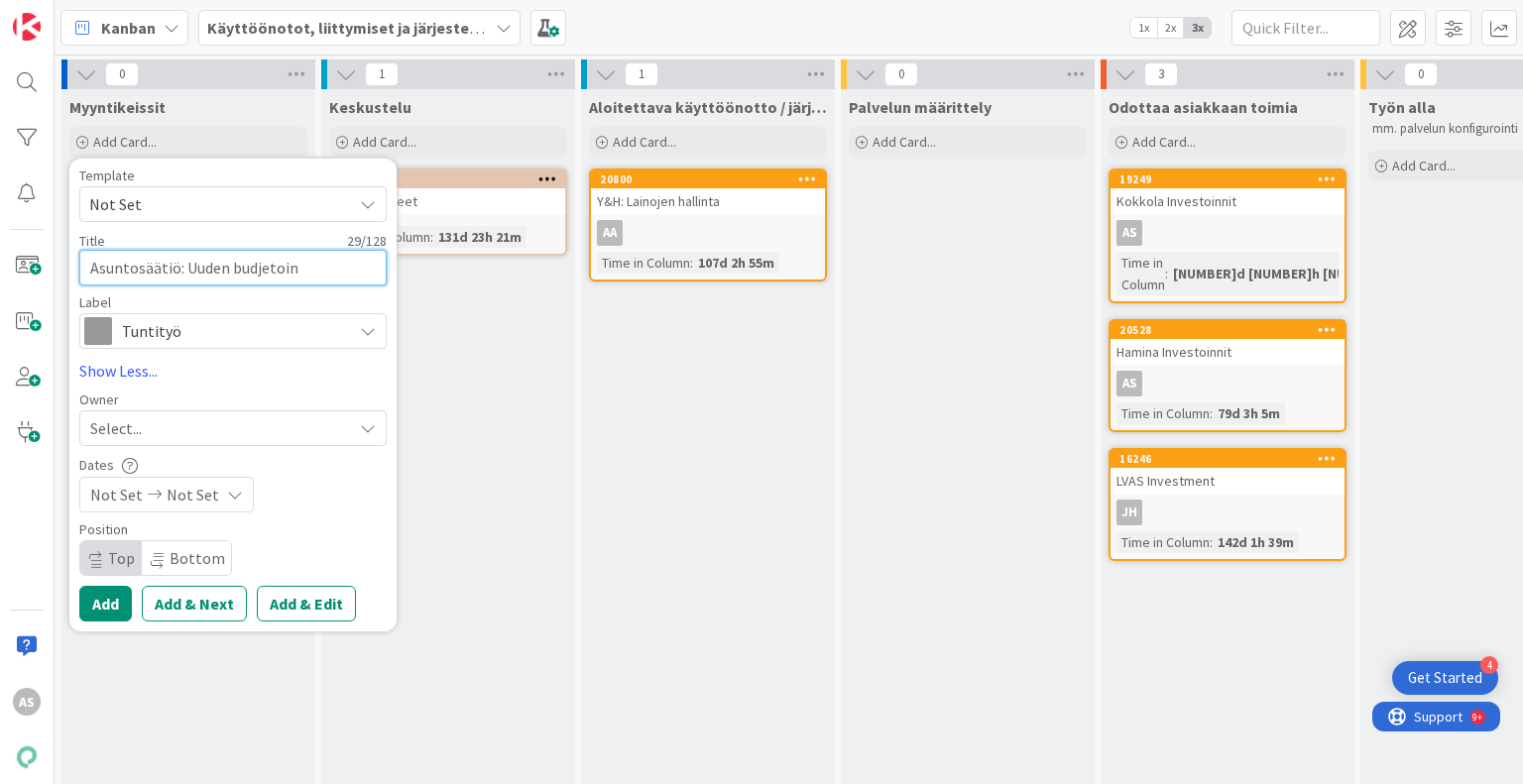 type on "x" 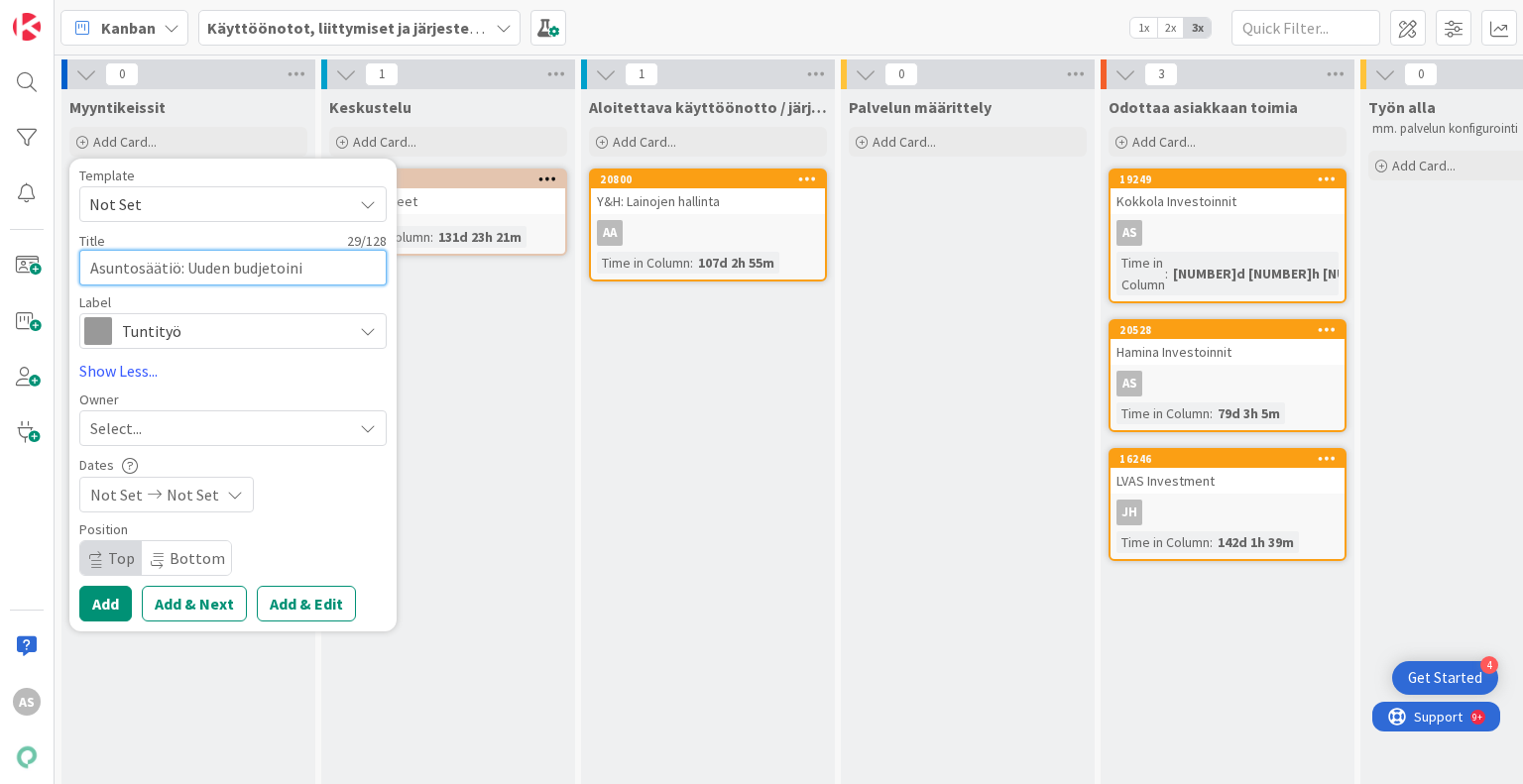 type on "x" 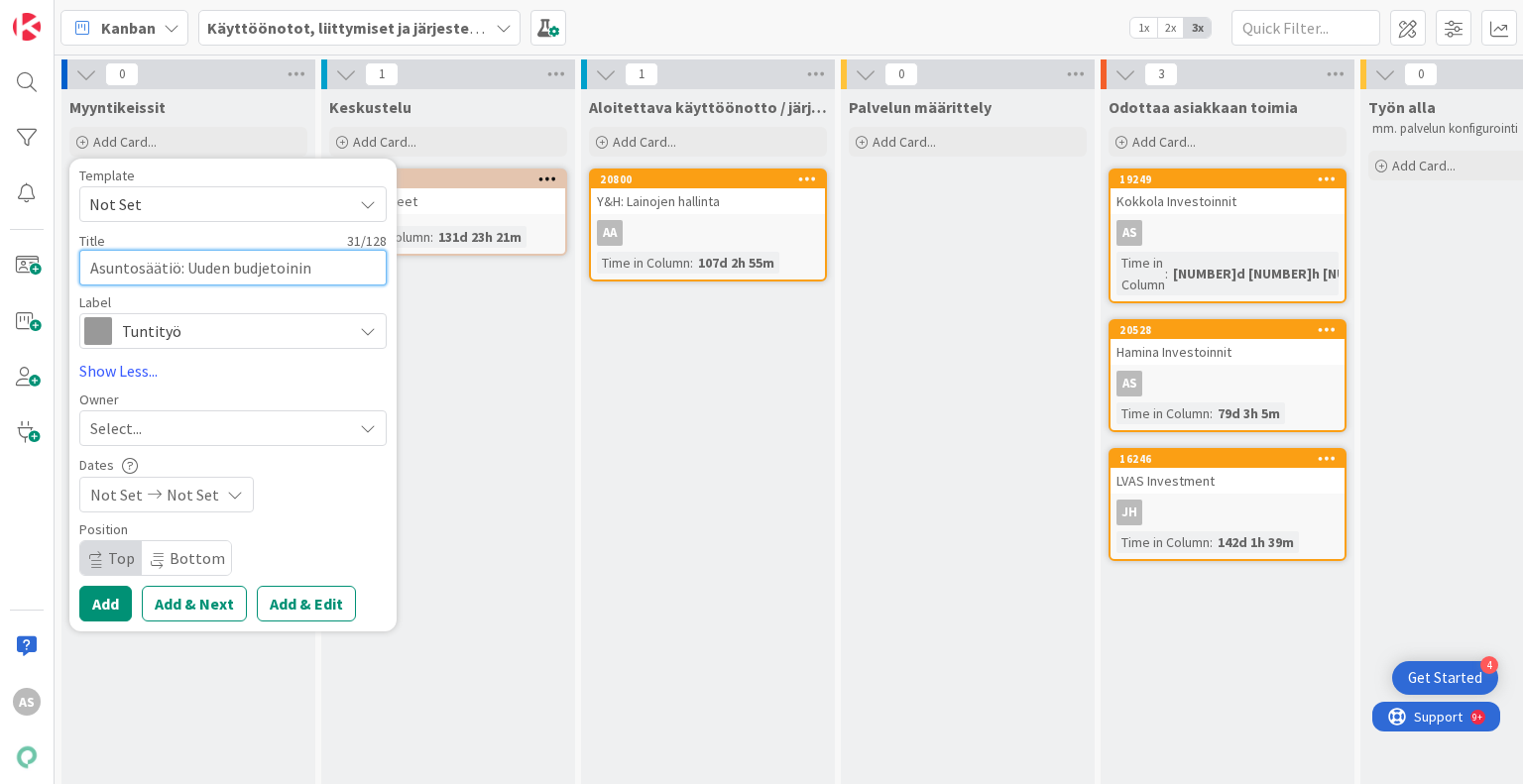 type on "x" 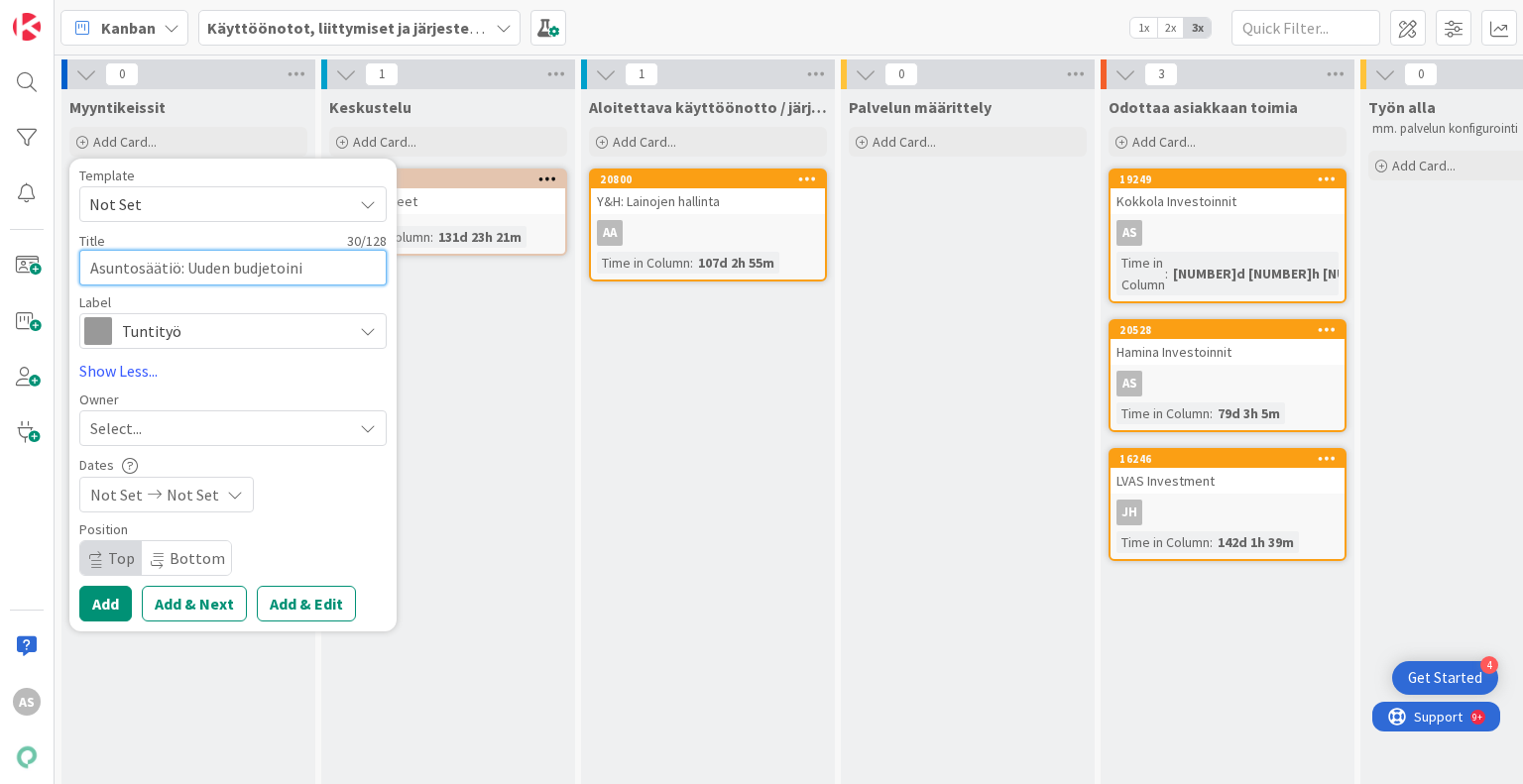 type on "x" 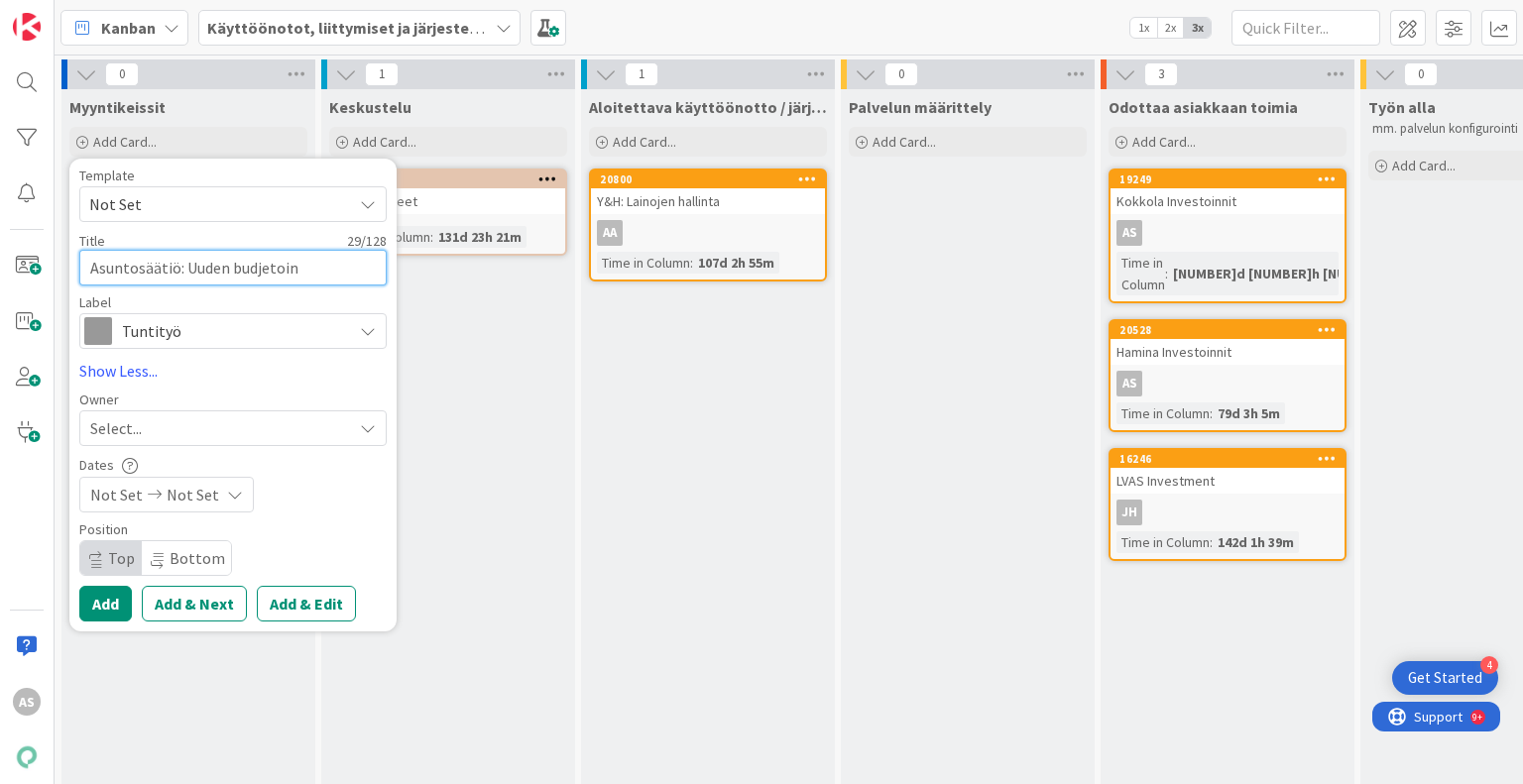 type on "x" 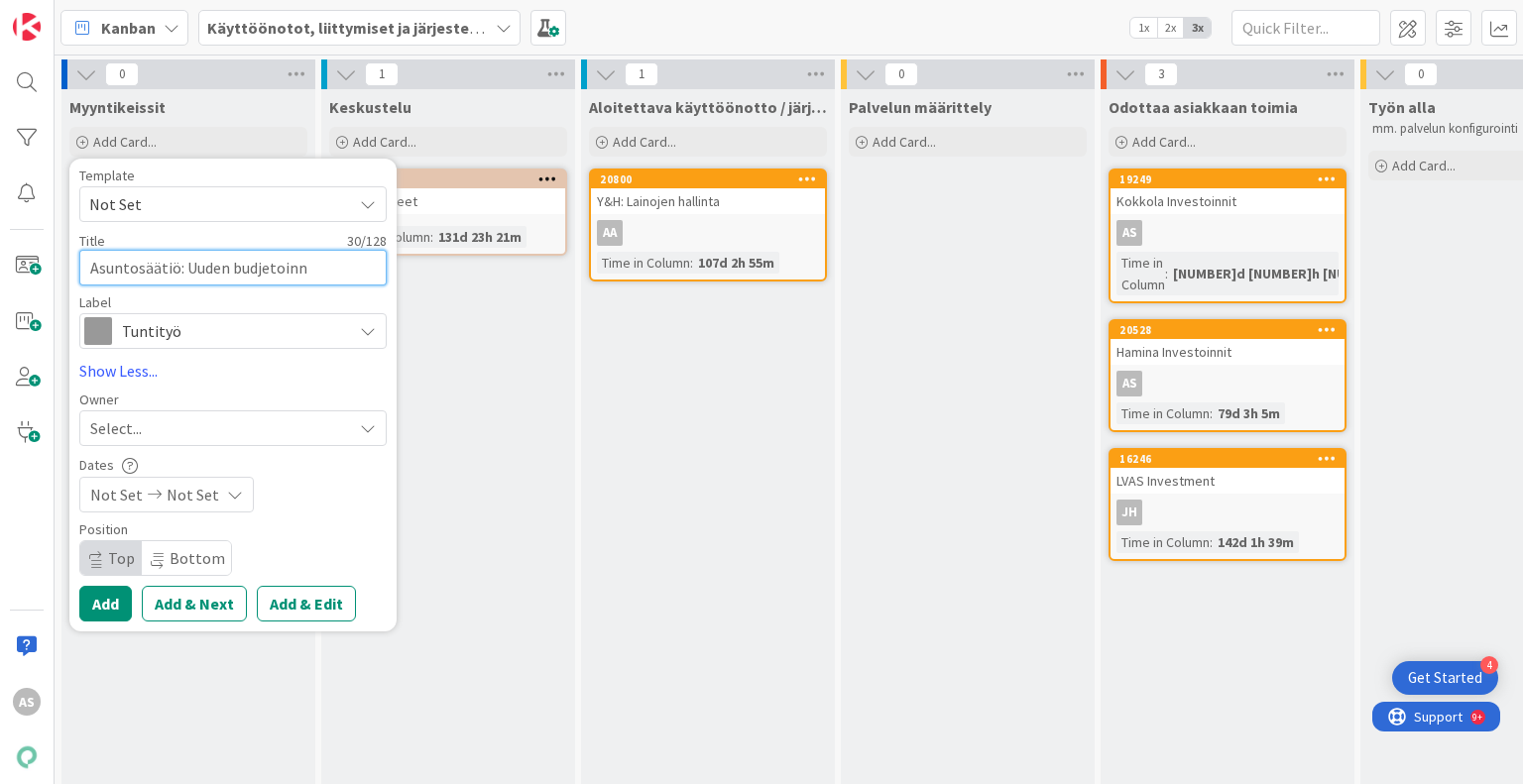type on "x" 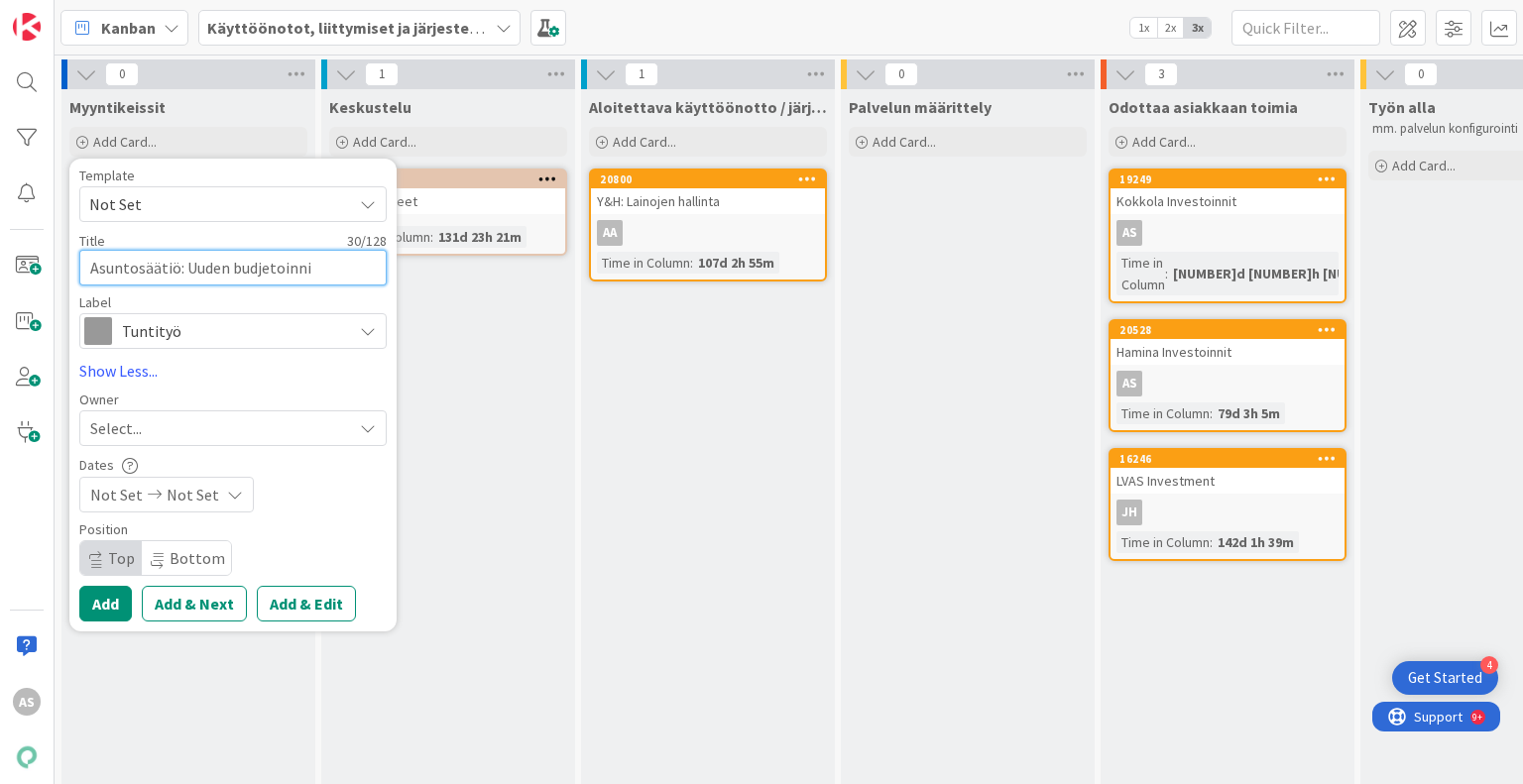 type on "x" 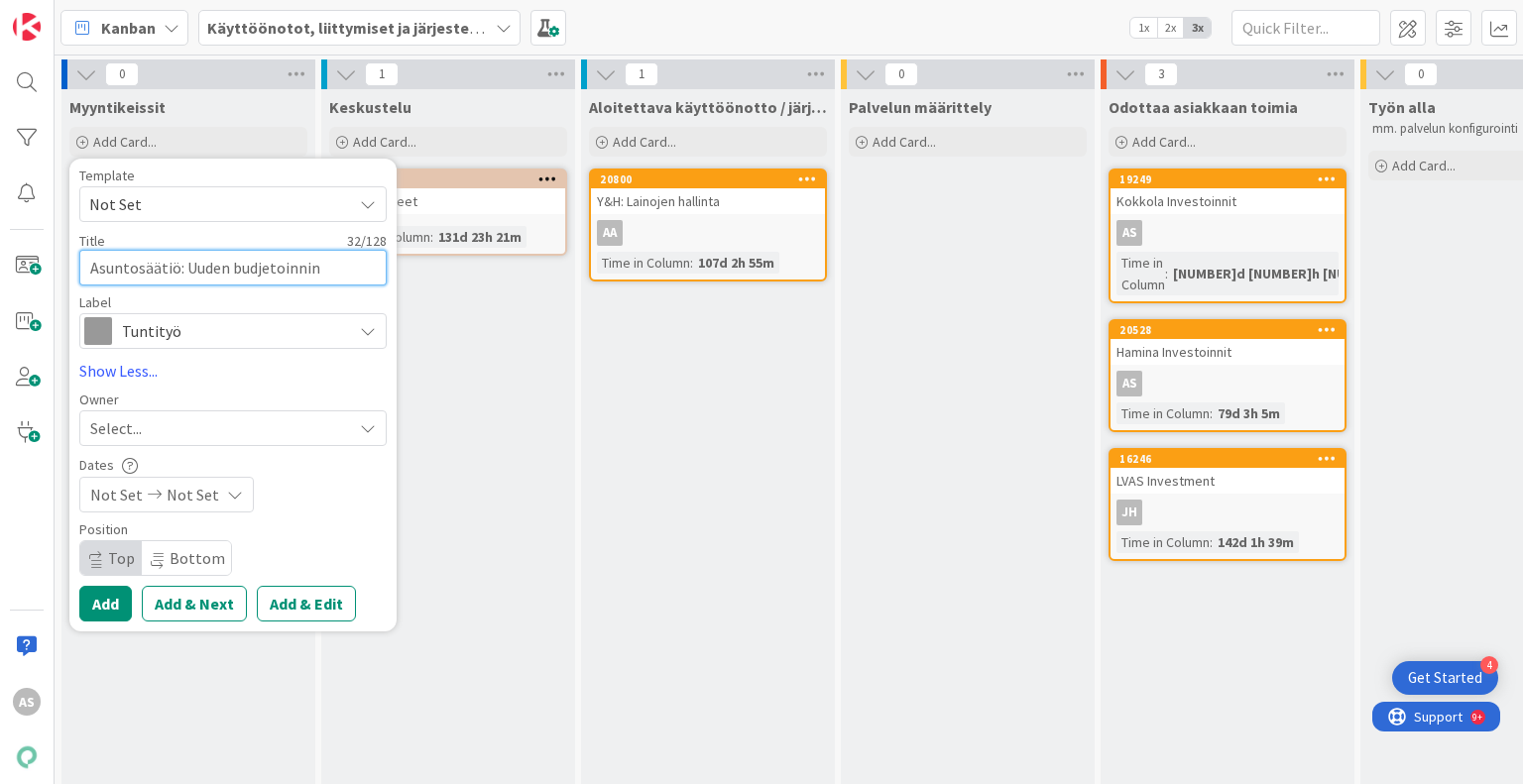 type on "x" 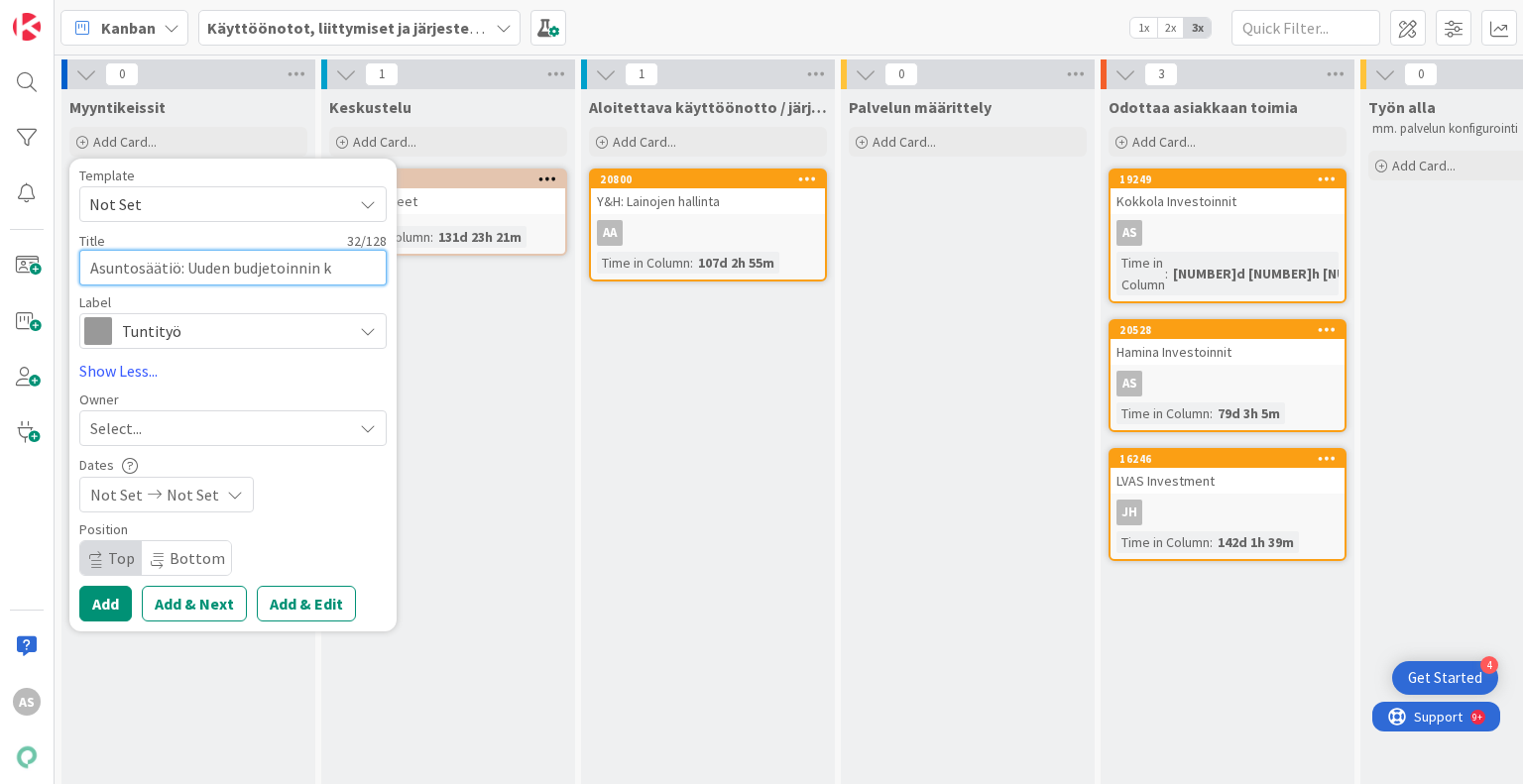 type on "x" 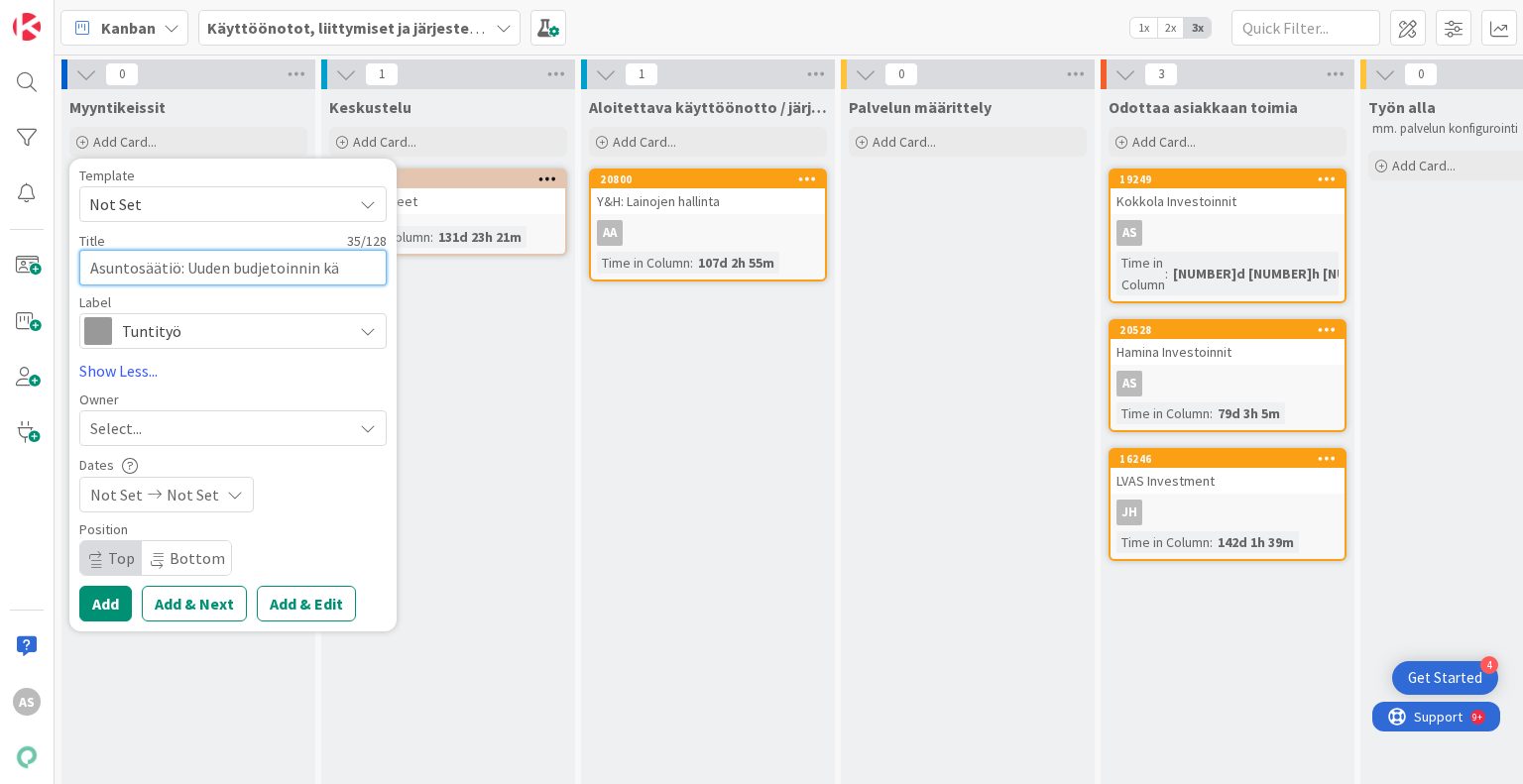 type on "x" 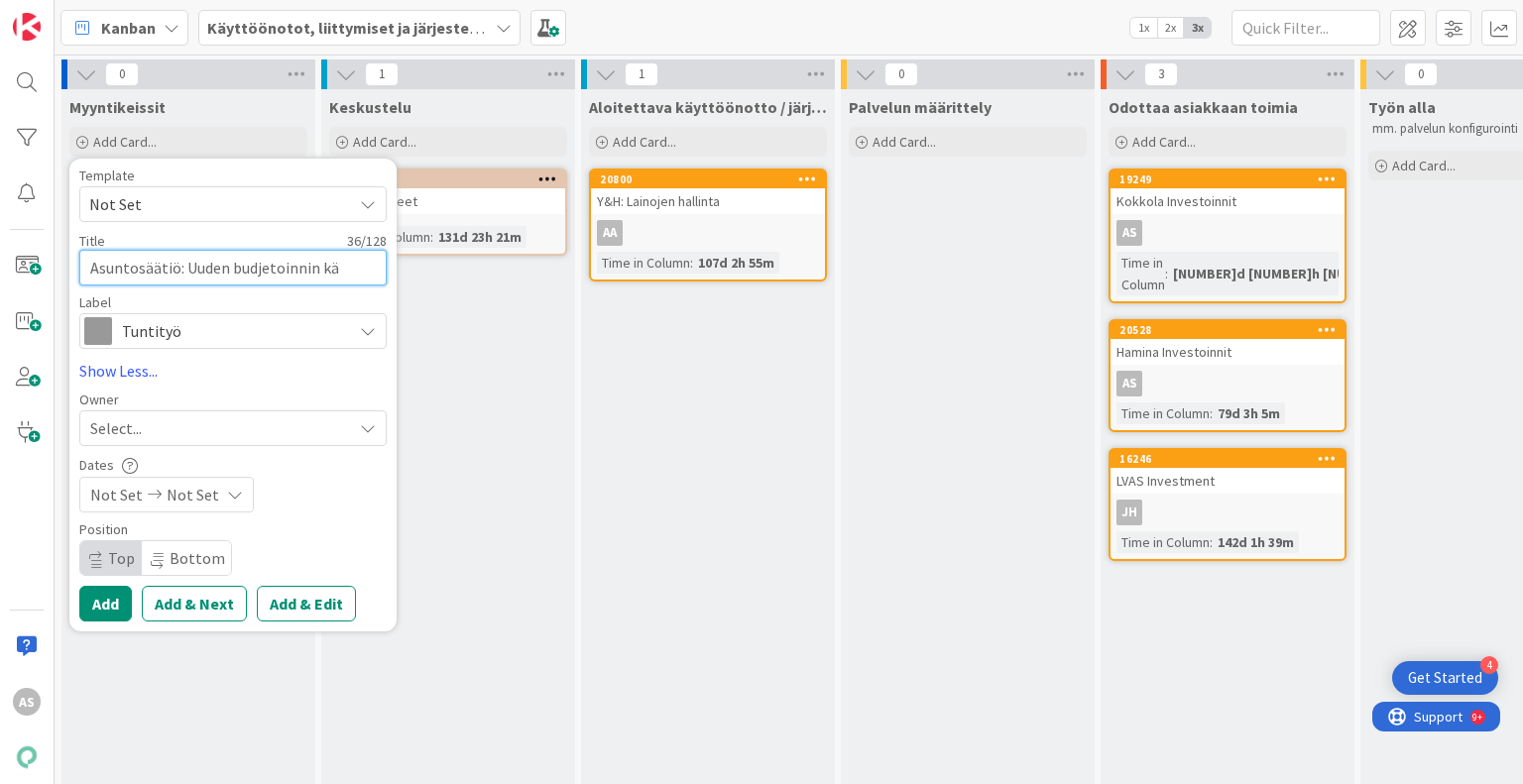 type on "x" 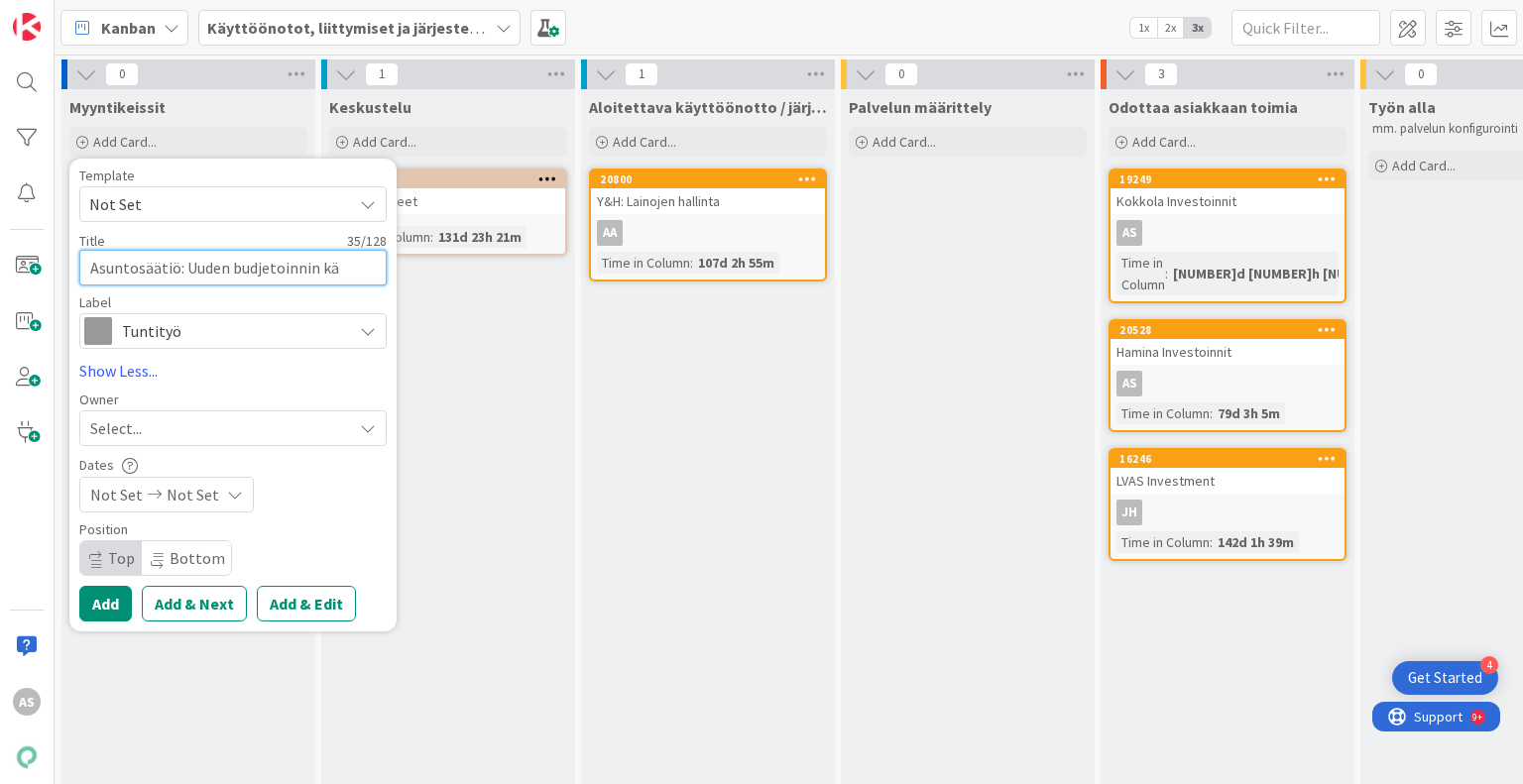type on "x" 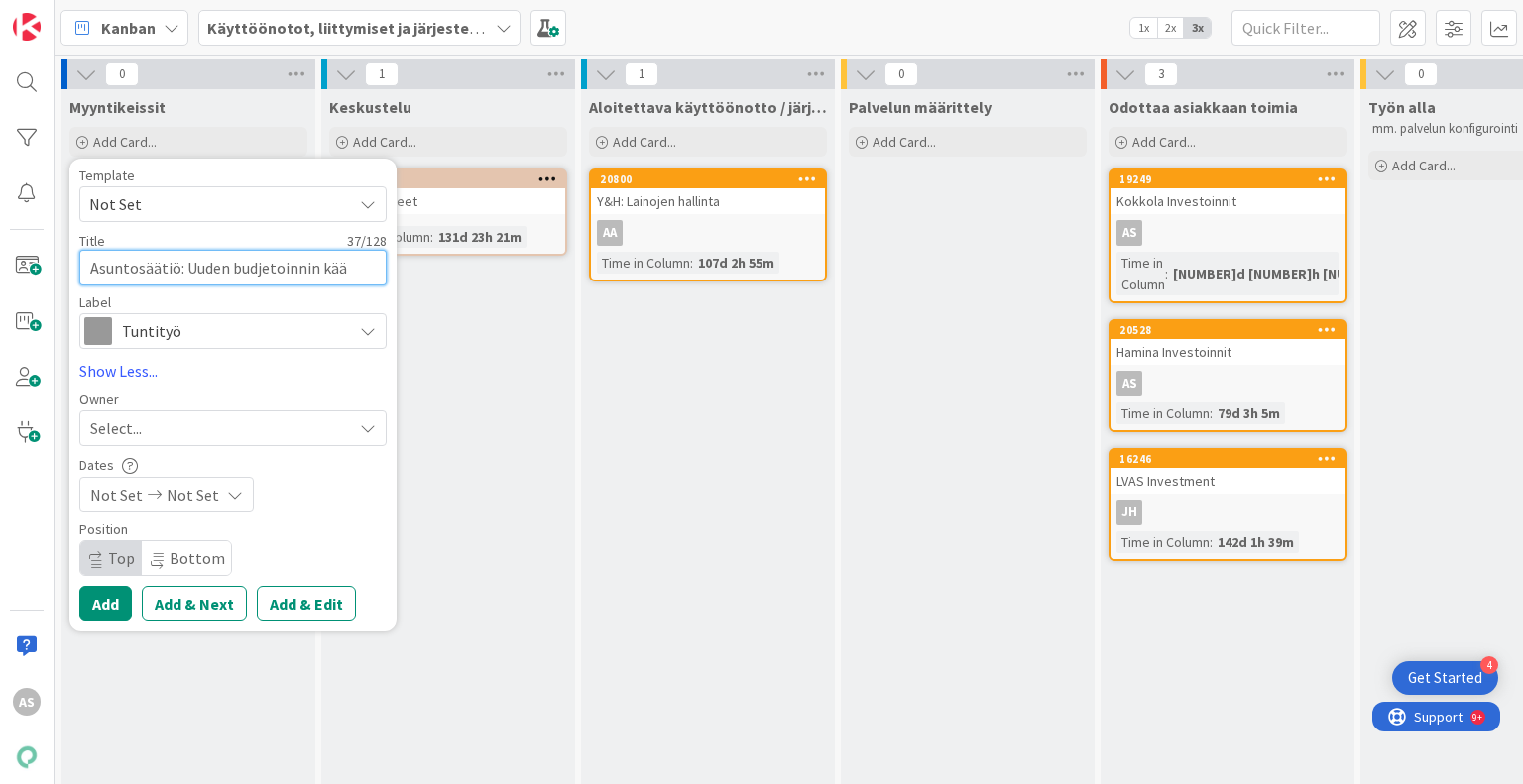 type on "x" 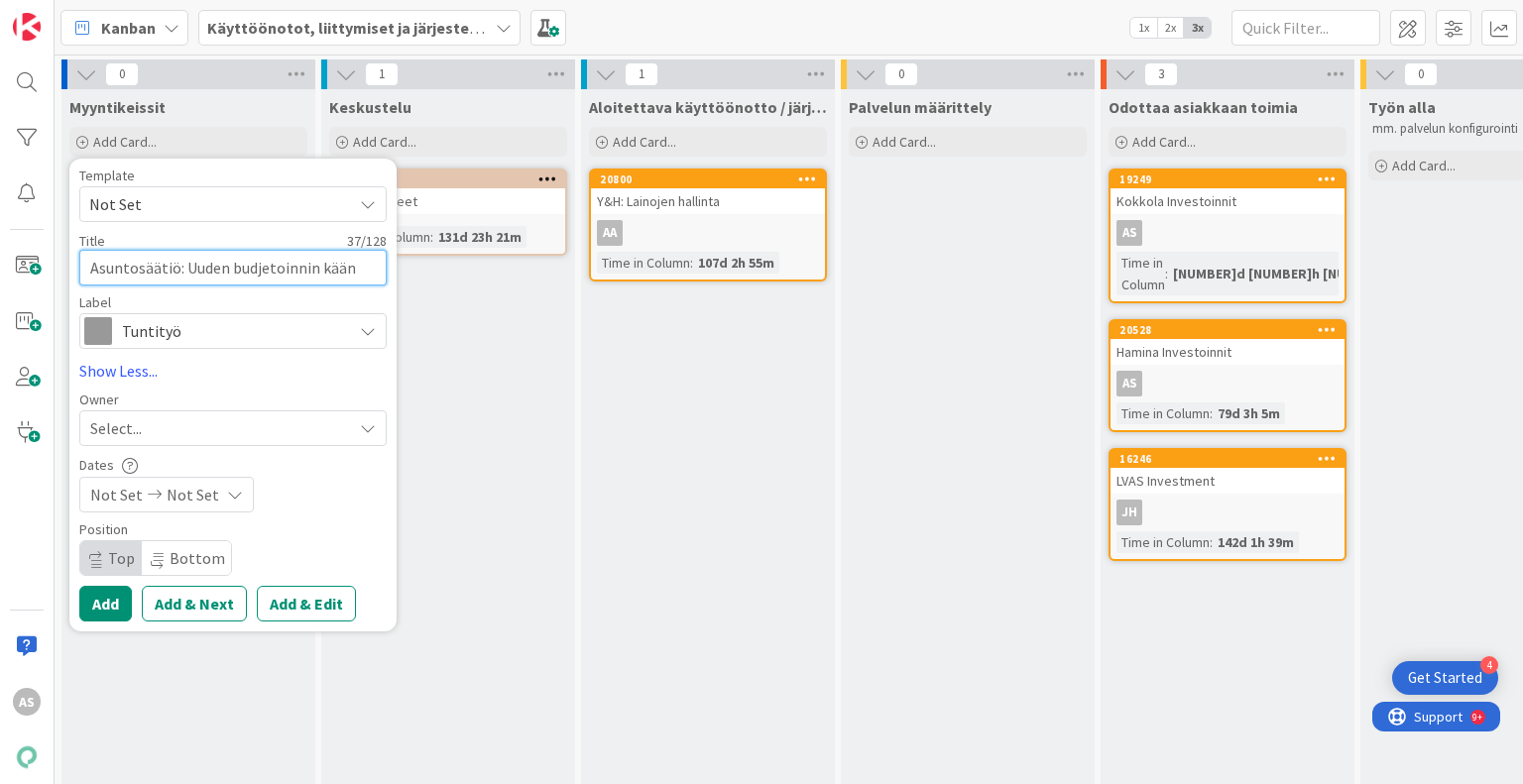 type on "x" 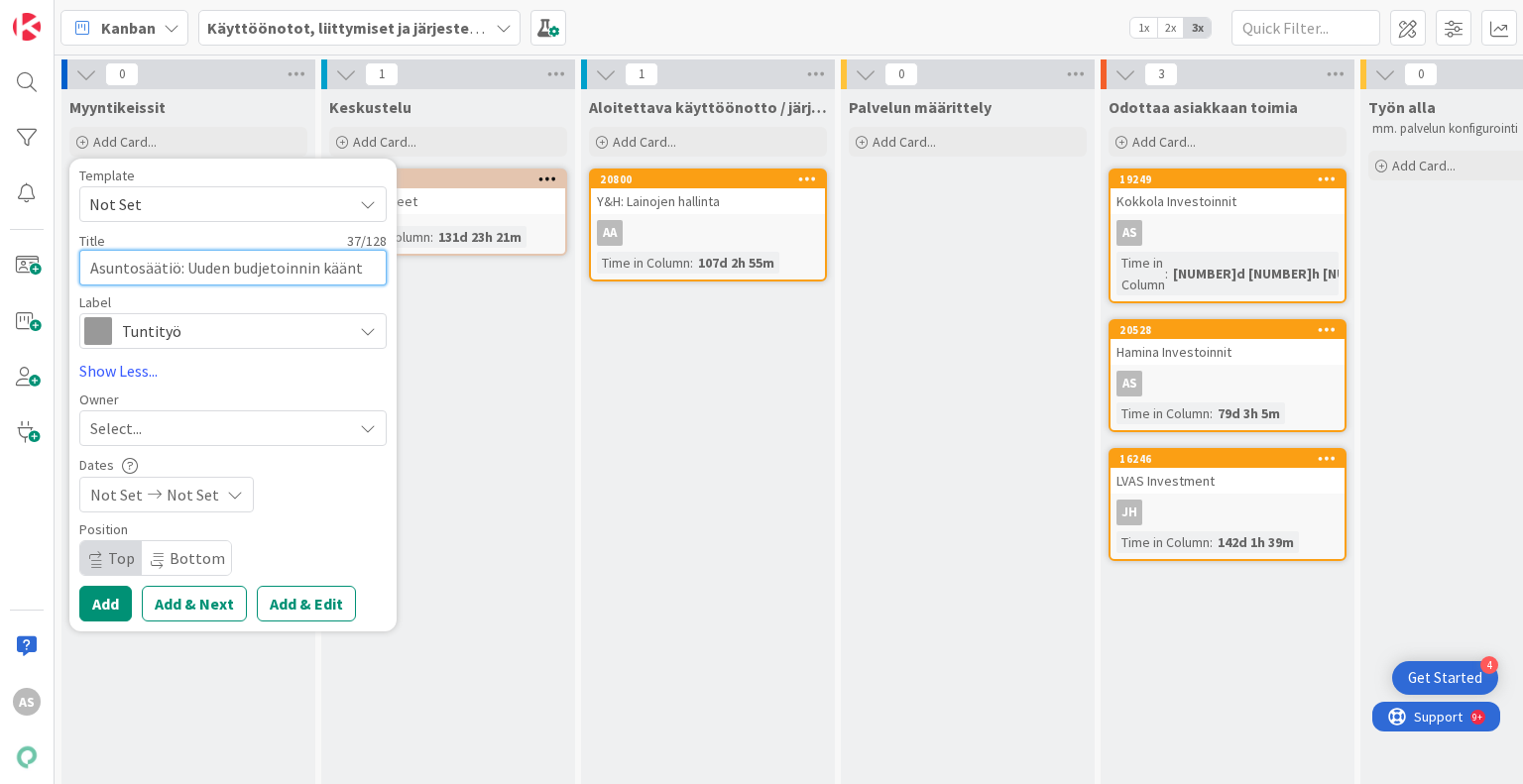 type on "x" 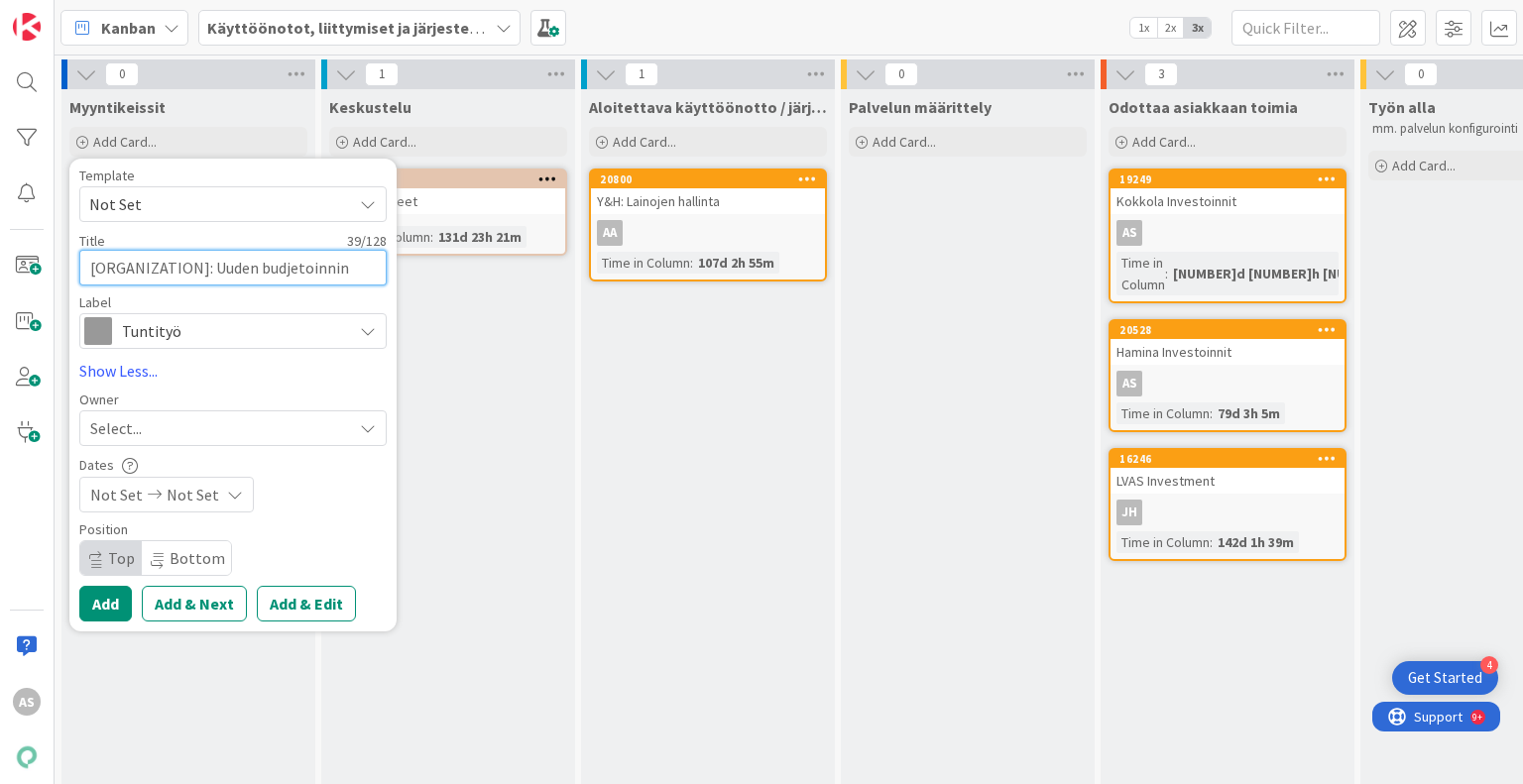 type on "x" 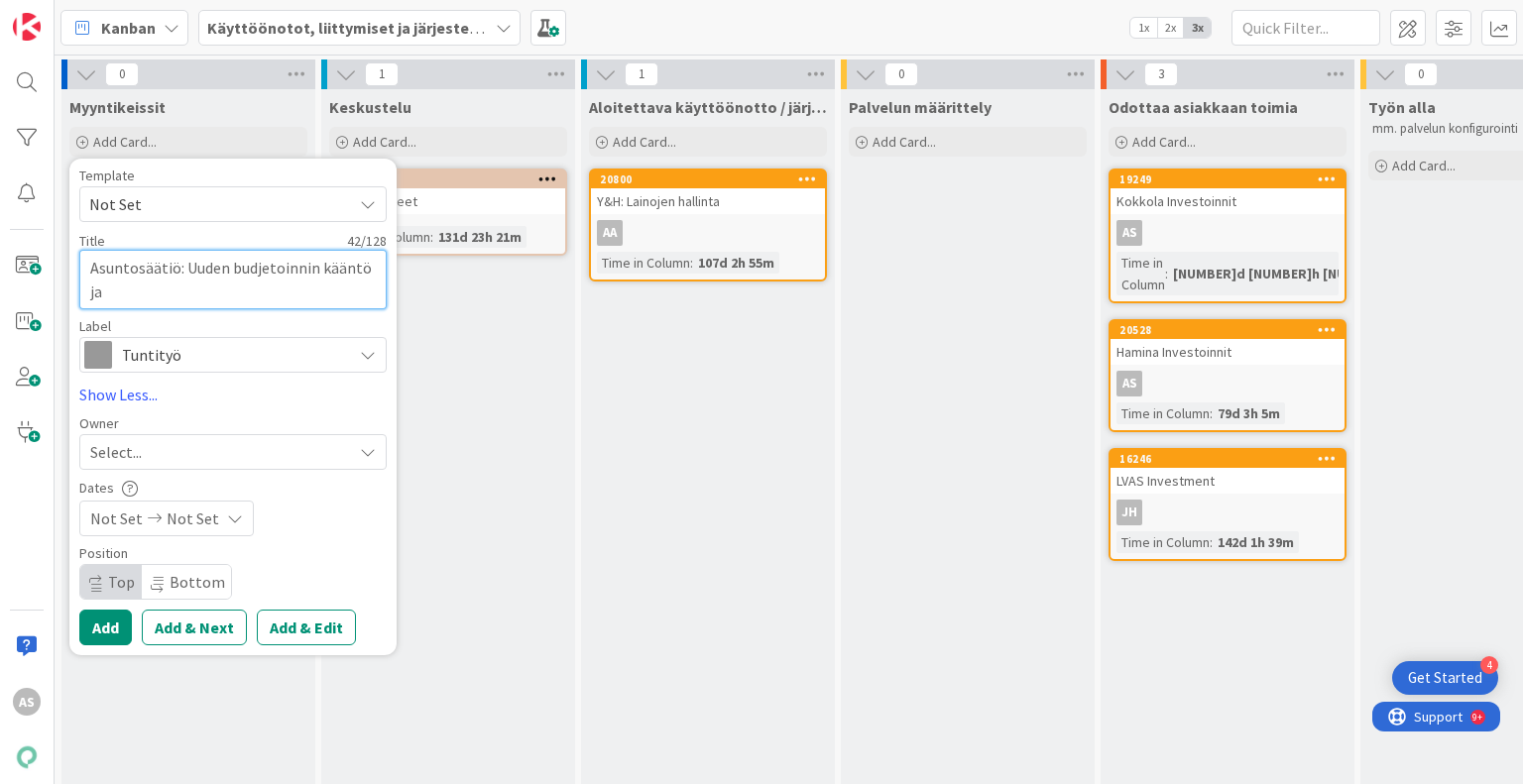 type on "x" 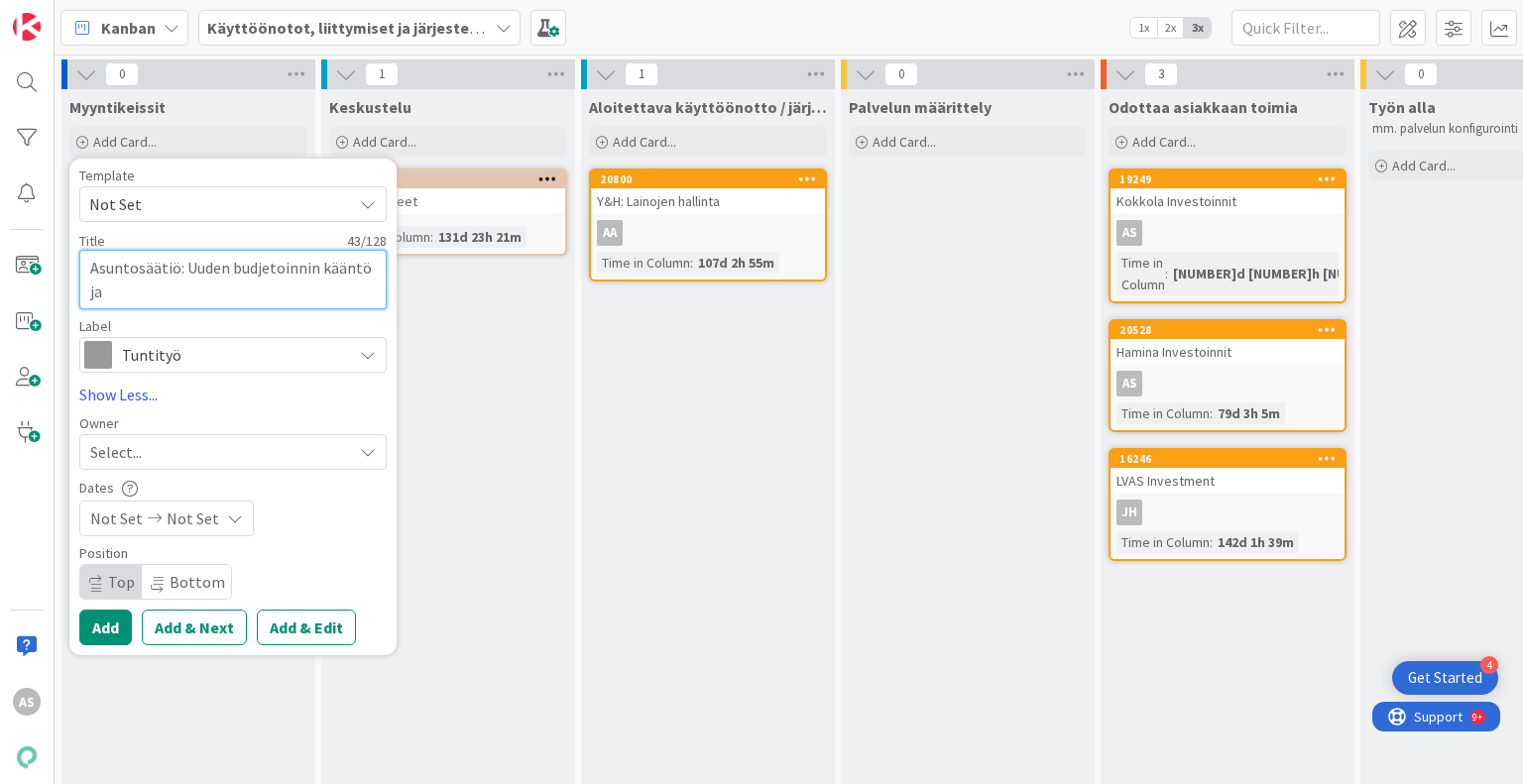 type on "x" 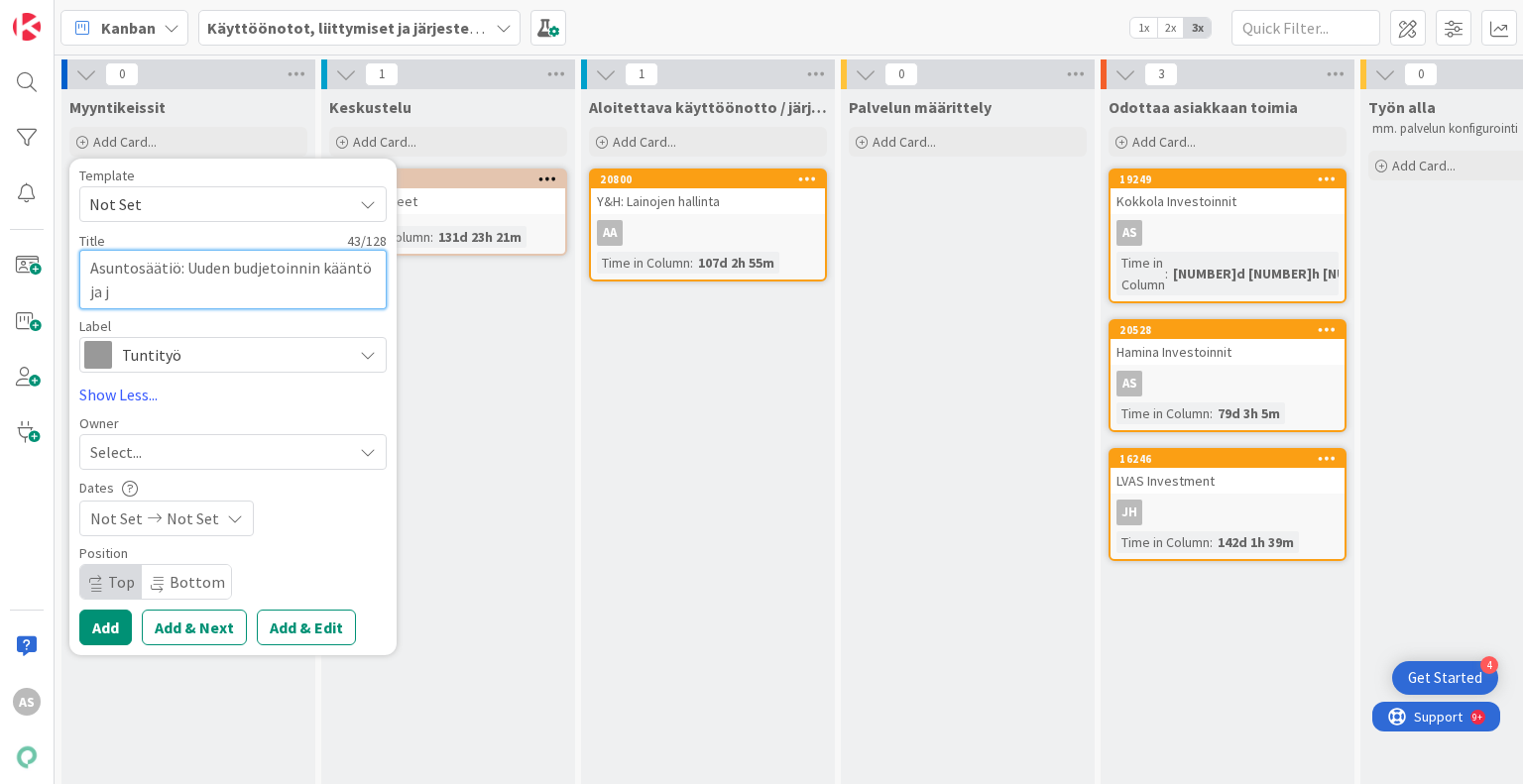 type on "x" 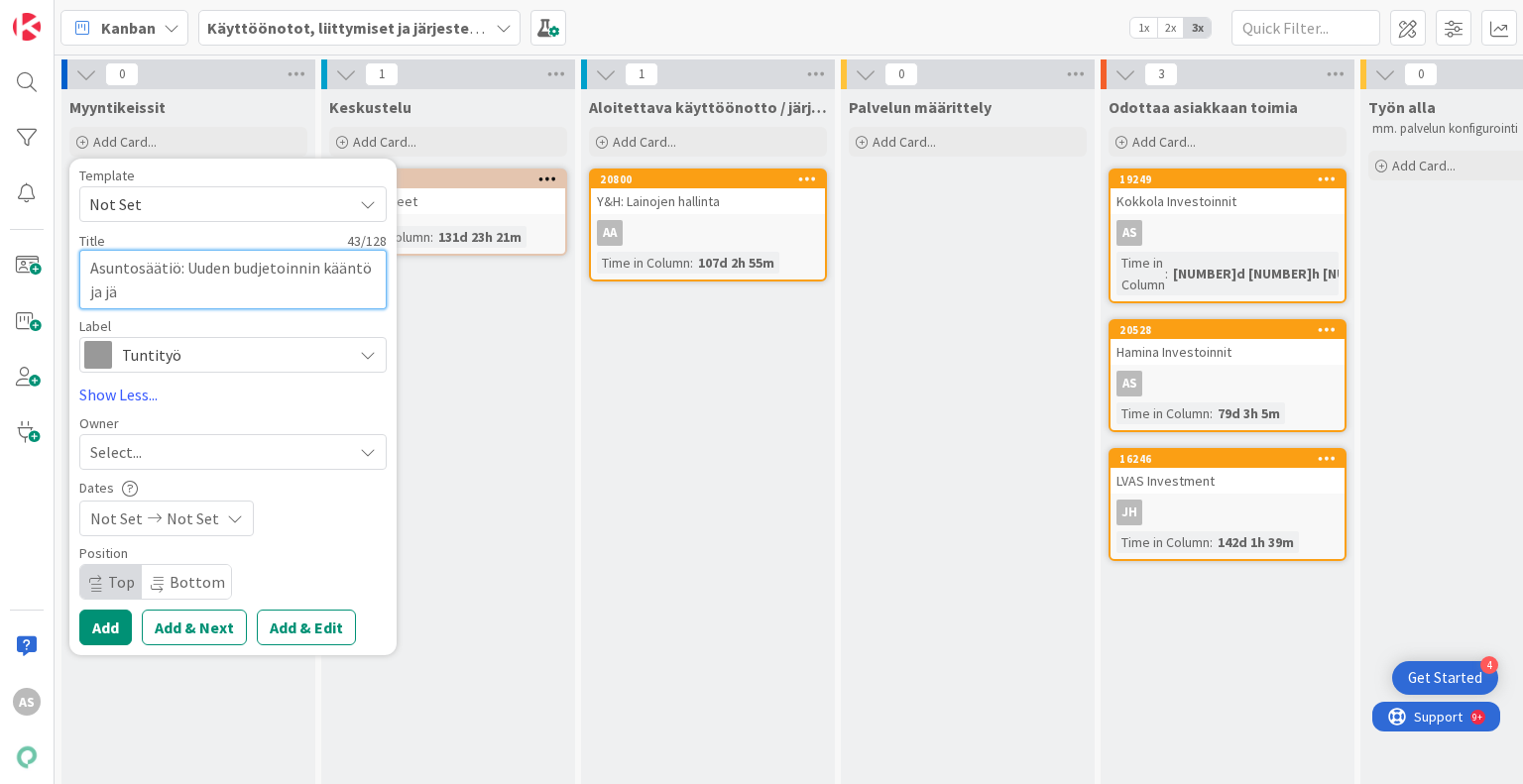 type on "x" 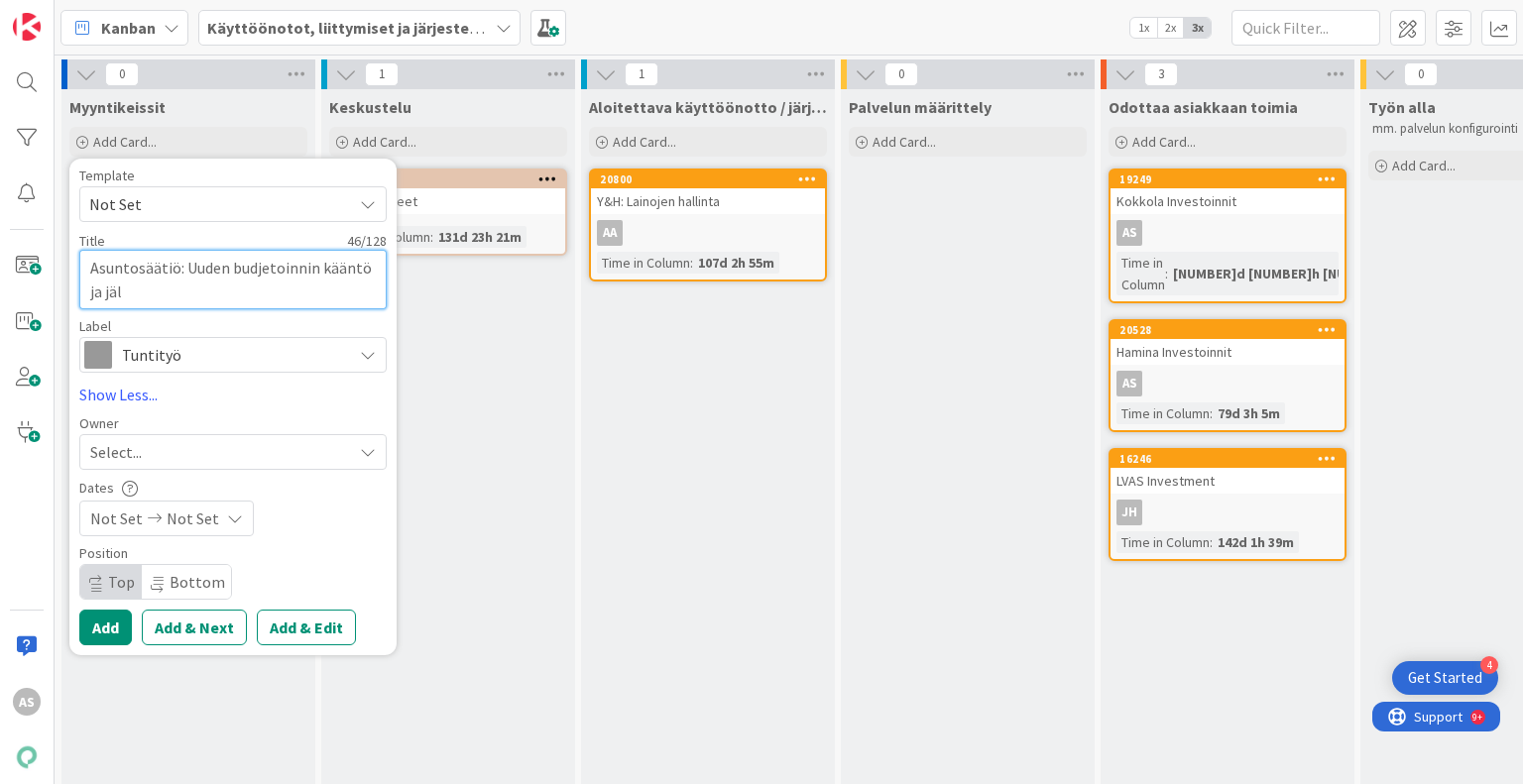 type on "x" 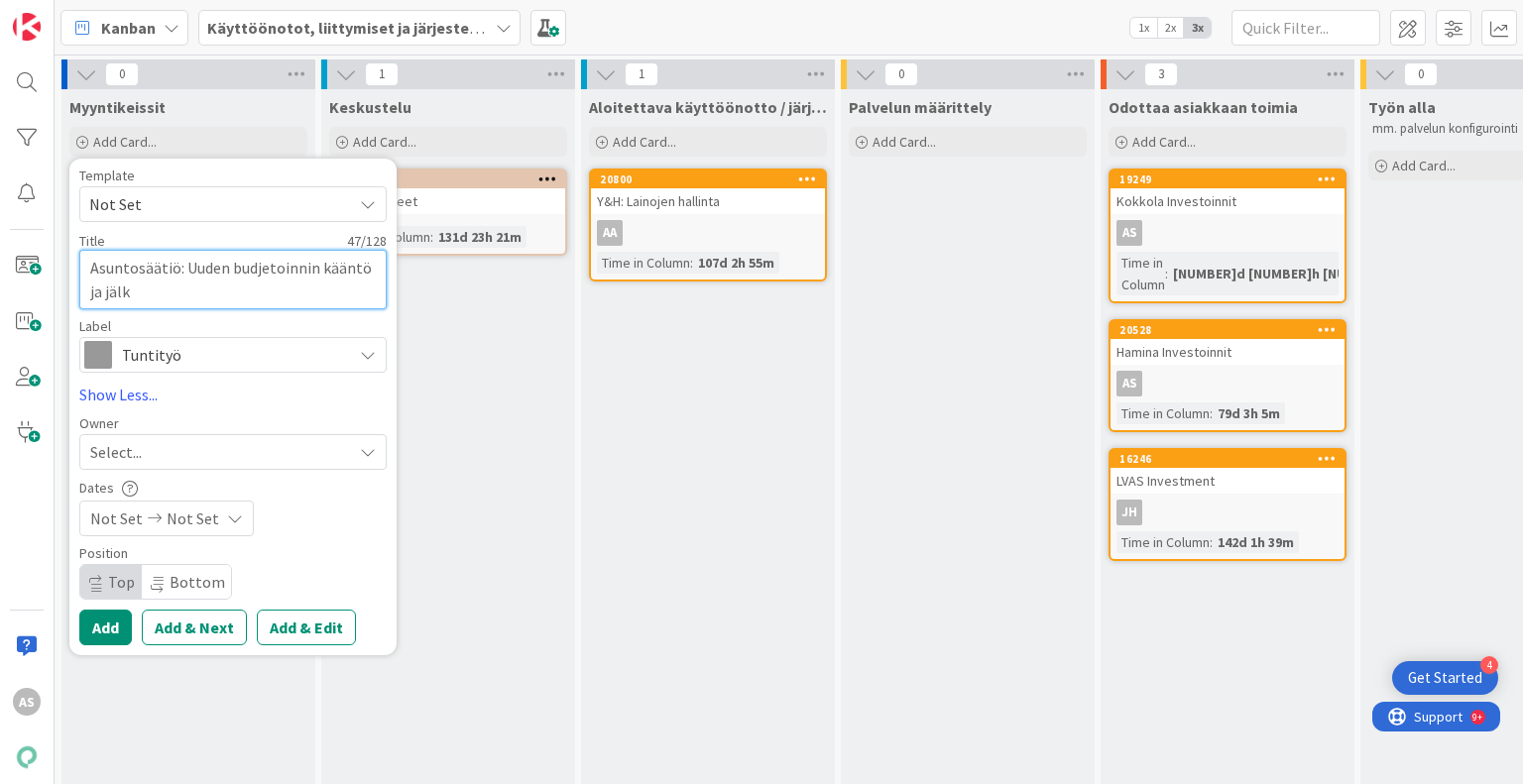 type on "x" 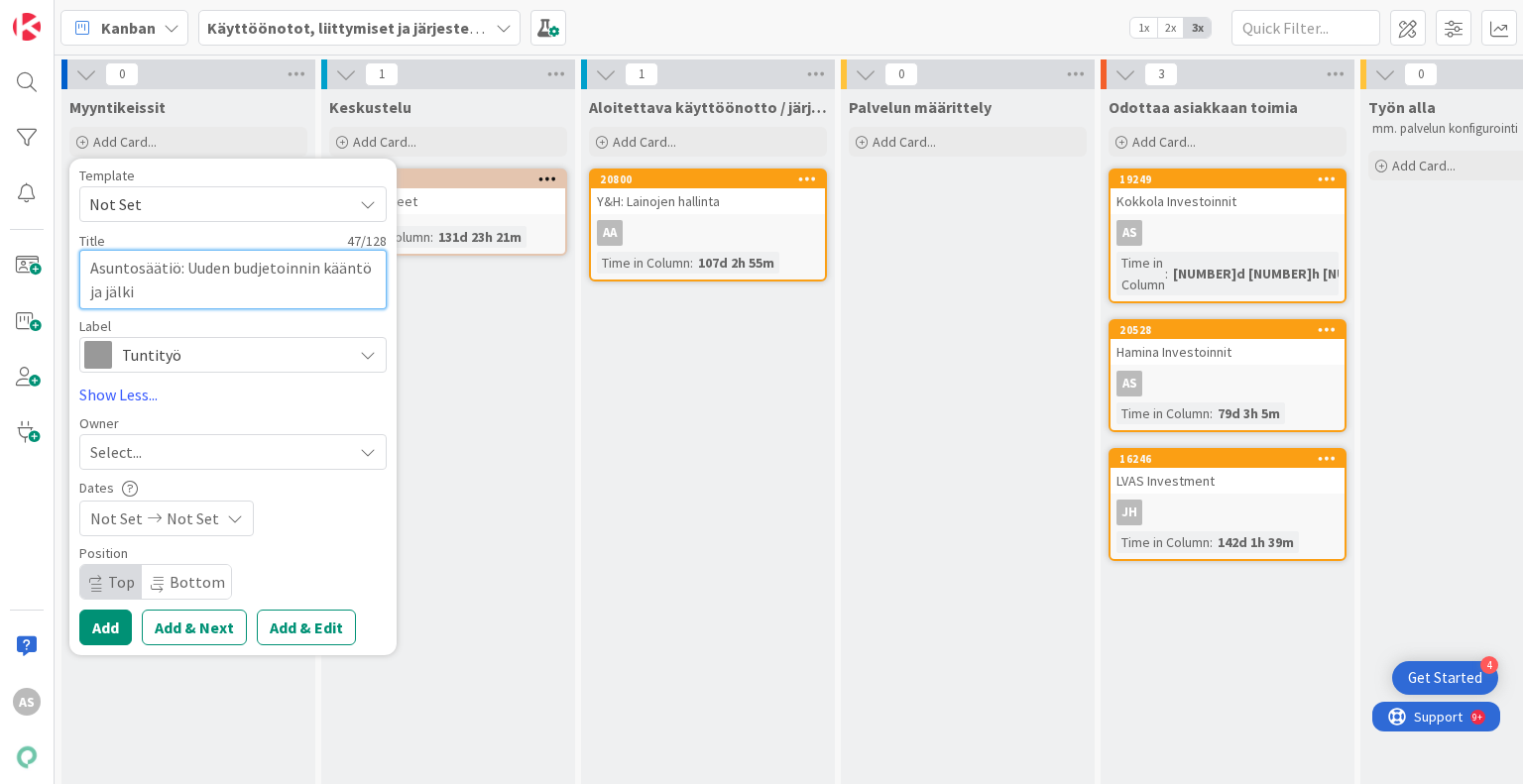 type on "x" 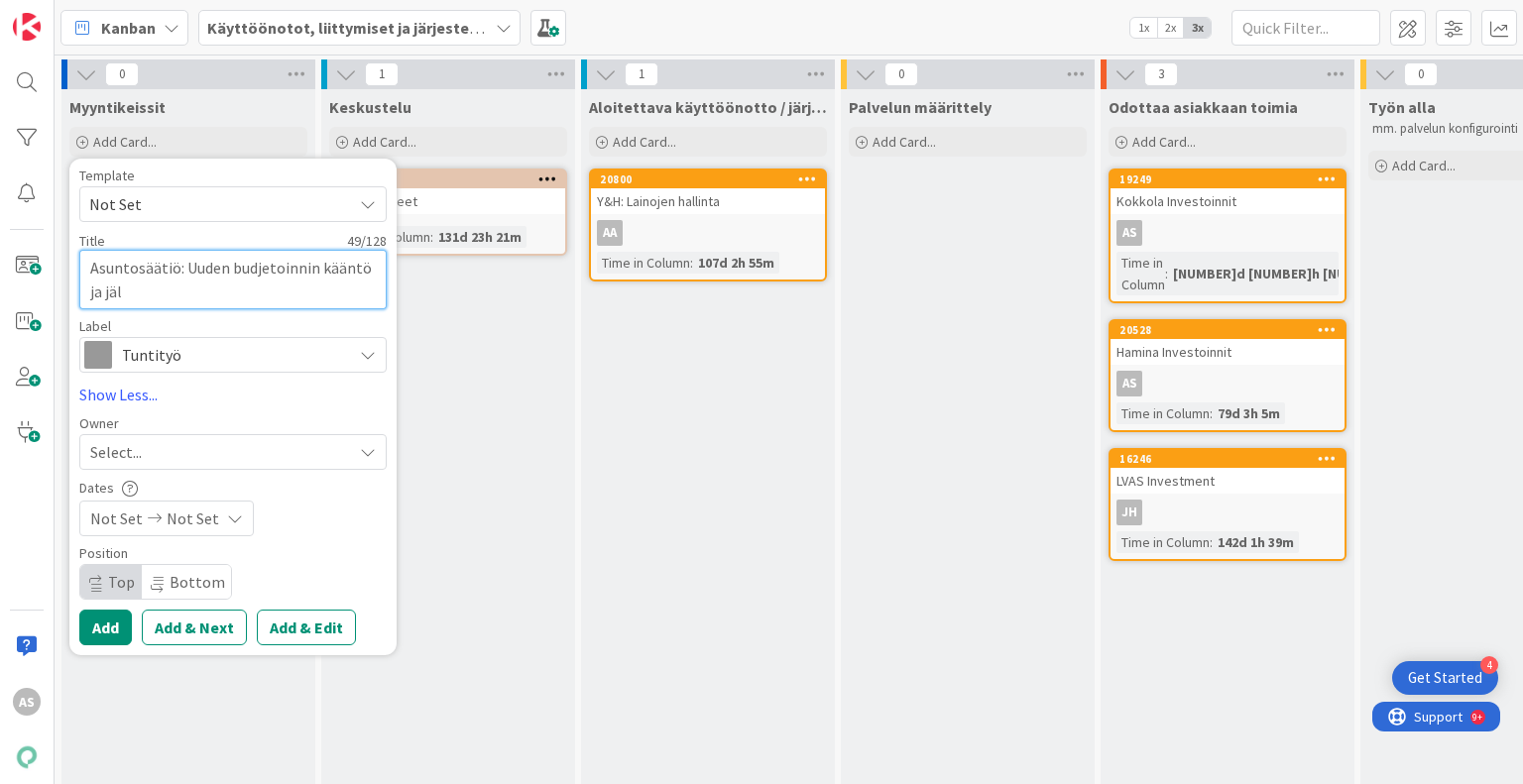 type on "x" 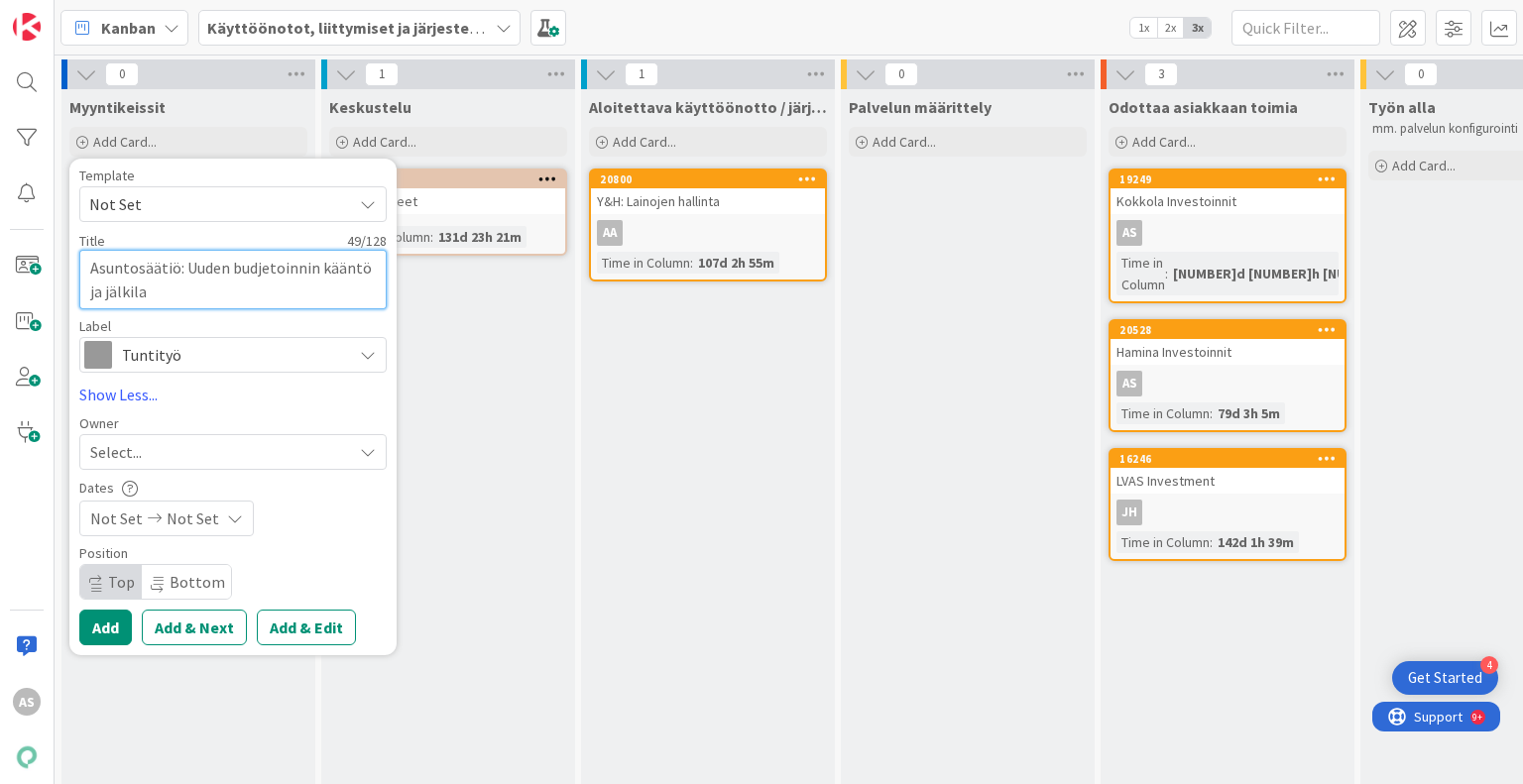 type on "x" 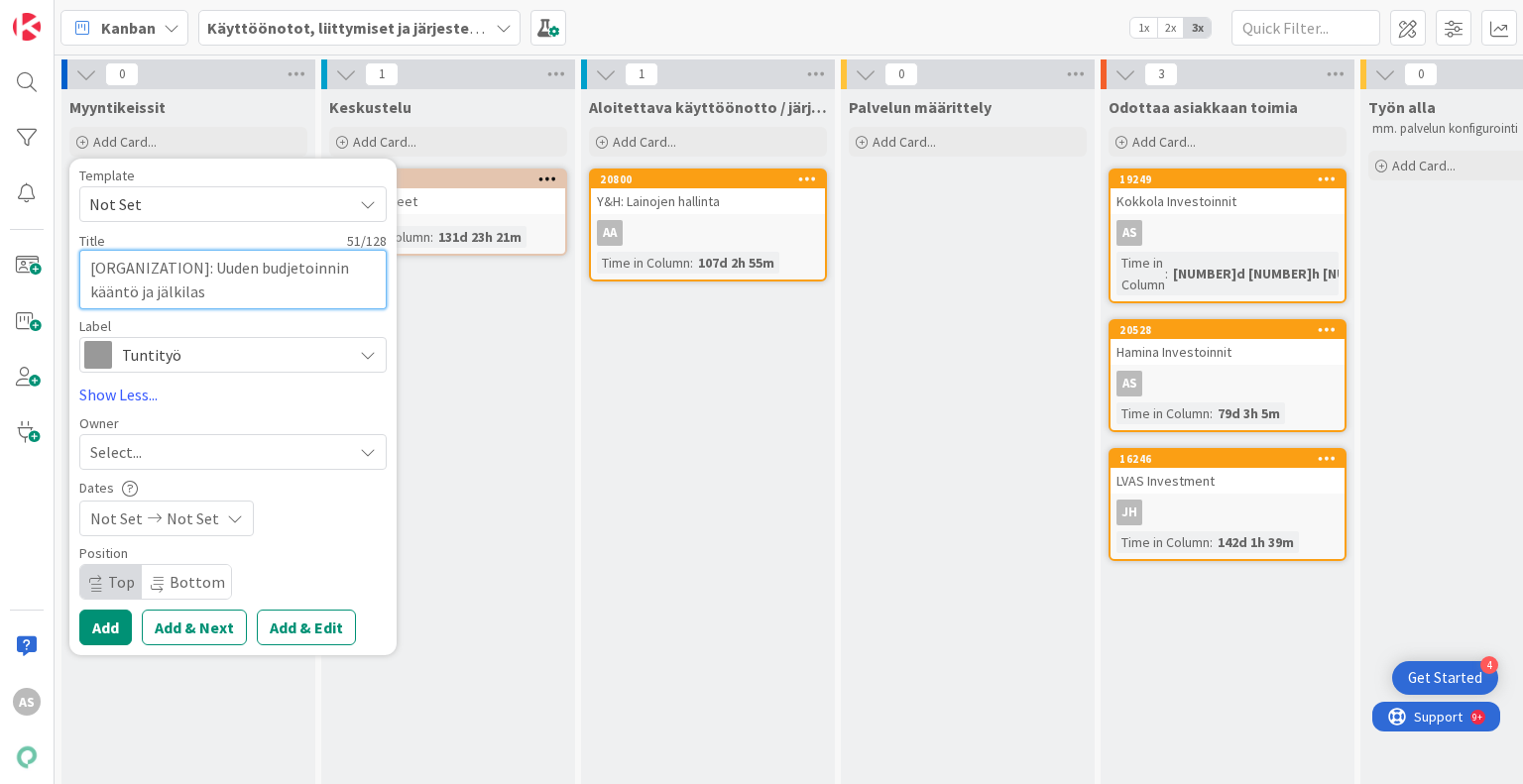 type on "Asuntosäätiö: Uuden budjetoinnin kääntö ja jälkilask" 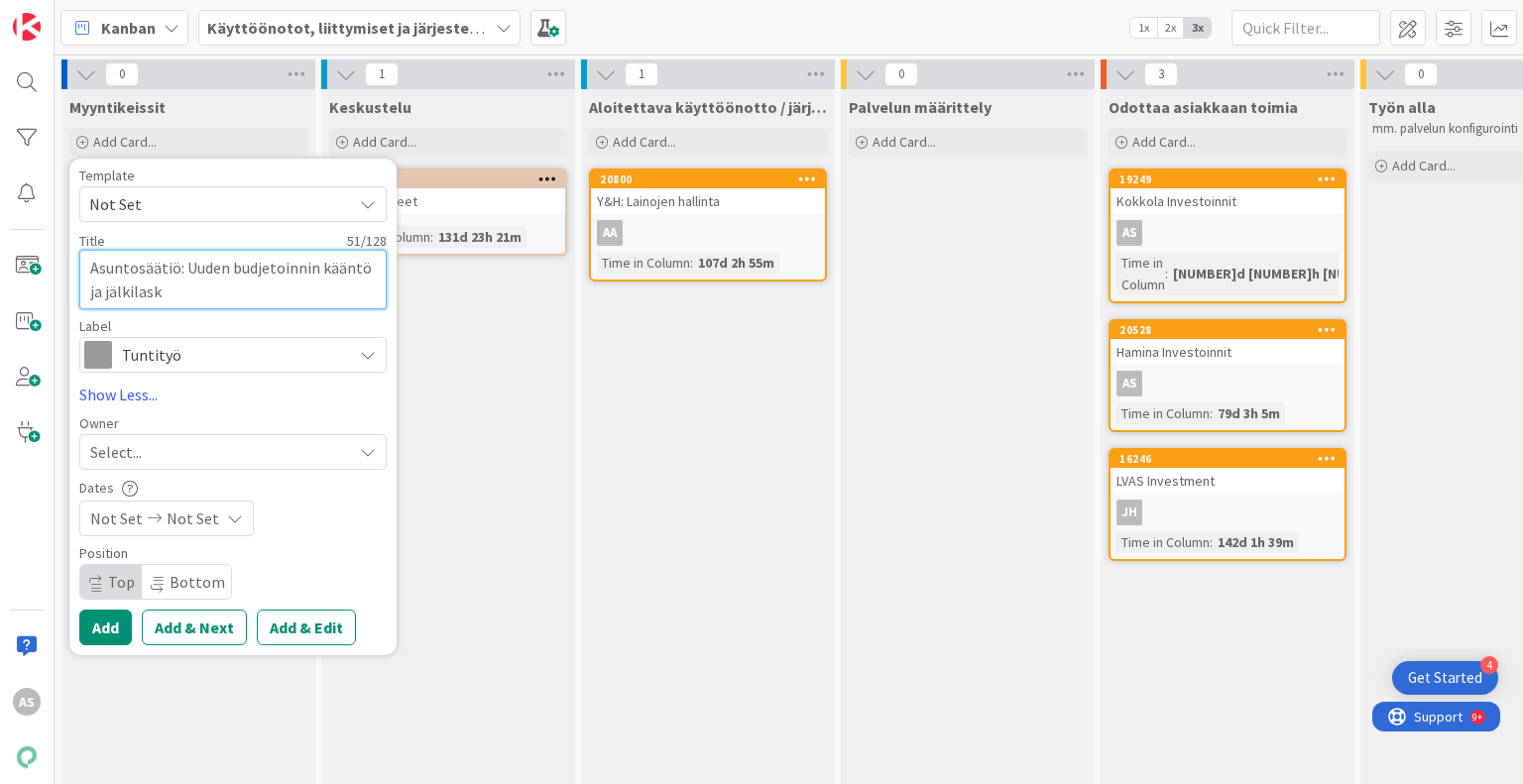 type on "x" 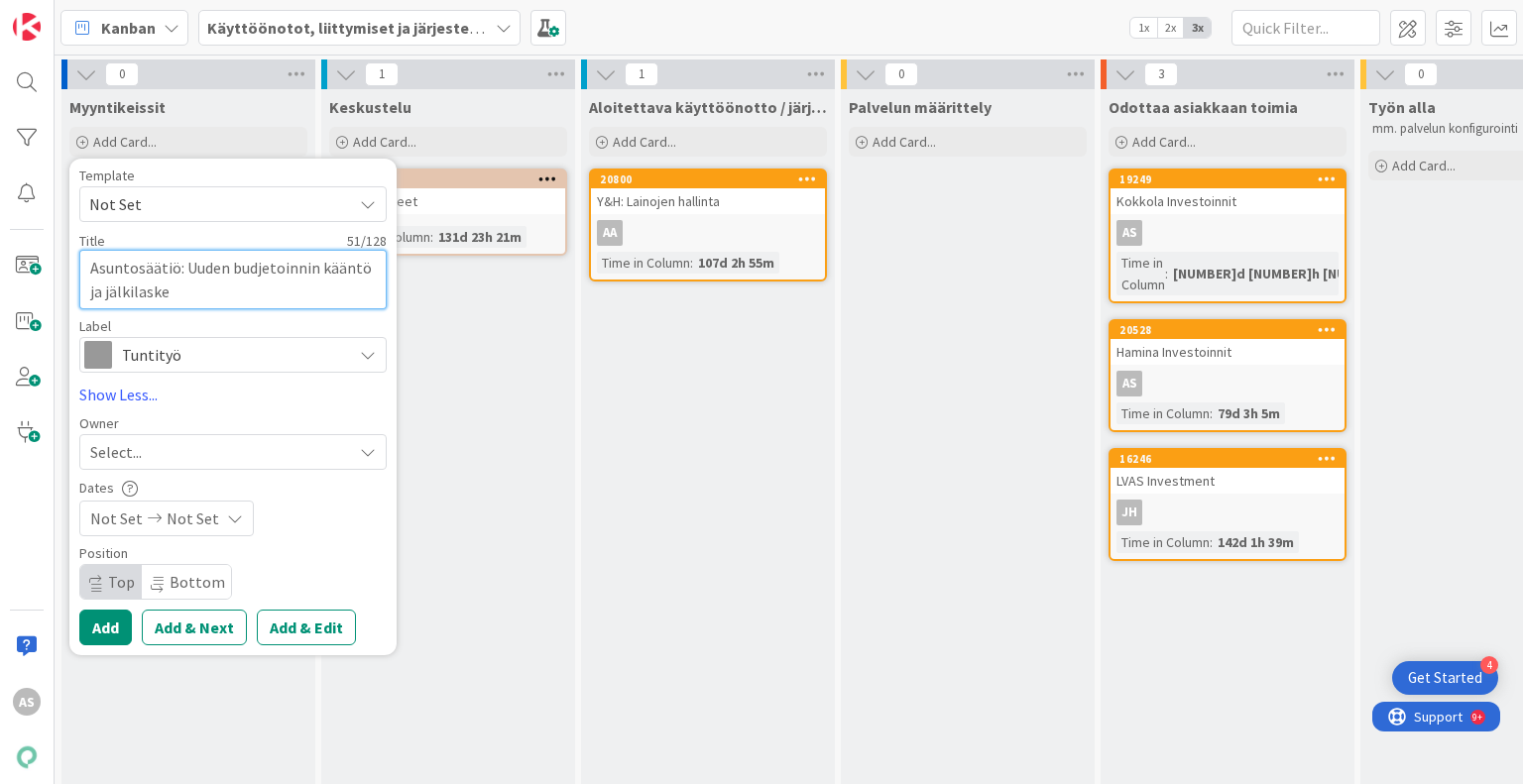 type on "x" 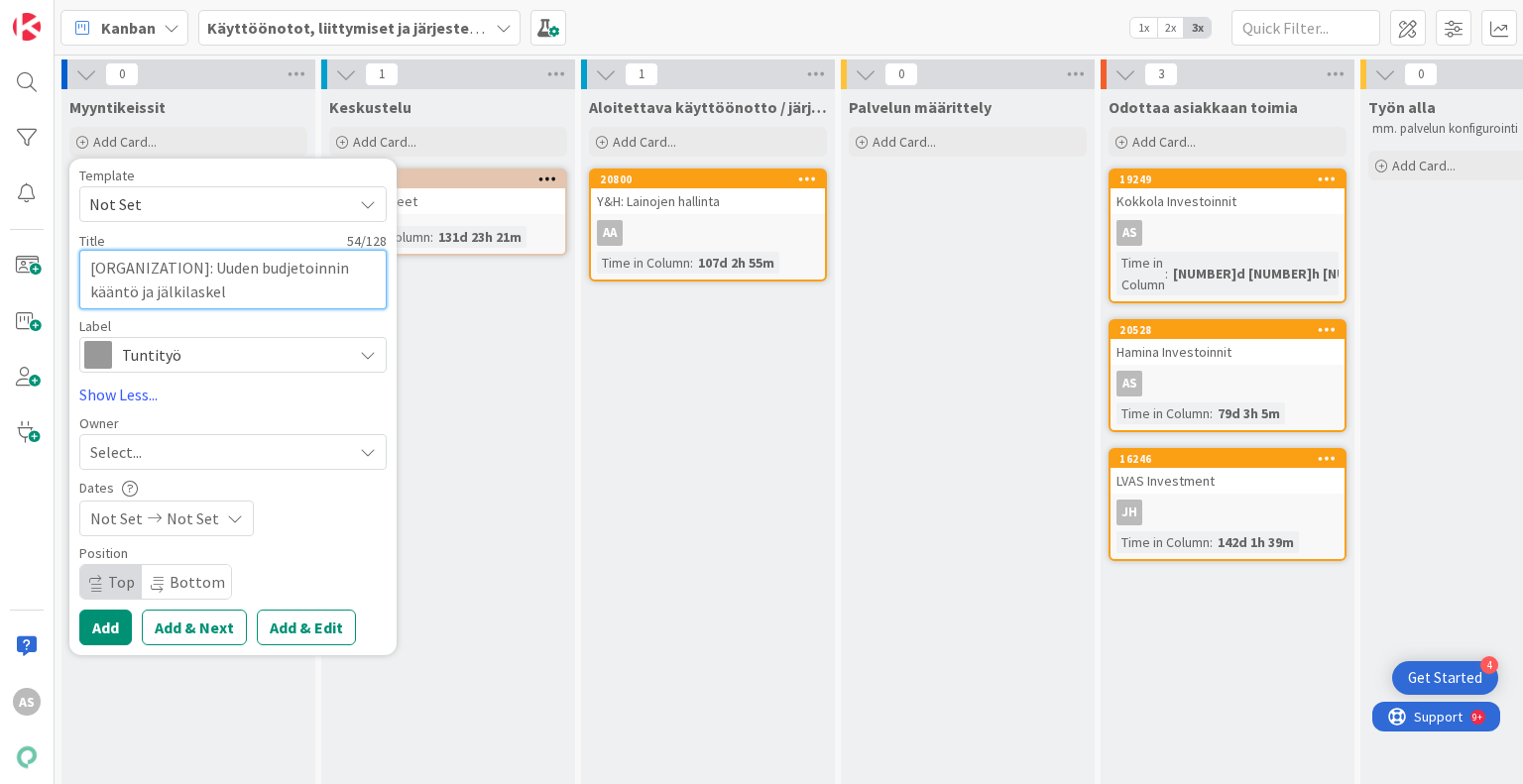 type on "Asuntosäätiö: Uuden budjetoinnin kääntö ja jälkilaskelmat" 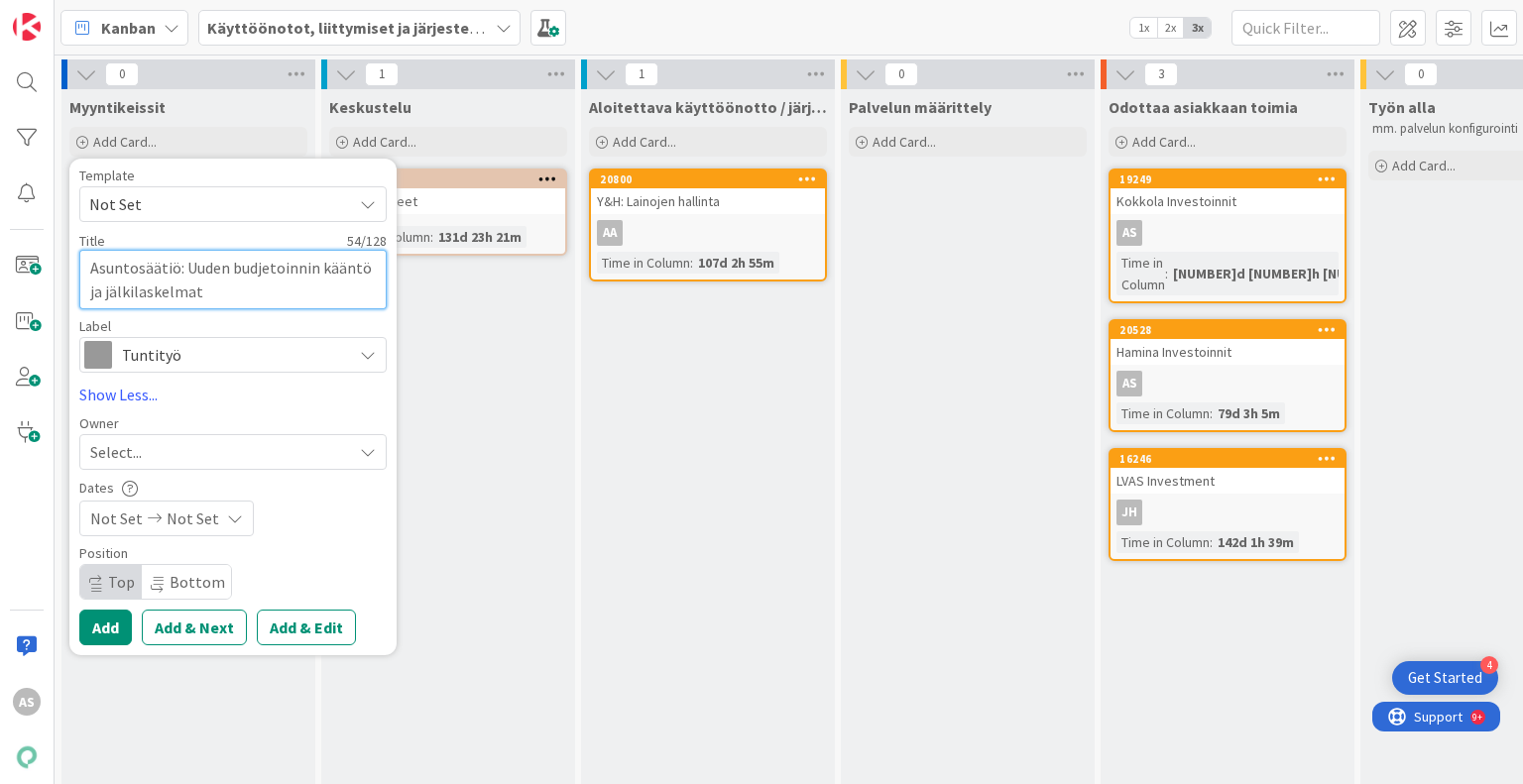type on "x" 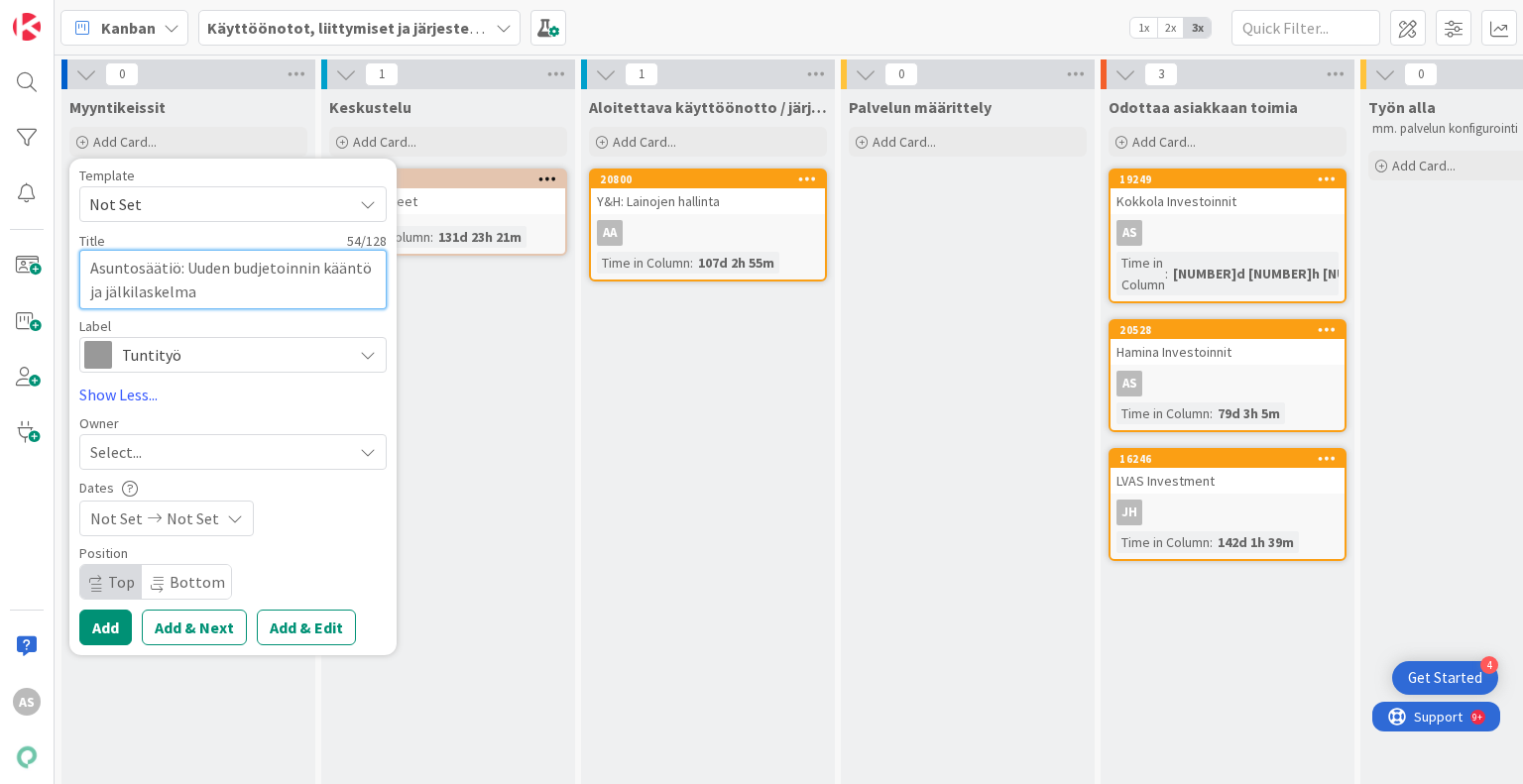type on "x" 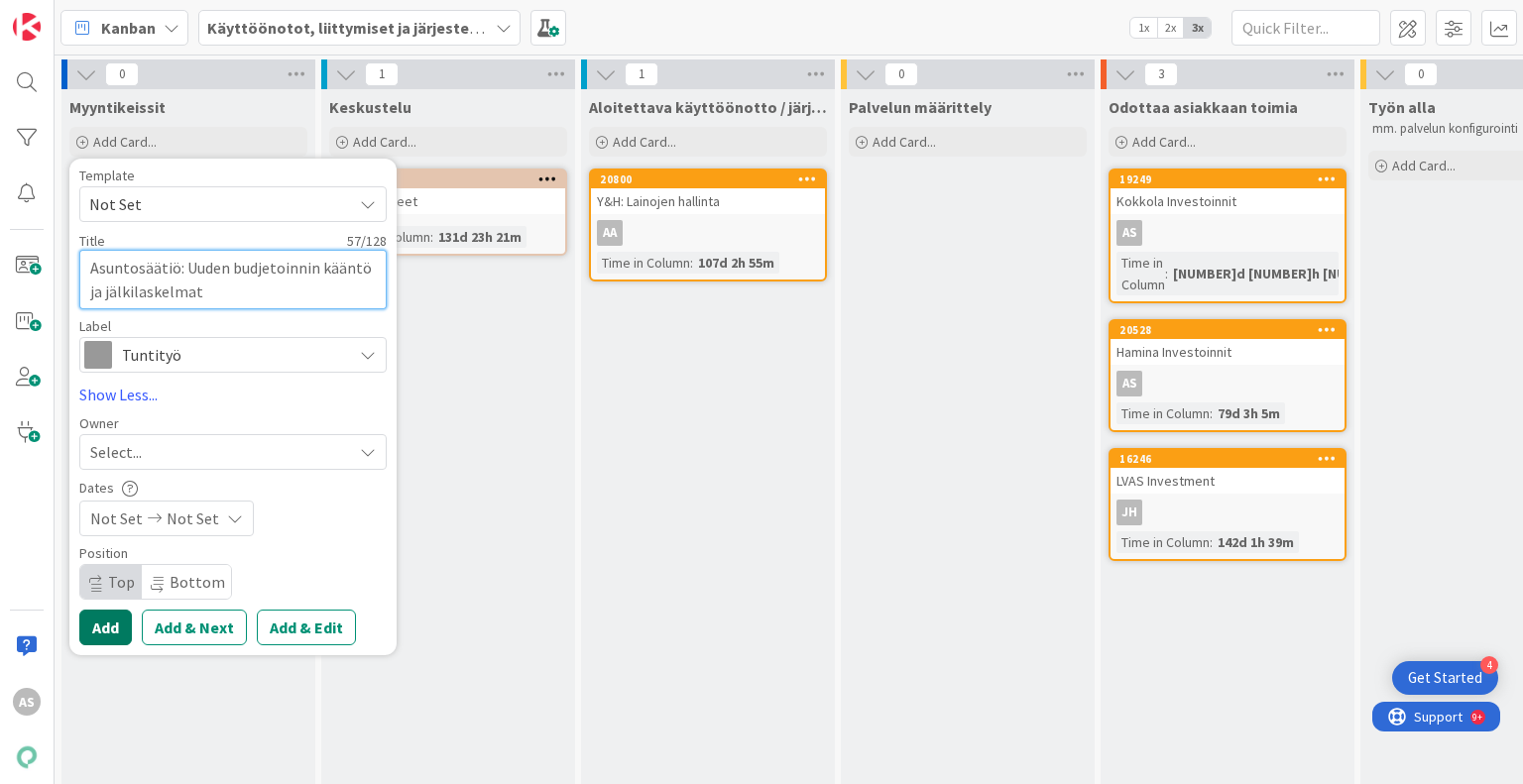 type on "Asuntosäätiö: Uuden budjetoinnin kääntö ja jälkilaskelmat" 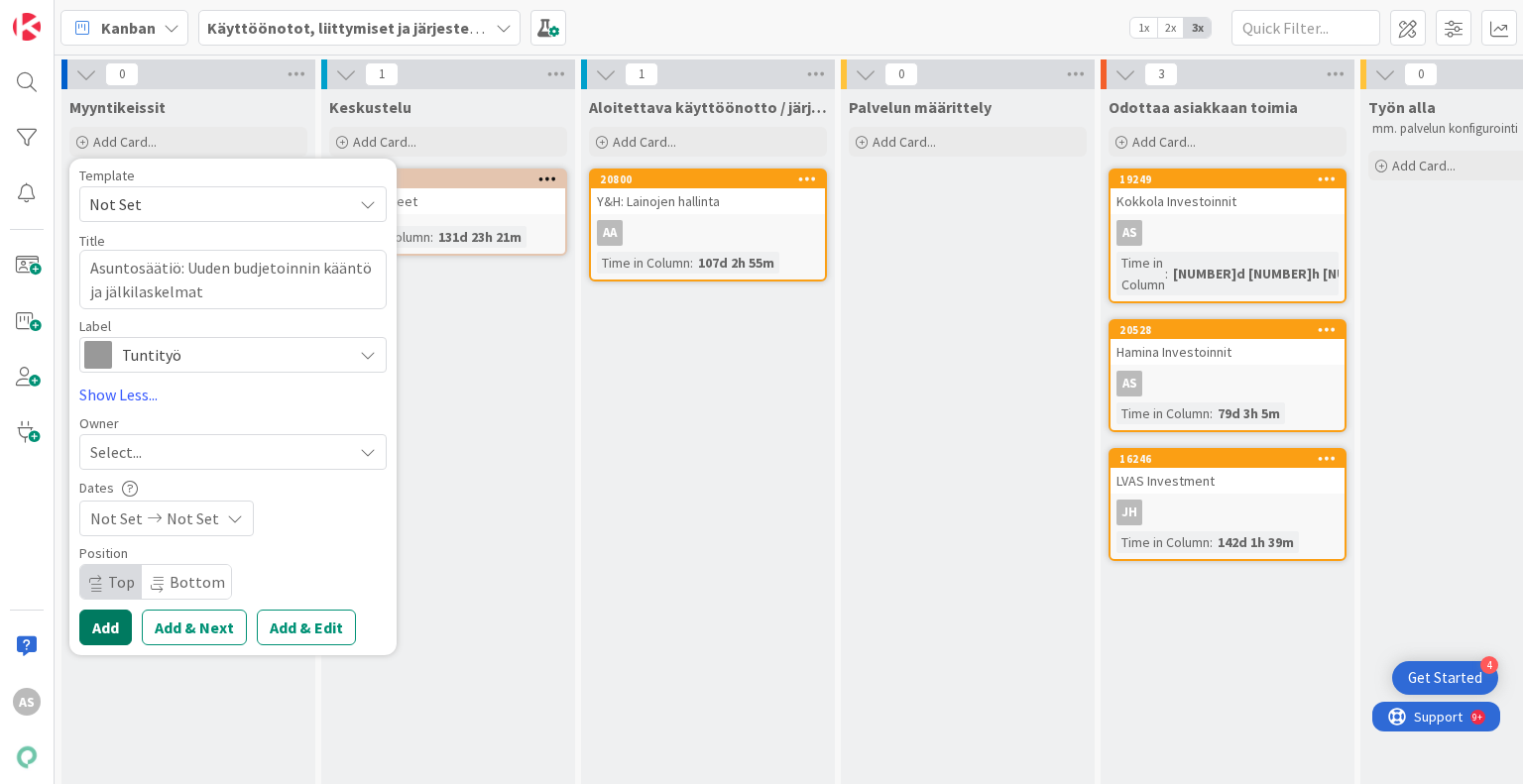 click on "Add" at bounding box center [105, 627] 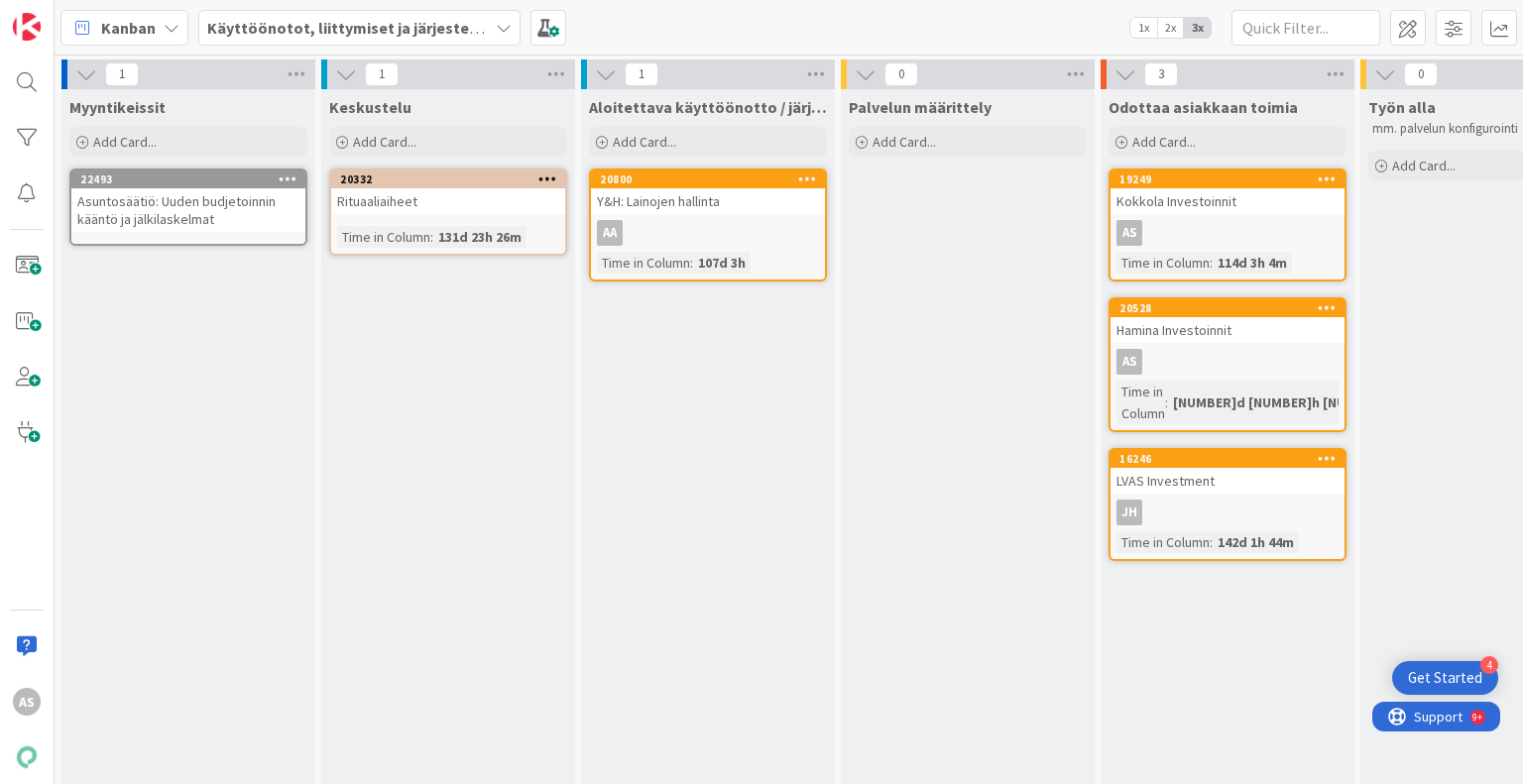 click on "Asuntosäätiö: Uuden budjetoinnin kääntö ja jälkilaskelmat" at bounding box center [188, 210] 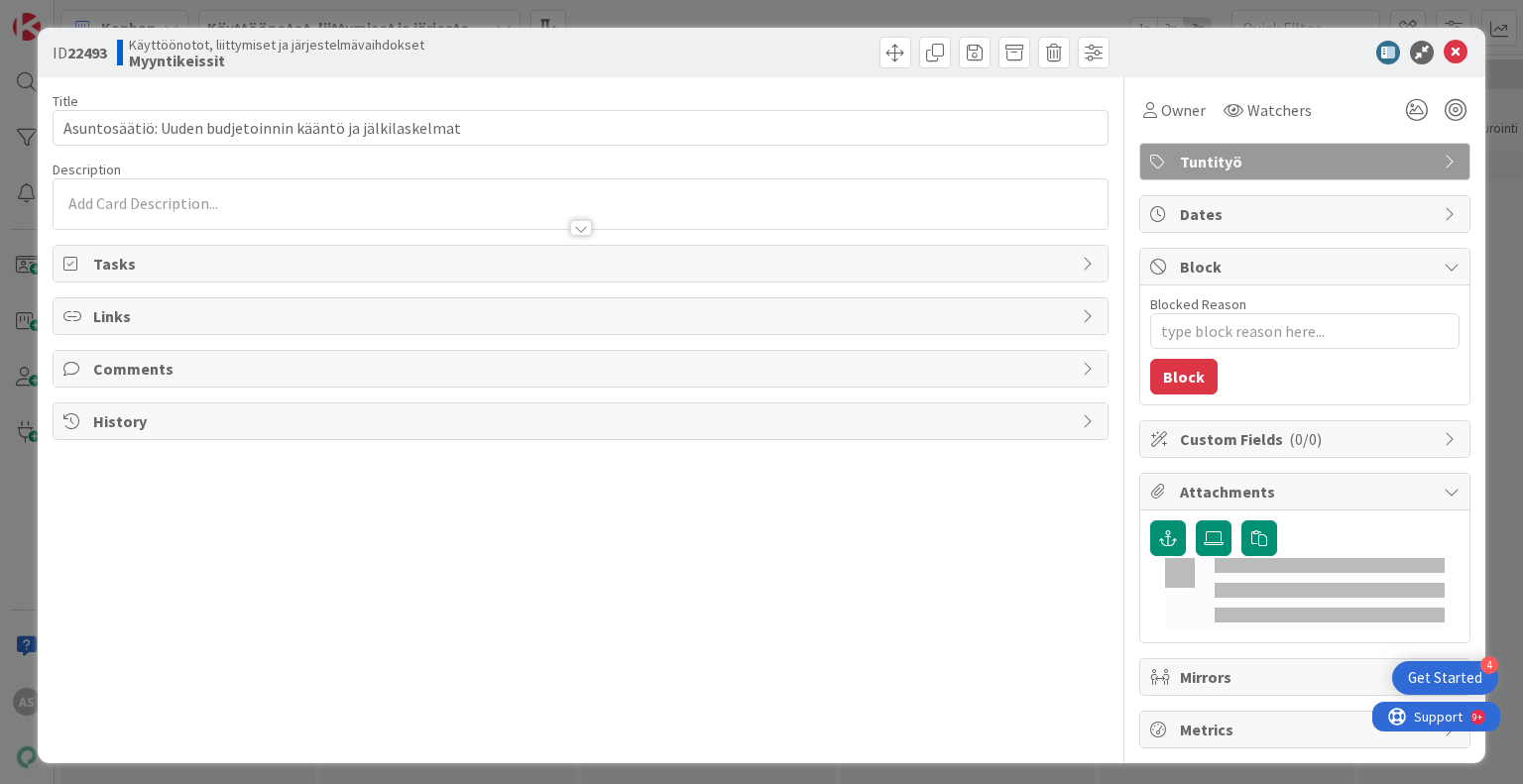 type on "x" 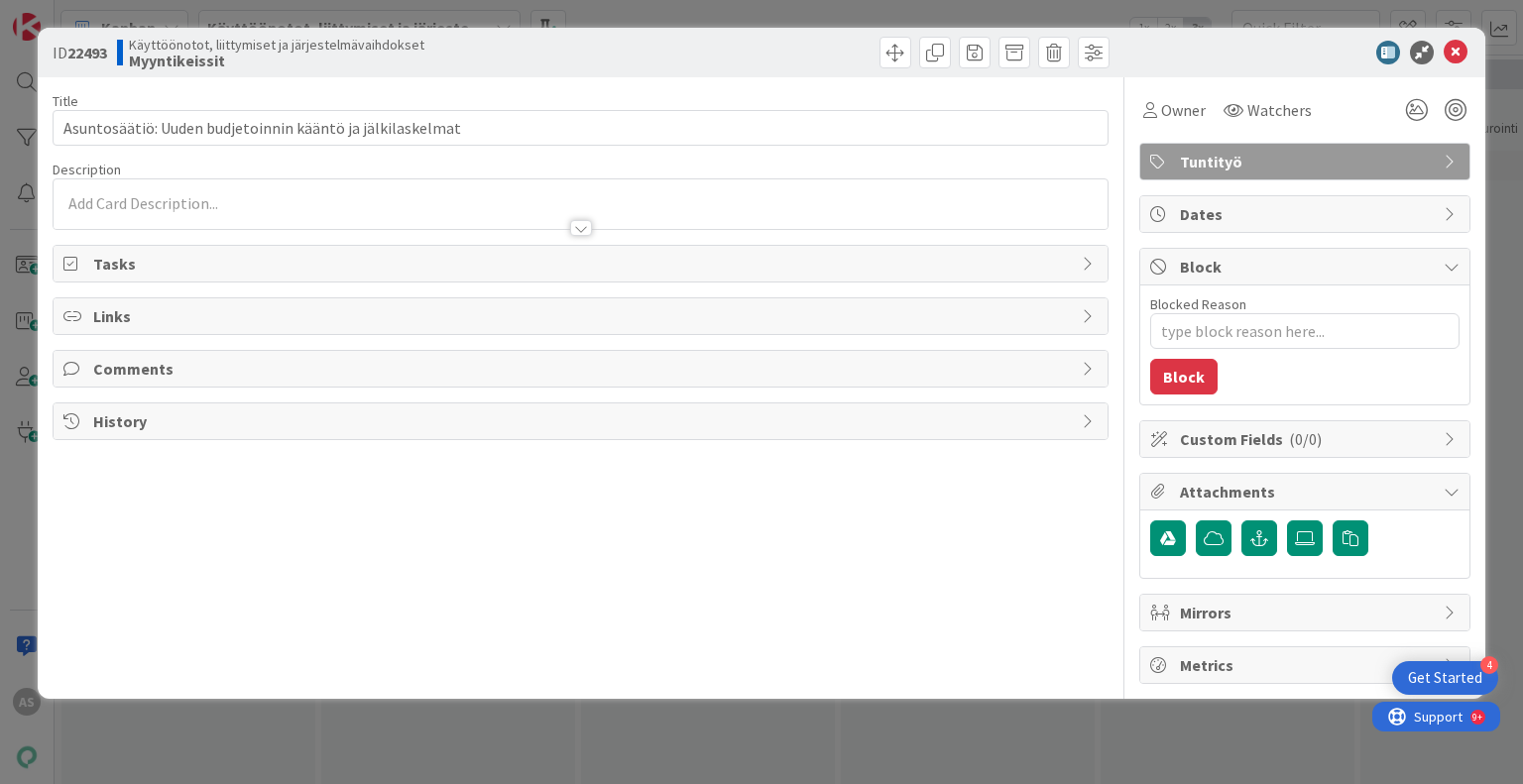 scroll, scrollTop: 0, scrollLeft: 0, axis: both 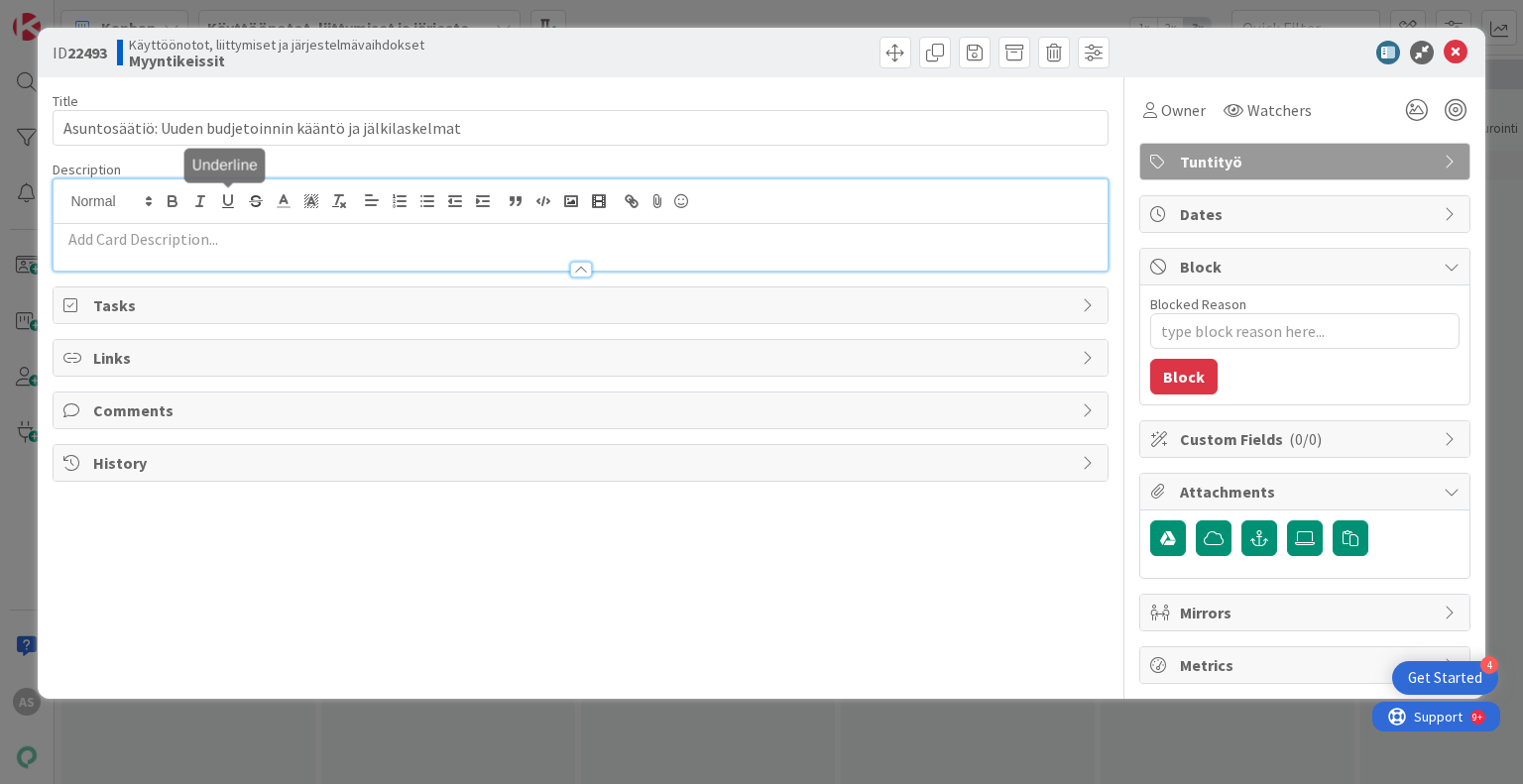 click at bounding box center [580, 225] 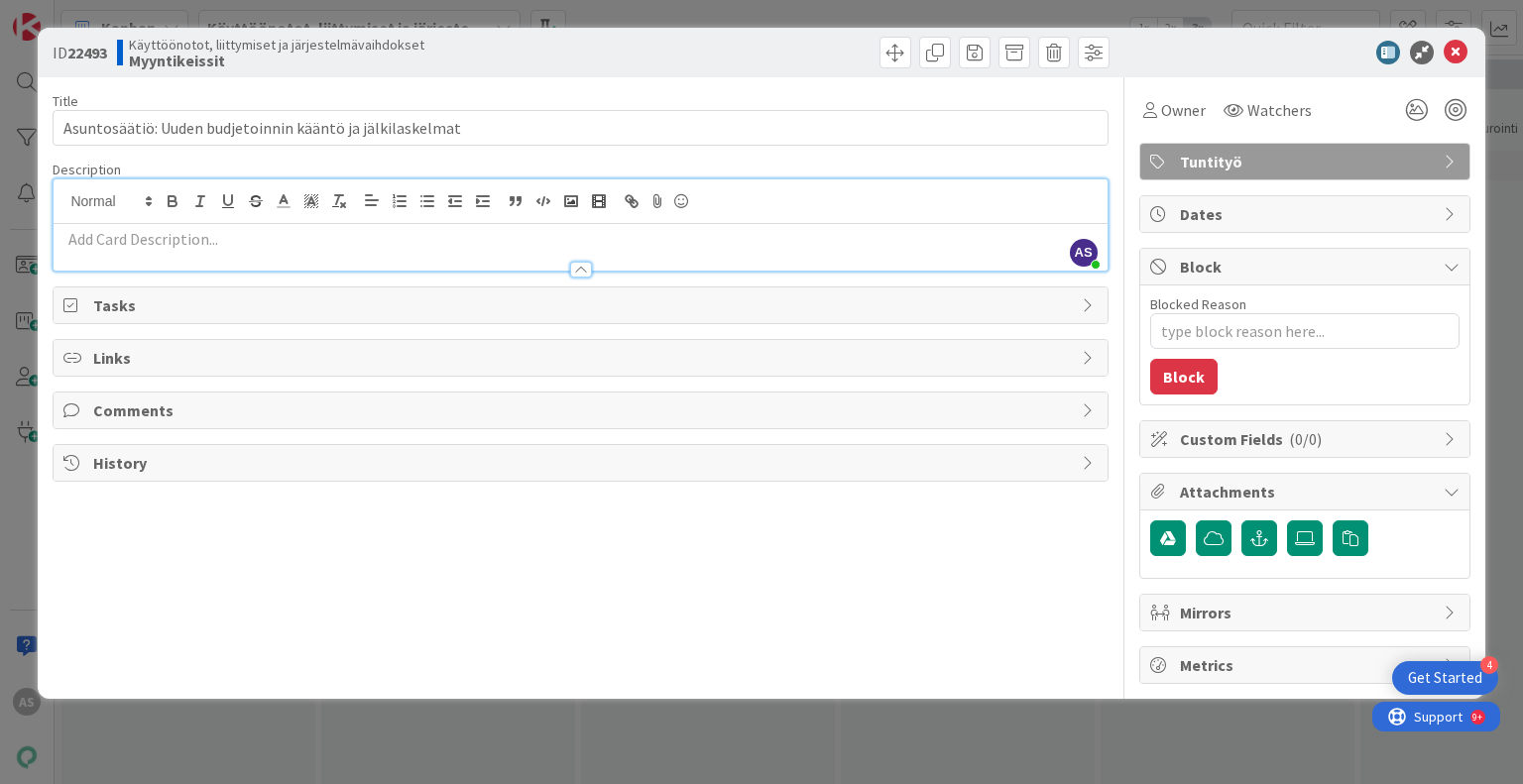 type 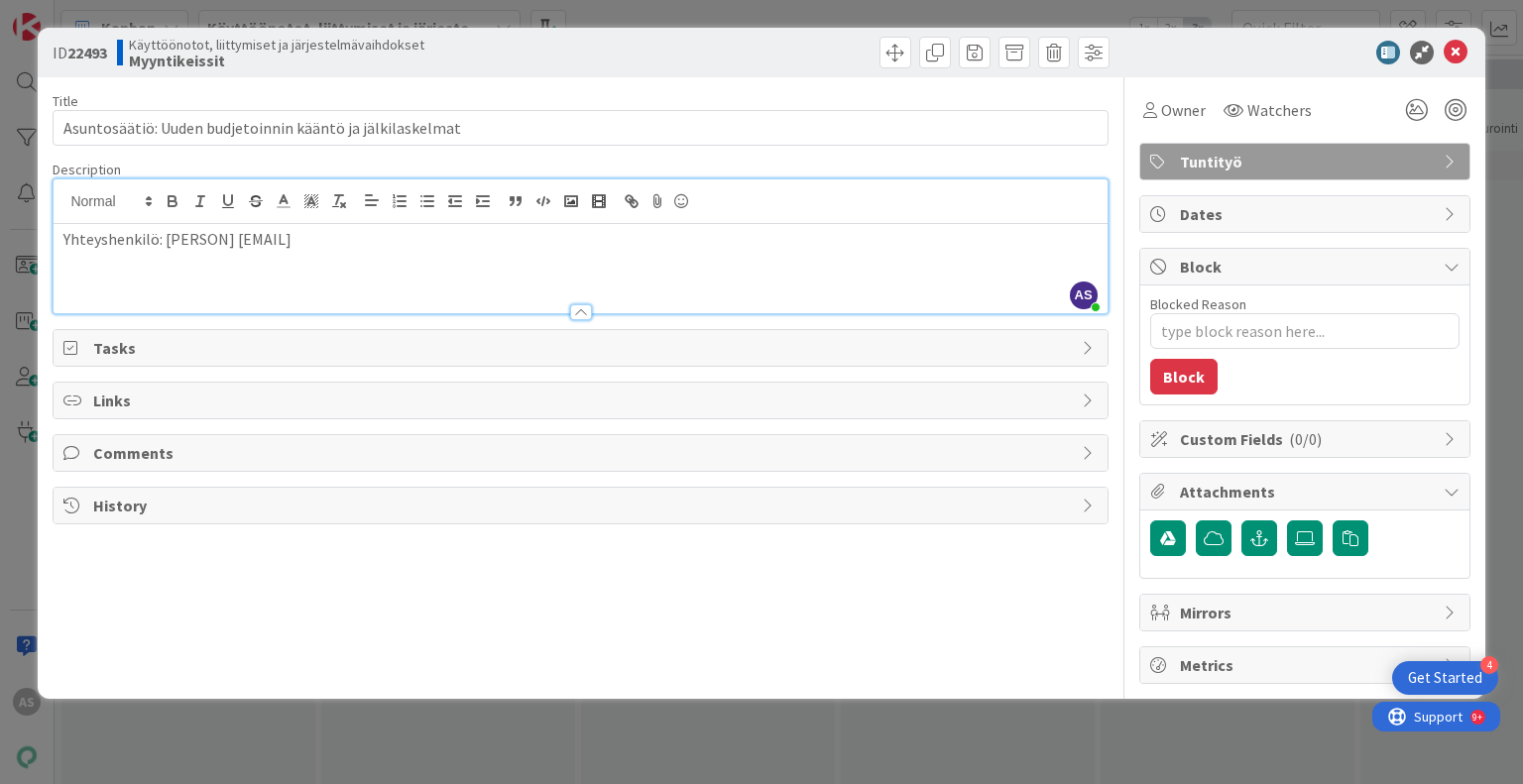 click on "Yhteyshenkilö: [PERSON] [EMAIL]" at bounding box center [580, 239] 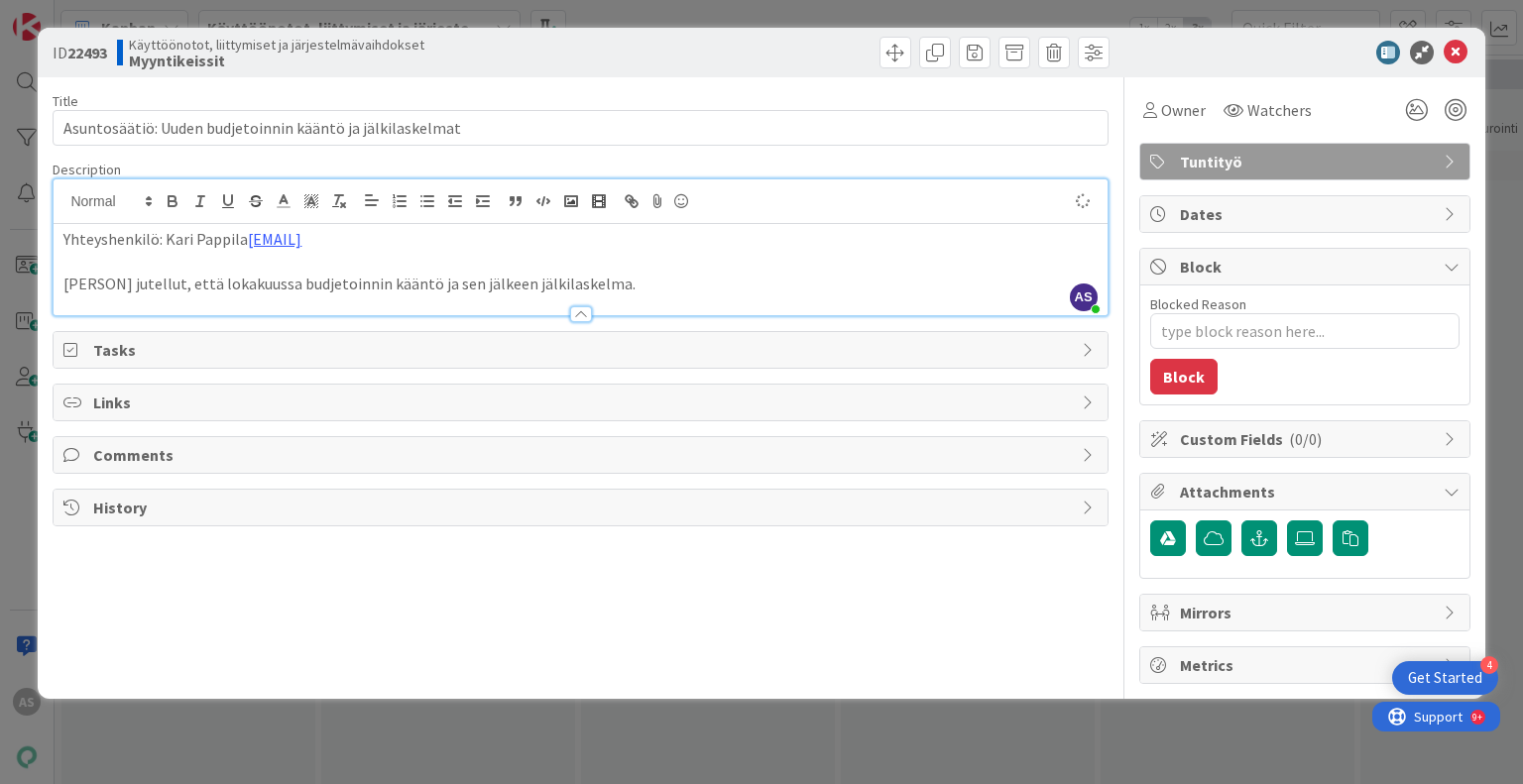 type on "x" 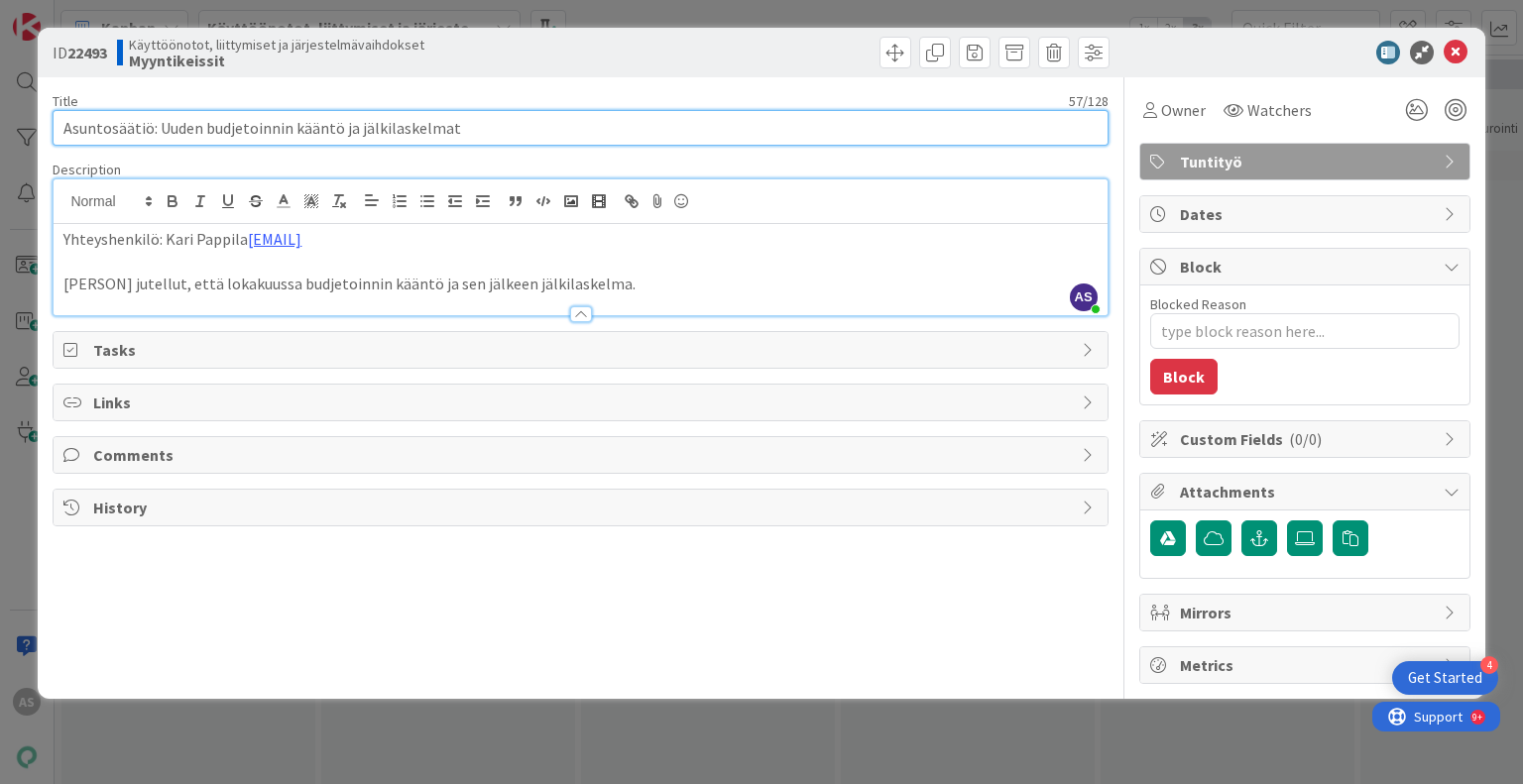 drag, startPoint x: 462, startPoint y: 129, endPoint x: 339, endPoint y: 102, distance: 125.92855 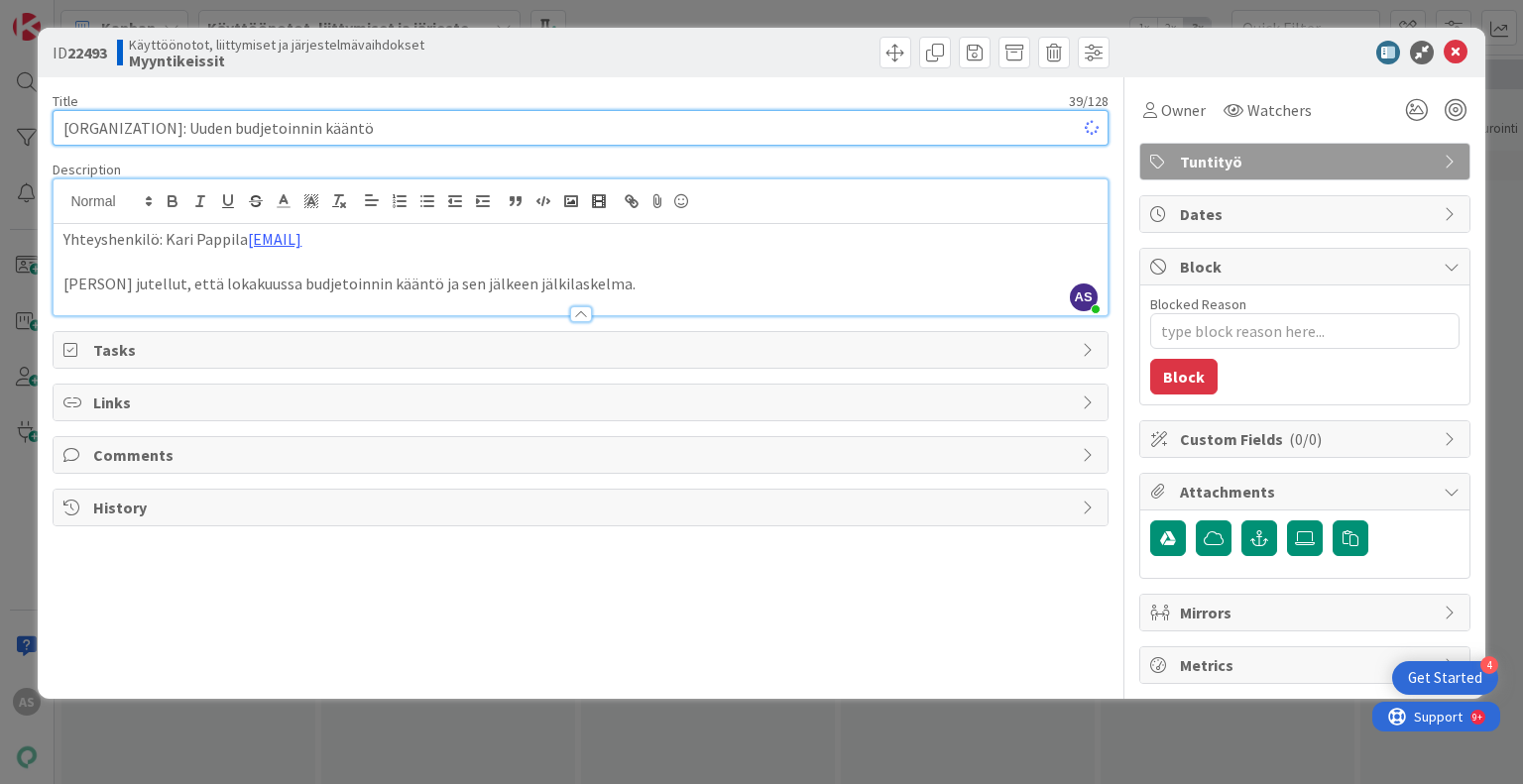 type on "x" 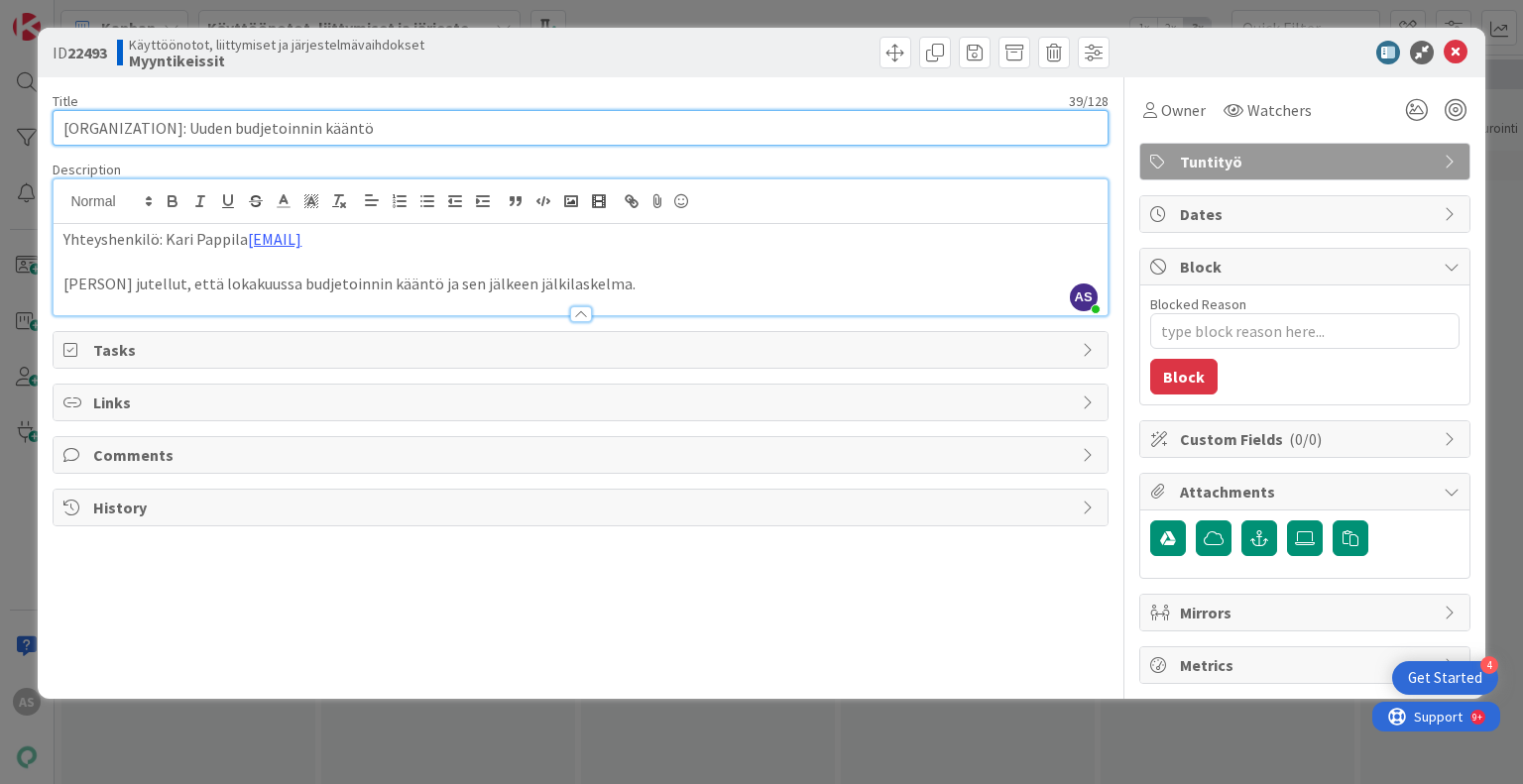 type on "[ORGANIZATION]: Uuden budjetoinnin kääntö" 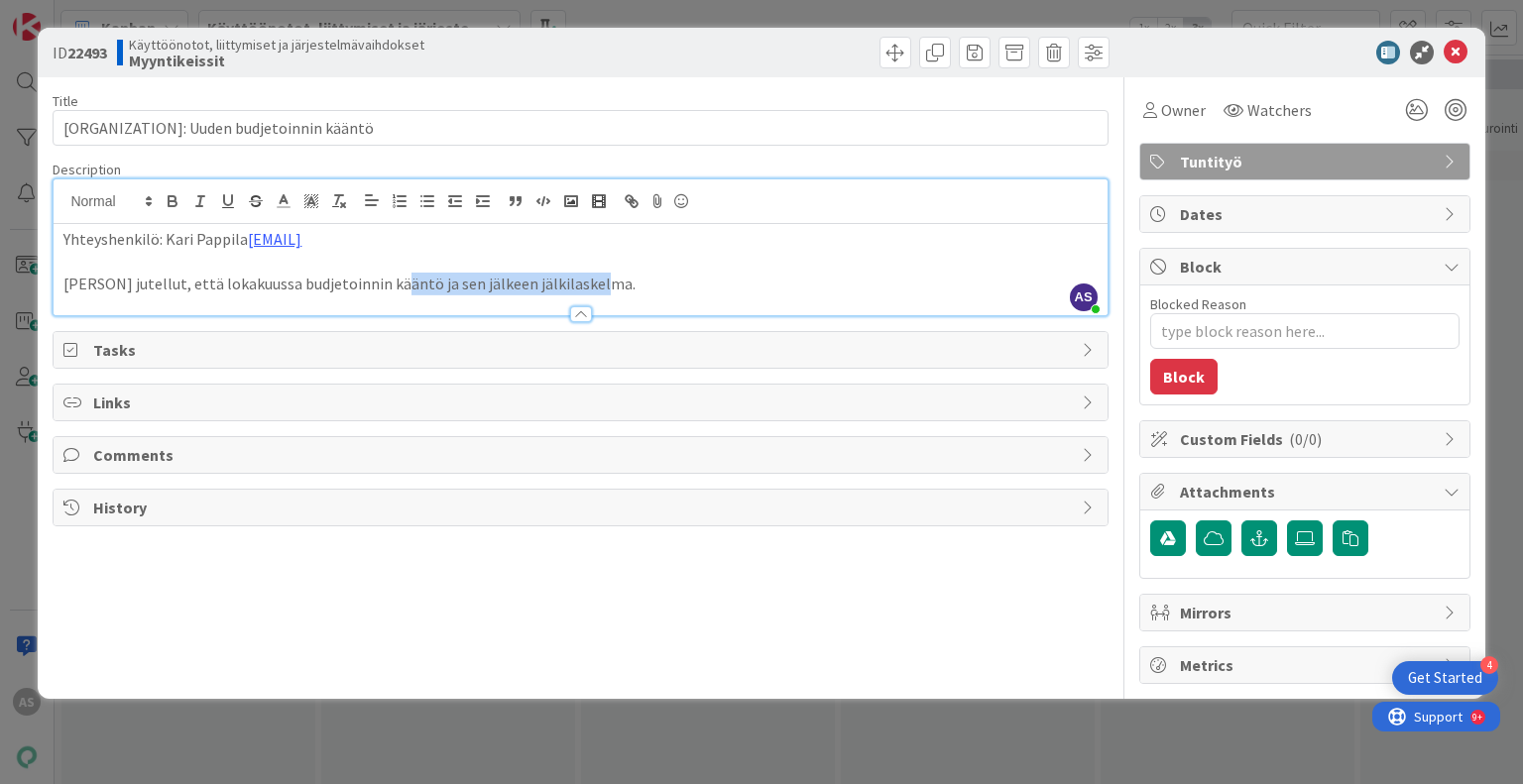 drag, startPoint x: 585, startPoint y: 280, endPoint x: 395, endPoint y: 279, distance: 190.00263 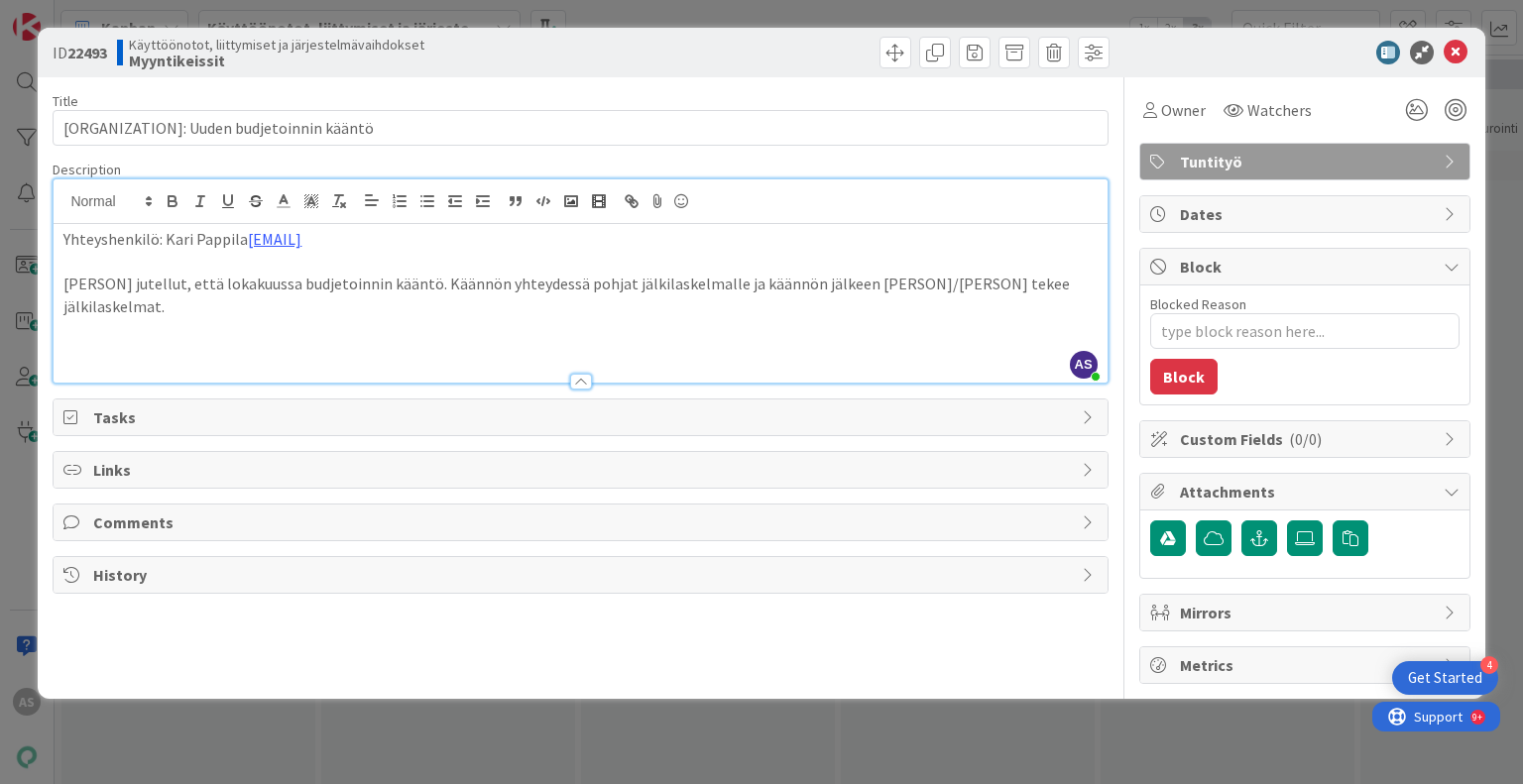 click at bounding box center (580, 352) 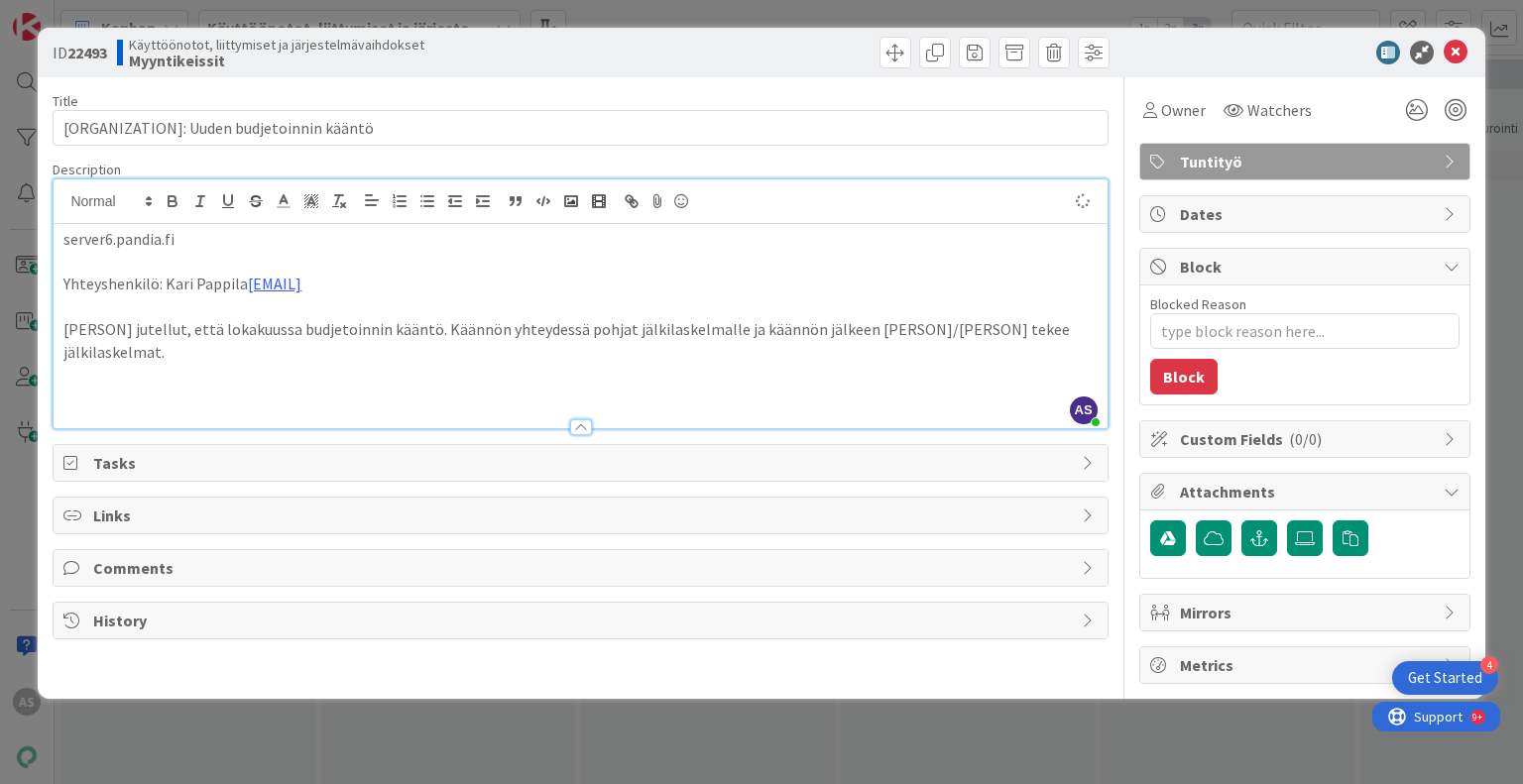 click at bounding box center (580, 396) 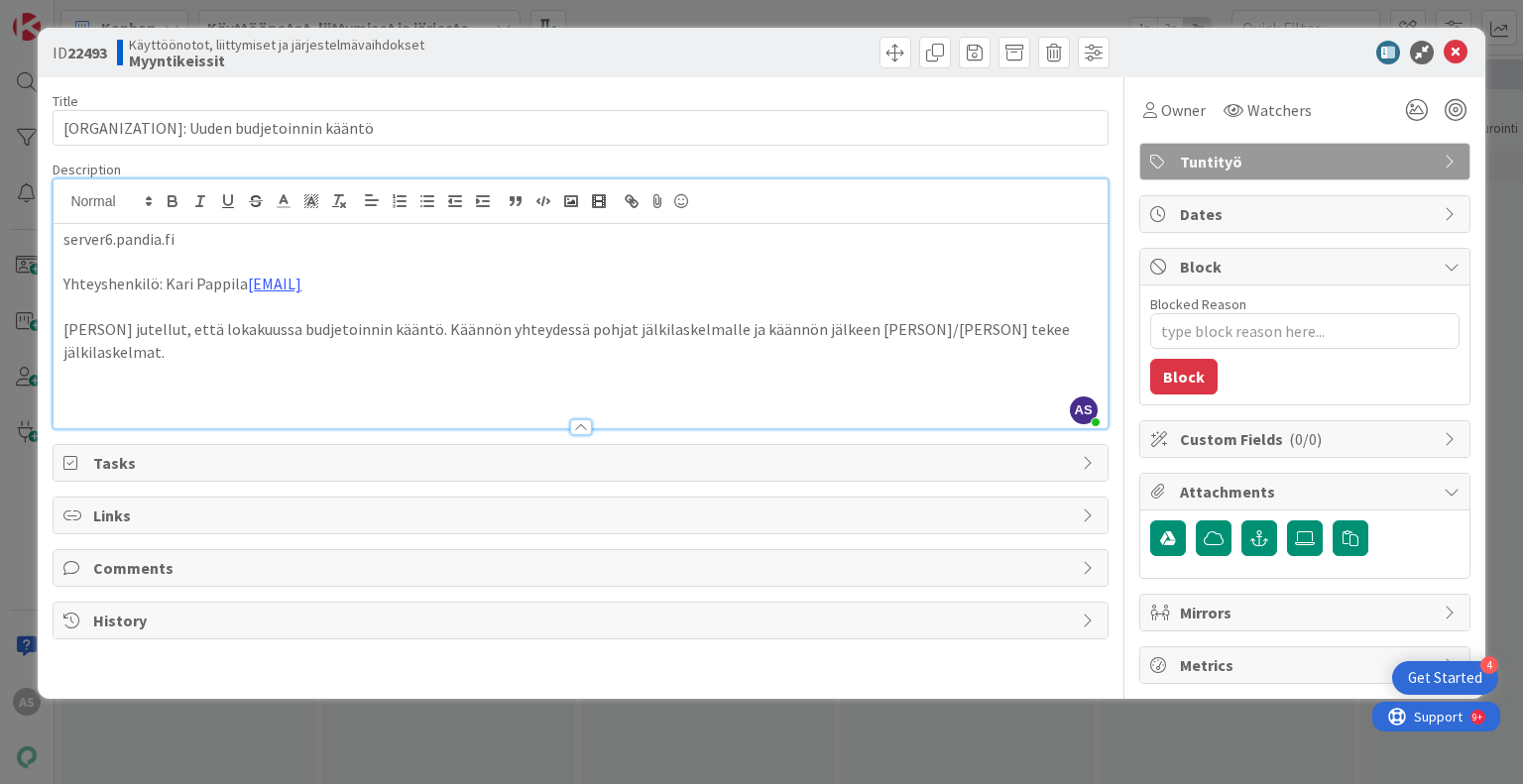 click on "Yhteyshenkilö: Kari Pappila kari.pappila@asuntosaatio.fi" at bounding box center [580, 283] 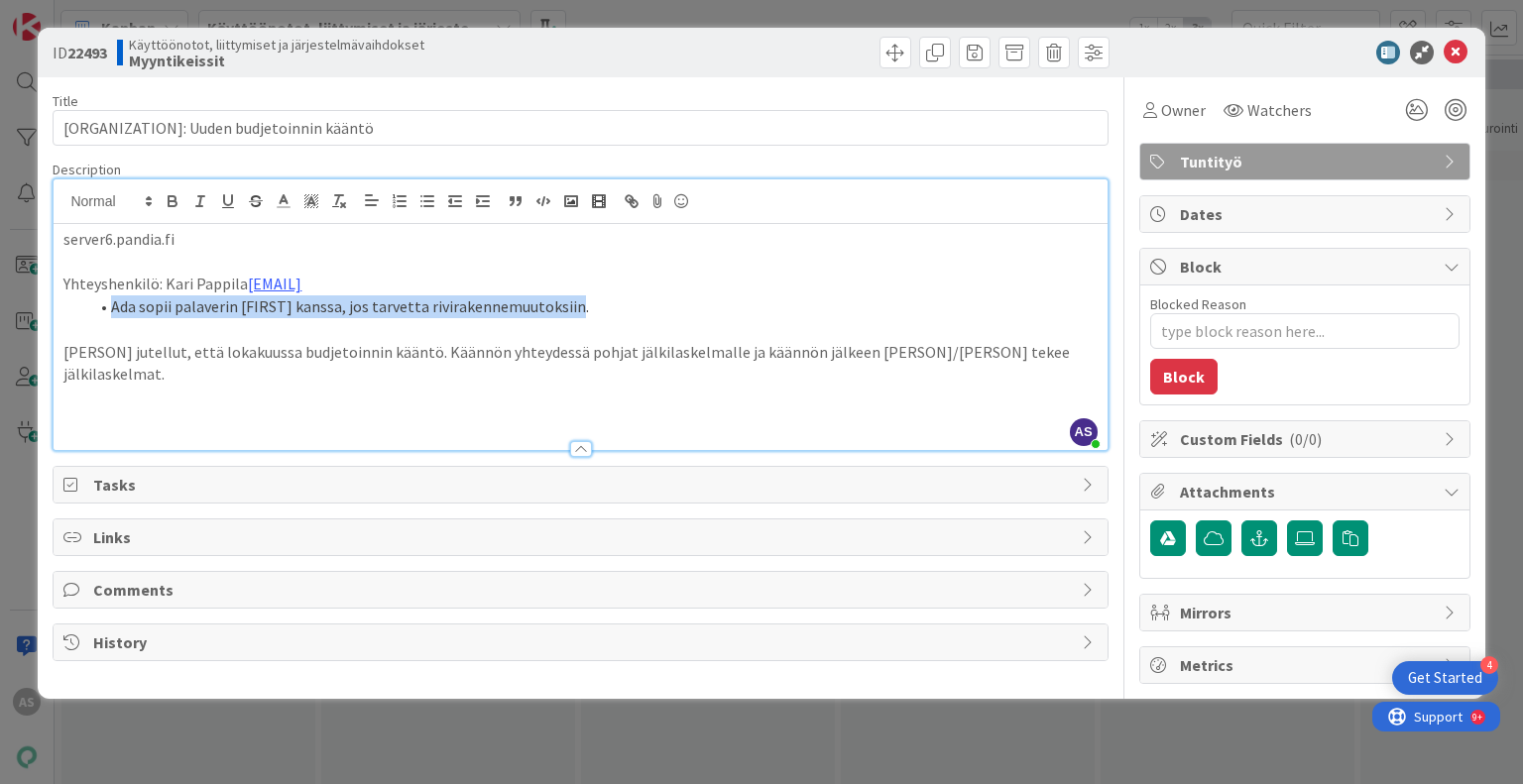 drag, startPoint x: 575, startPoint y: 305, endPoint x: 113, endPoint y: 305, distance: 462 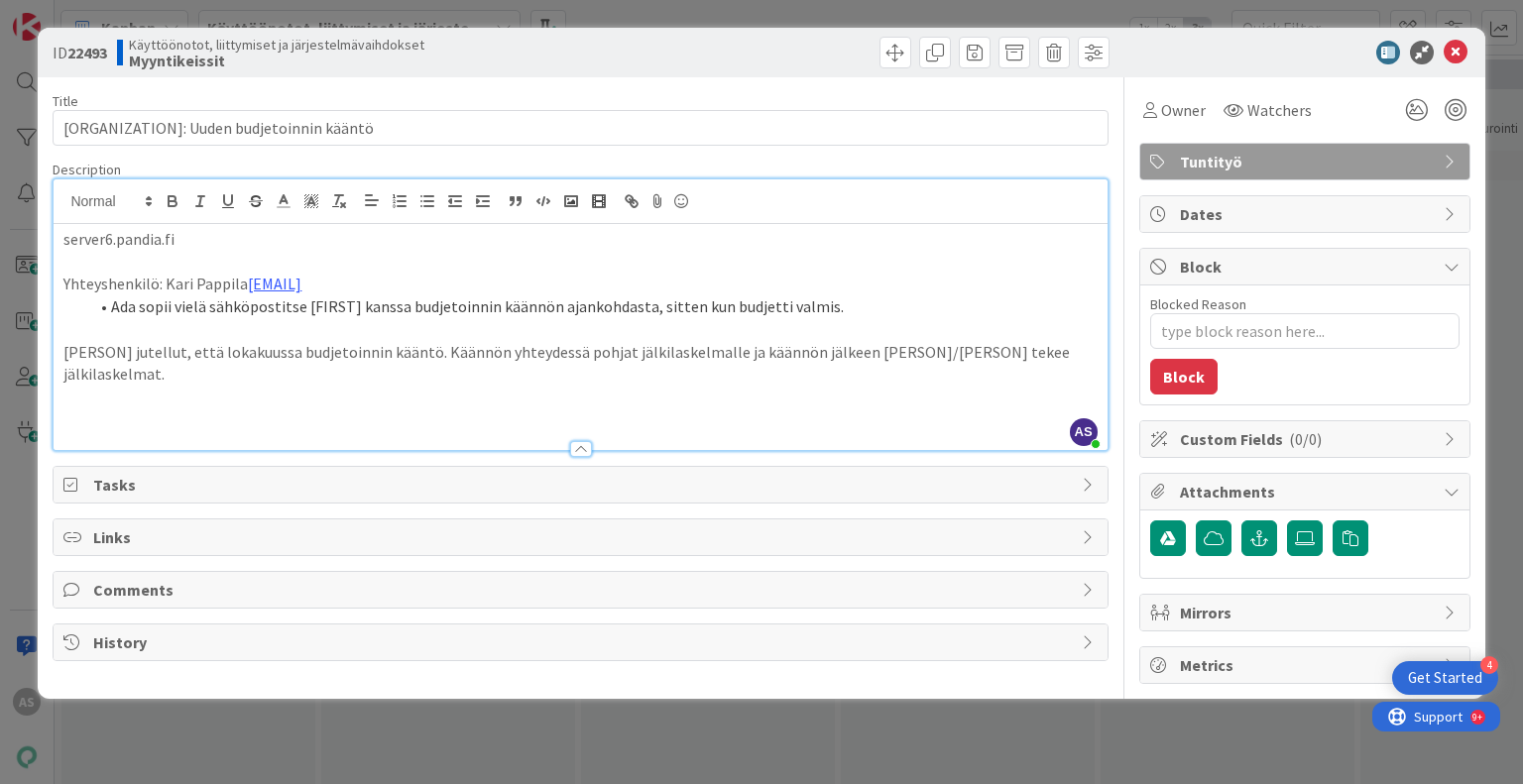 click at bounding box center (580, 396) 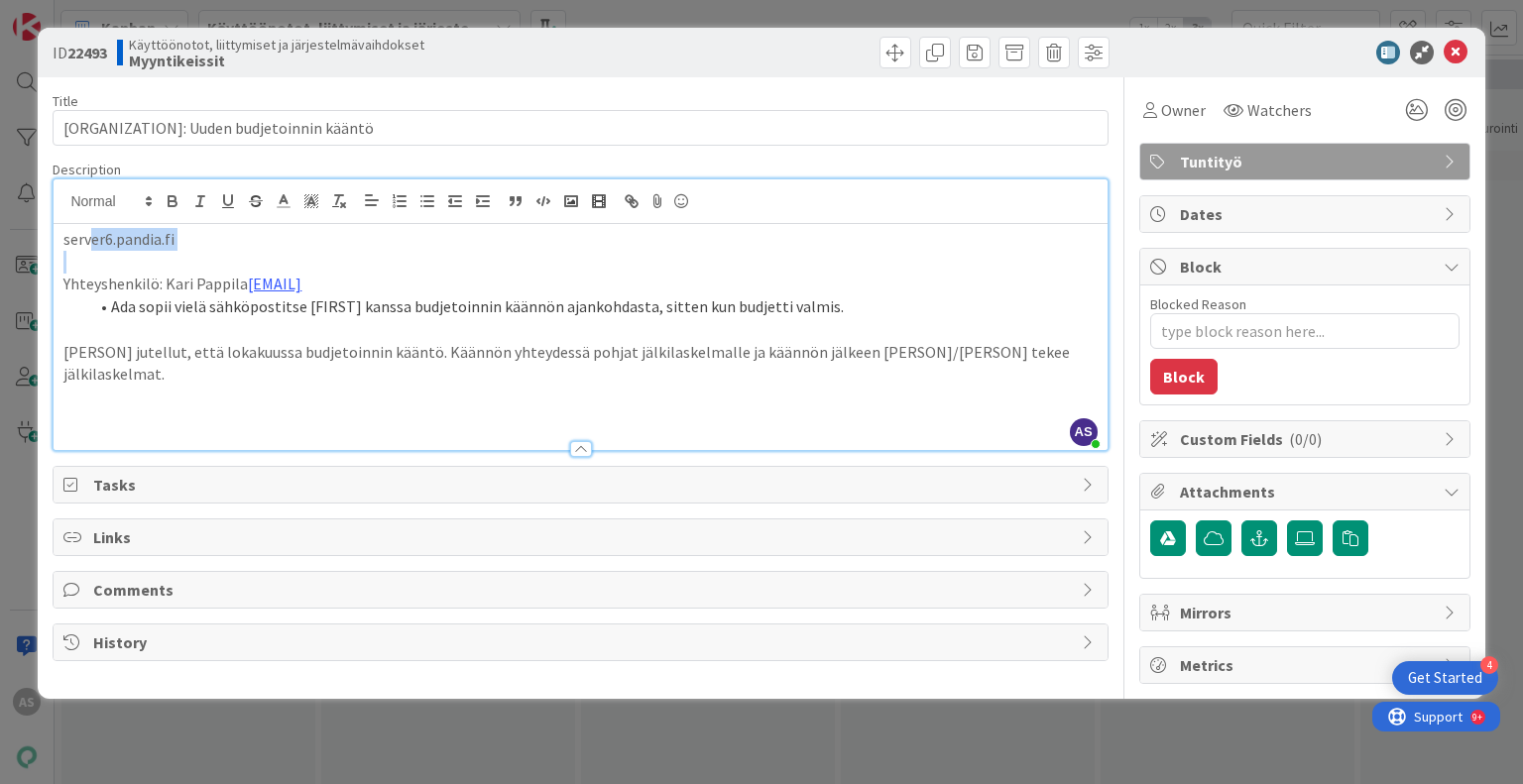 drag, startPoint x: 88, startPoint y: 233, endPoint x: 230, endPoint y: 262, distance: 144.93102 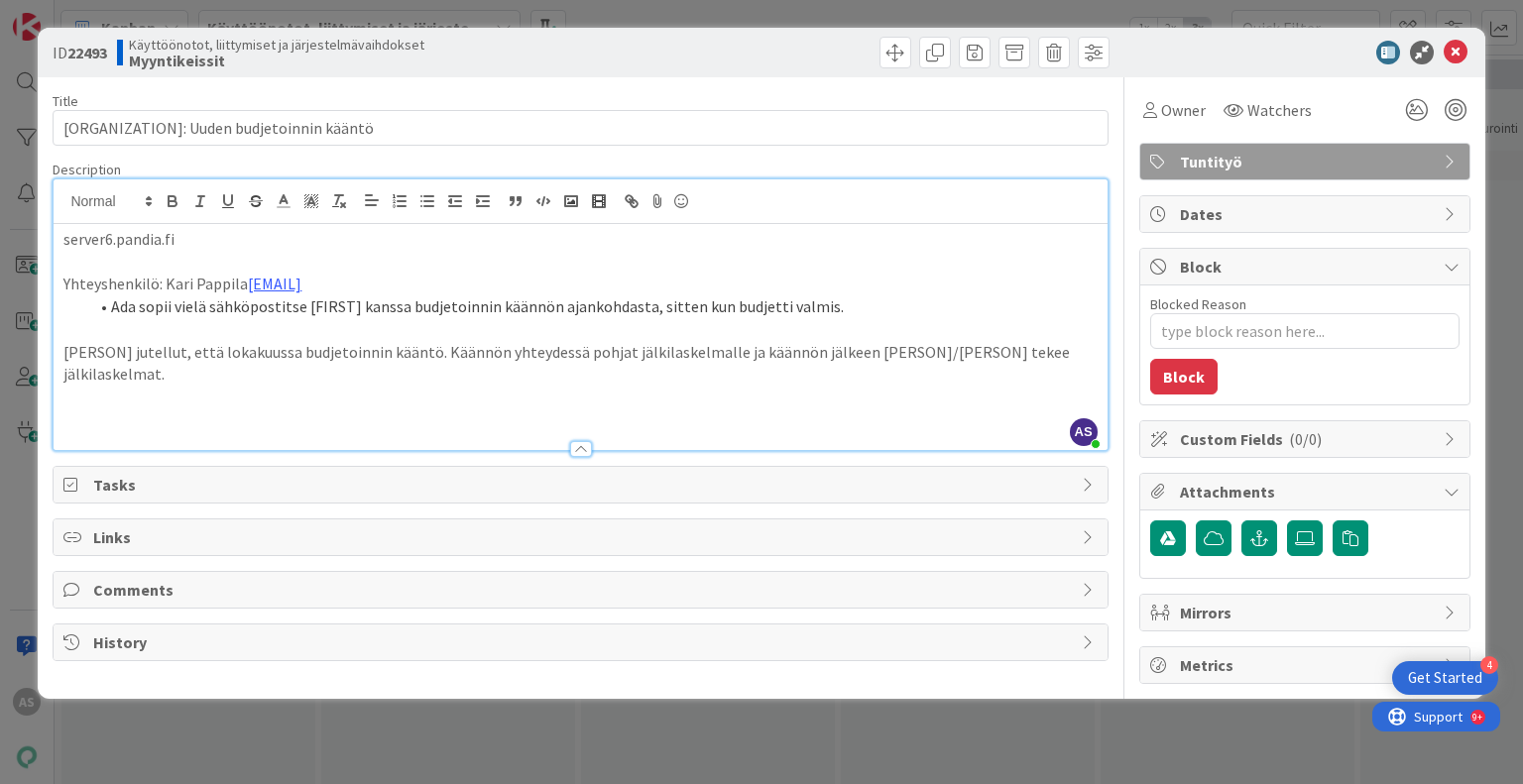click on "Ada sopii vielä sähköpostitse [FIRST] kanssa budjetoinnin käännön ajankohdasta, sitten kun budjetti valmis." at bounding box center [592, 306] 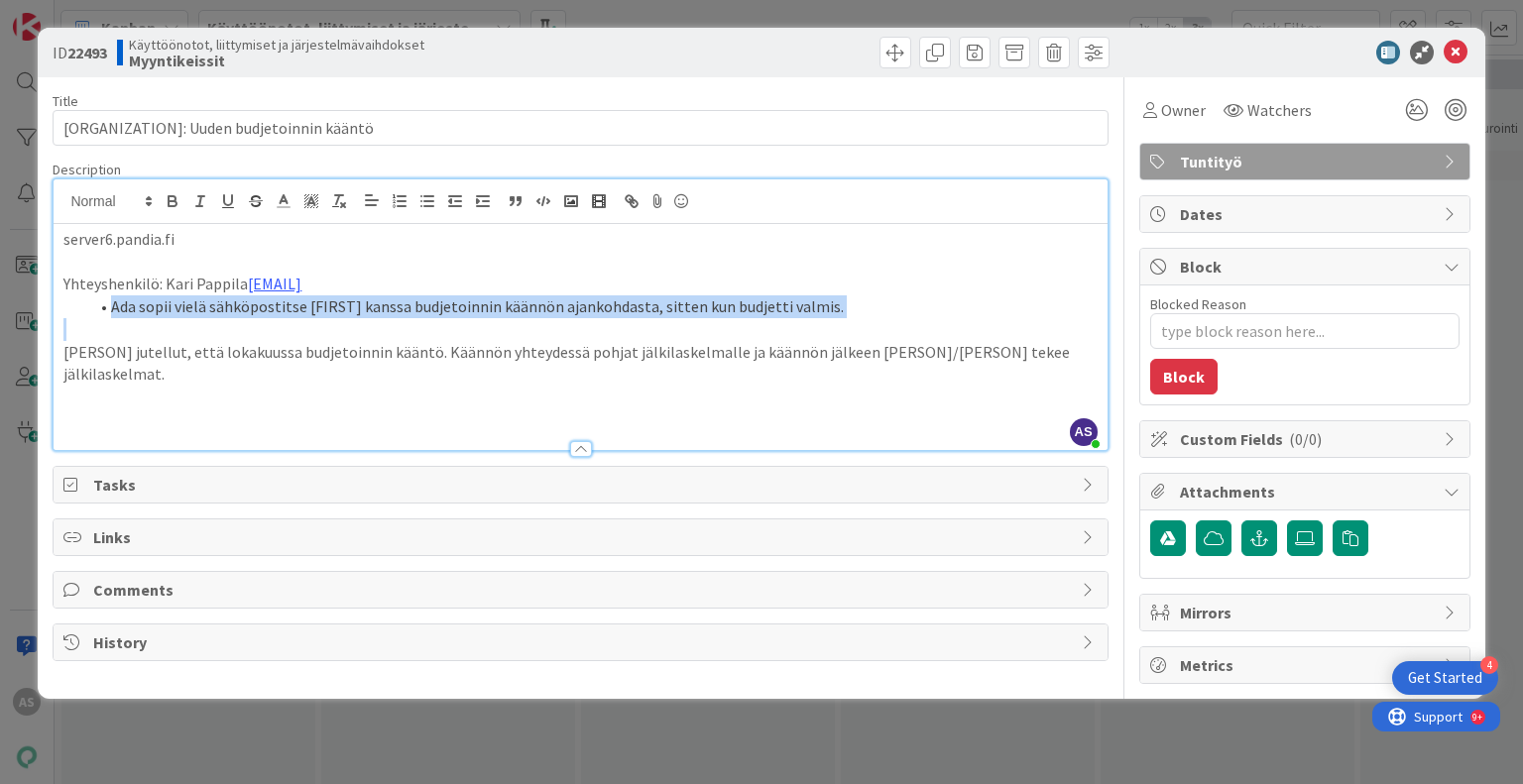 drag, startPoint x: 101, startPoint y: 301, endPoint x: 809, endPoint y: 328, distance: 708.5146 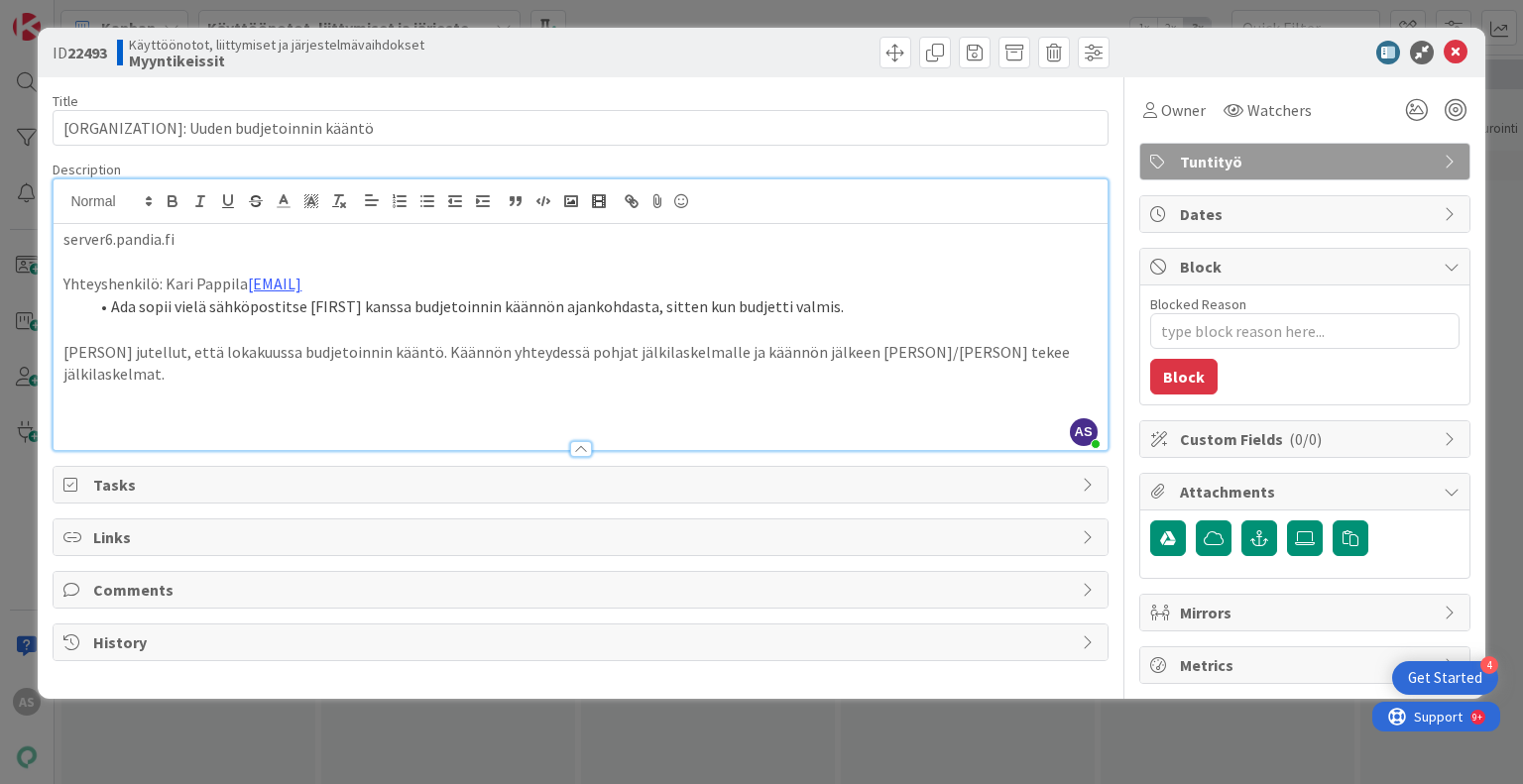 click at bounding box center (580, 396) 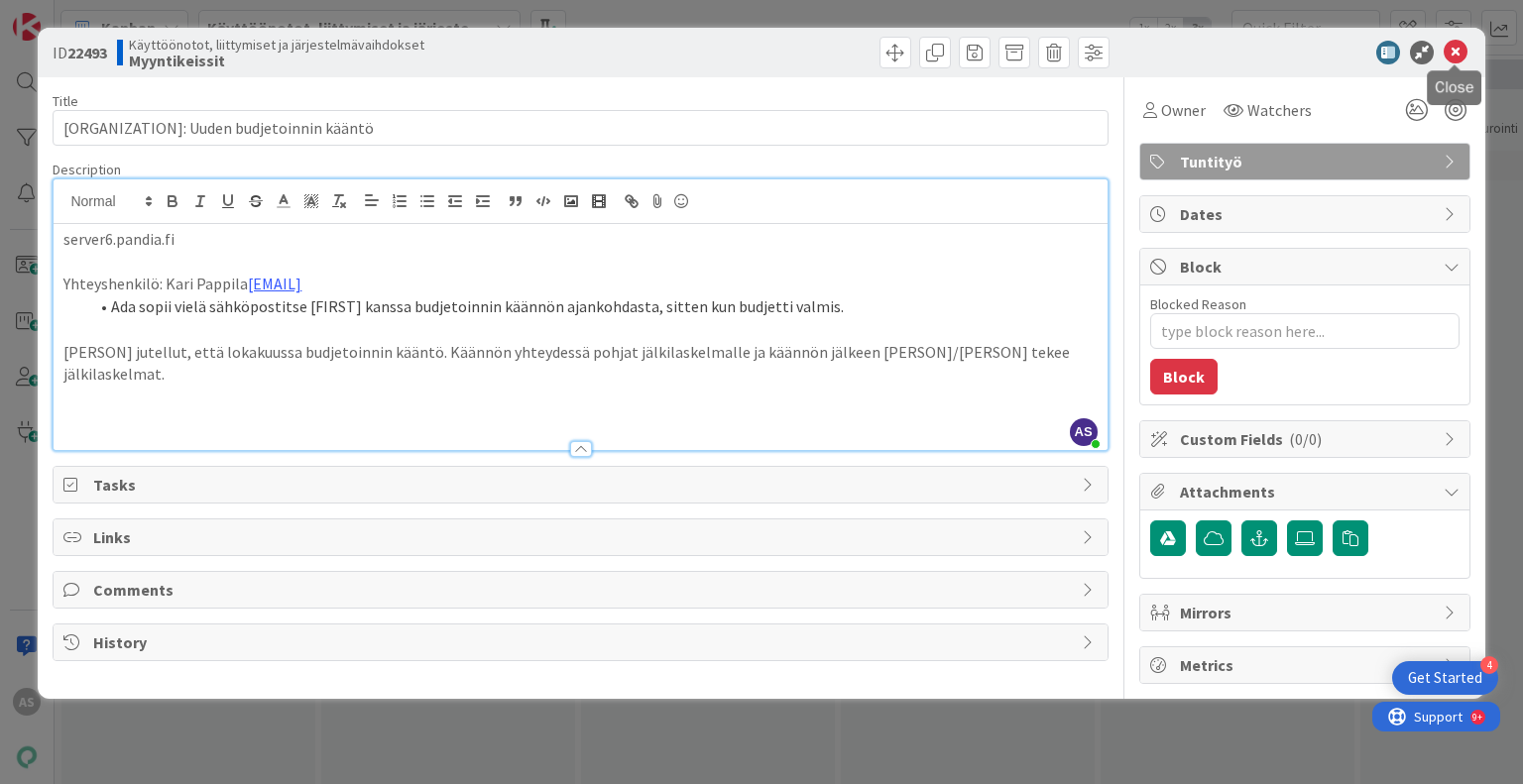 click at bounding box center [1456, 53] 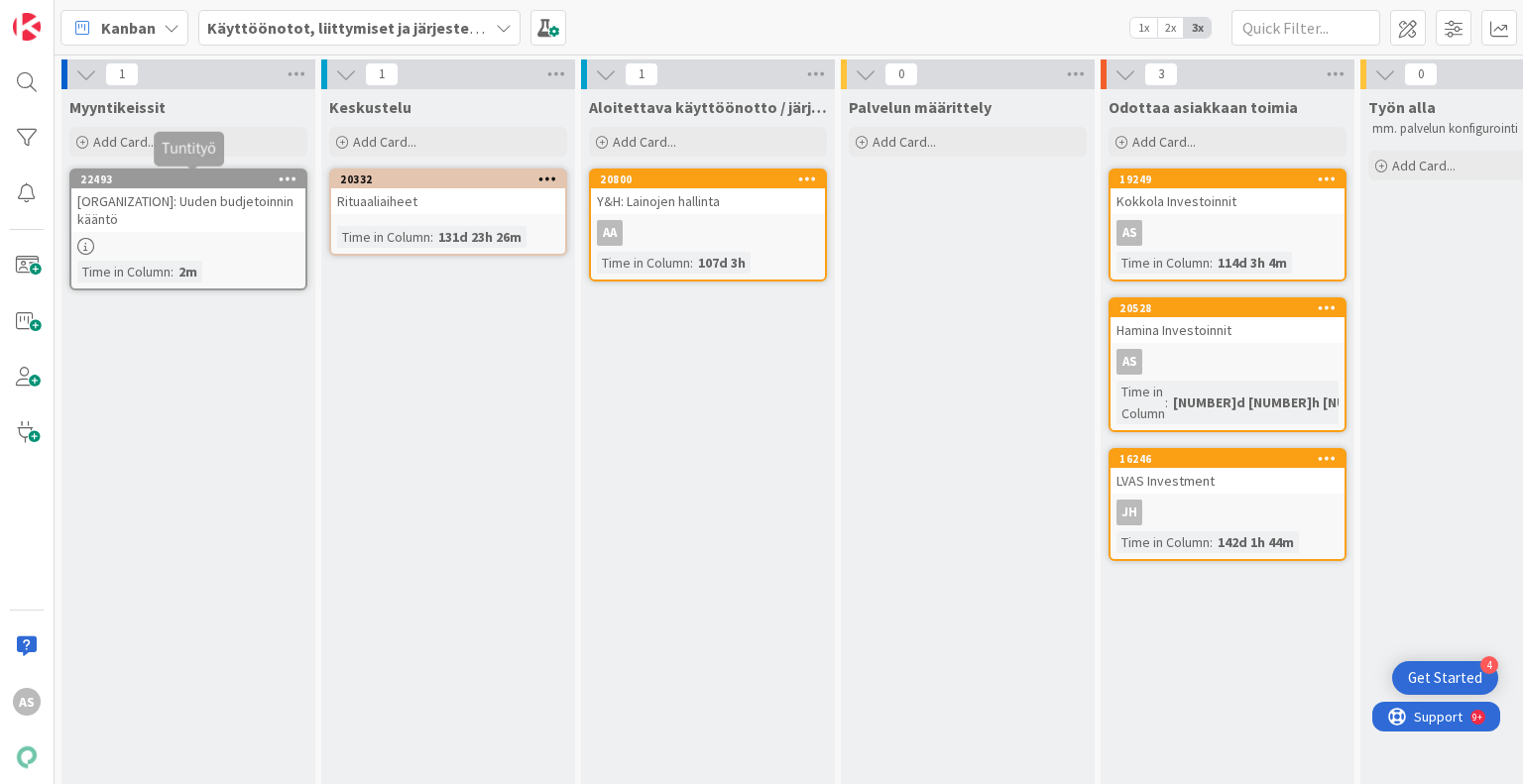 scroll, scrollTop: 0, scrollLeft: 0, axis: both 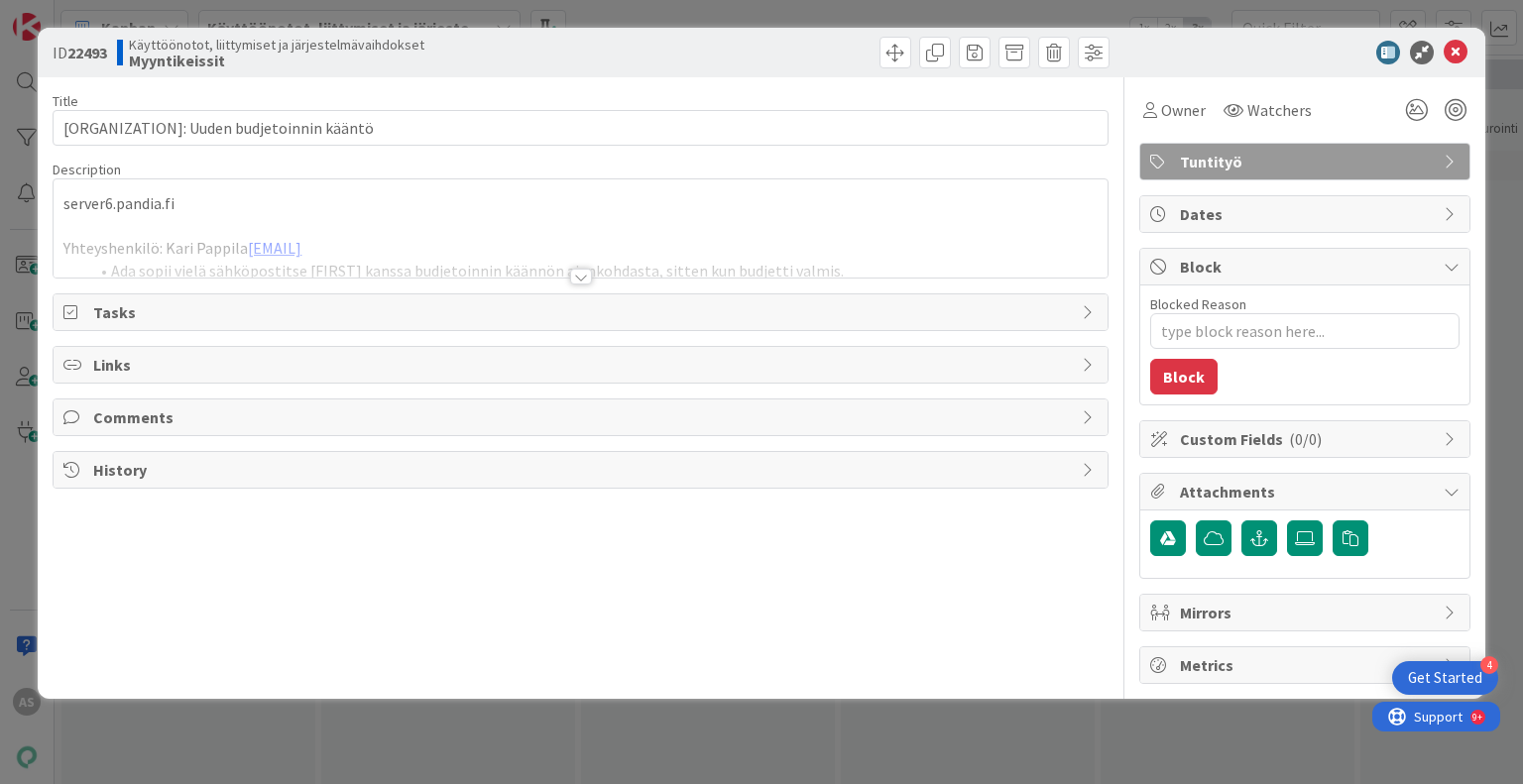 type on "x" 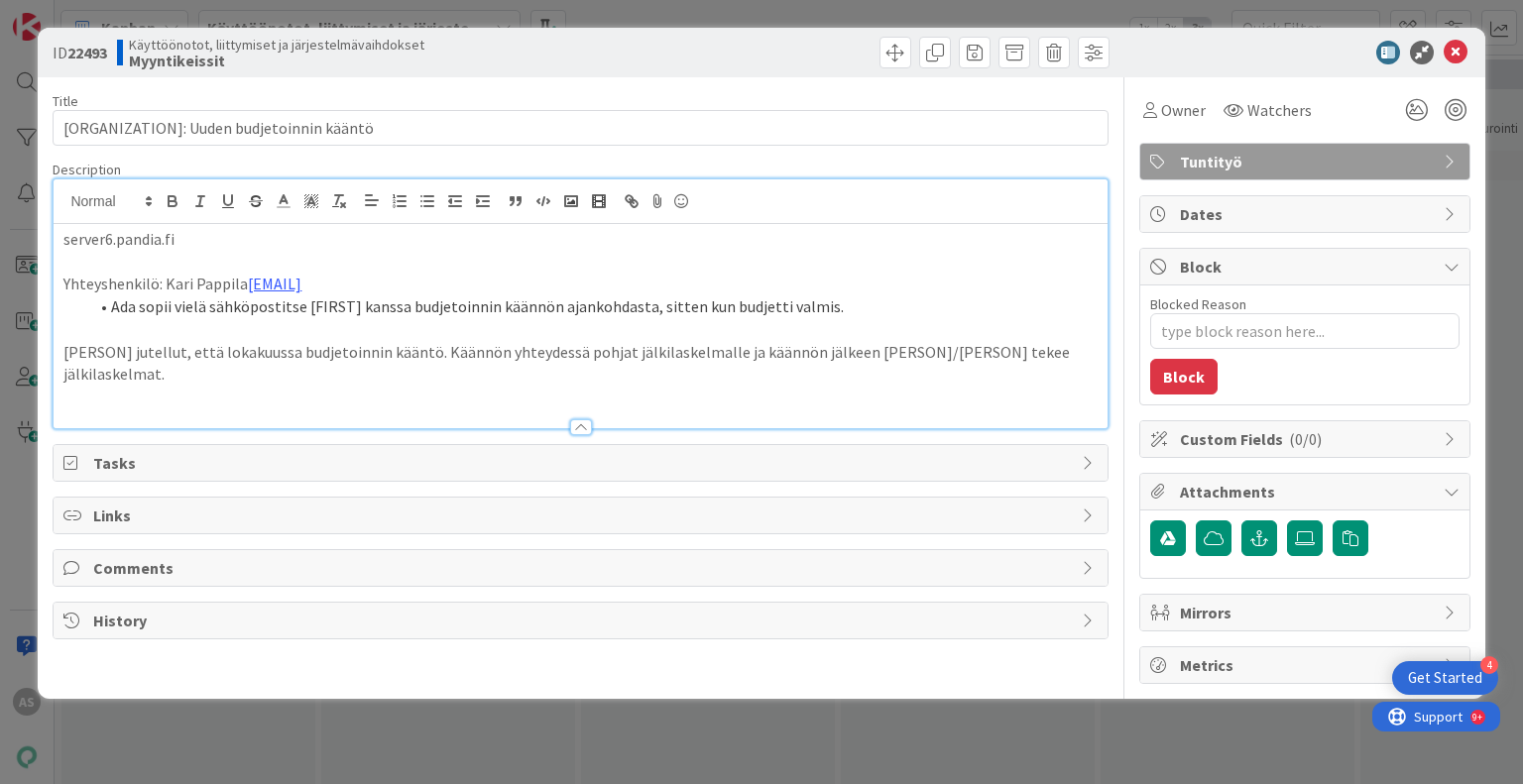click on "Ada sopii vielä sähköpostitse [FIRST] kanssa budjetoinnin käännön ajankohdasta, sitten kun budjetti valmis." at bounding box center [592, 306] 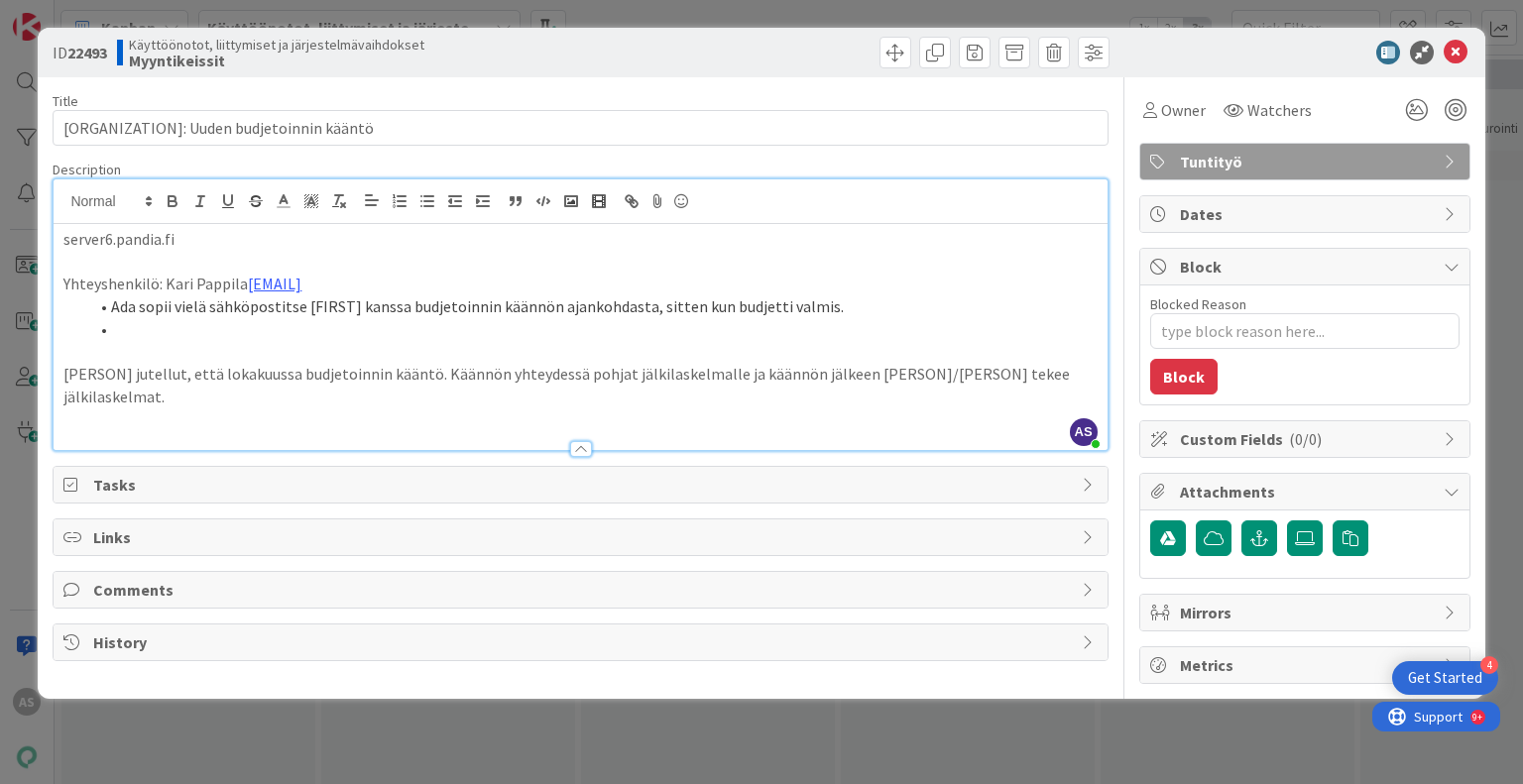 type 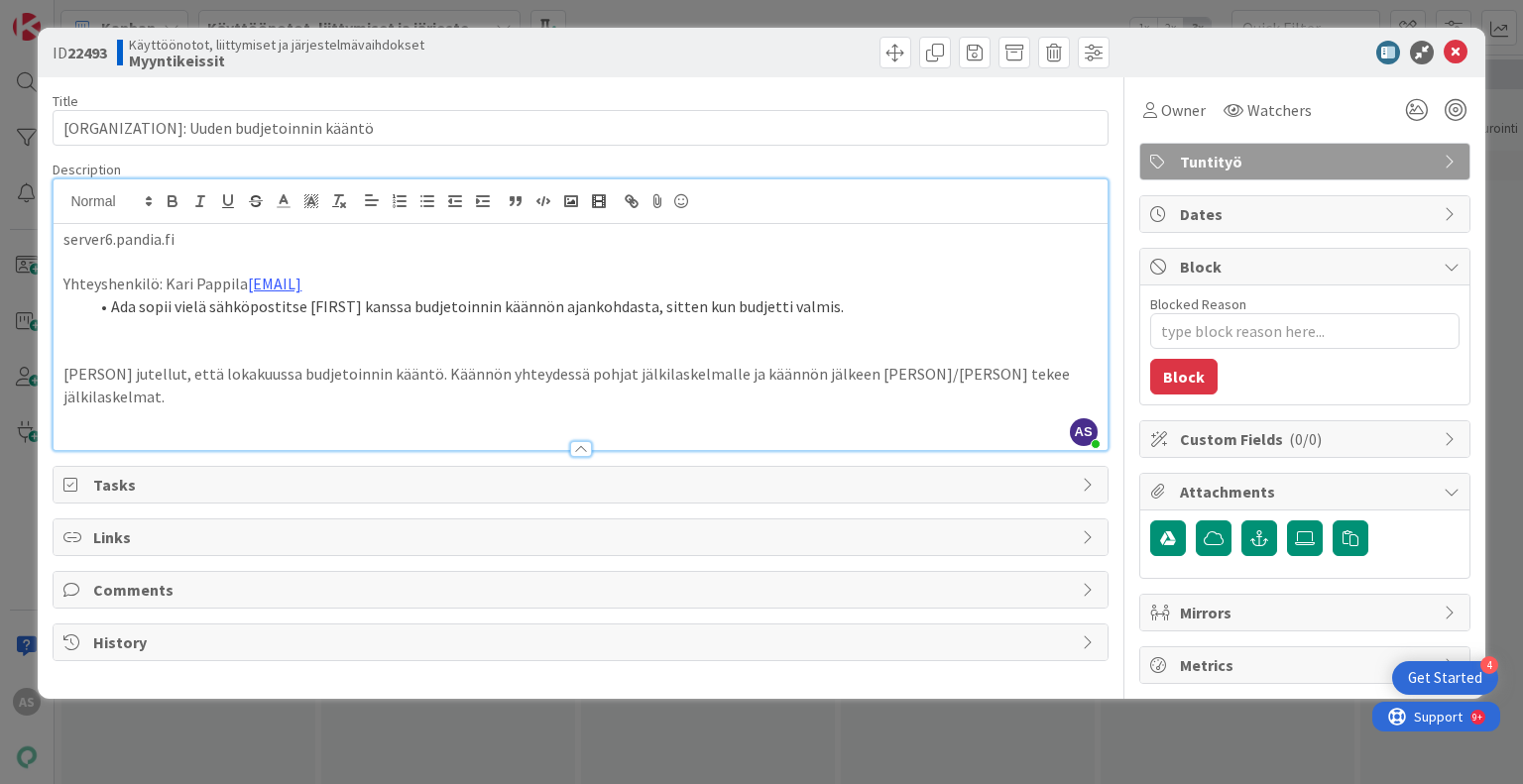click on "Ada sopii vielä sähköpostitse [FIRST] kanssa budjetoinnin käännön ajankohdasta, sitten kun budjetti valmis." at bounding box center [592, 306] 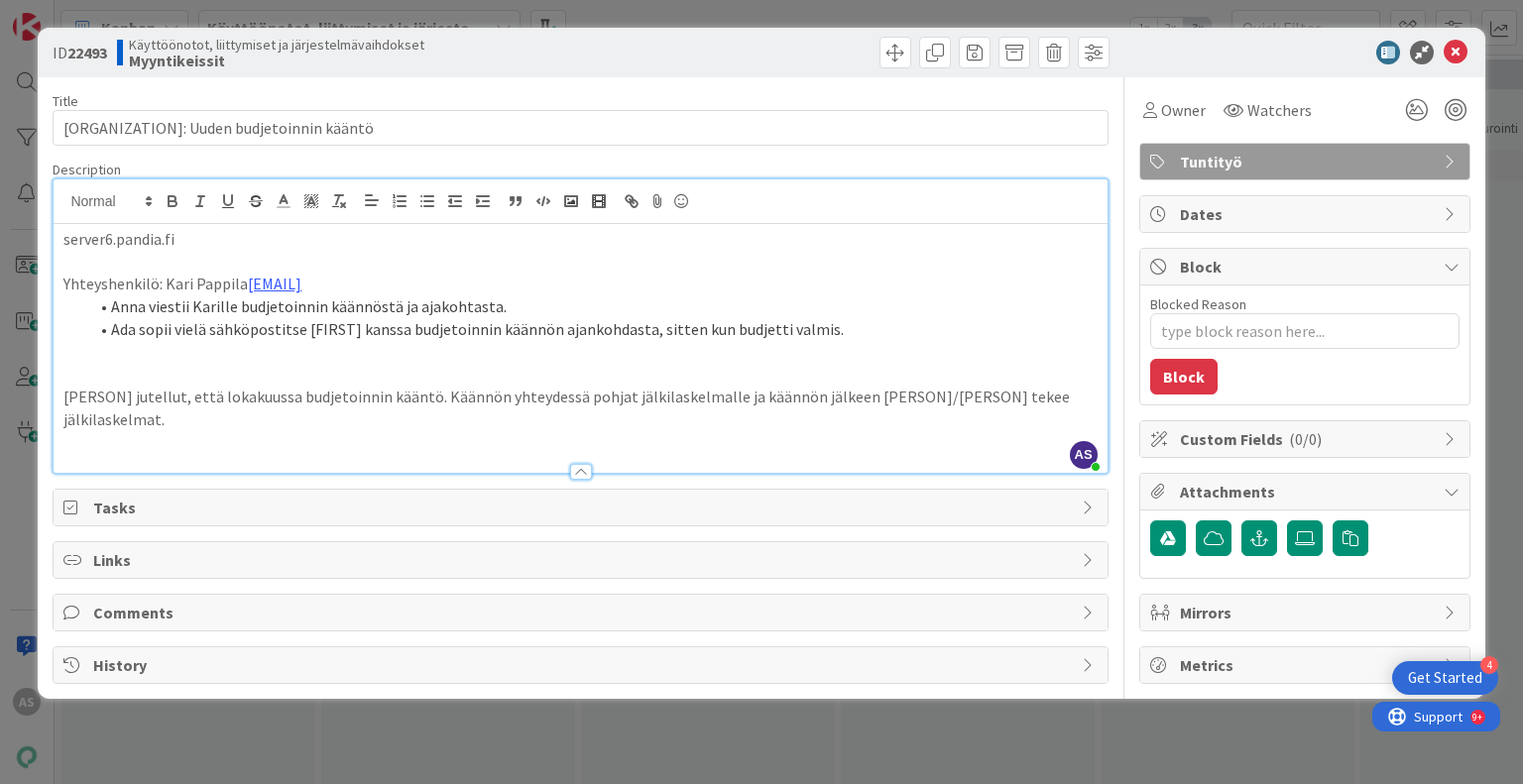 click on "Anna viestii Karille budjetoinnin käännöstä ja ajakohtasta." at bounding box center [592, 306] 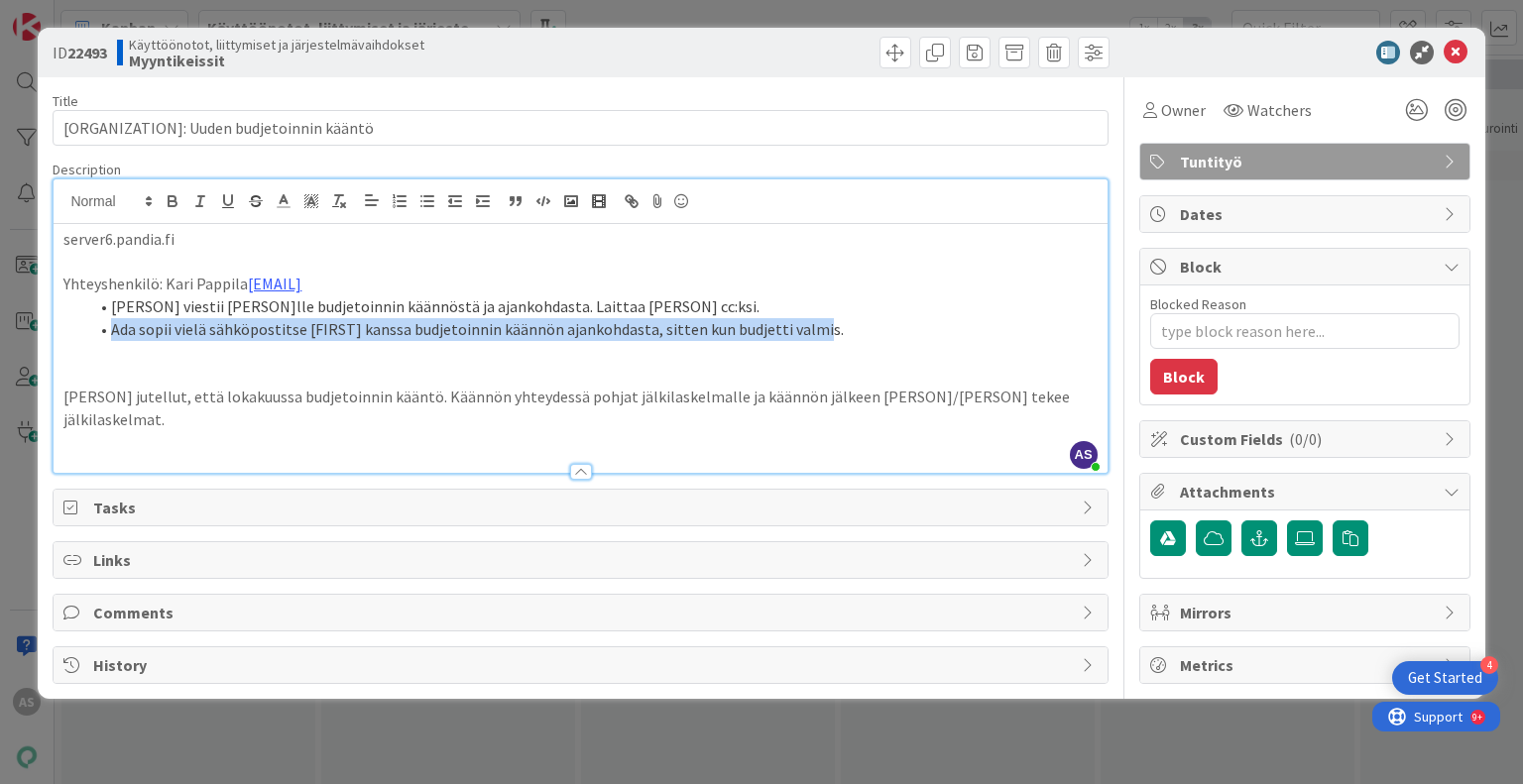 drag, startPoint x: 820, startPoint y: 329, endPoint x: 74, endPoint y: 320, distance: 746.05429 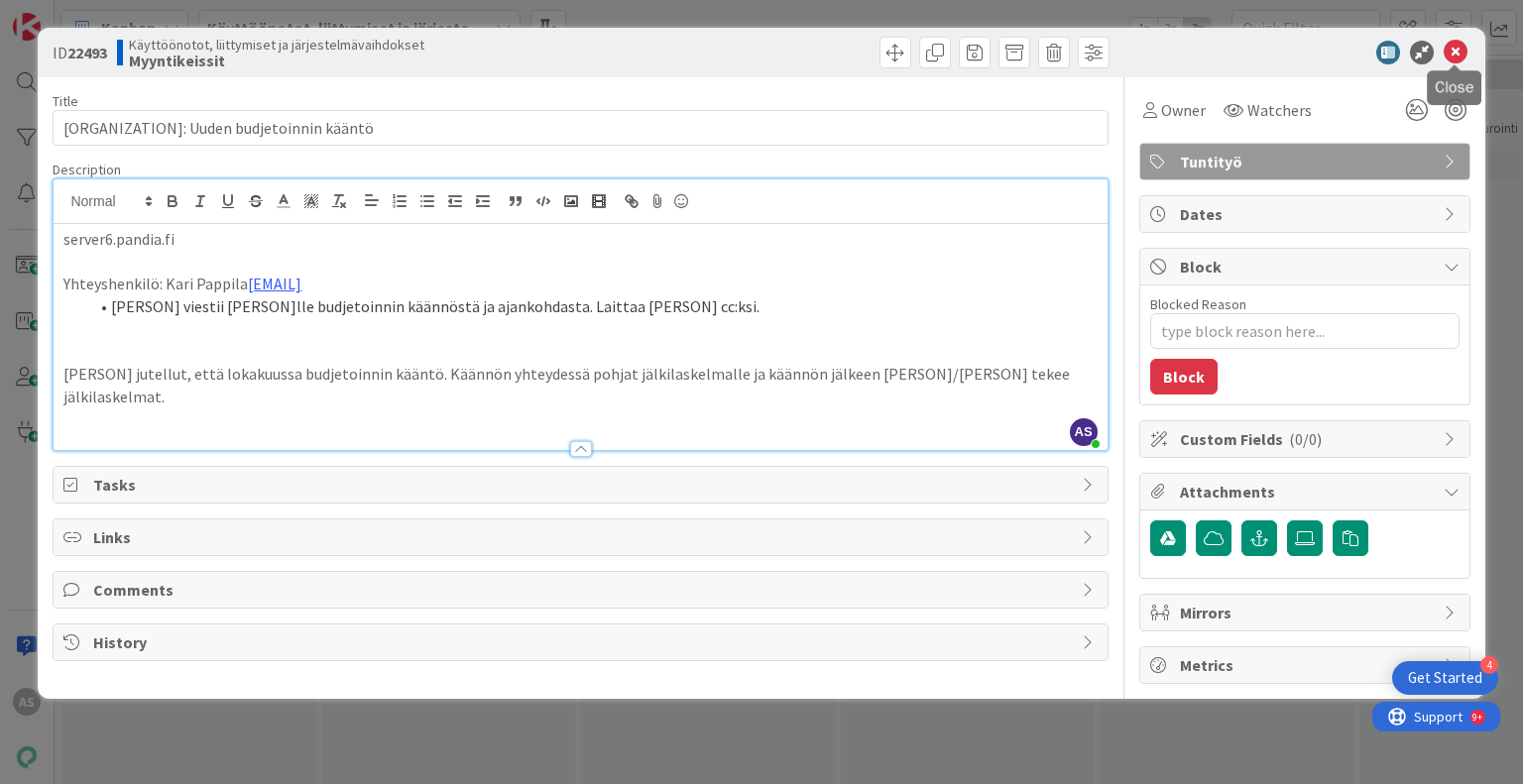 click at bounding box center (1456, 53) 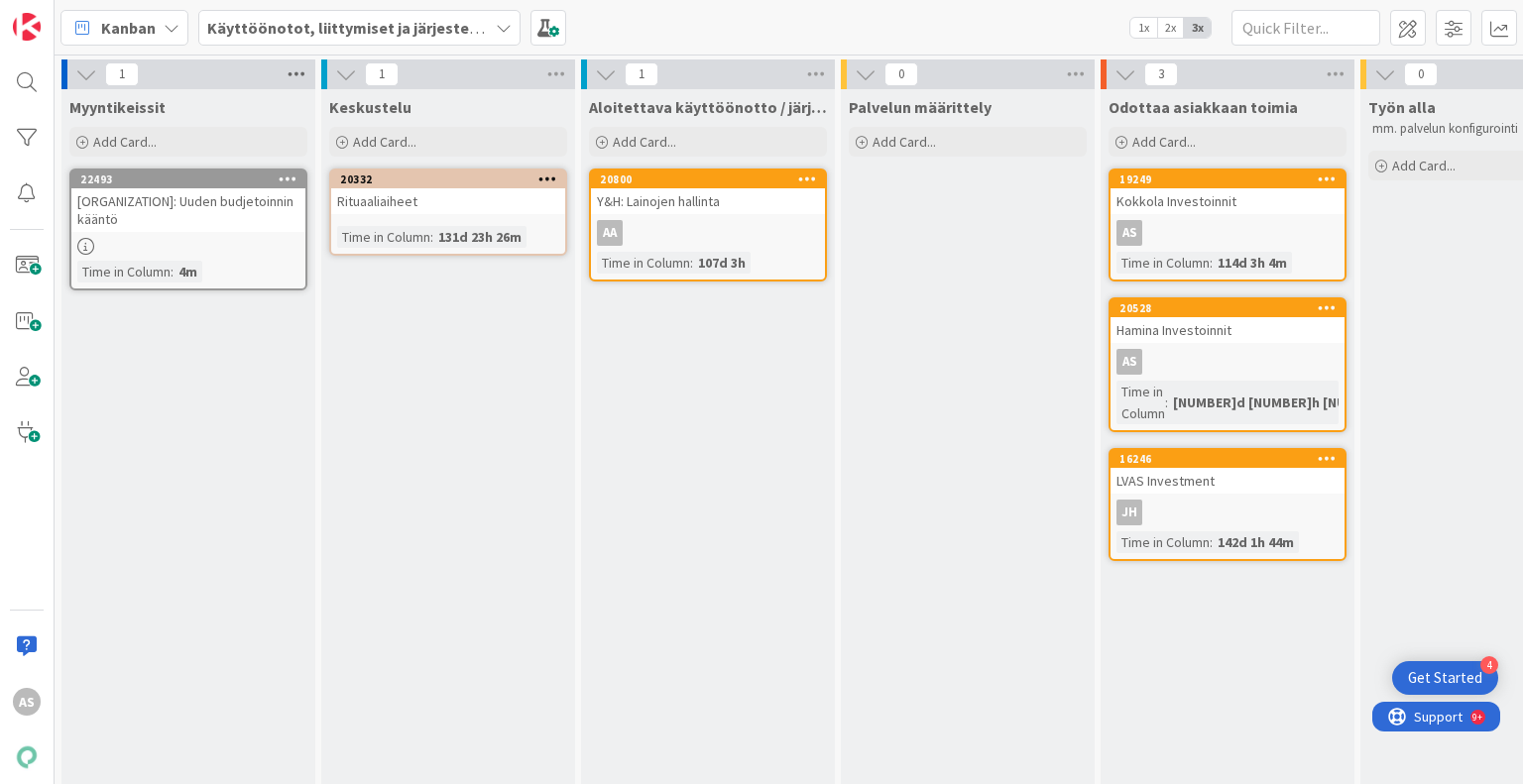 click at bounding box center [296, 74] 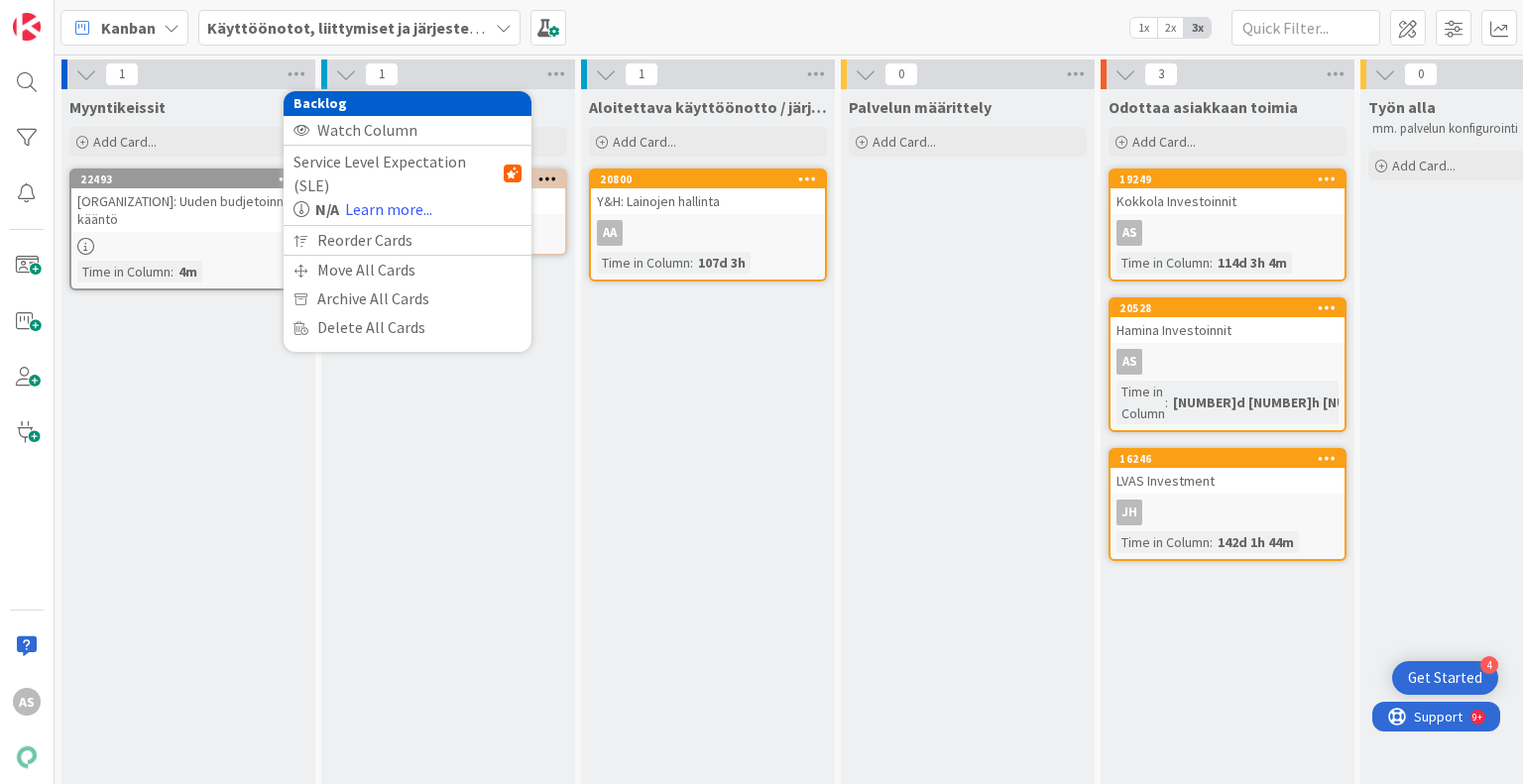 scroll, scrollTop: 0, scrollLeft: 0, axis: both 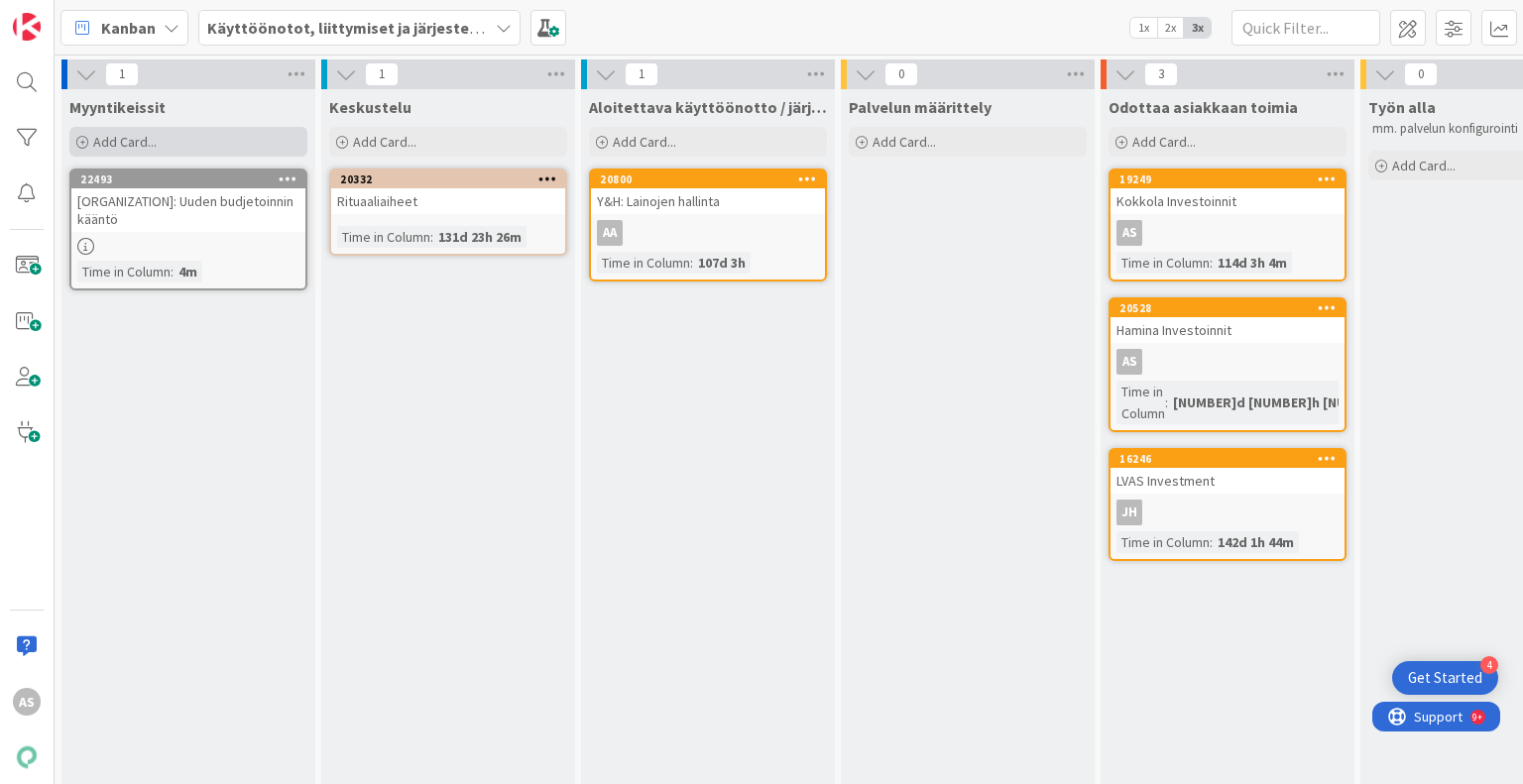 click on "Add Card..." at bounding box center [188, 142] 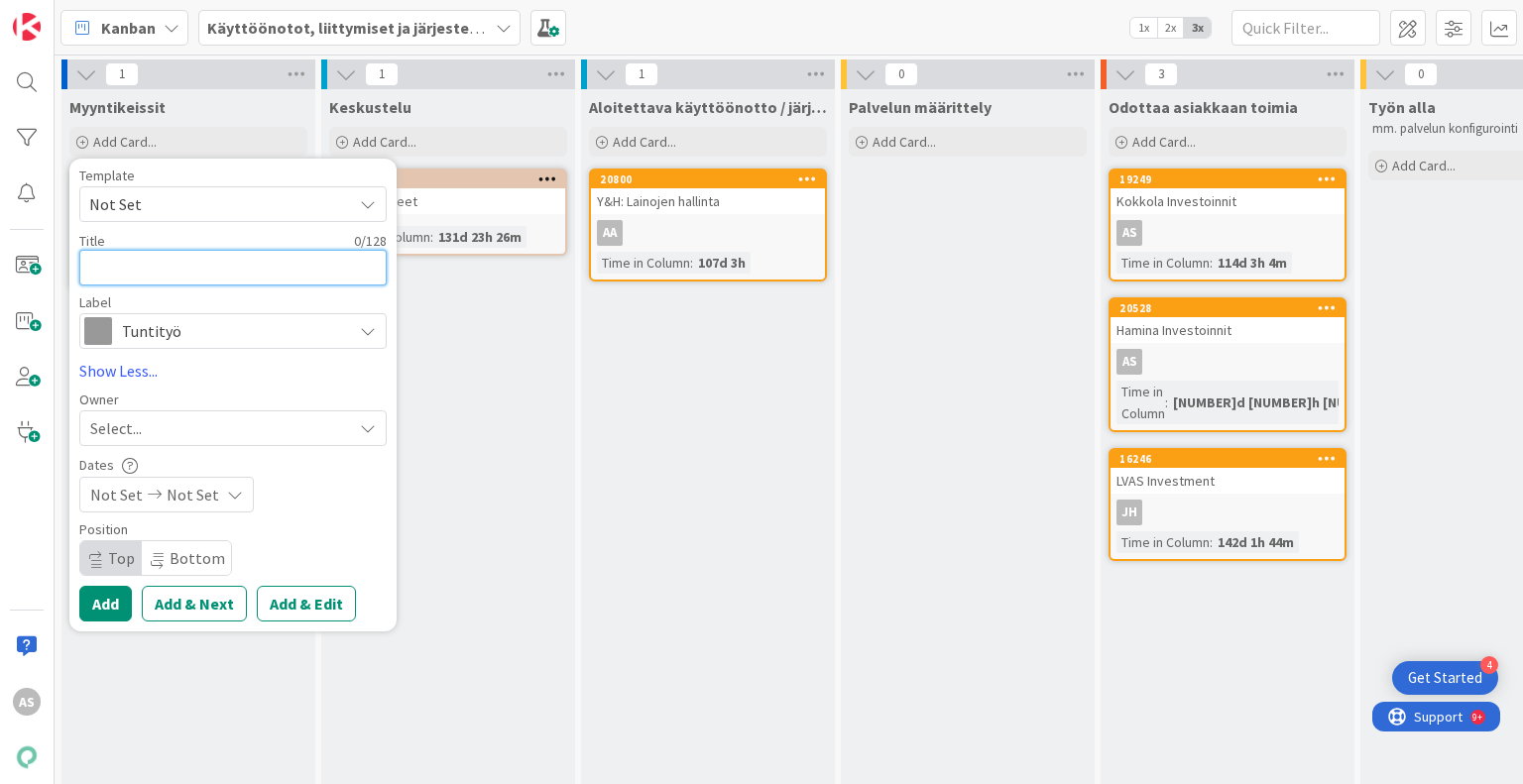type on "x" 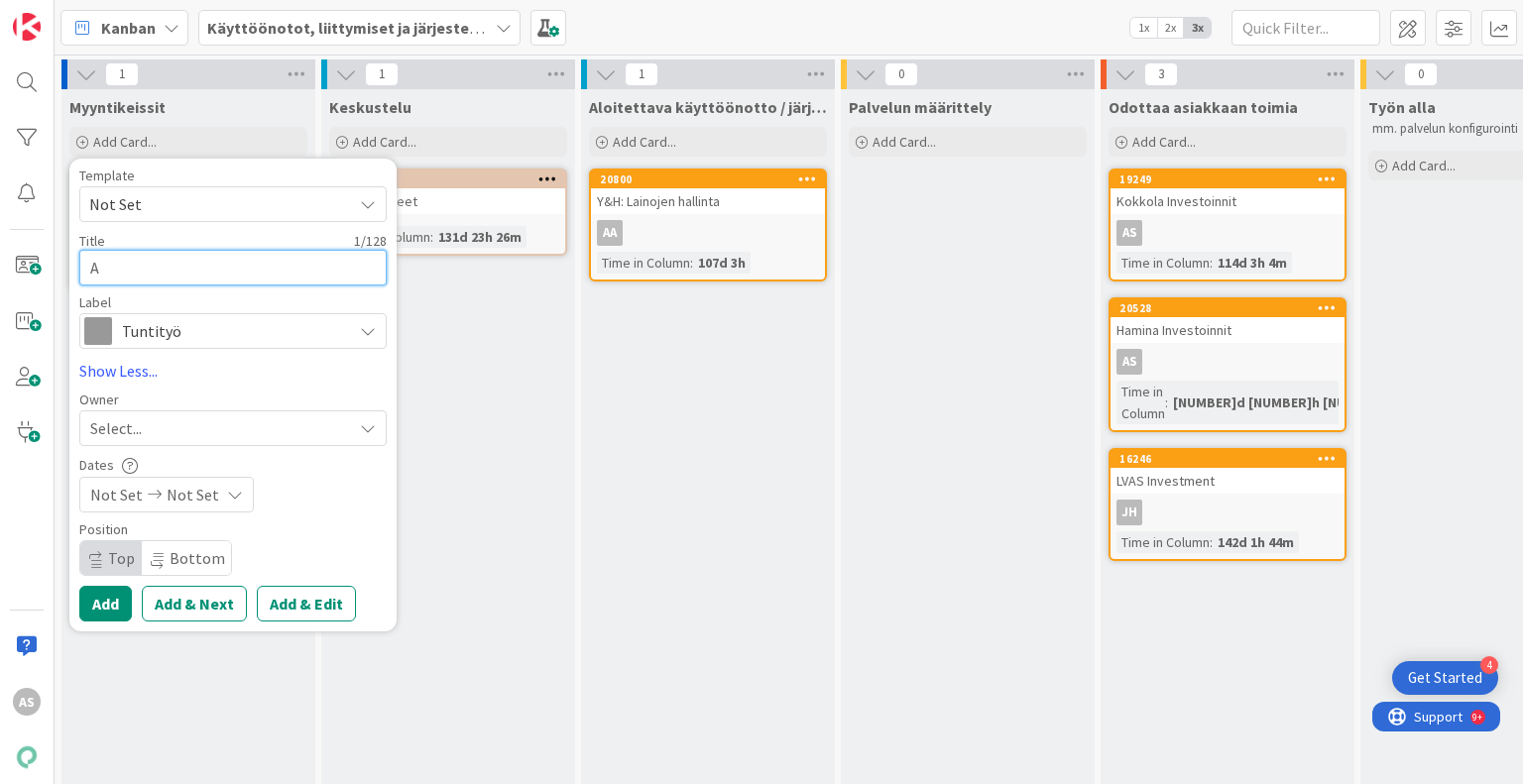 type on "x" 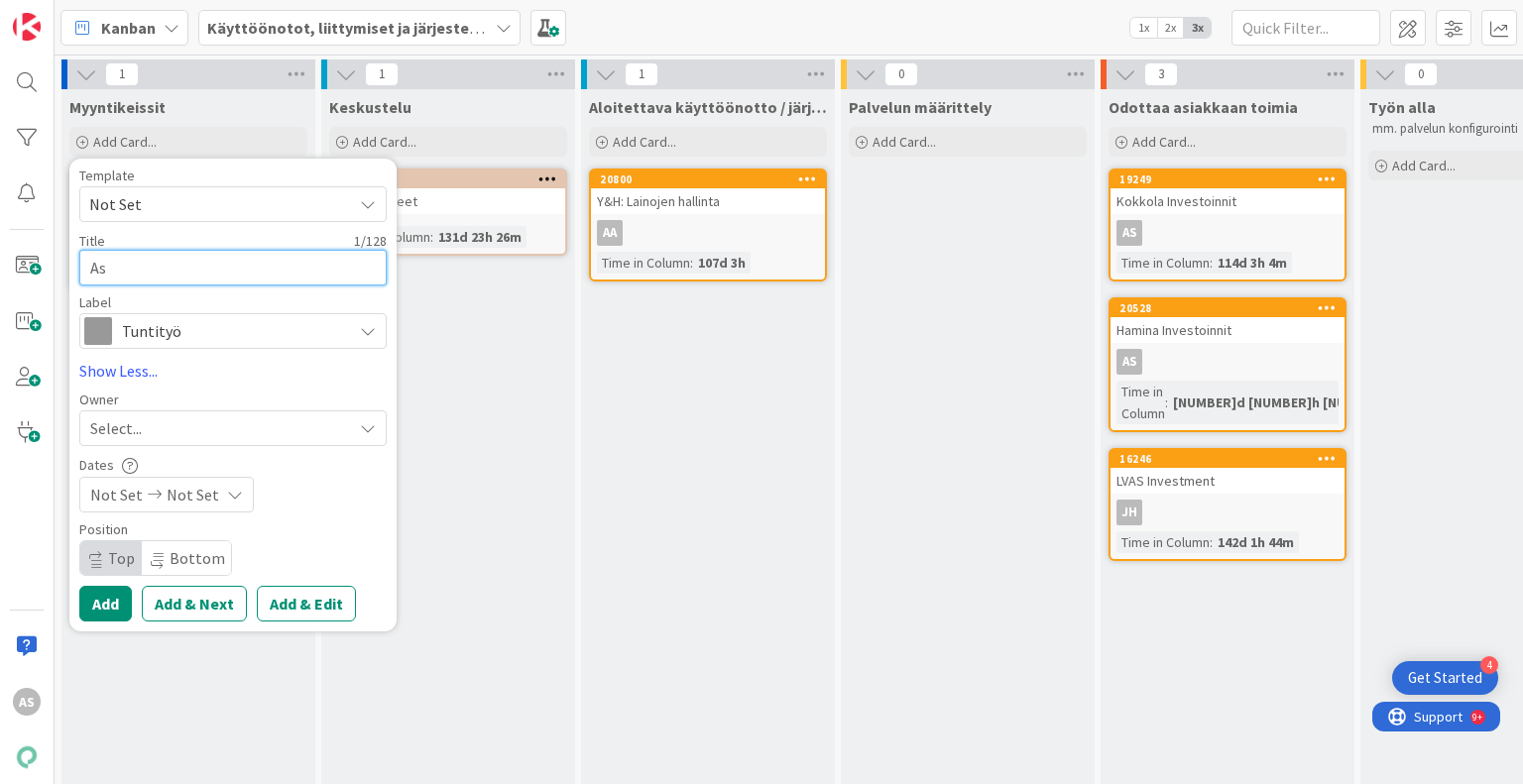 type on "Asu" 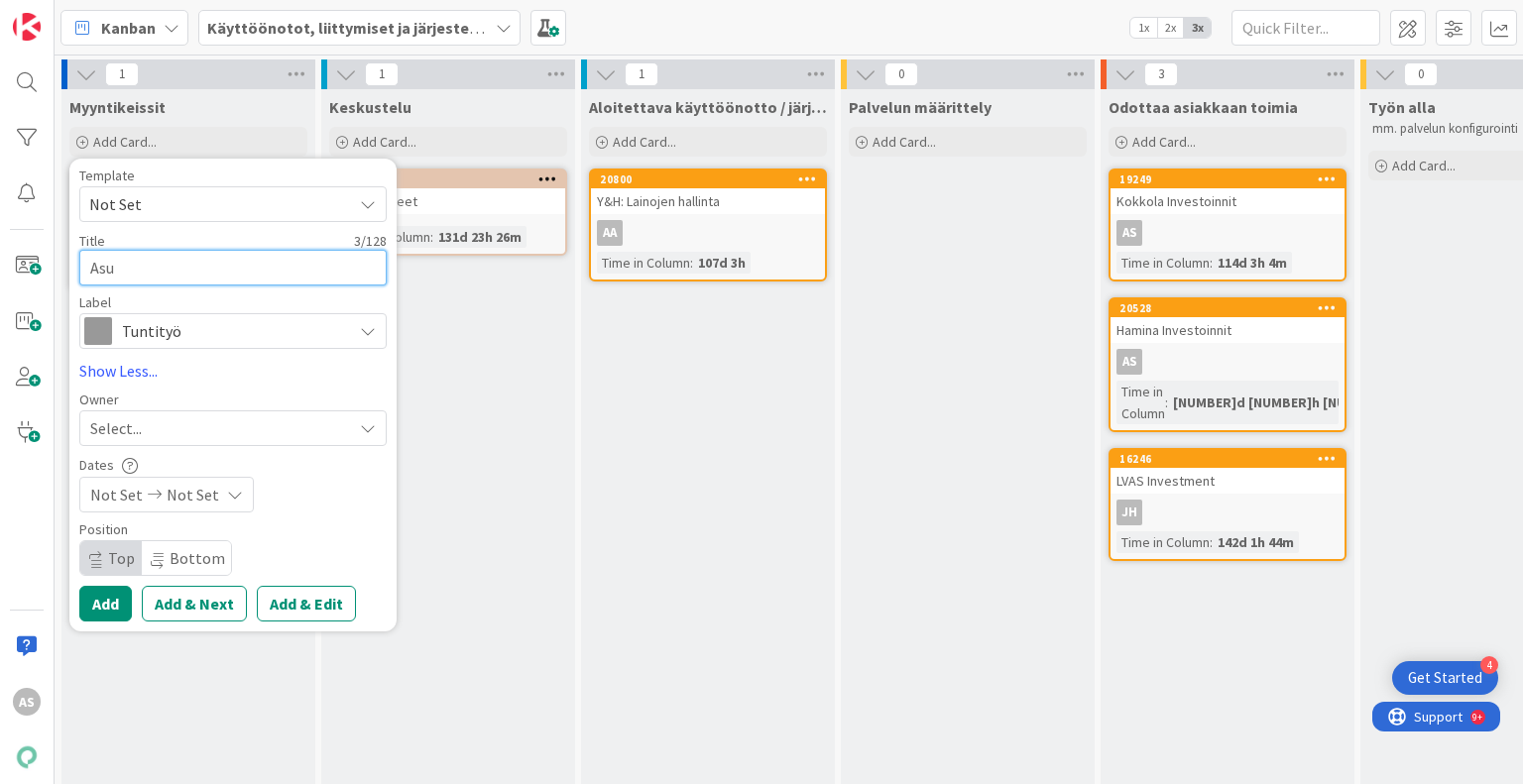 type on "x" 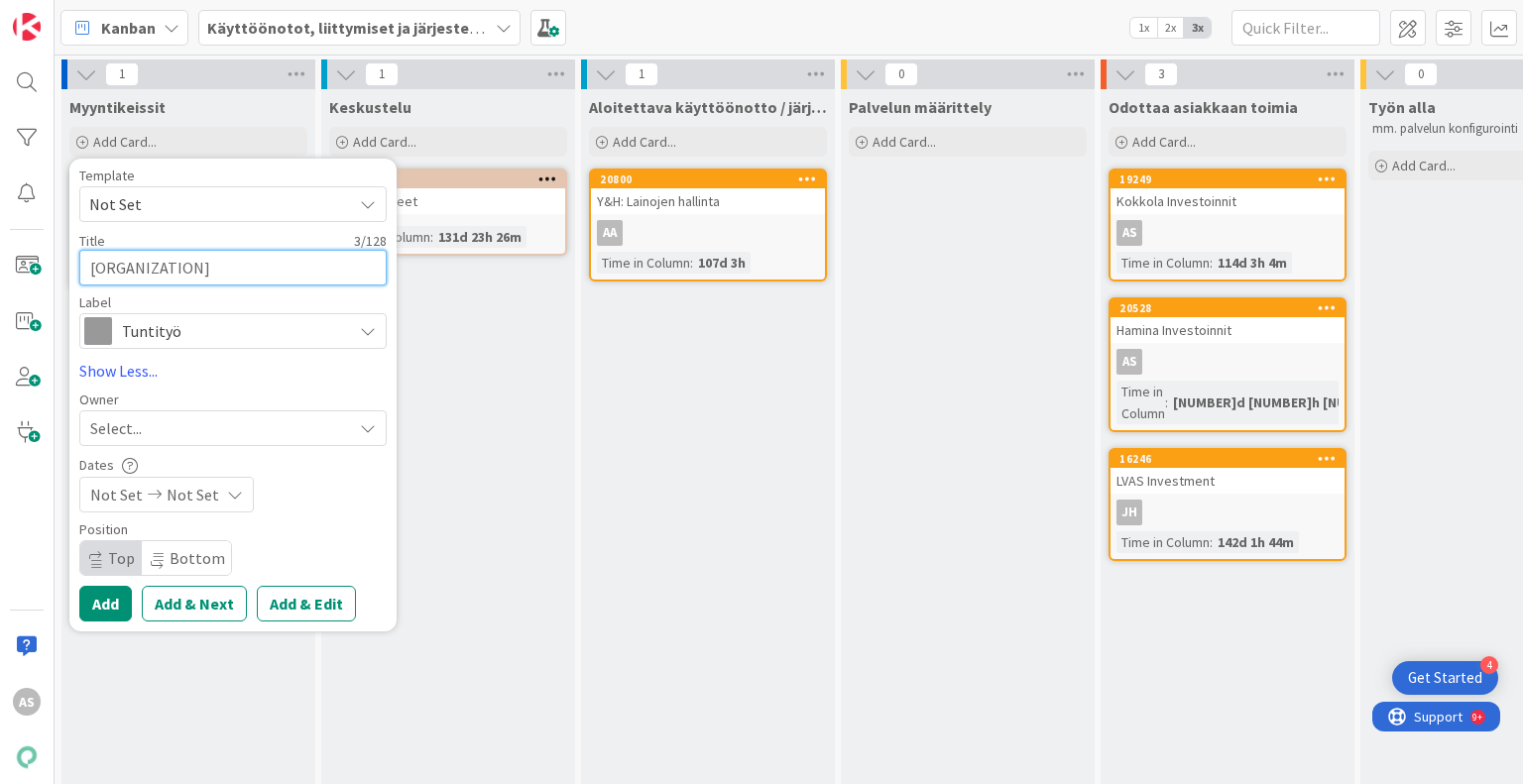 type on "x" 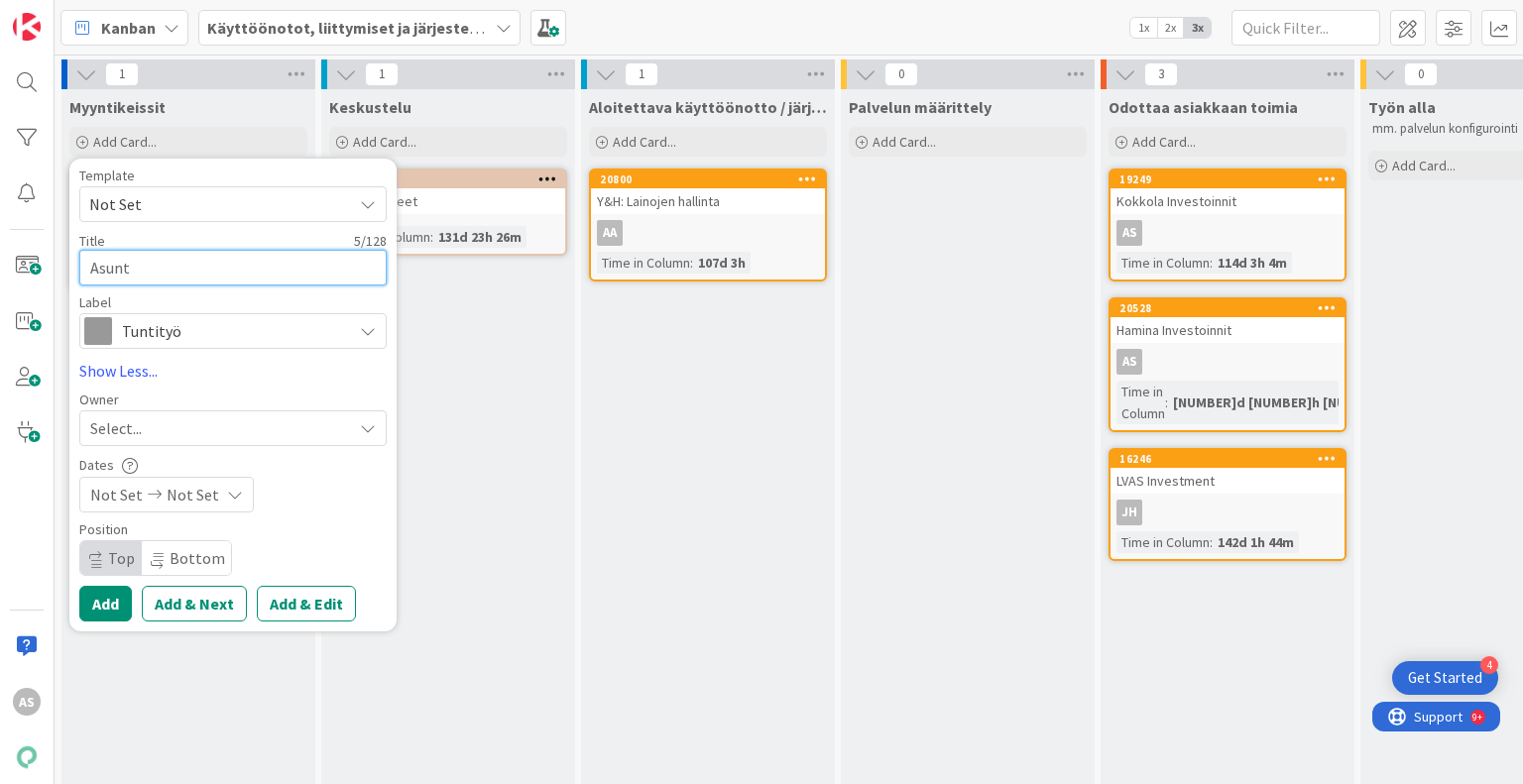 type on "Asunto" 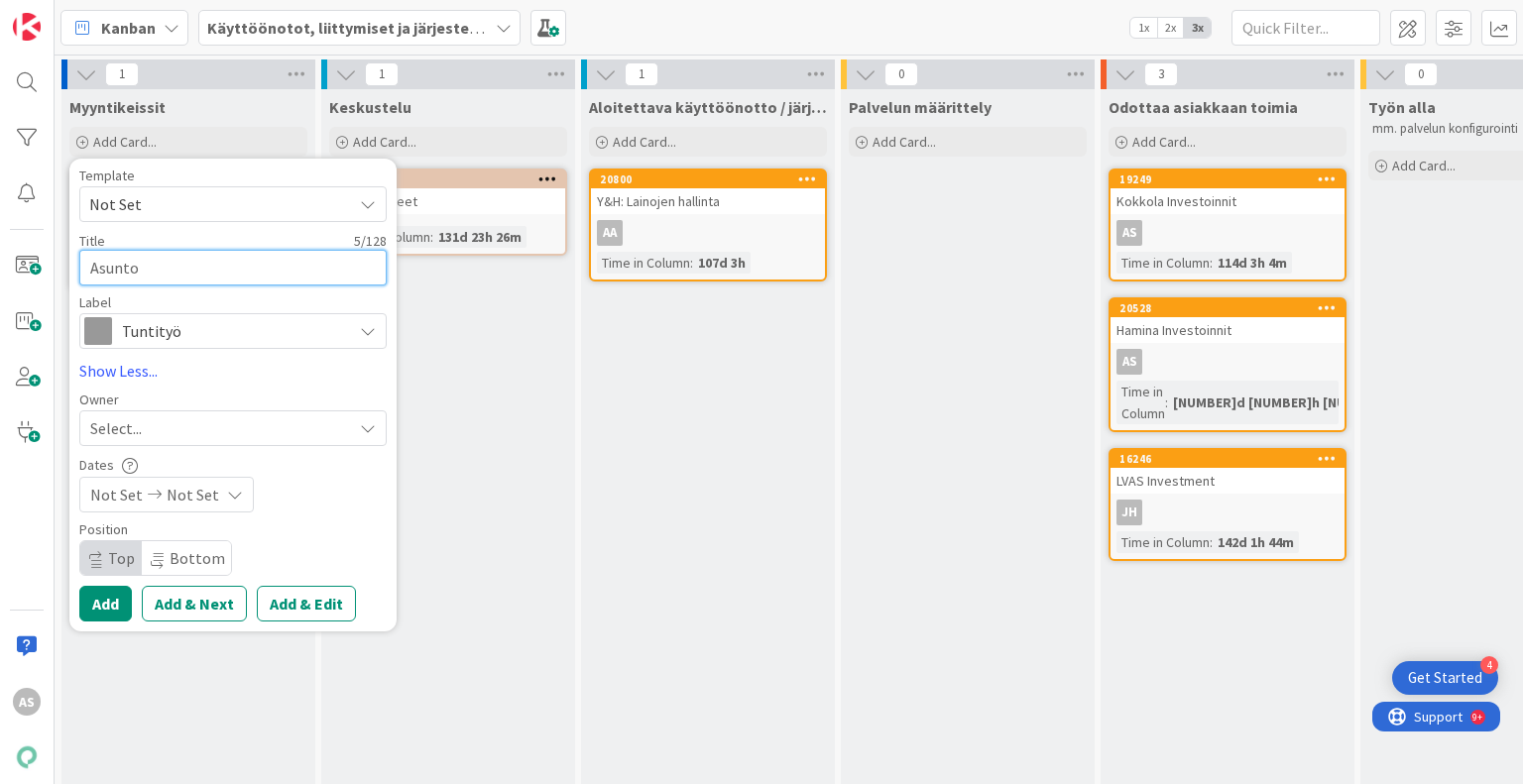 type on "x" 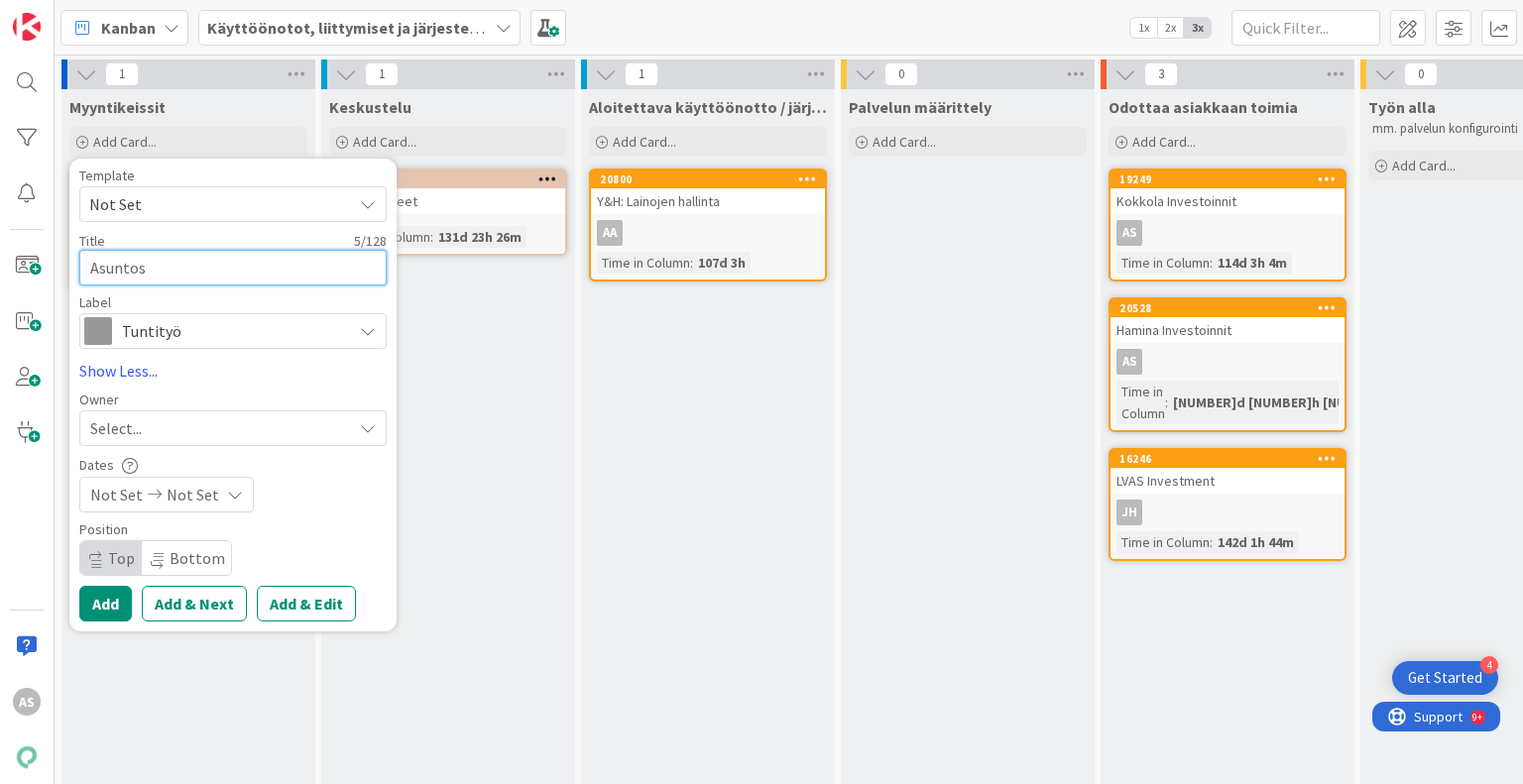 type on "x" 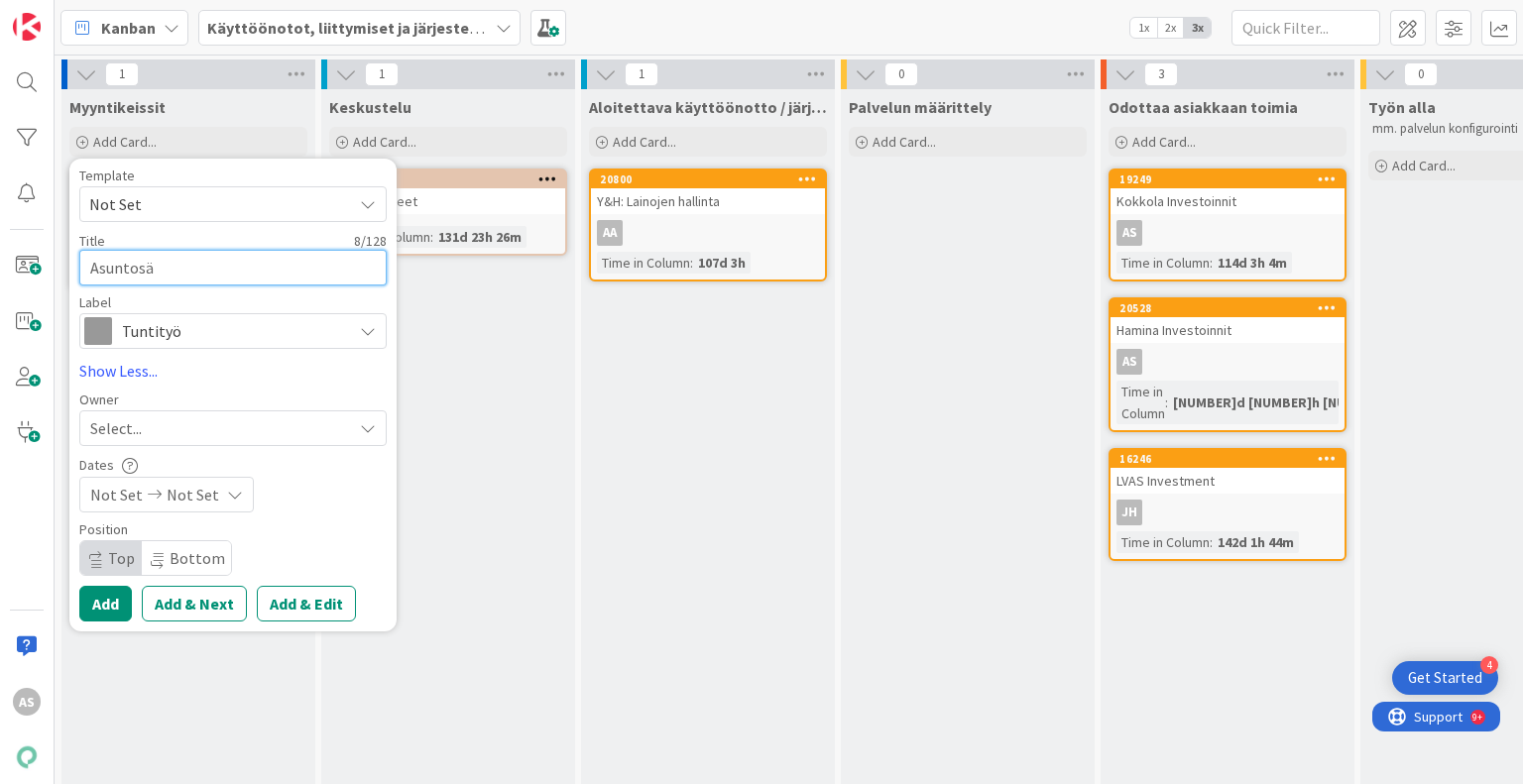 type on "x" 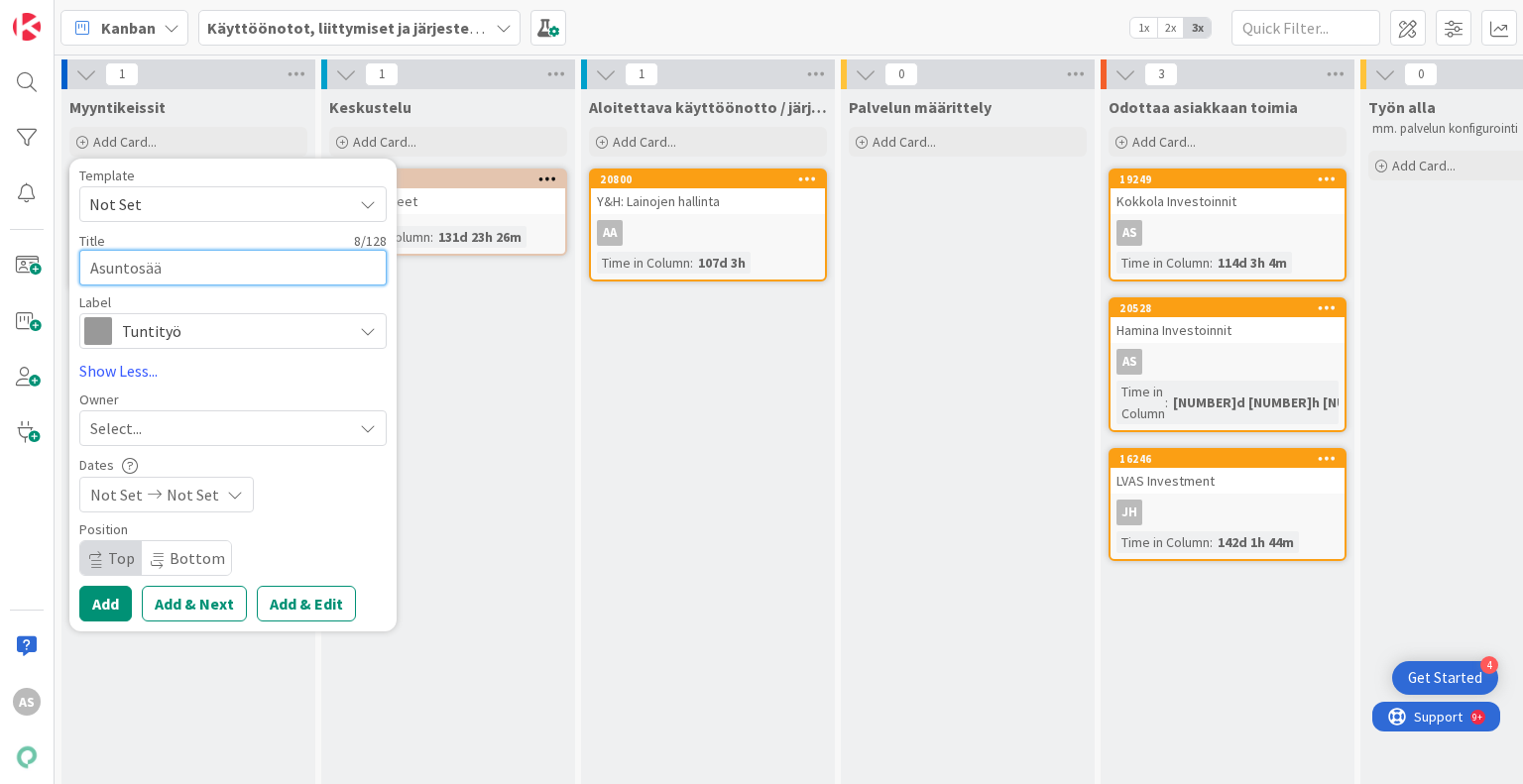 type on "x" 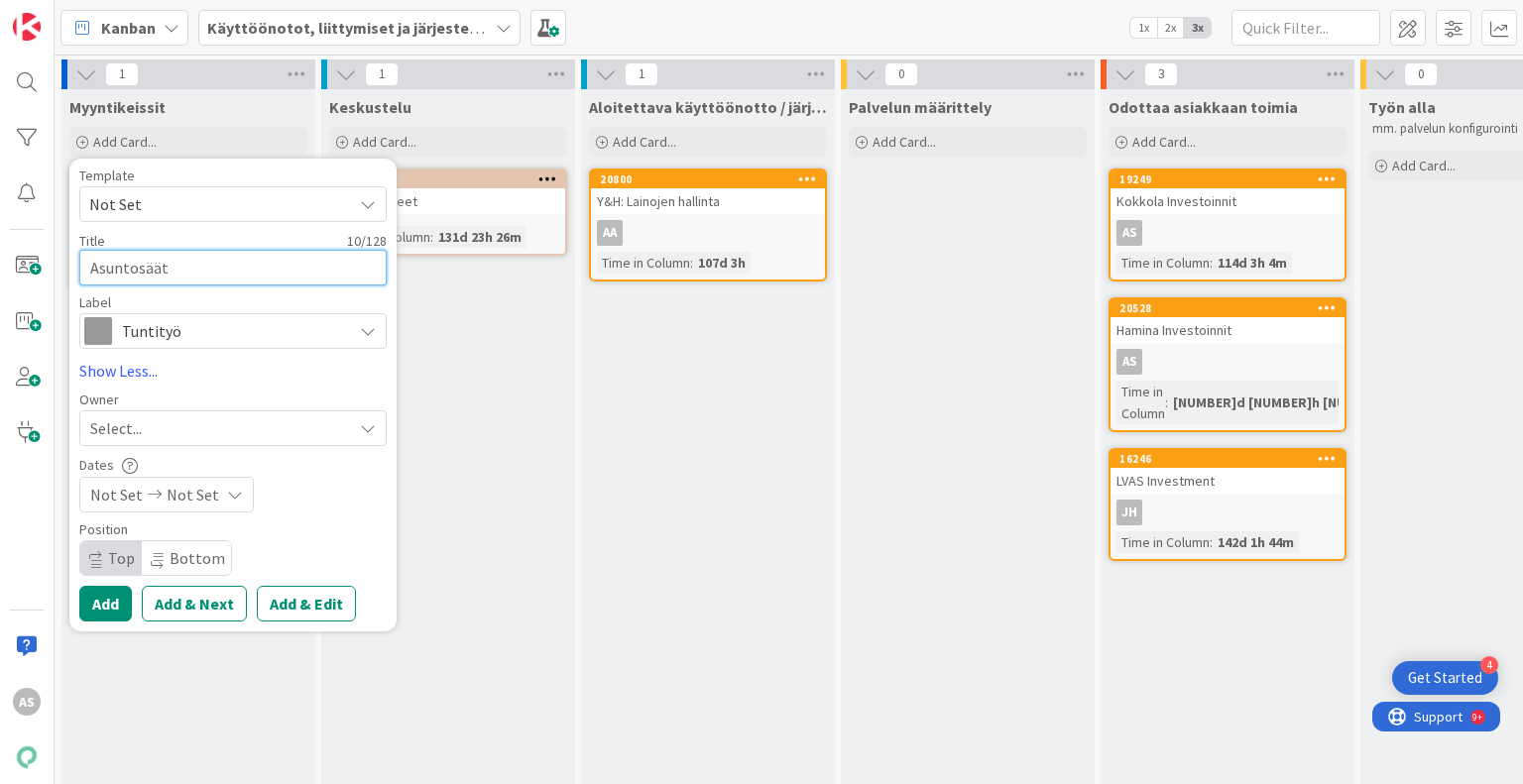 type on "x" 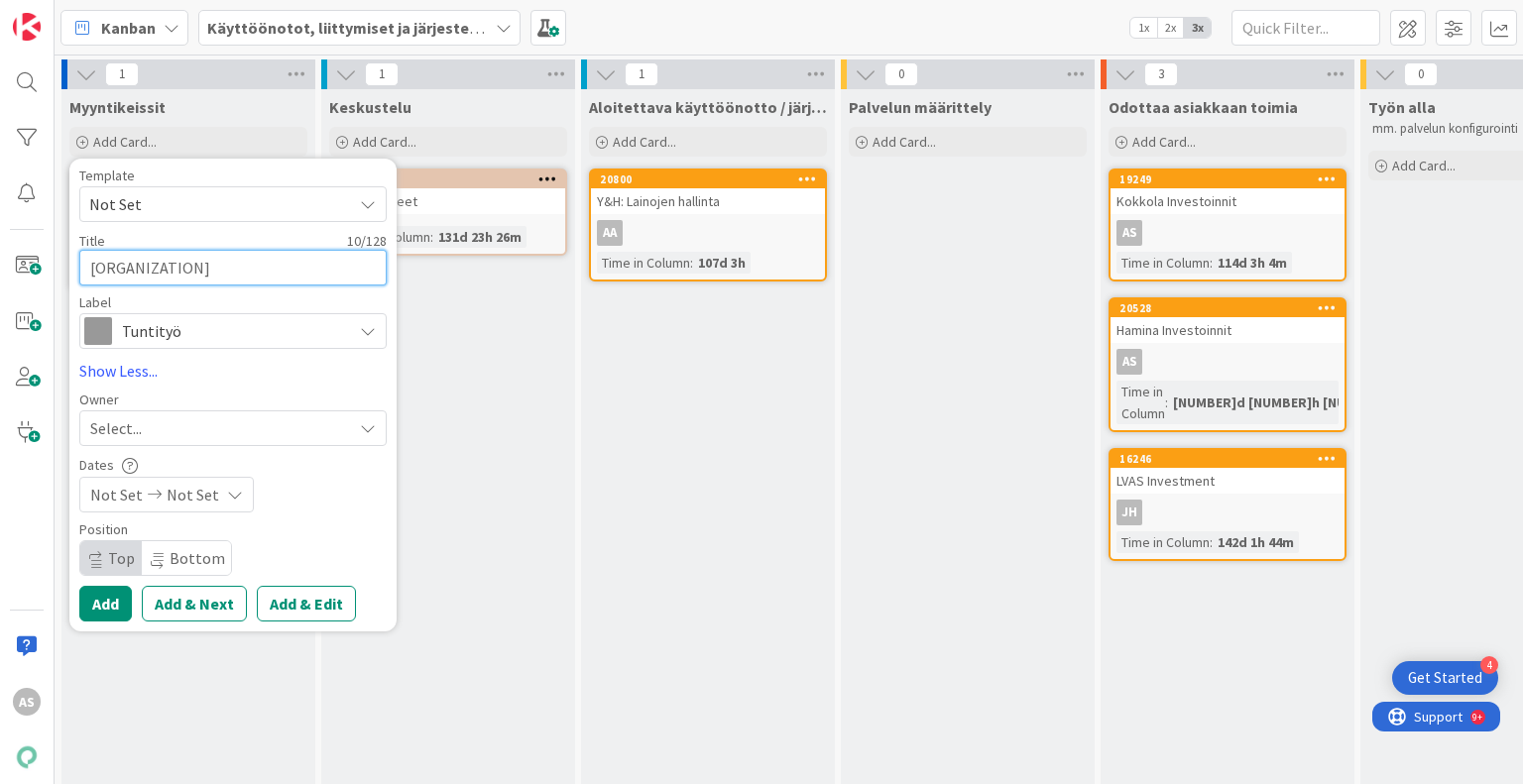 type on "x" 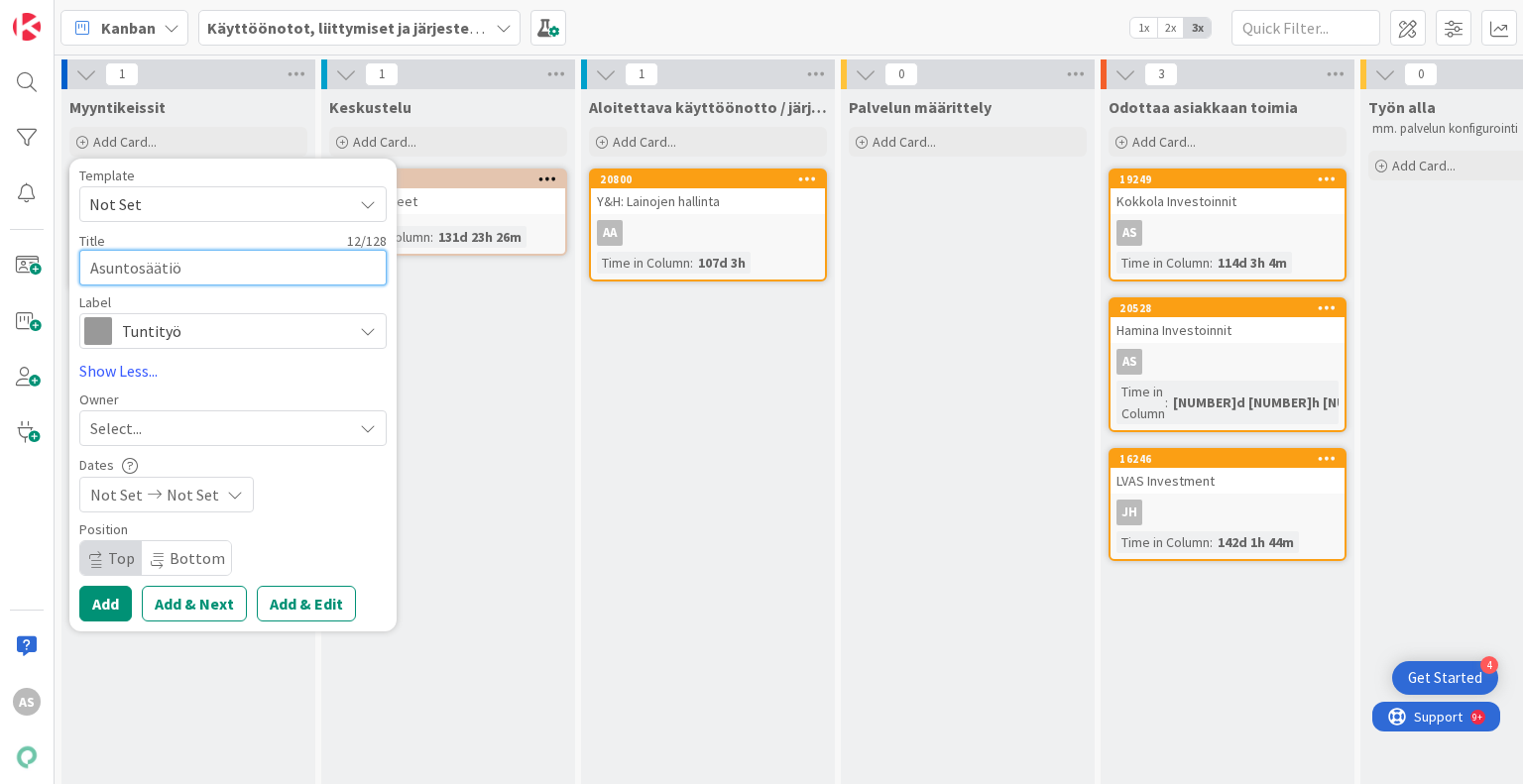 type on "x" 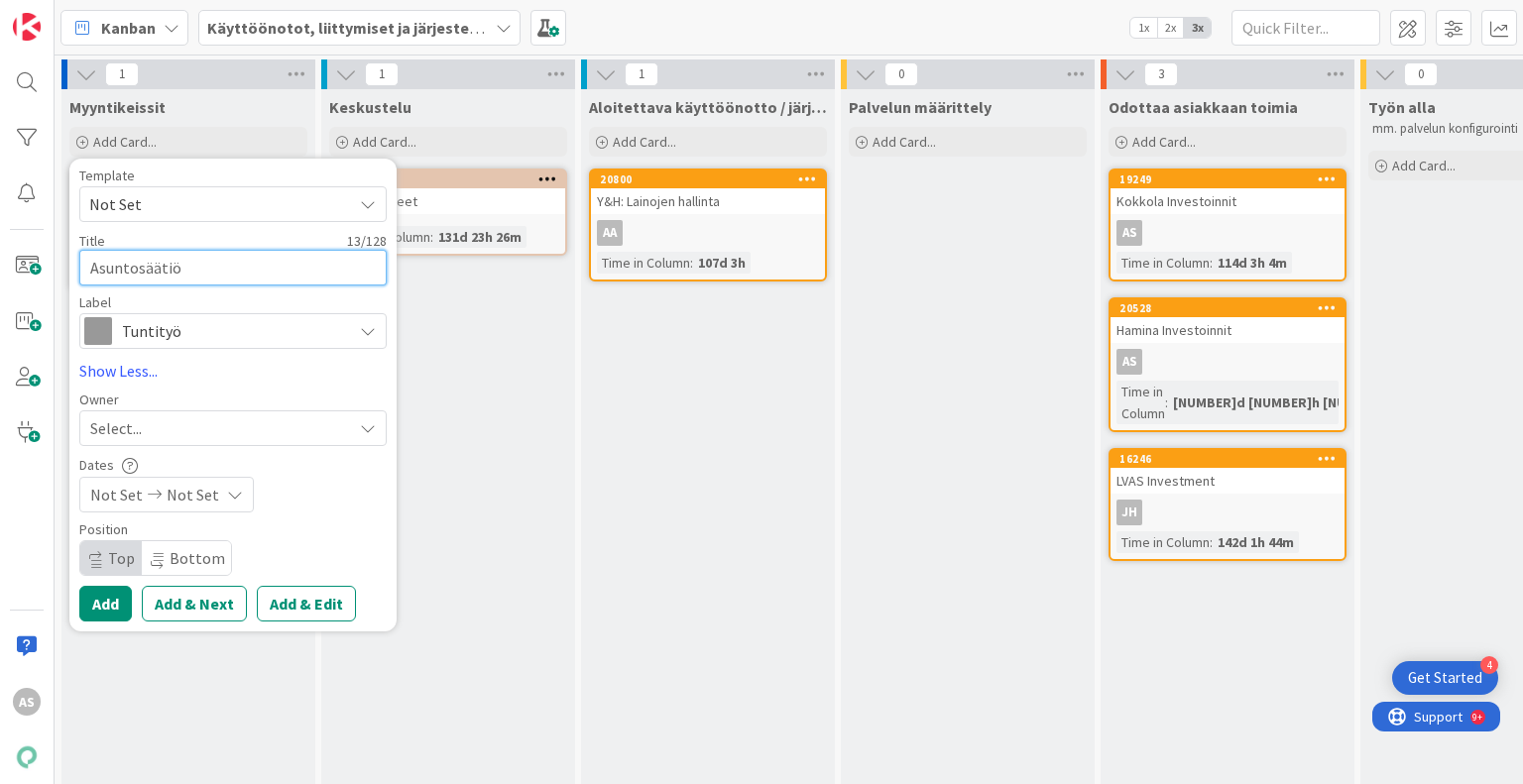 type on "x" 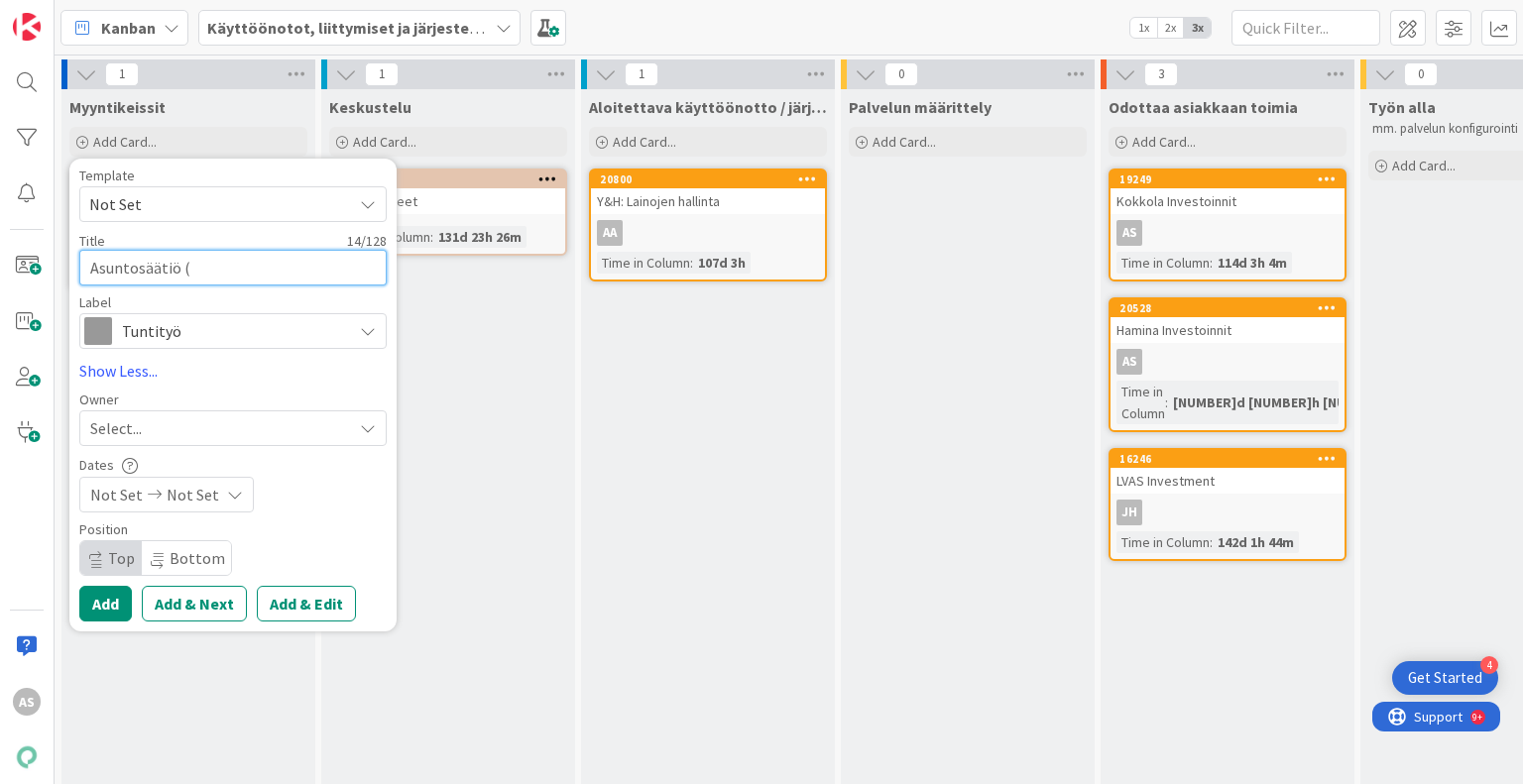 type on "x" 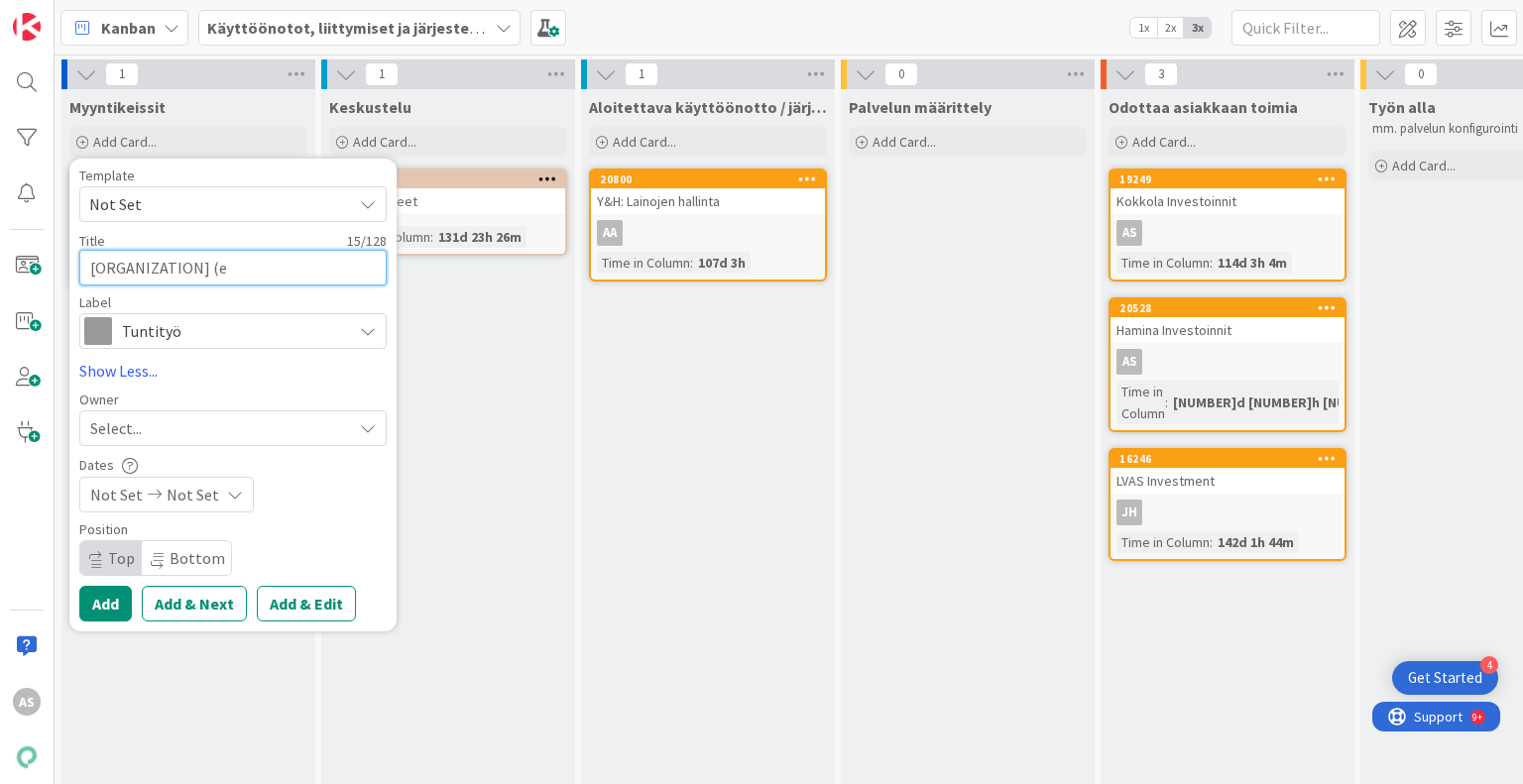 type on "x" 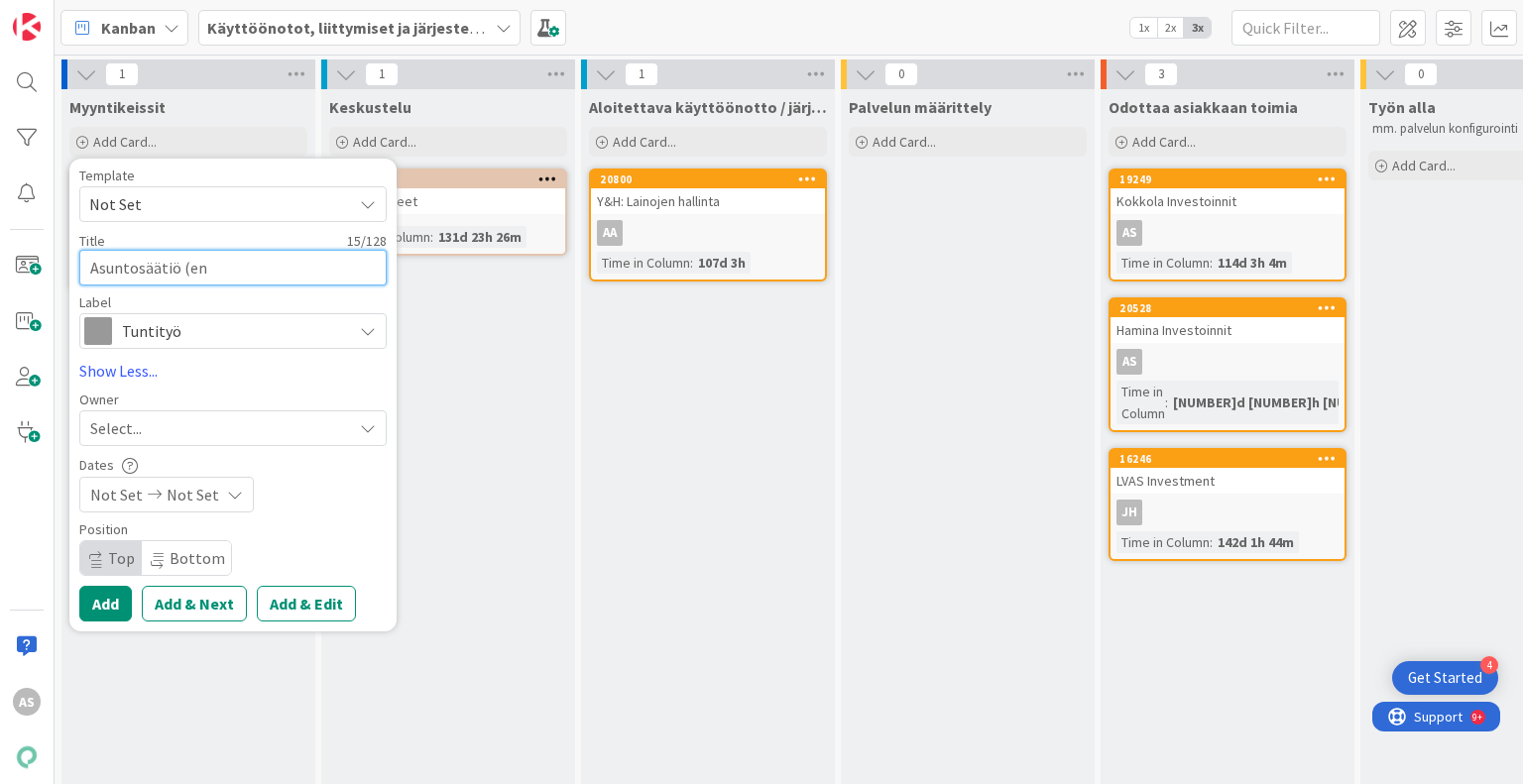 type on "x" 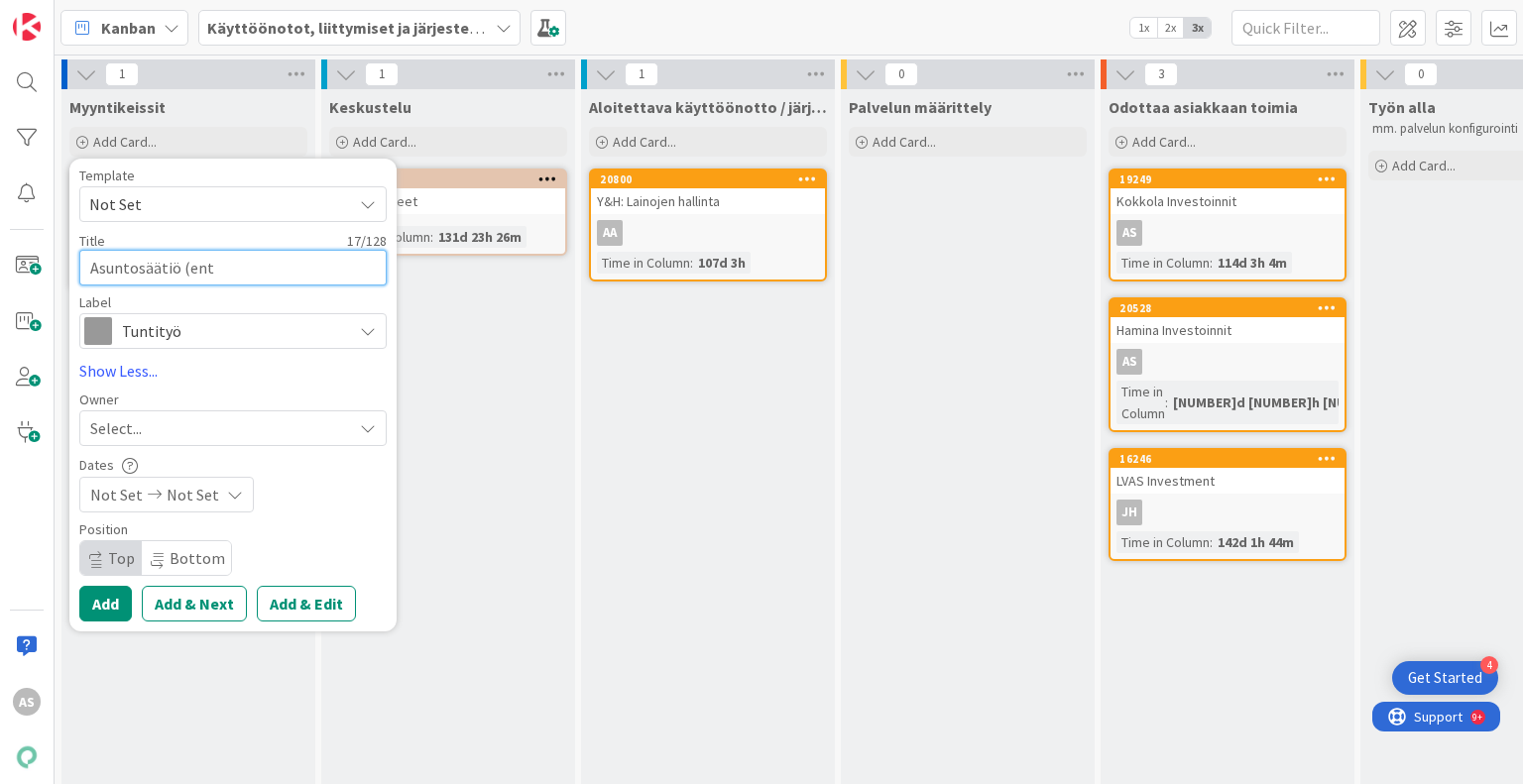 type on "x" 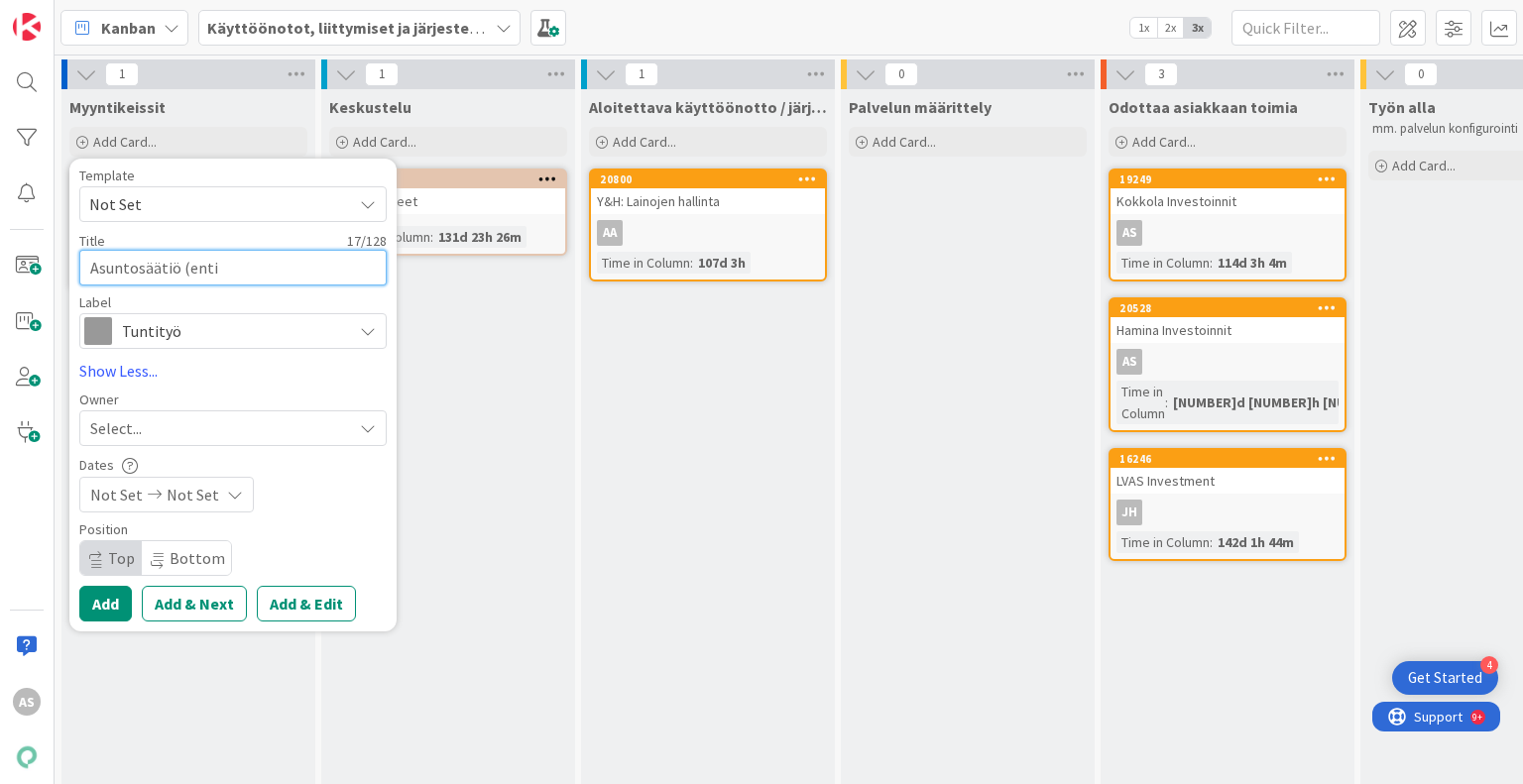 type on "x" 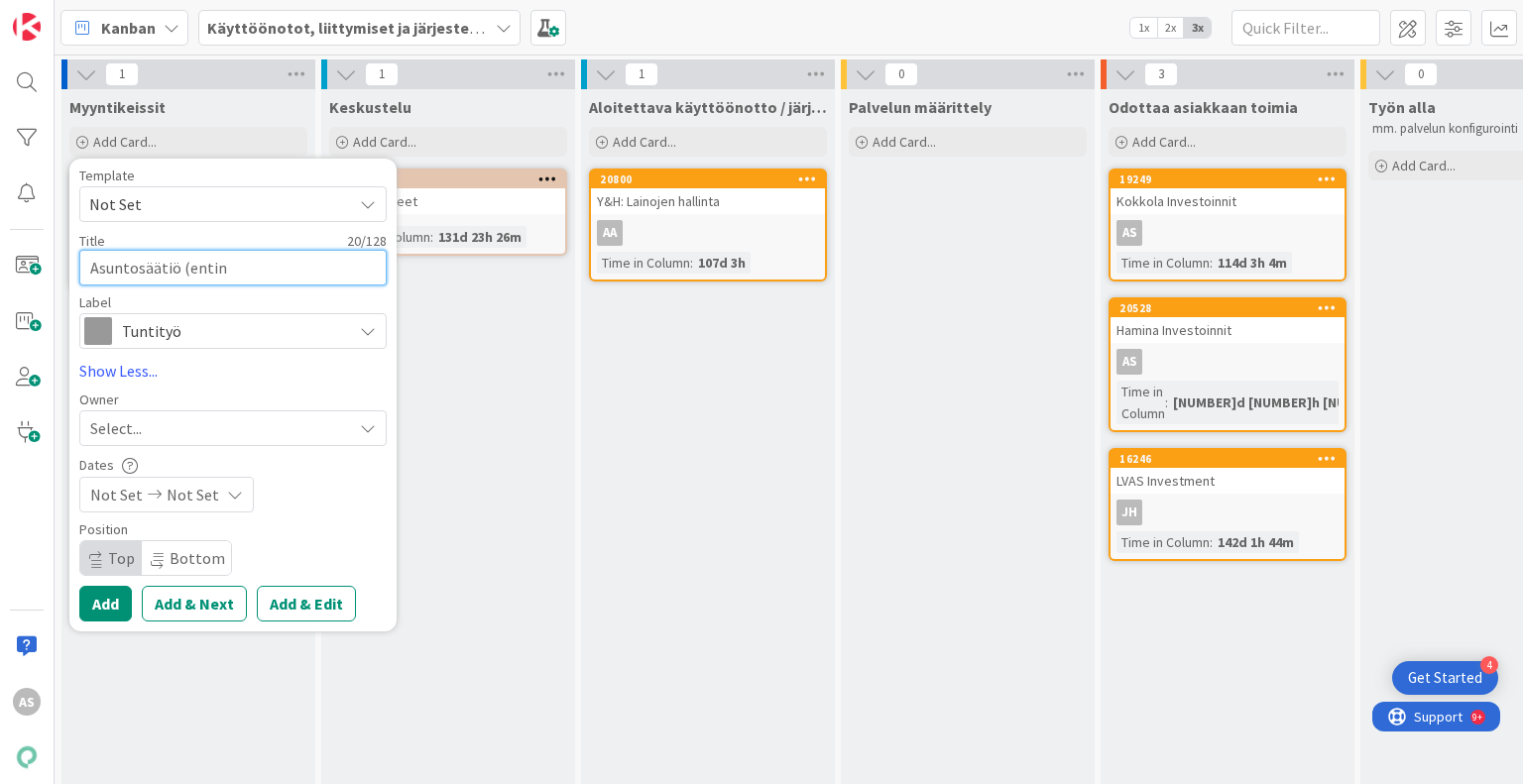 type on "x" 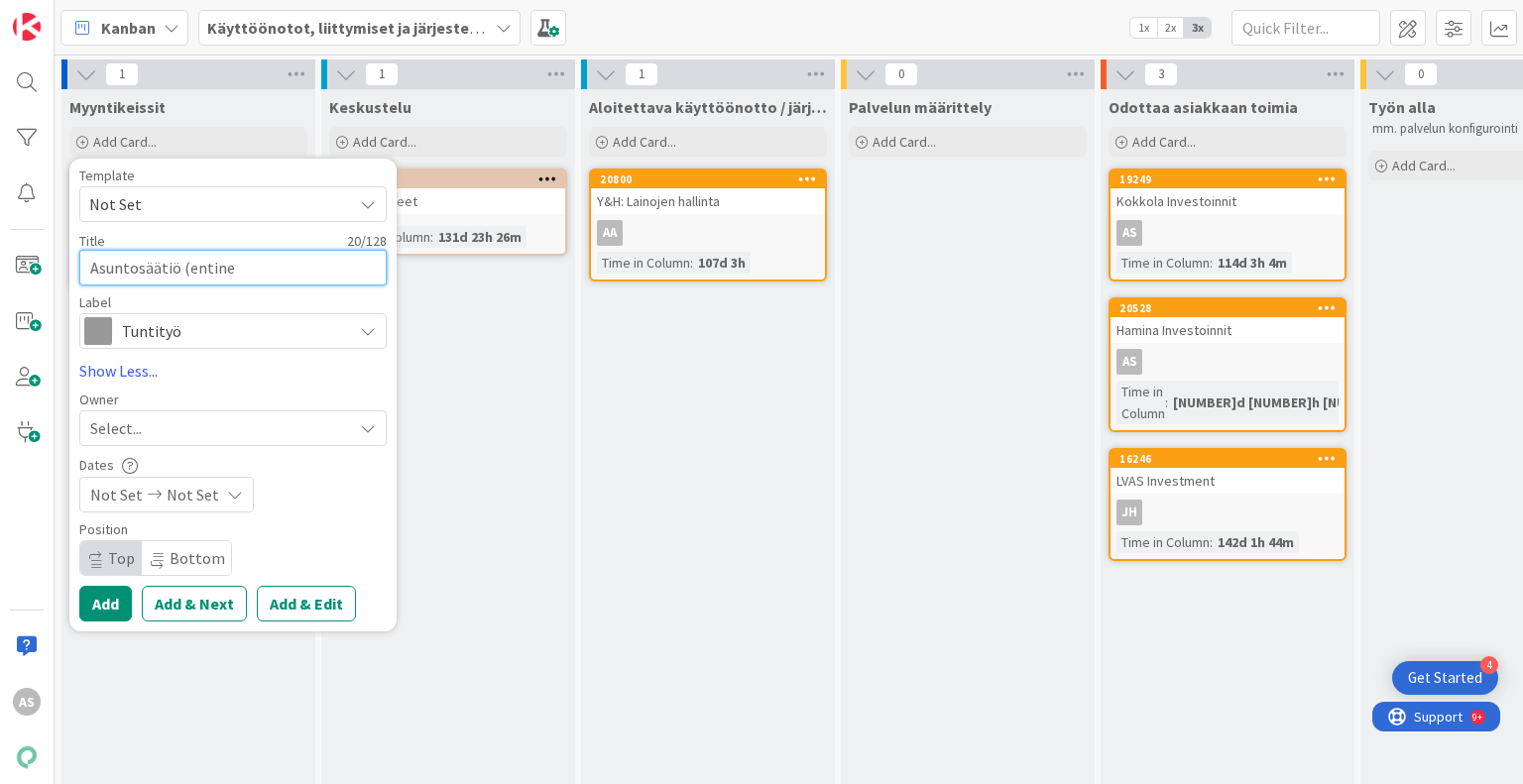 type on "x" 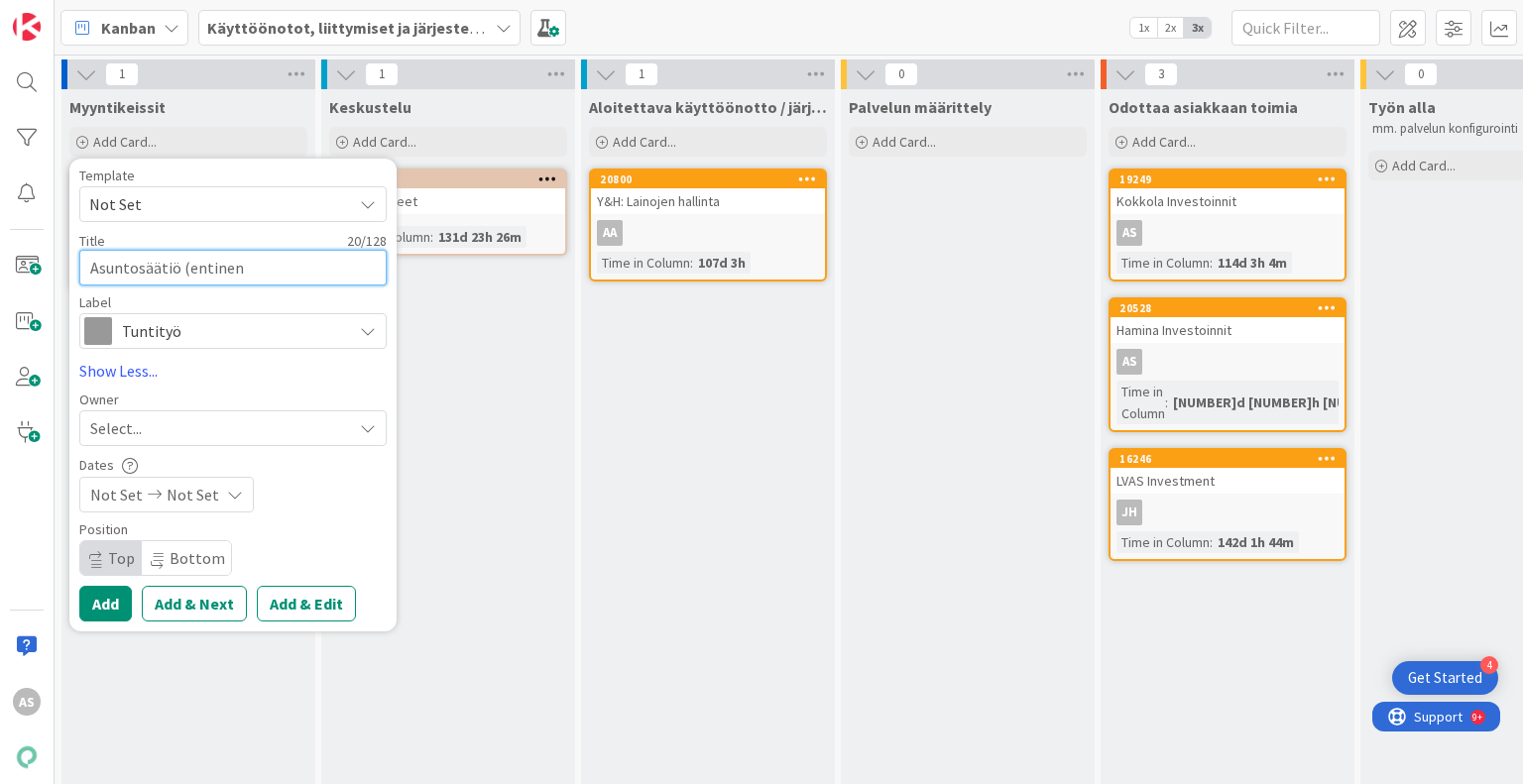 type on "Asuntosäätiö (entinen" 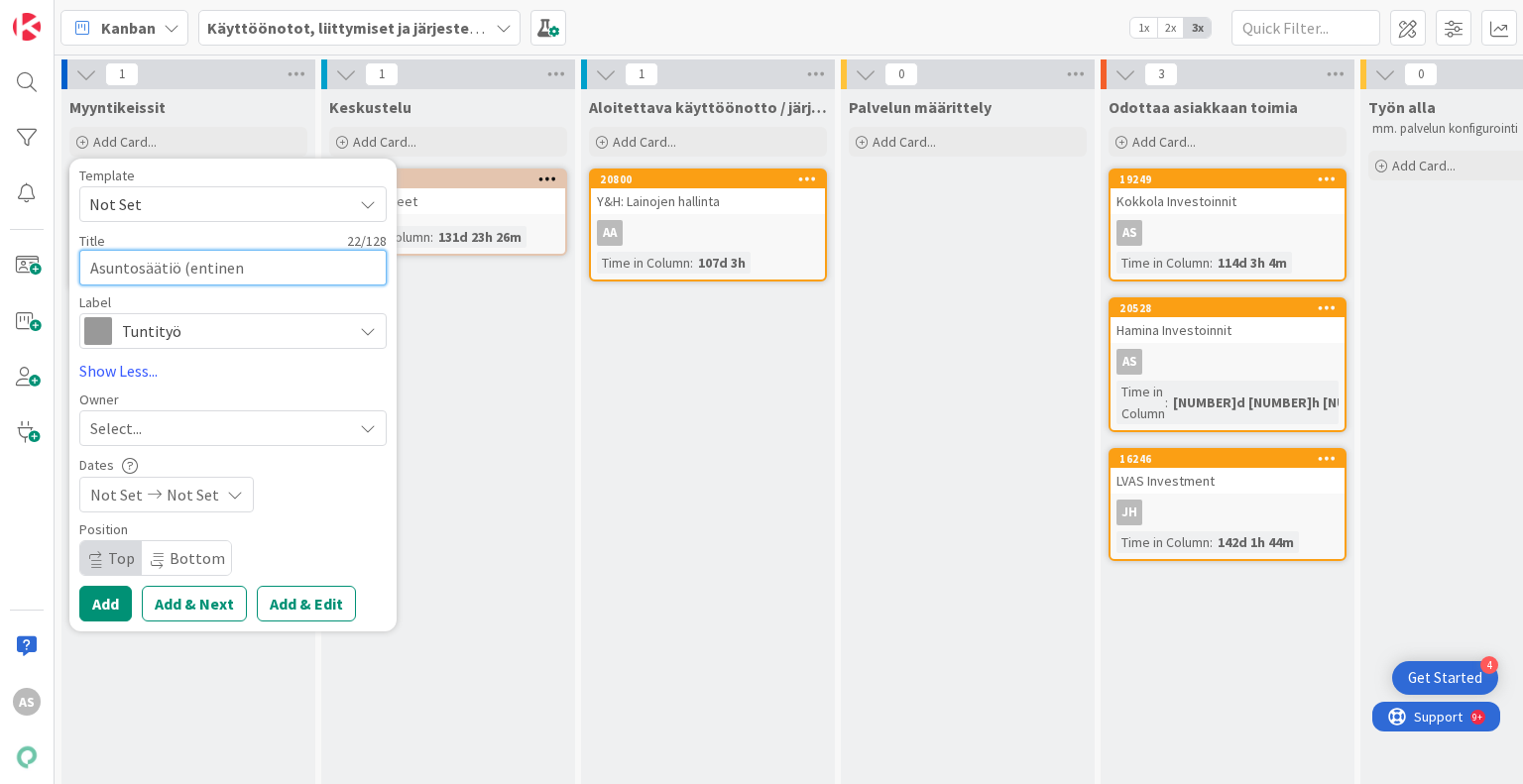 type on "x" 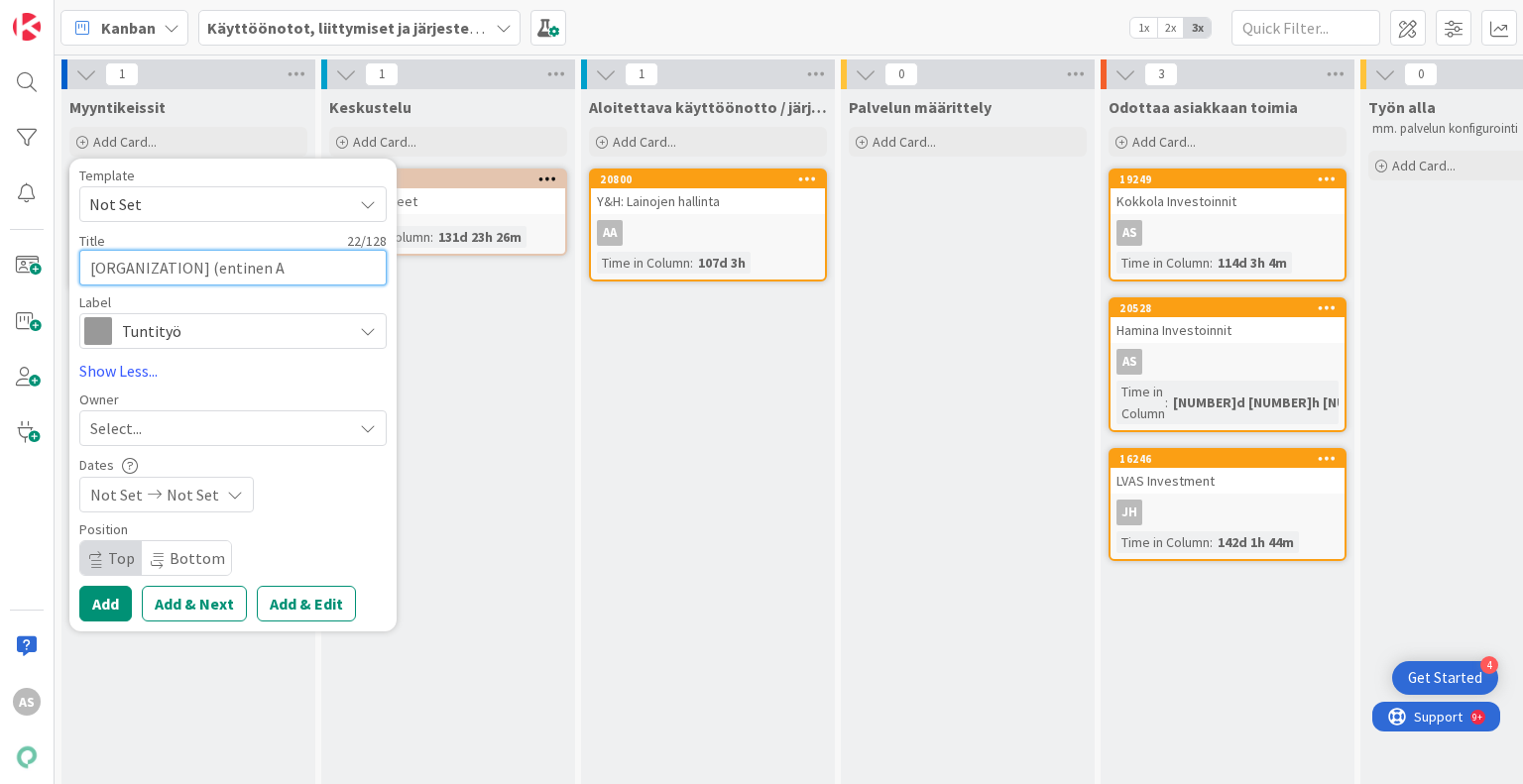 type on "x" 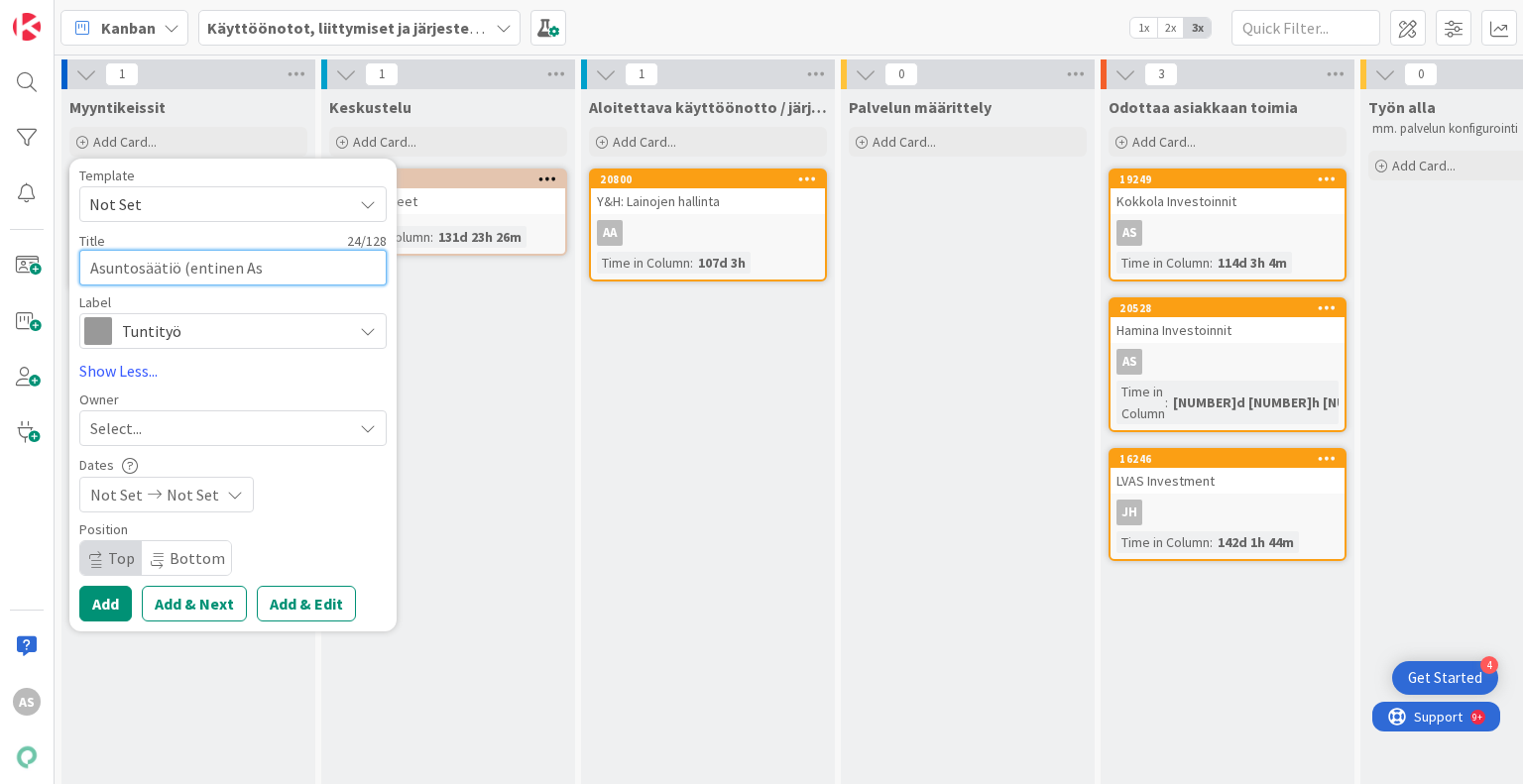 type on "Asuntosäätiö (entinen Aso" 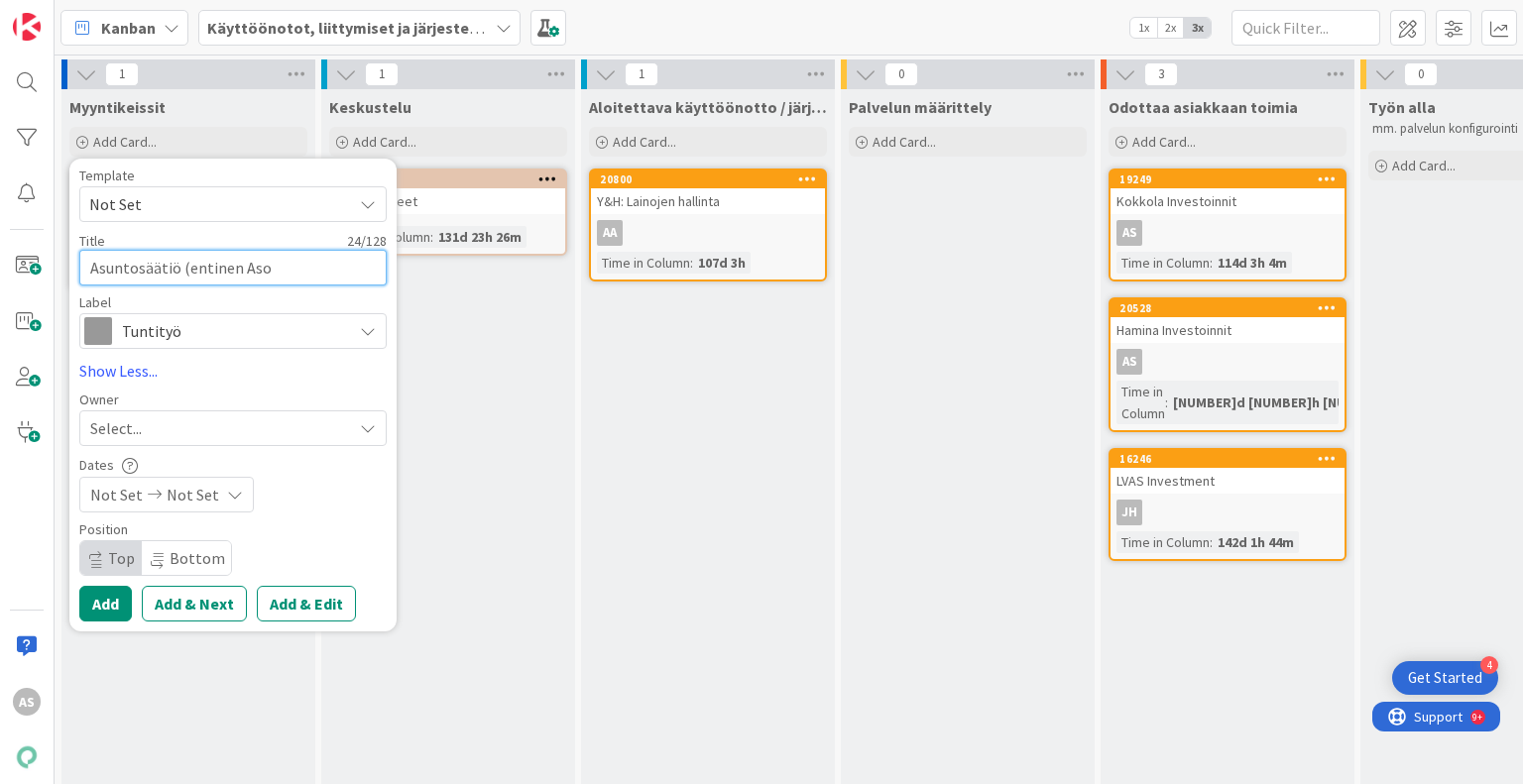 type on "x" 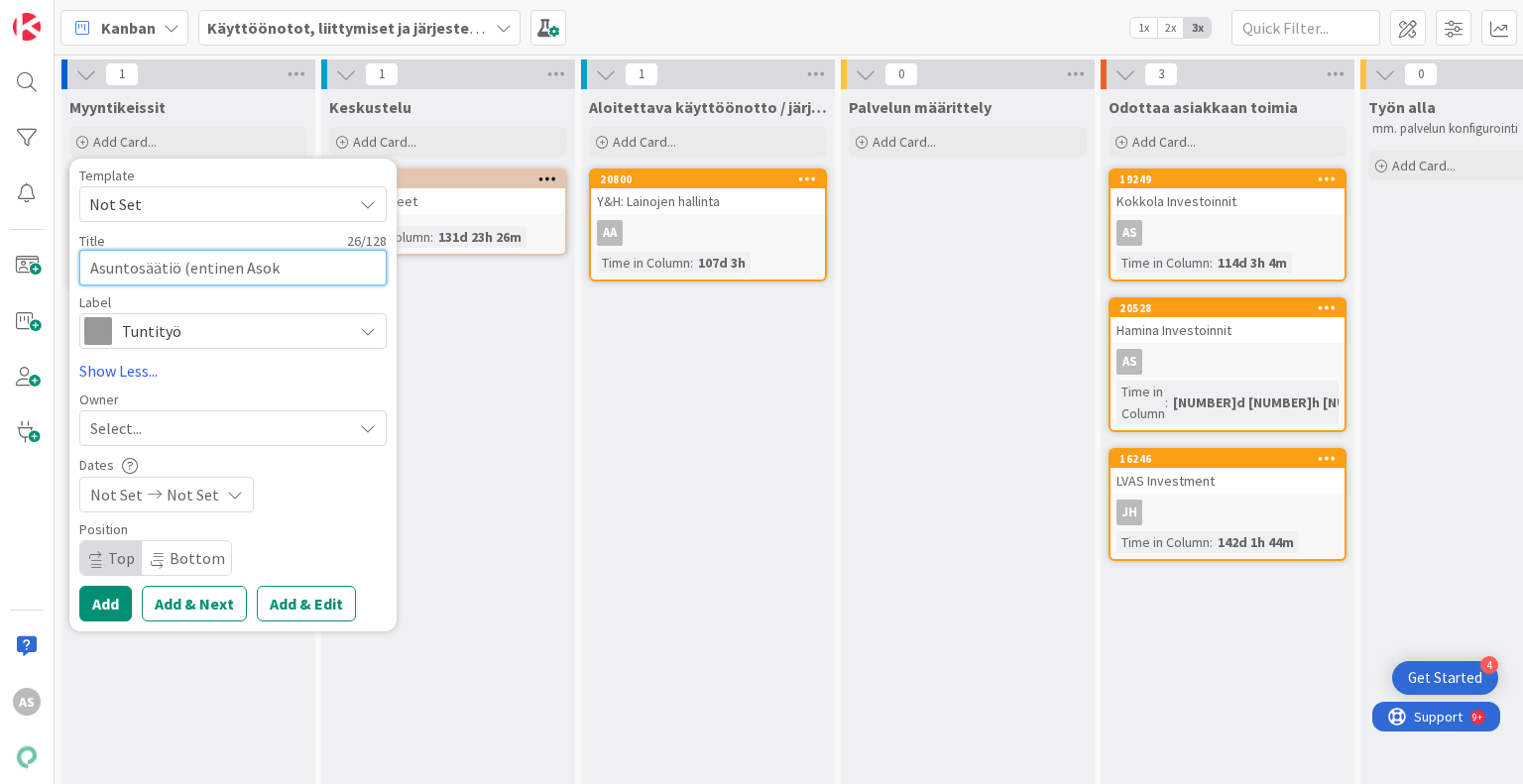 type on "x" 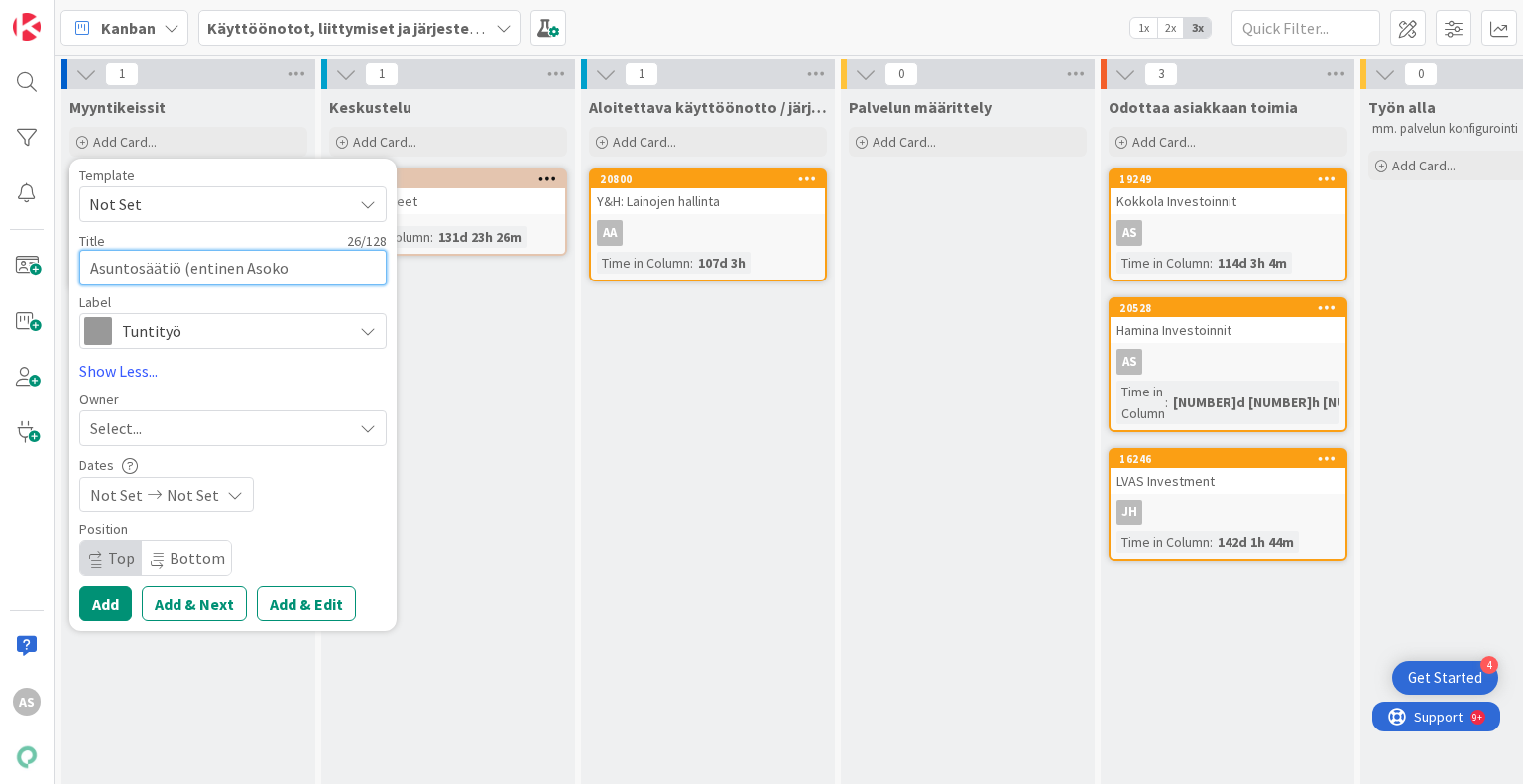 type on "x" 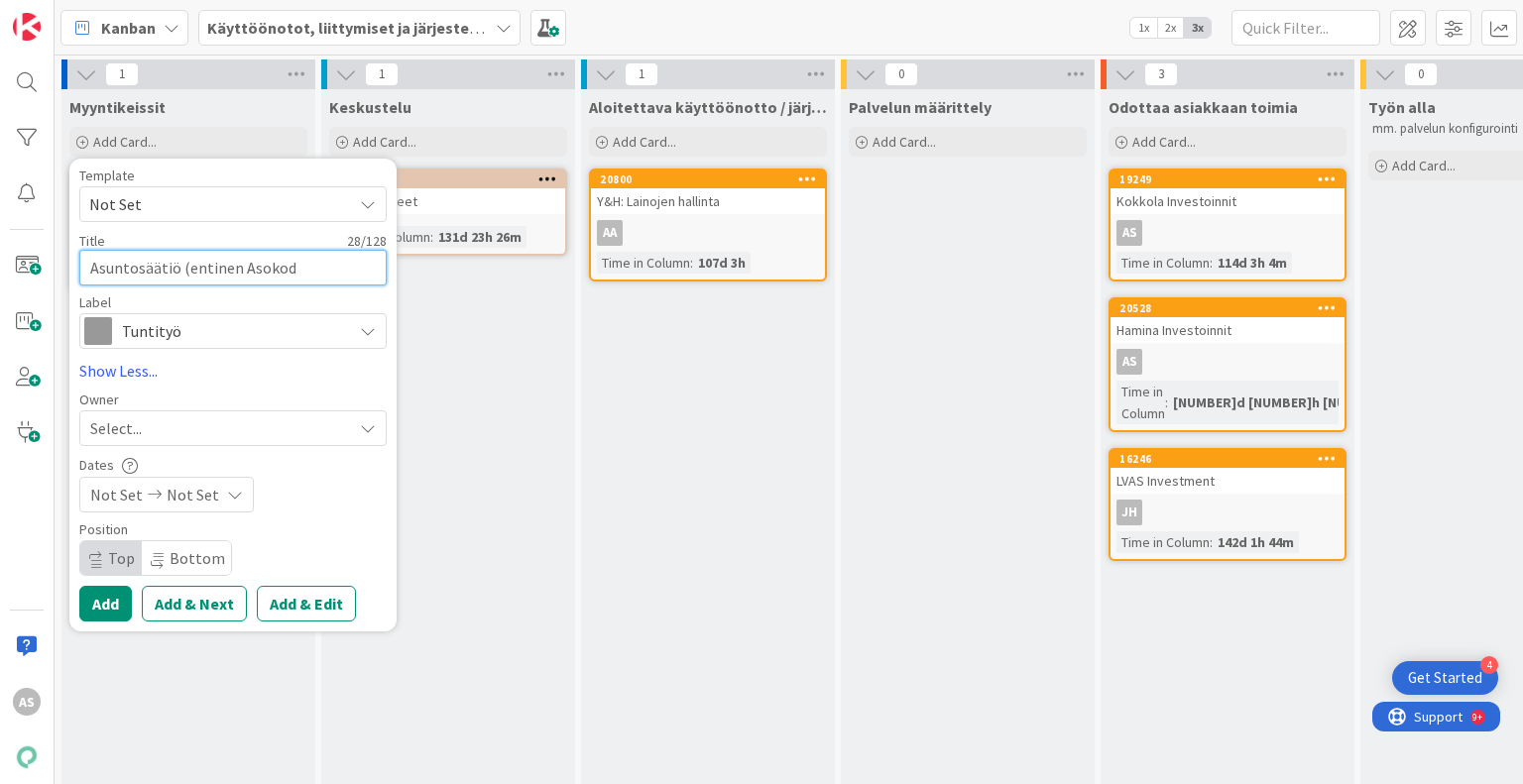 type on "x" 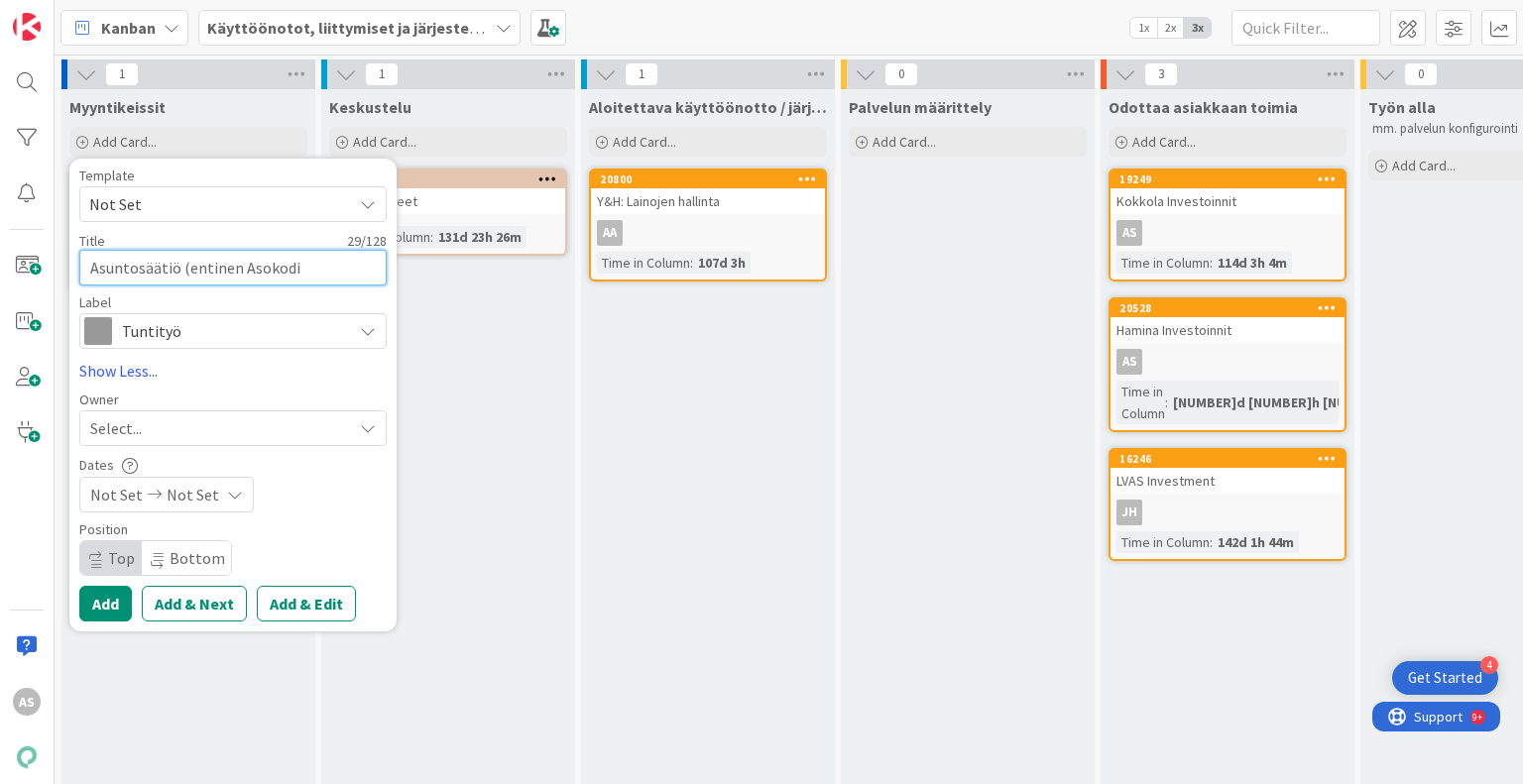type on "x" 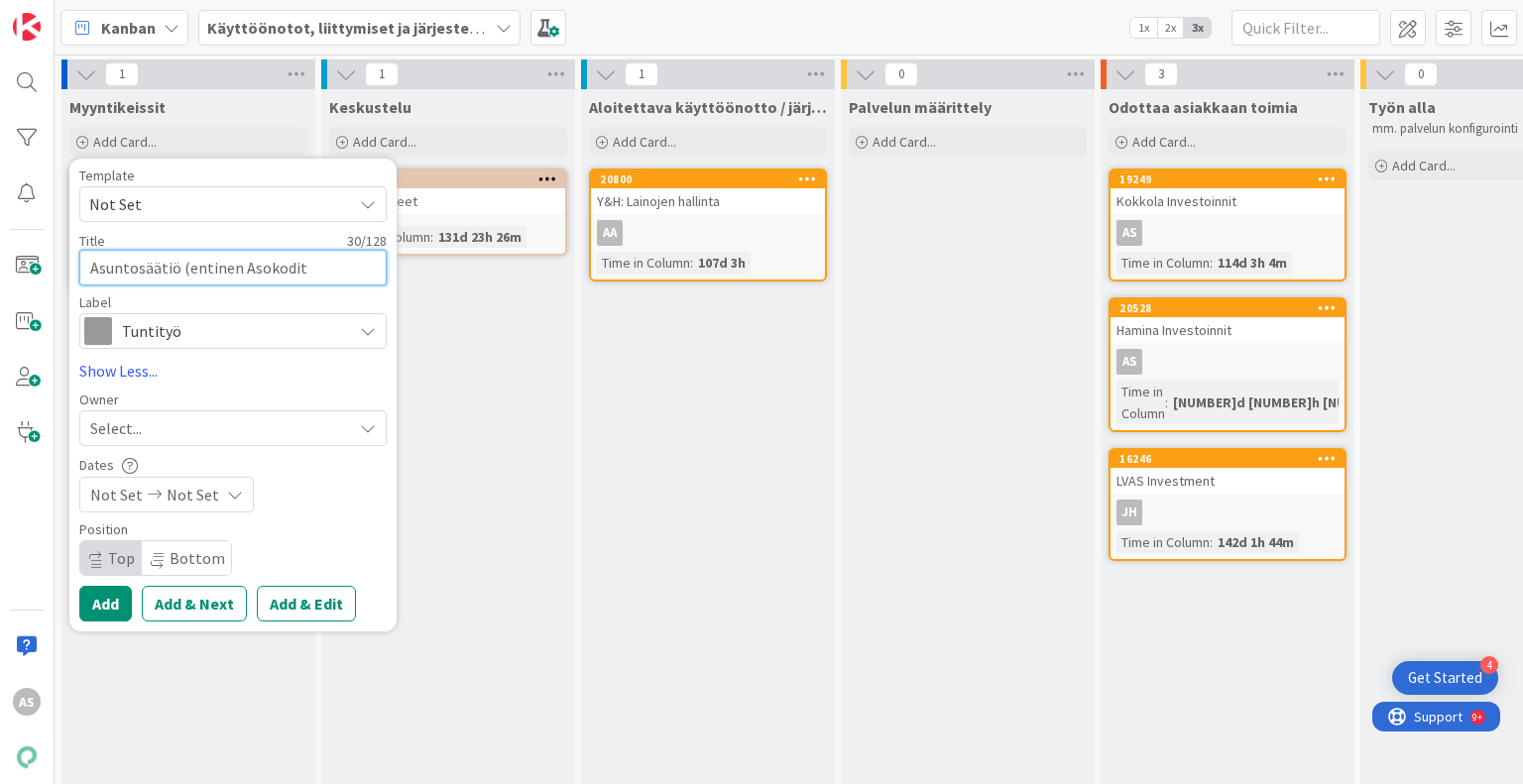 type on "x" 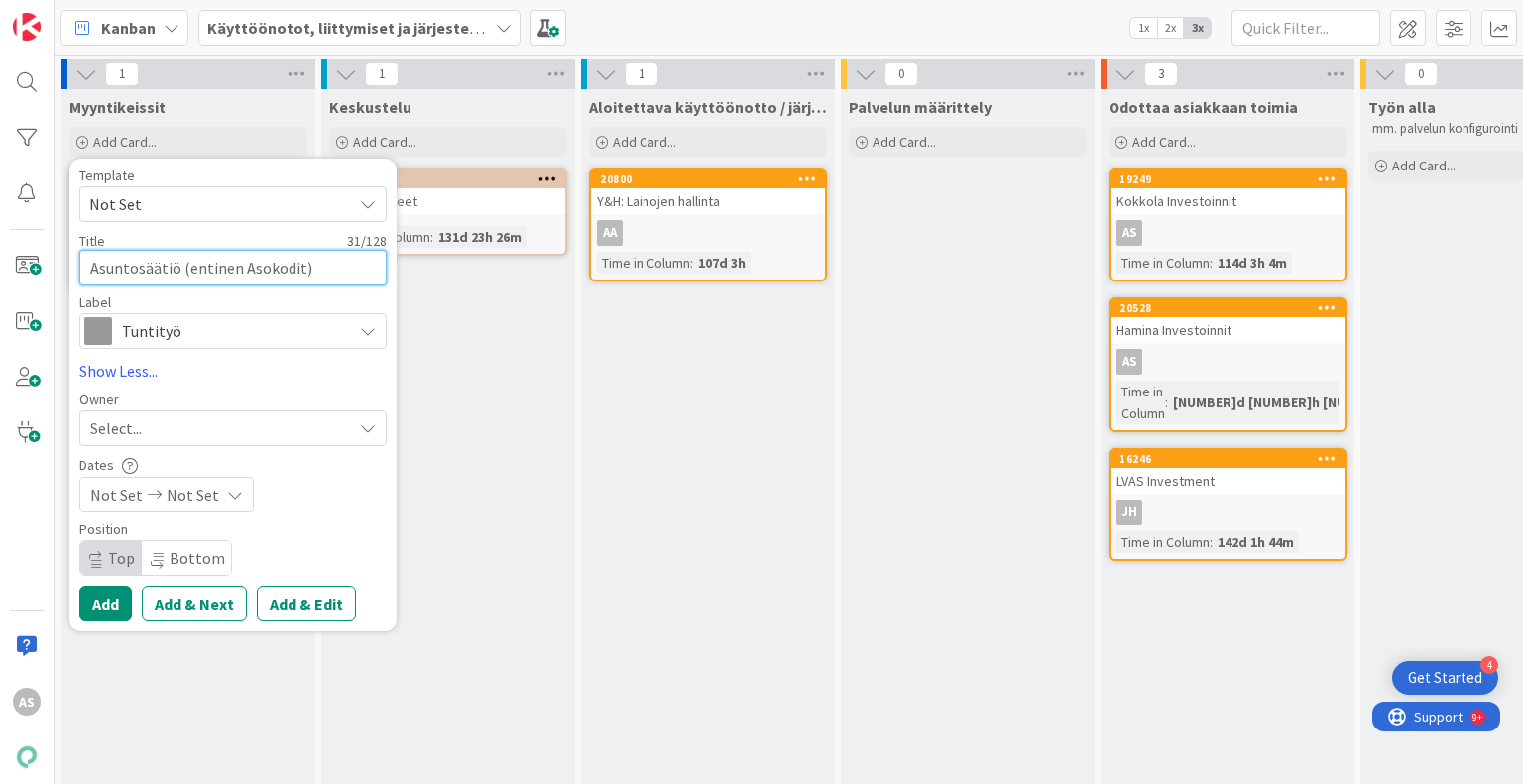 type on "x" 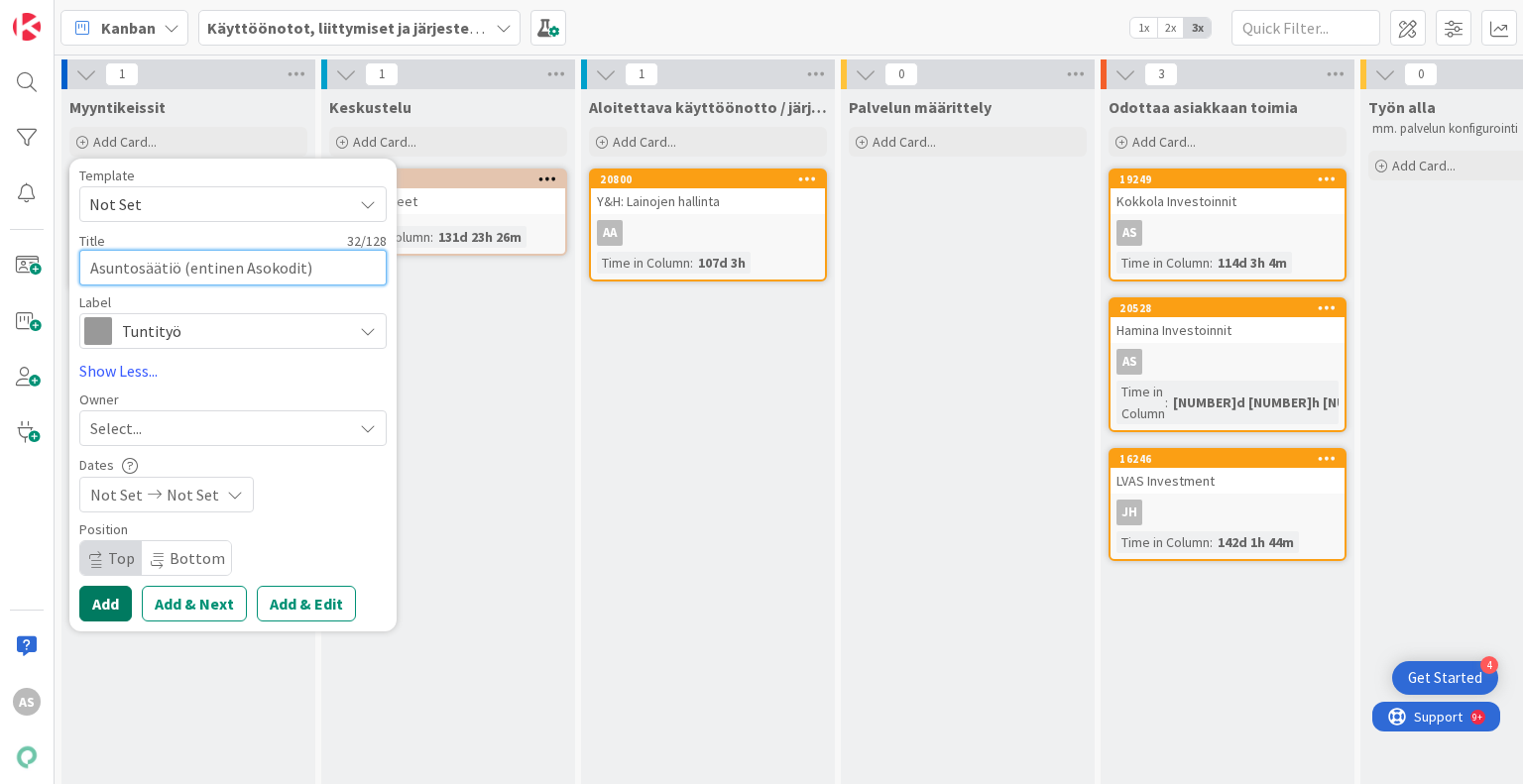 type on "Asuntosäätiö (entinen Asokodit)" 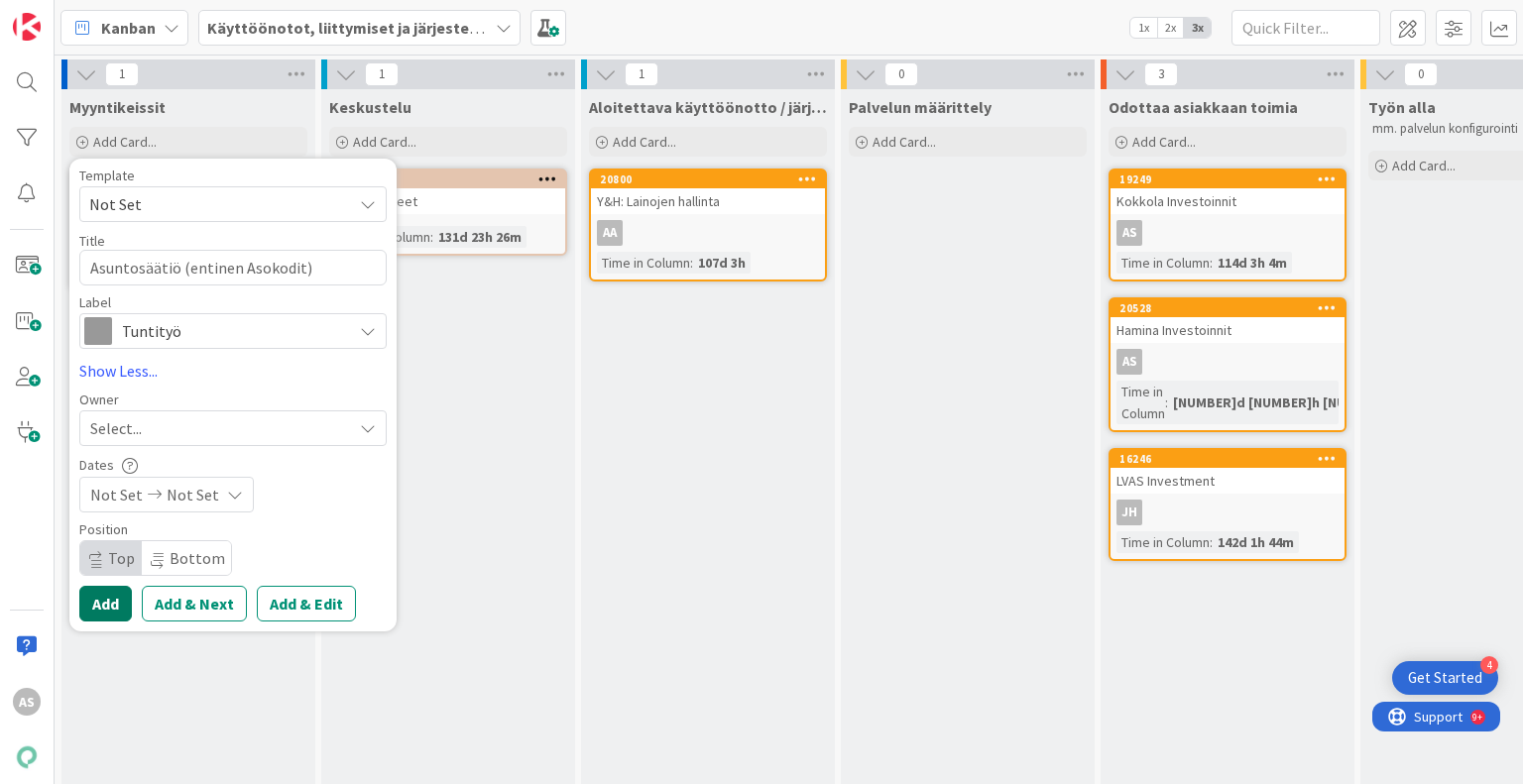 click on "Add" at bounding box center (105, 604) 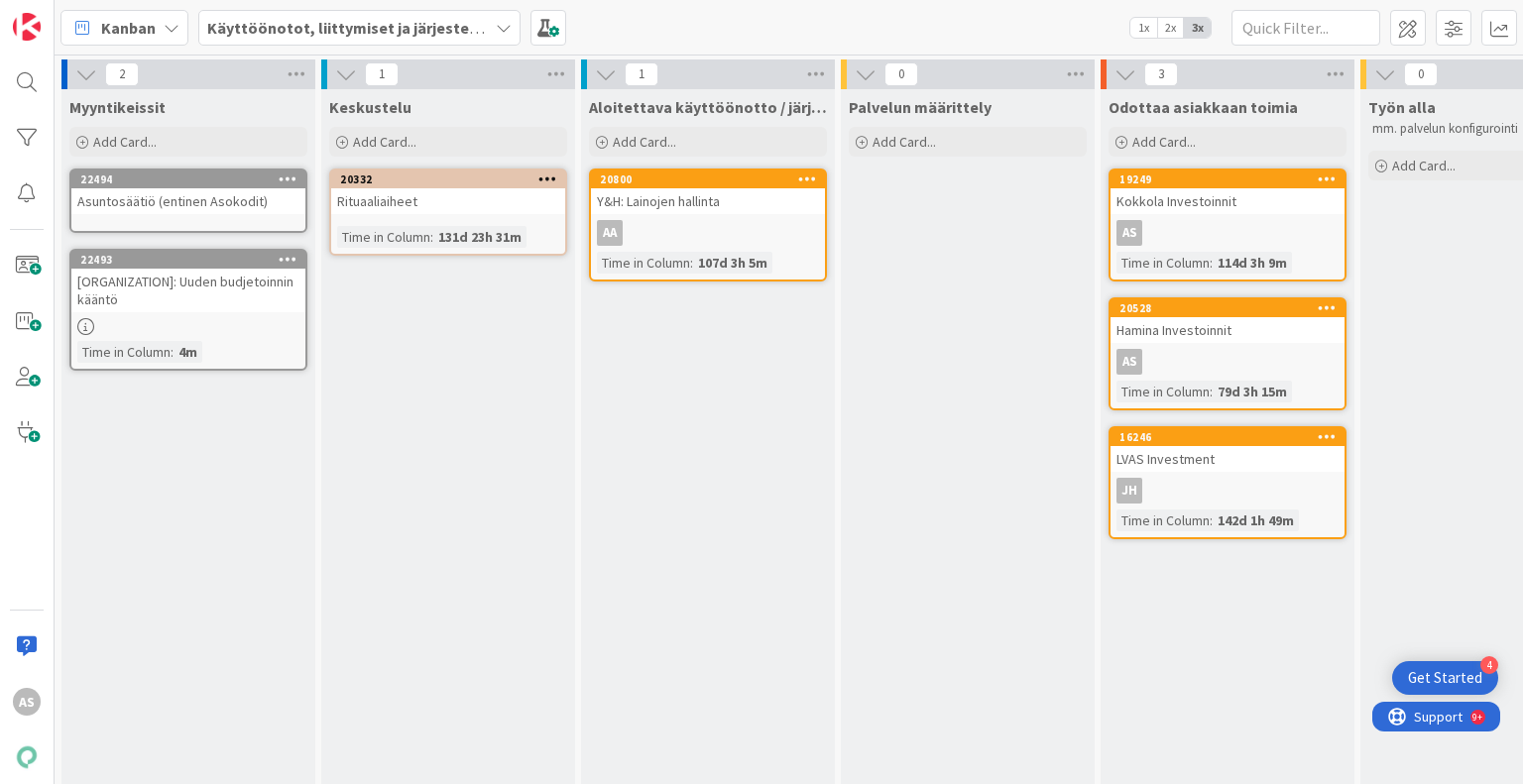 click on "22494" at bounding box center (188, 179) 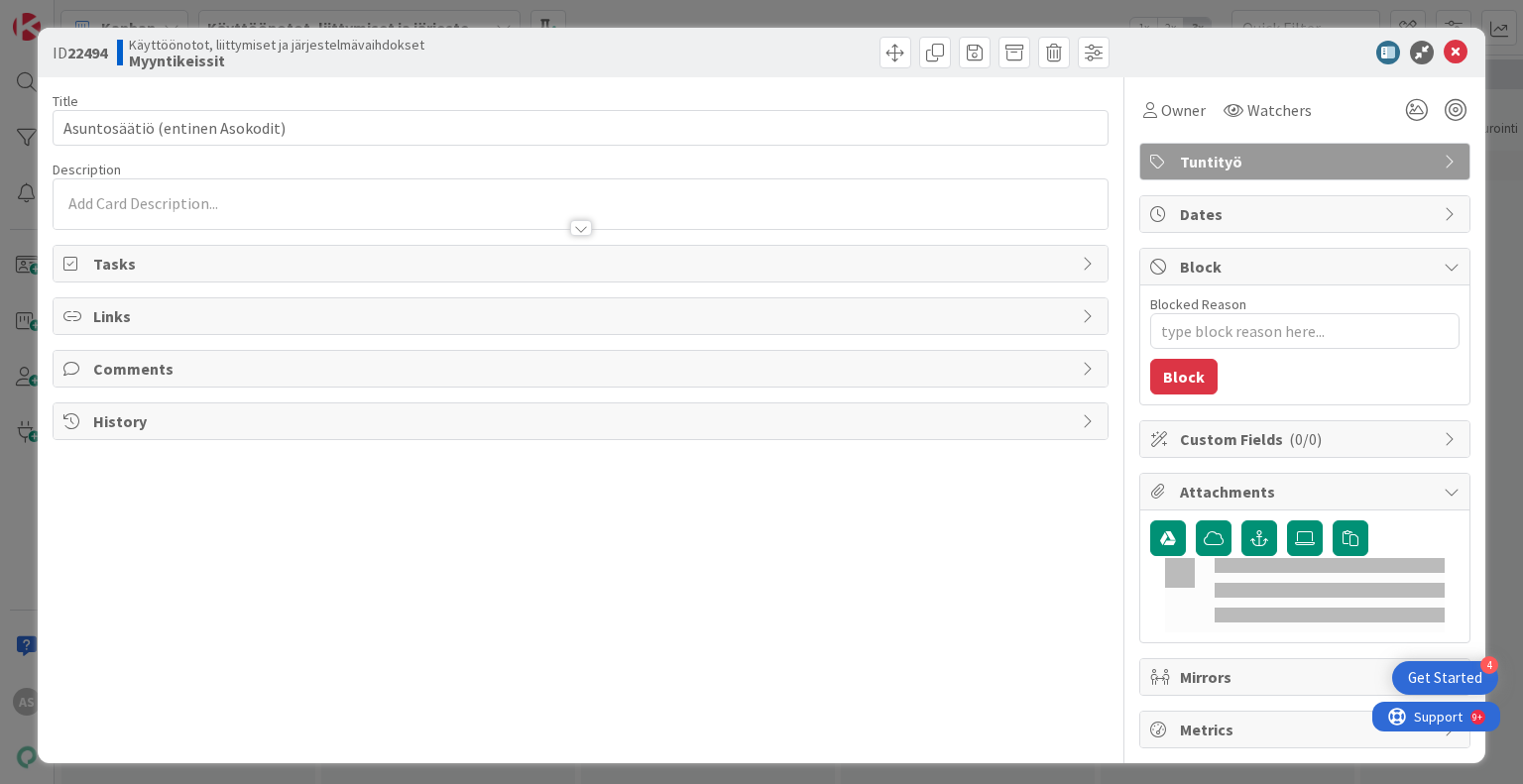 type on "x" 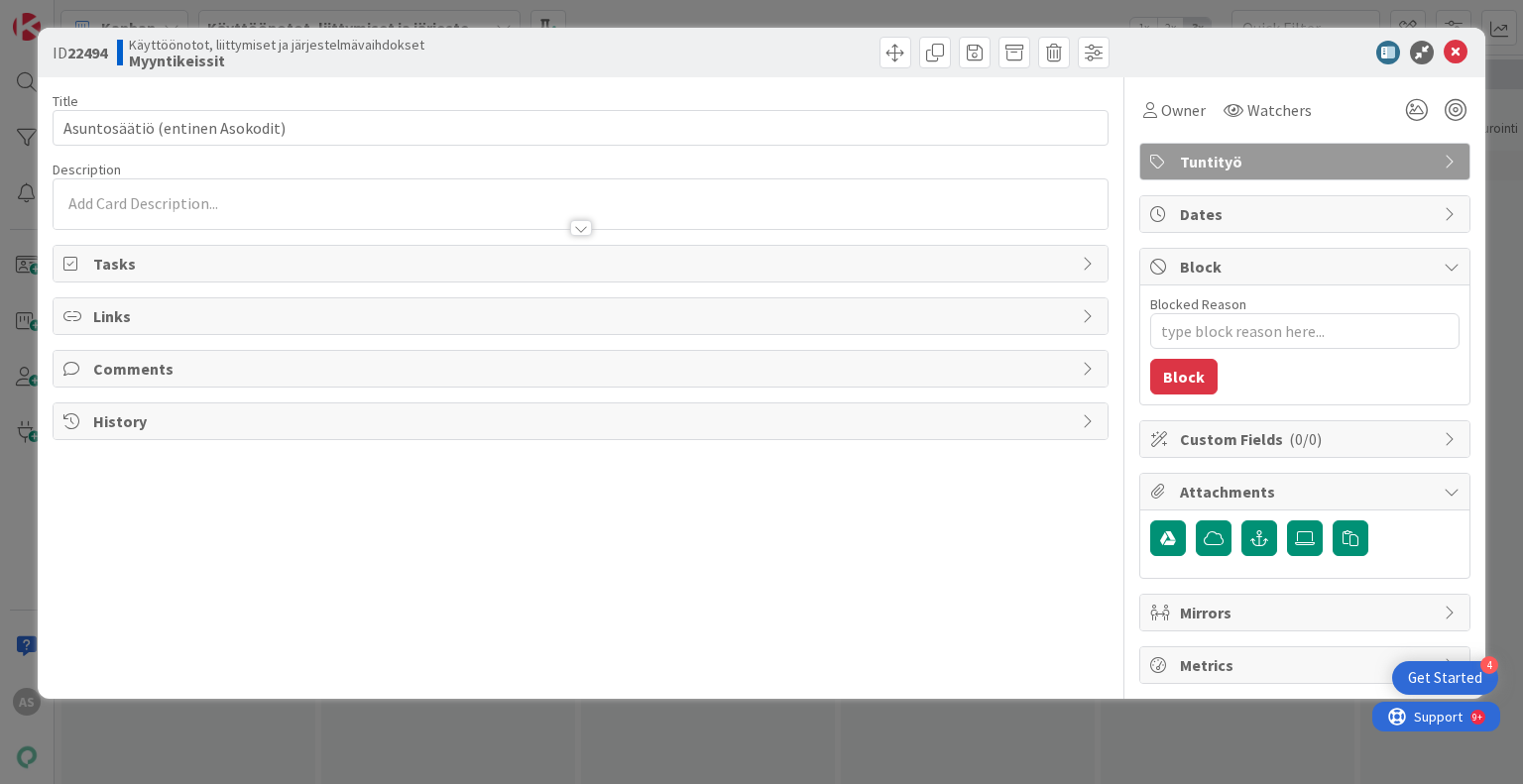scroll, scrollTop: 0, scrollLeft: 0, axis: both 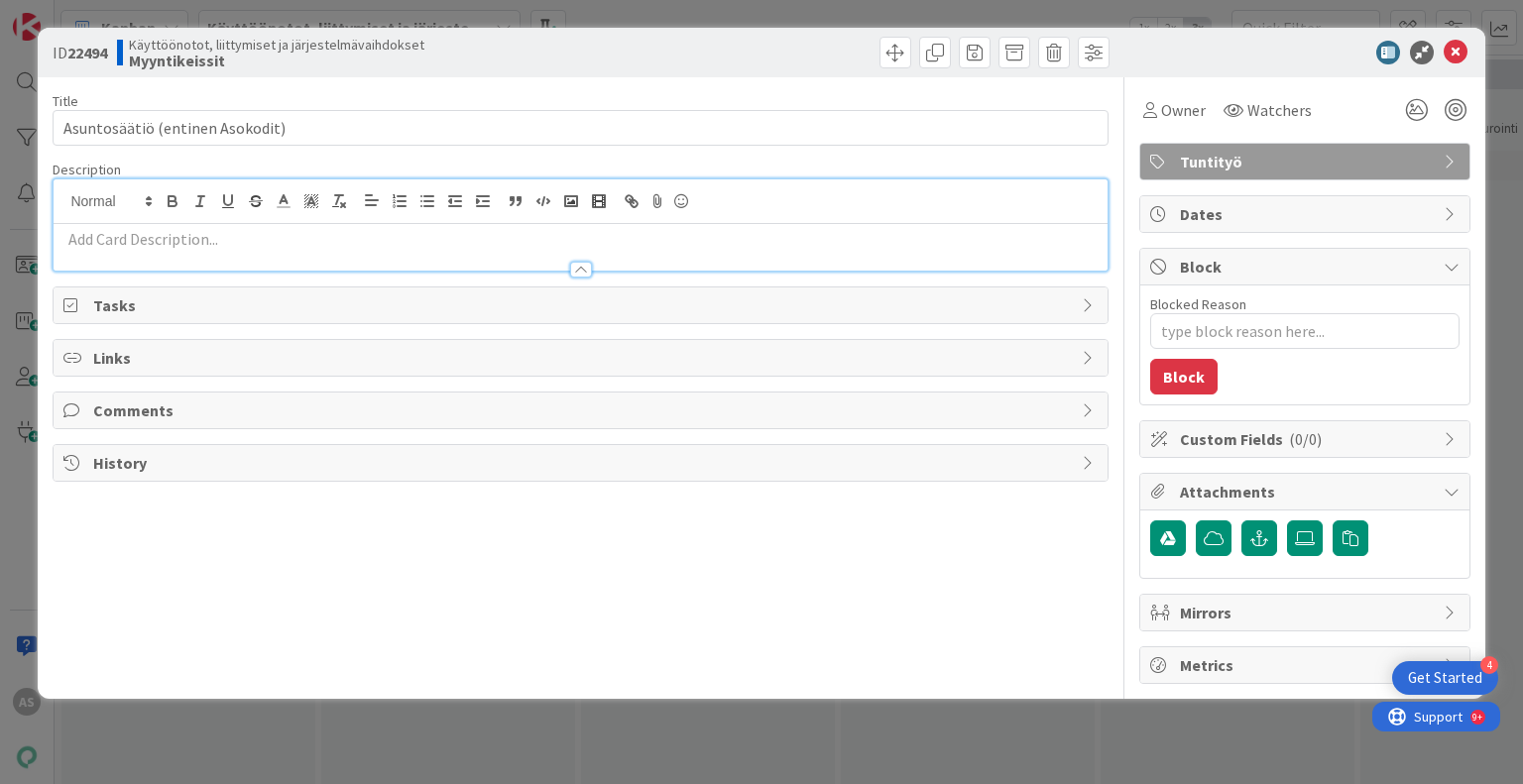 click at bounding box center (580, 239) 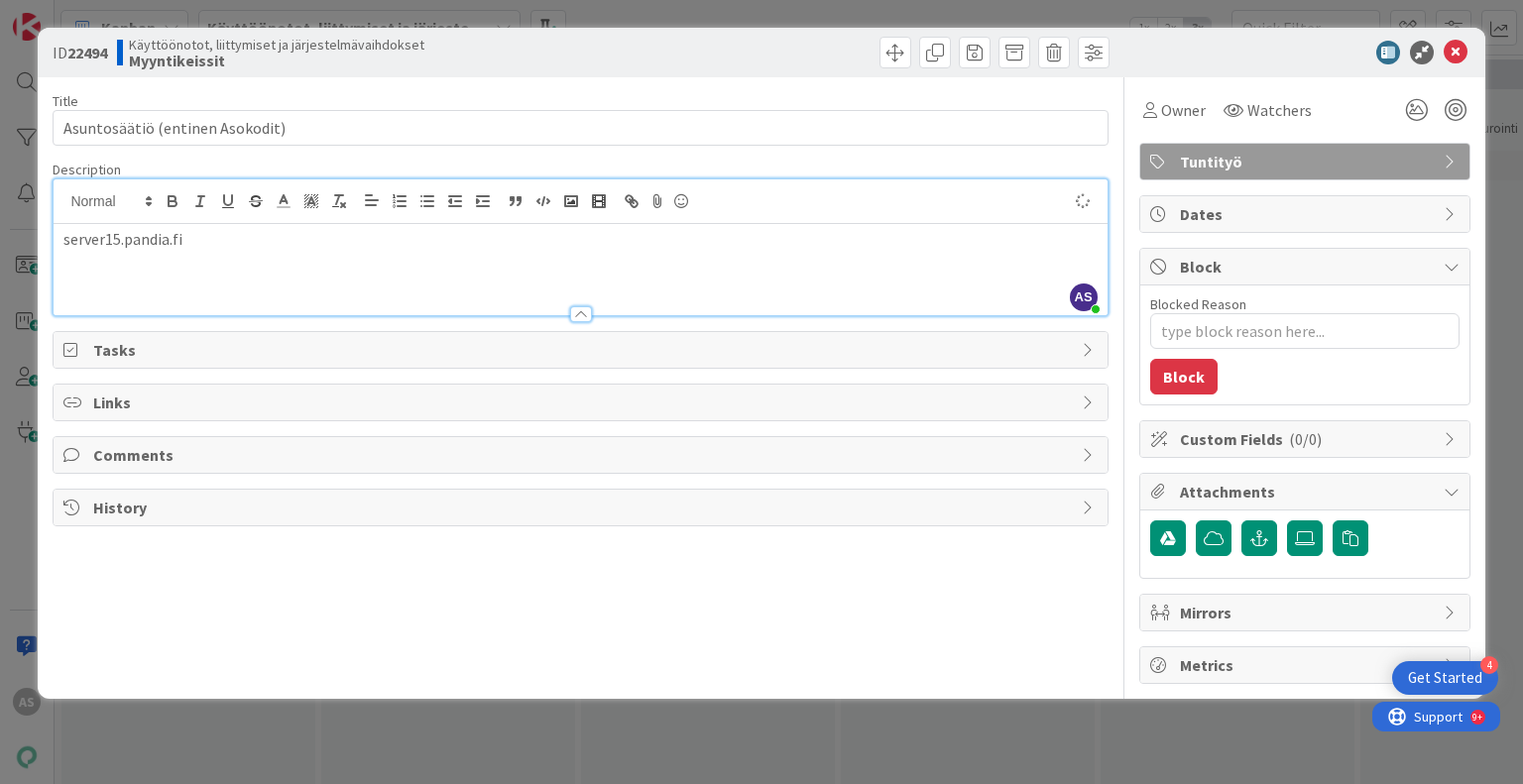 type on "x" 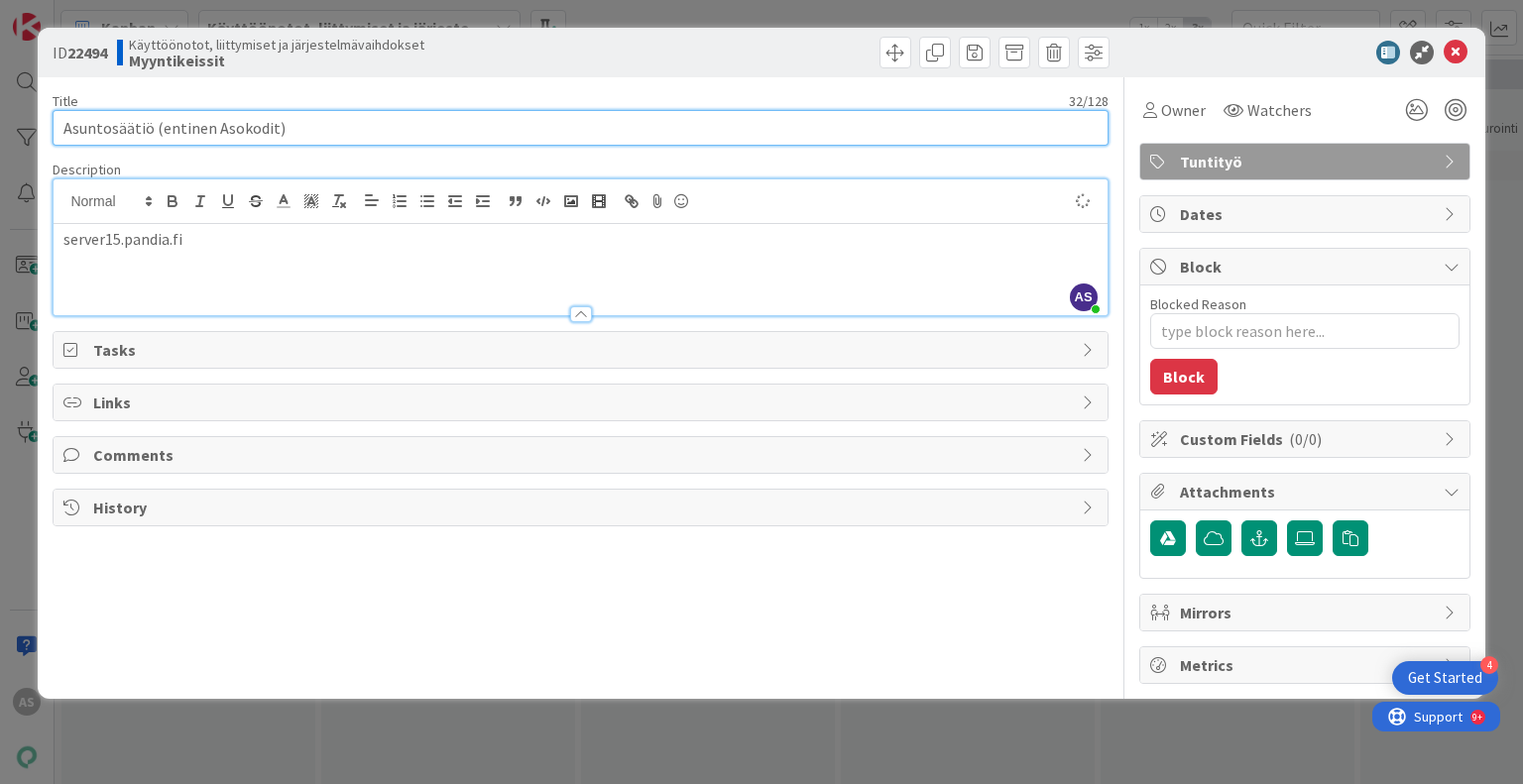 click on "Asuntosäätiö (entinen Asokodit)" at bounding box center [580, 128] 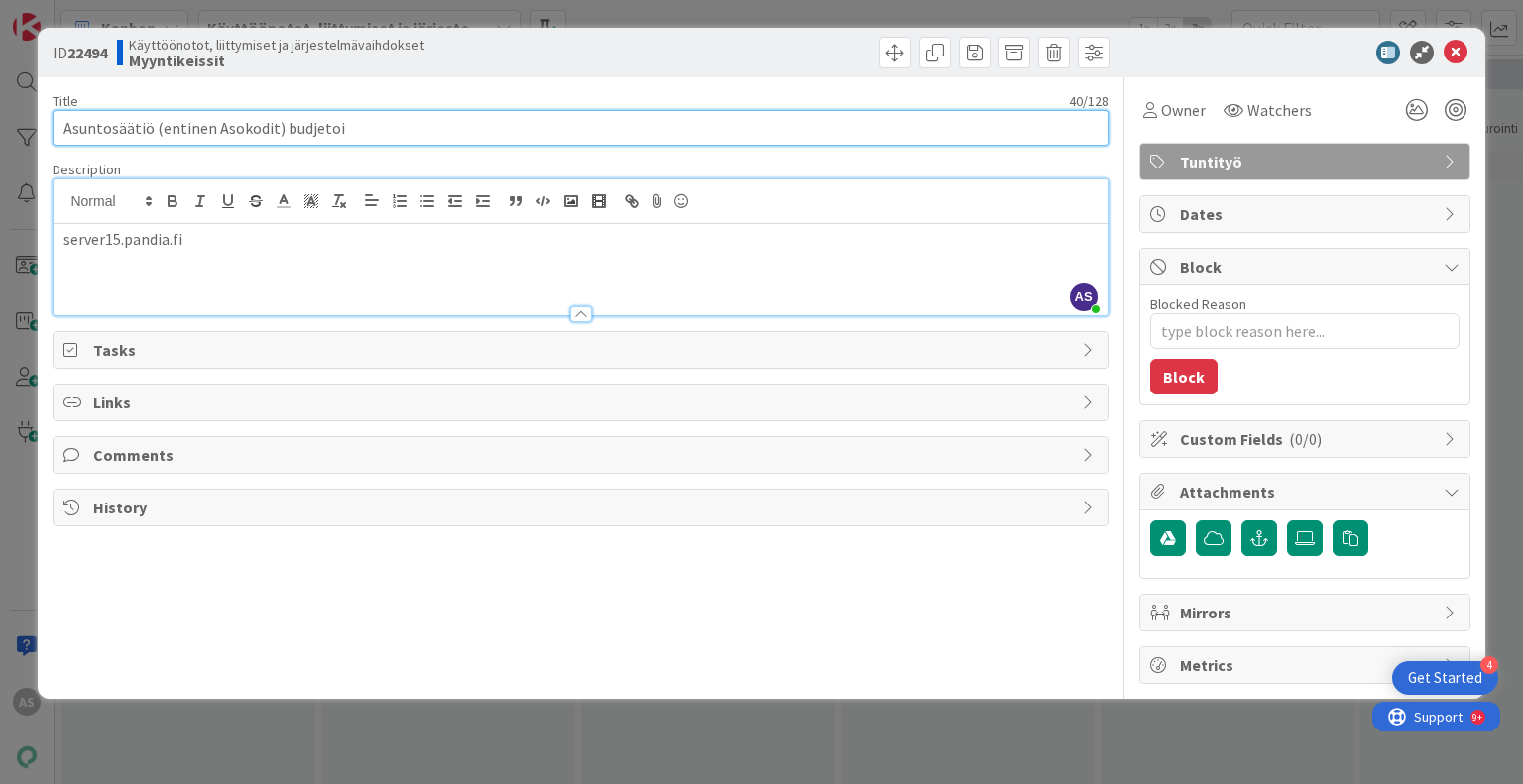 type on "[ORGANIZATION] (entinen [ORGANIZATION]) budjetoin" 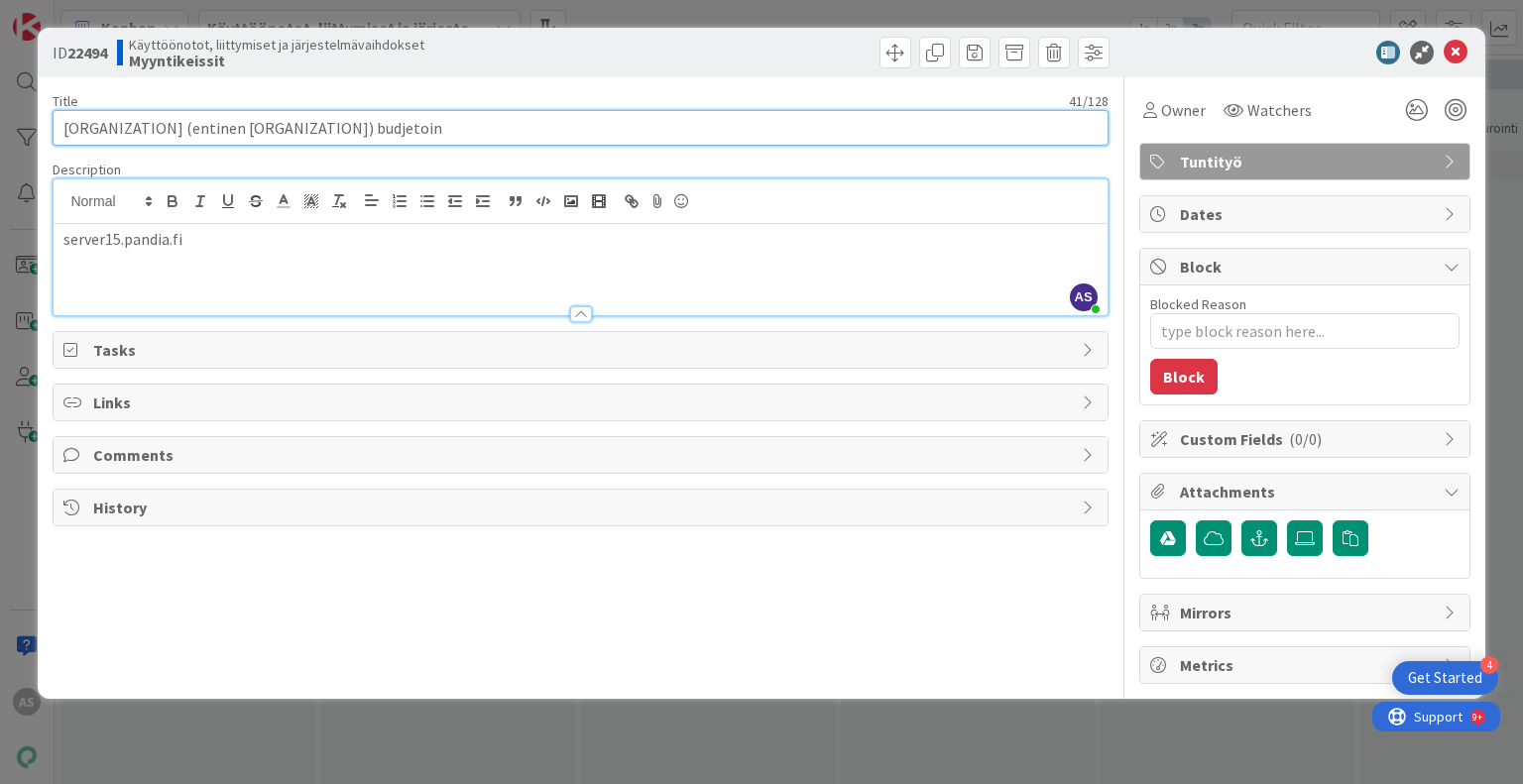 type on "x" 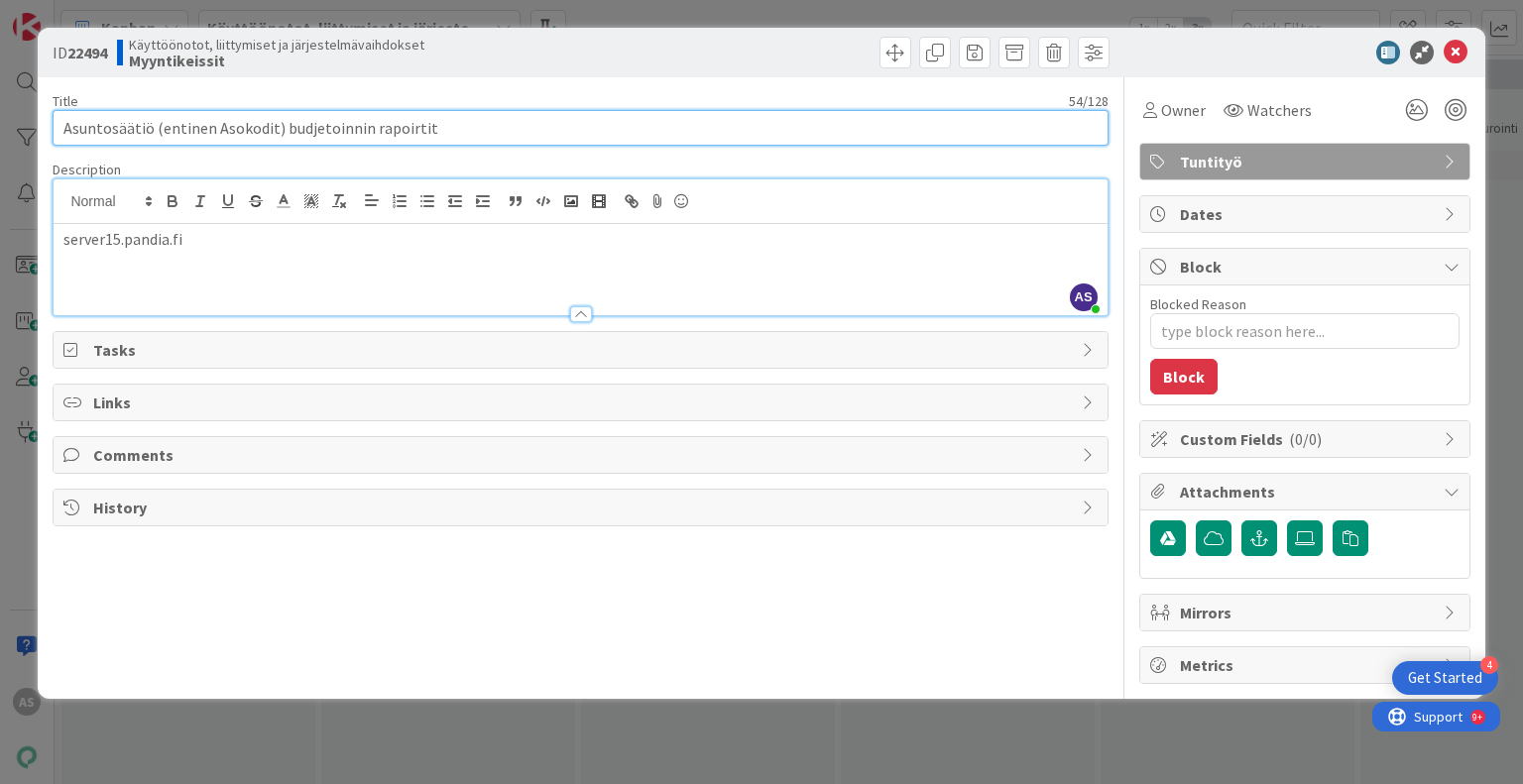 type on "Asuntosäätiö (entinen Asokodit) budjetoinnin rapoirtit" 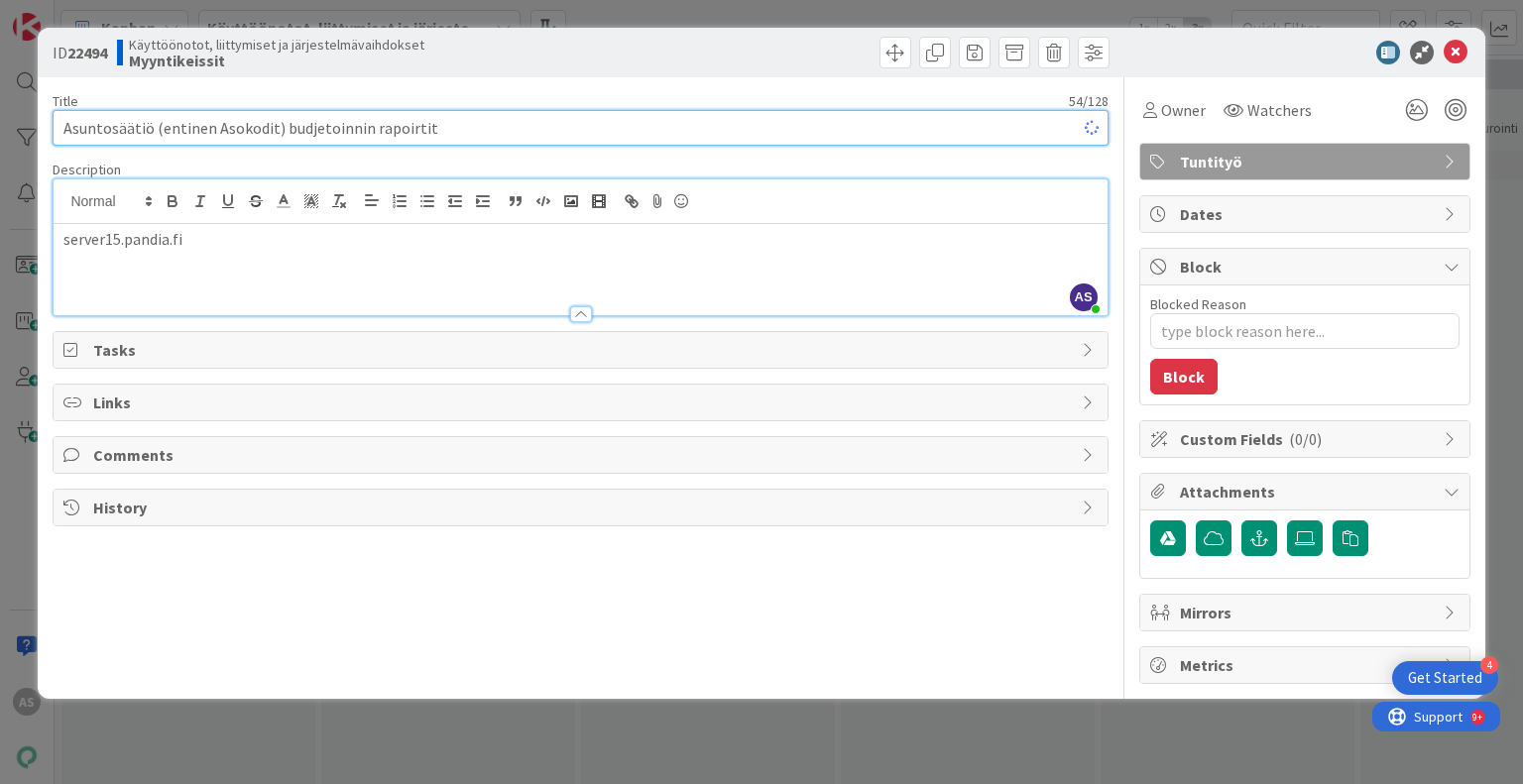 type on "x" 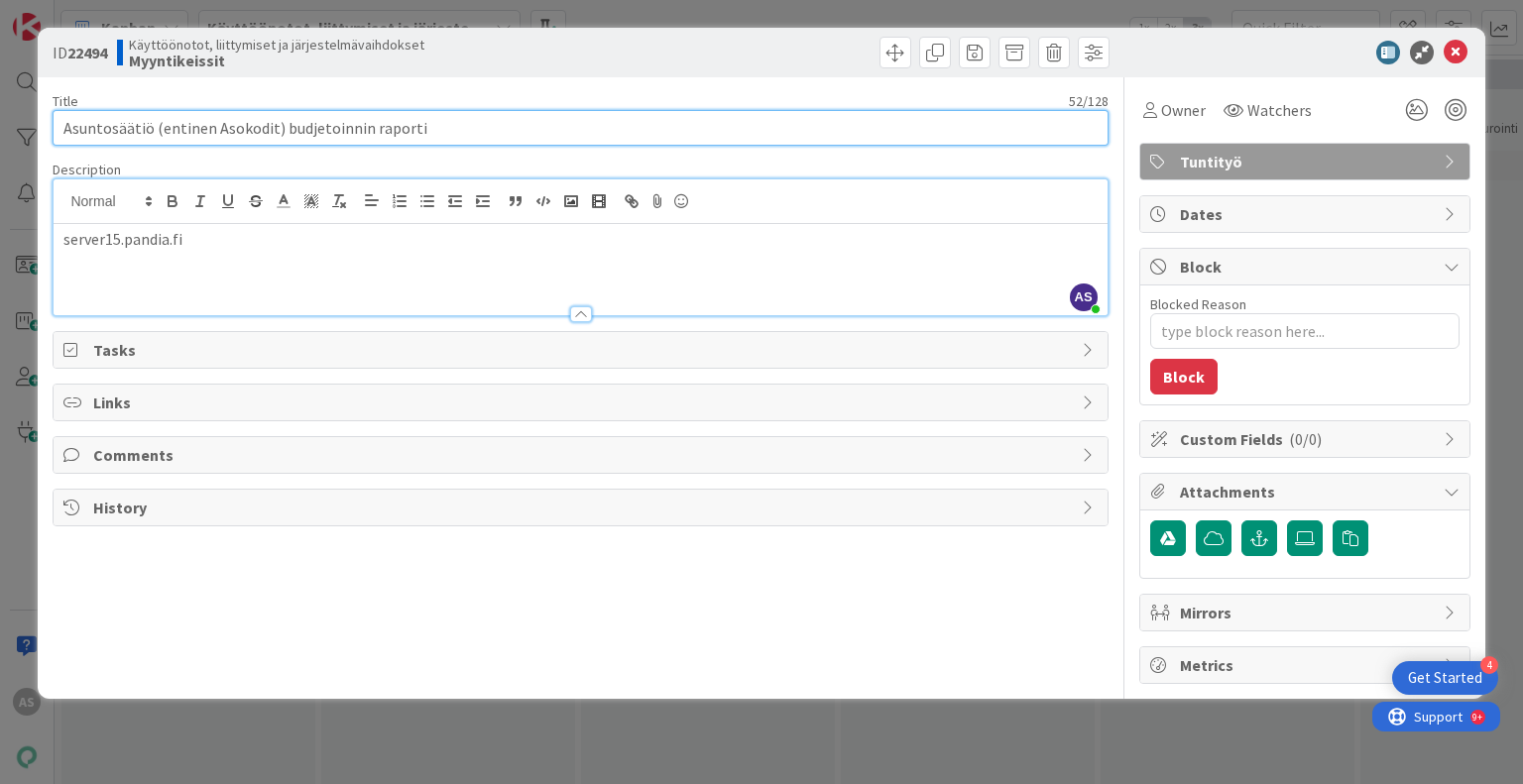 type on "Asuntosäätiö (entinen Asokodit) budjetoinnin raportit" 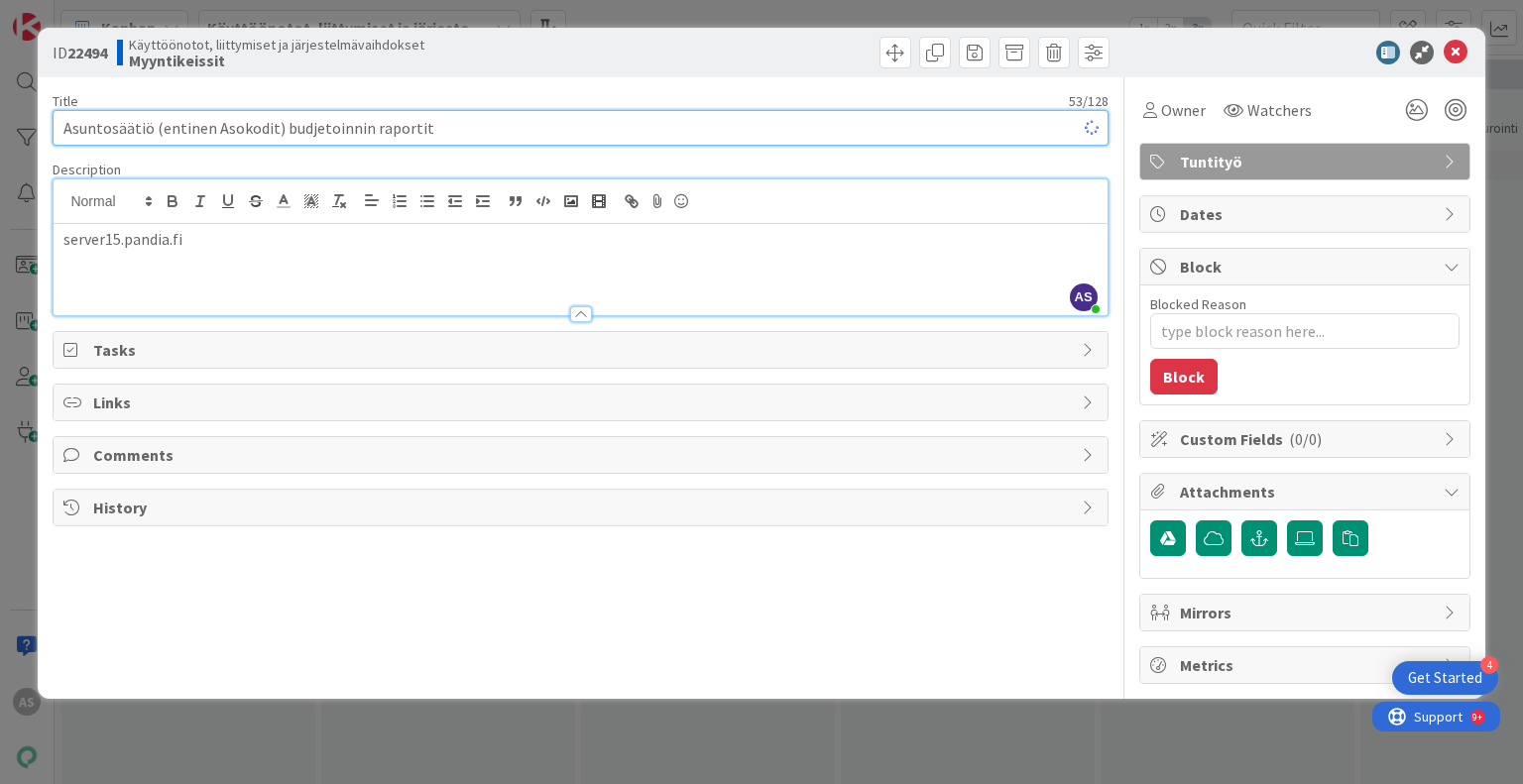 type on "x" 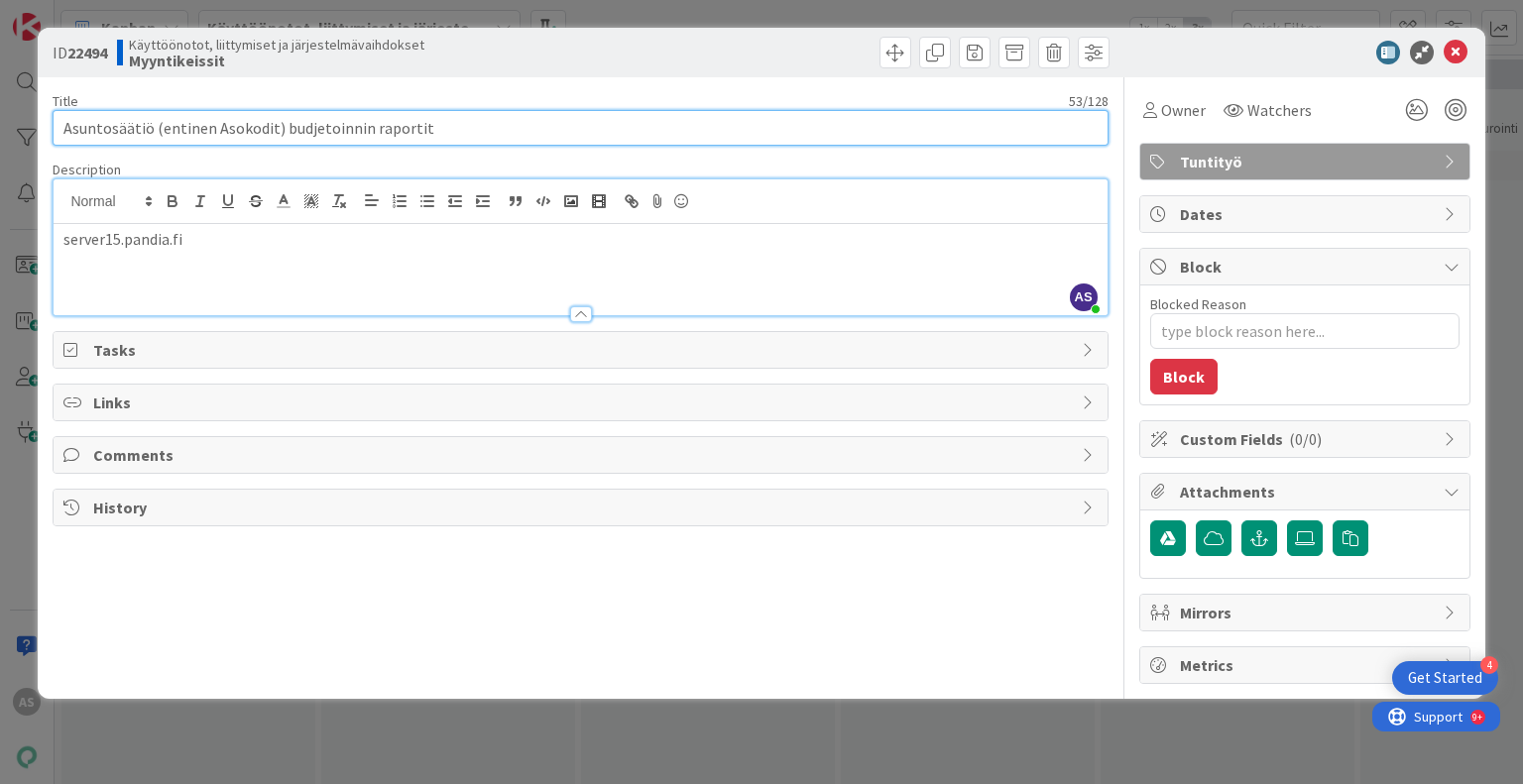 type on "Asuntosäätiö (entinen Asokodit) budjetoinnin raportit" 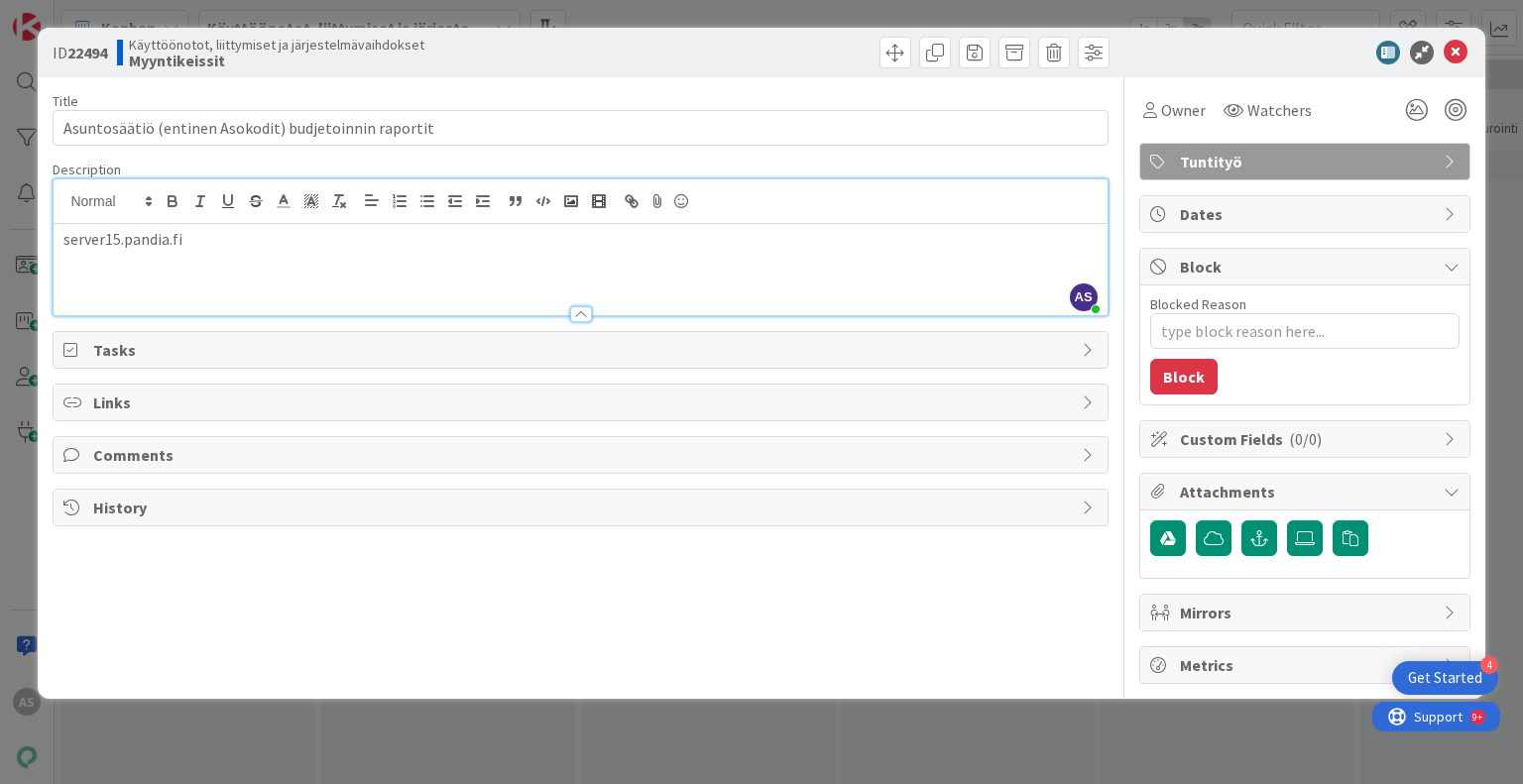click at bounding box center (580, 262) 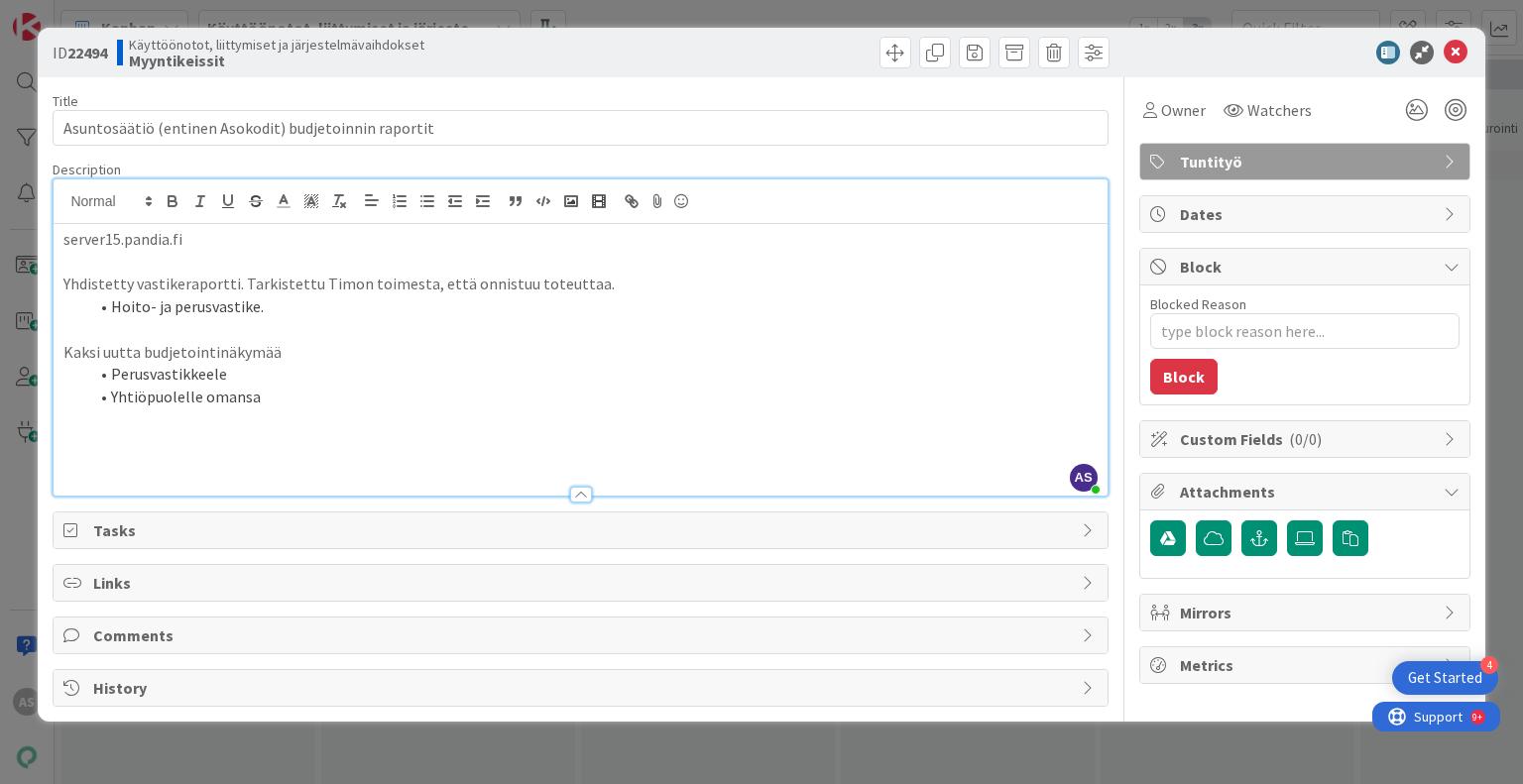 click on "Perusvastikkeele" at bounding box center [592, 374] 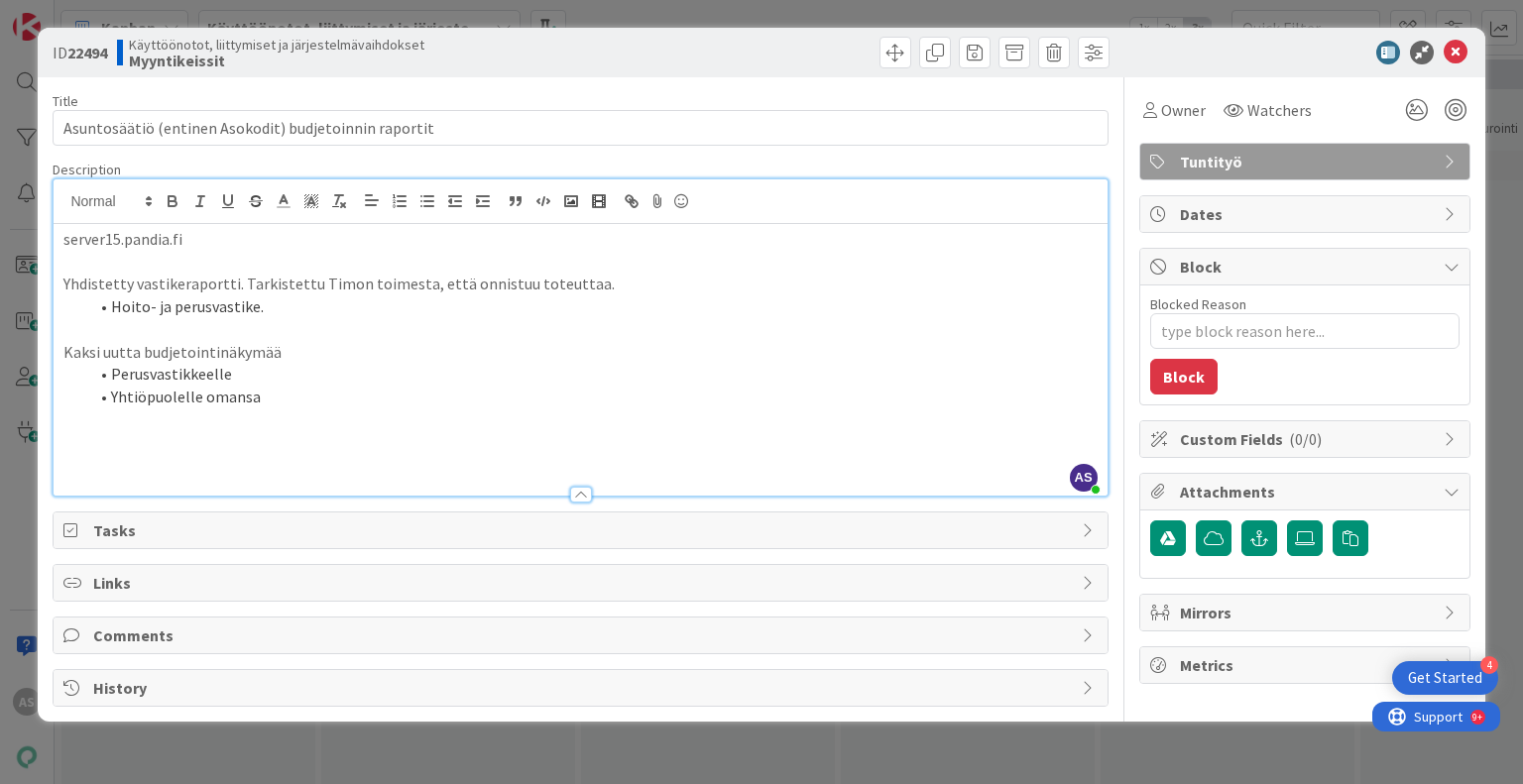 click on "Yhtiöpuolelle omansa" at bounding box center [592, 396] 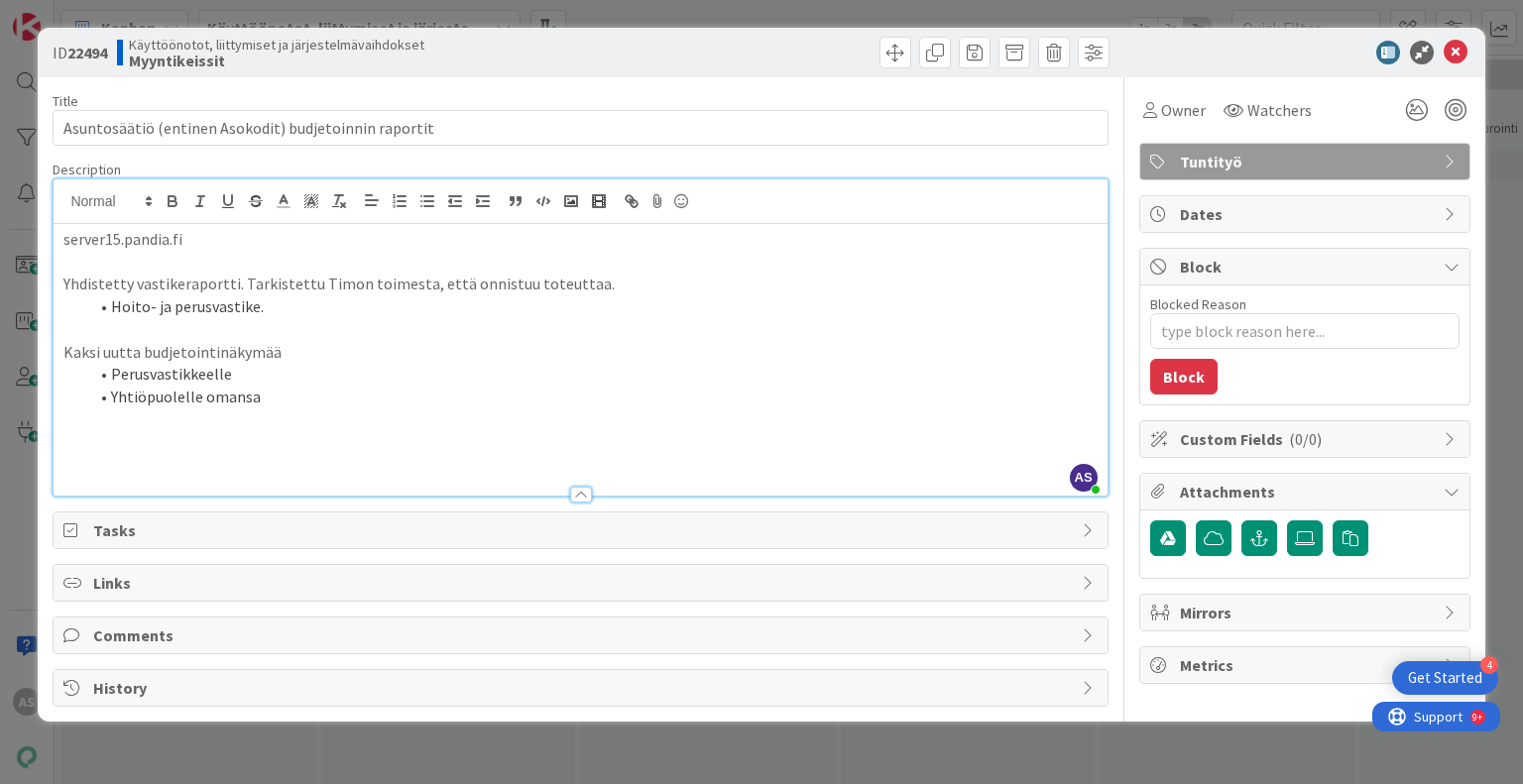 drag, startPoint x: 235, startPoint y: 370, endPoint x: 97, endPoint y: 368, distance: 138.01449 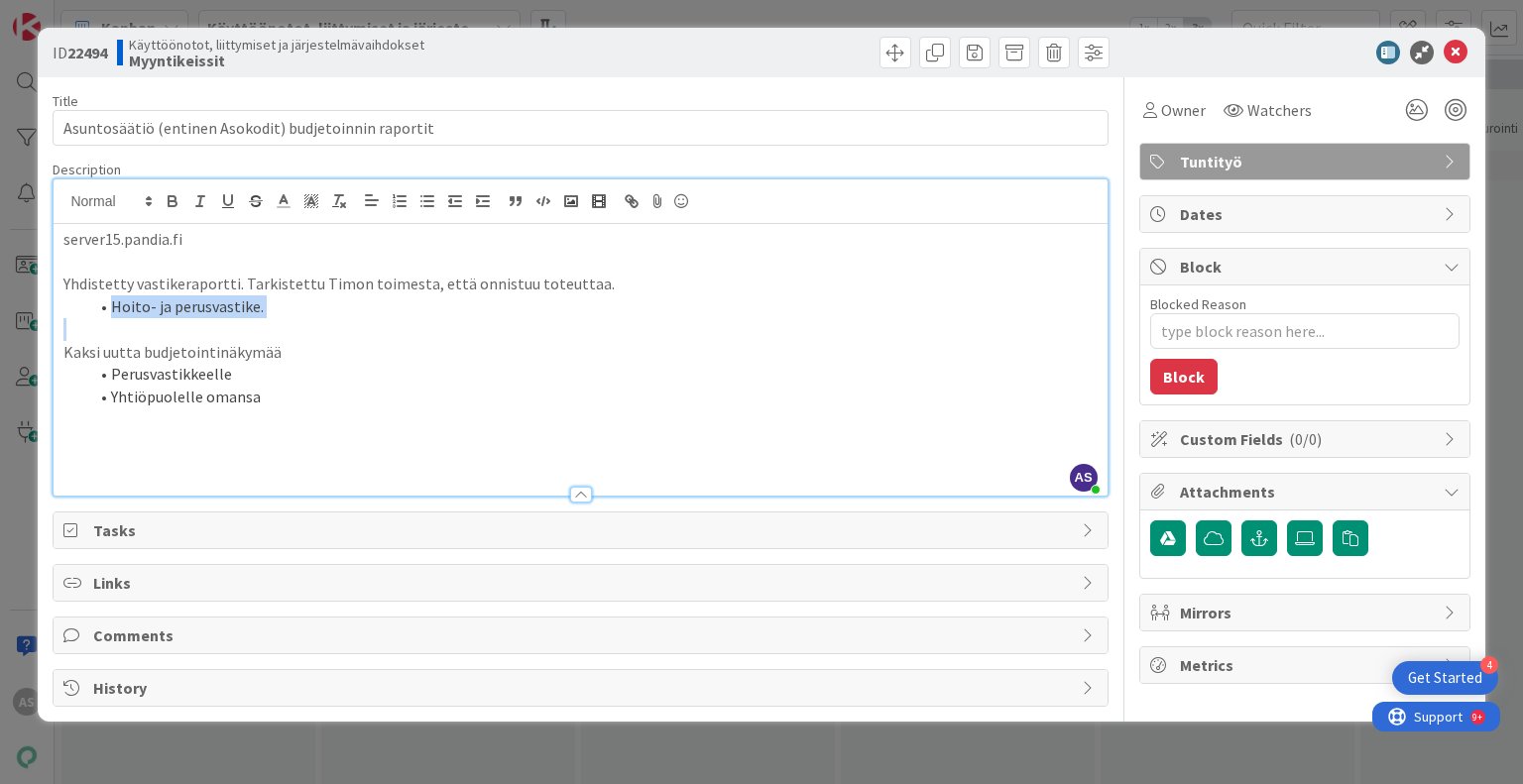 drag, startPoint x: 115, startPoint y: 308, endPoint x: 244, endPoint y: 325, distance: 130.11533 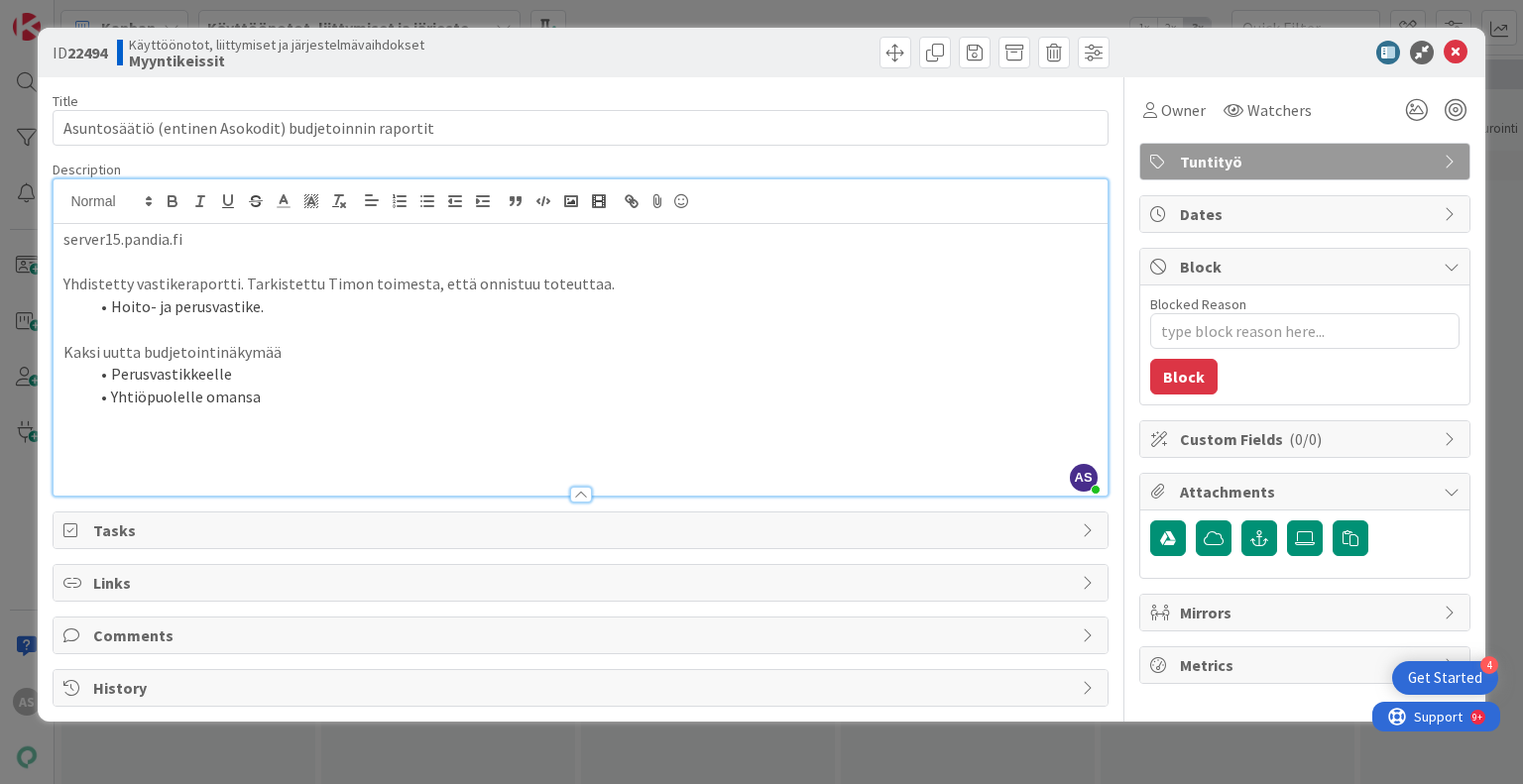 click on "Yhtiöpuolelle omansa" at bounding box center [592, 396] 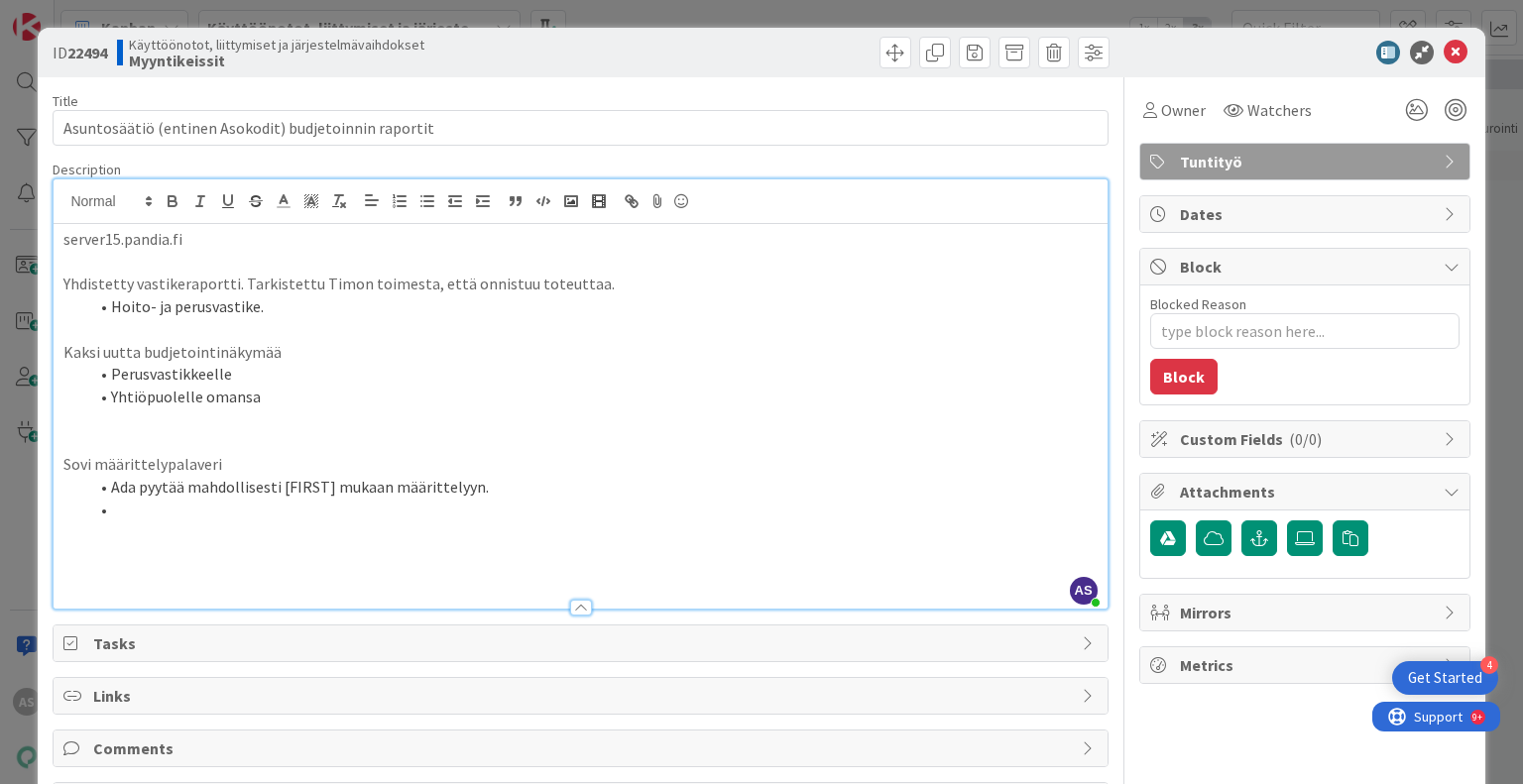 click on "Ada pyytää mahdollisesti [FIRST] mukaan määrittelyyn." at bounding box center [592, 487] 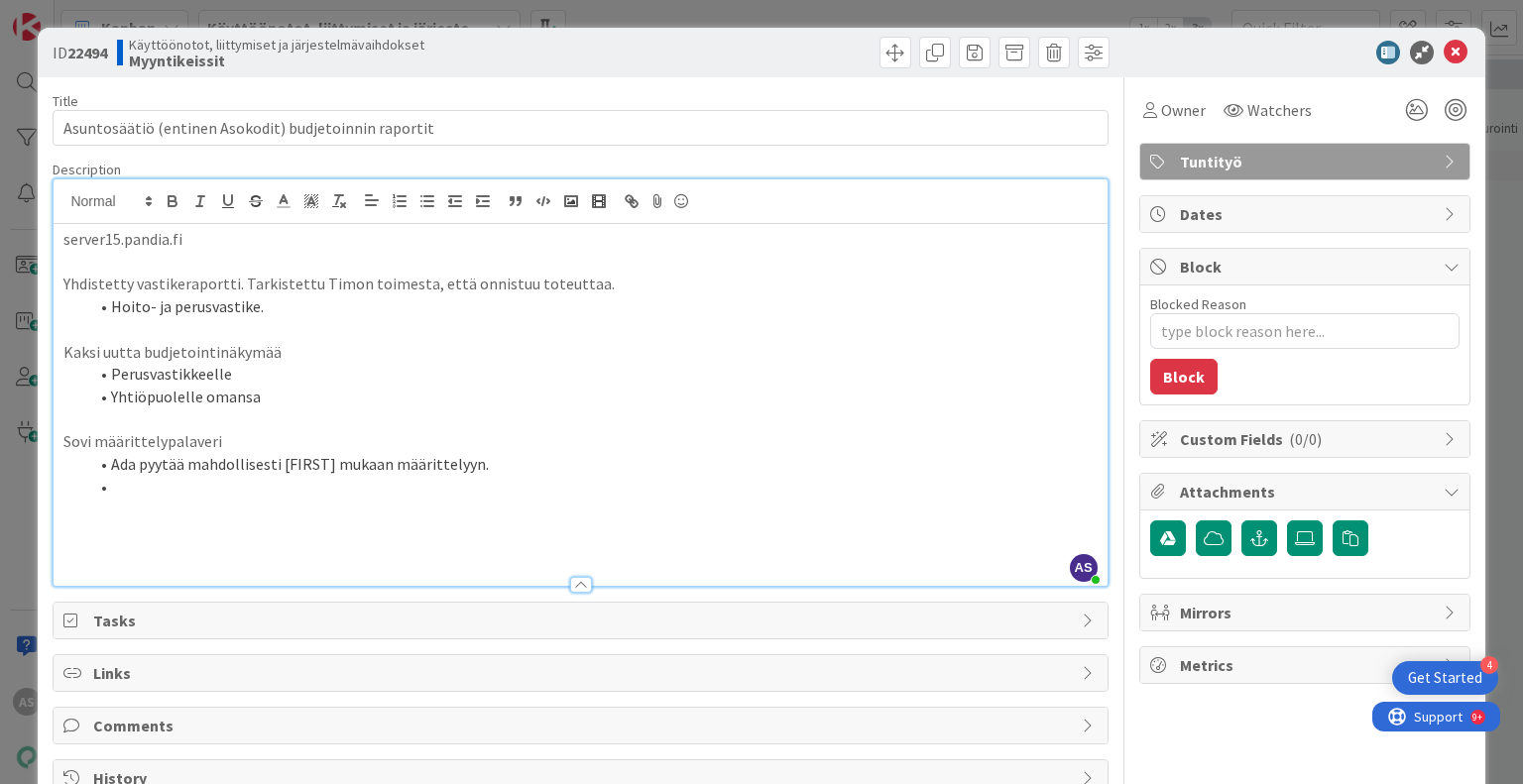 click on "Ada pyytää mahdollisesti [FIRST] mukaan määrittelyyn." at bounding box center [592, 464] 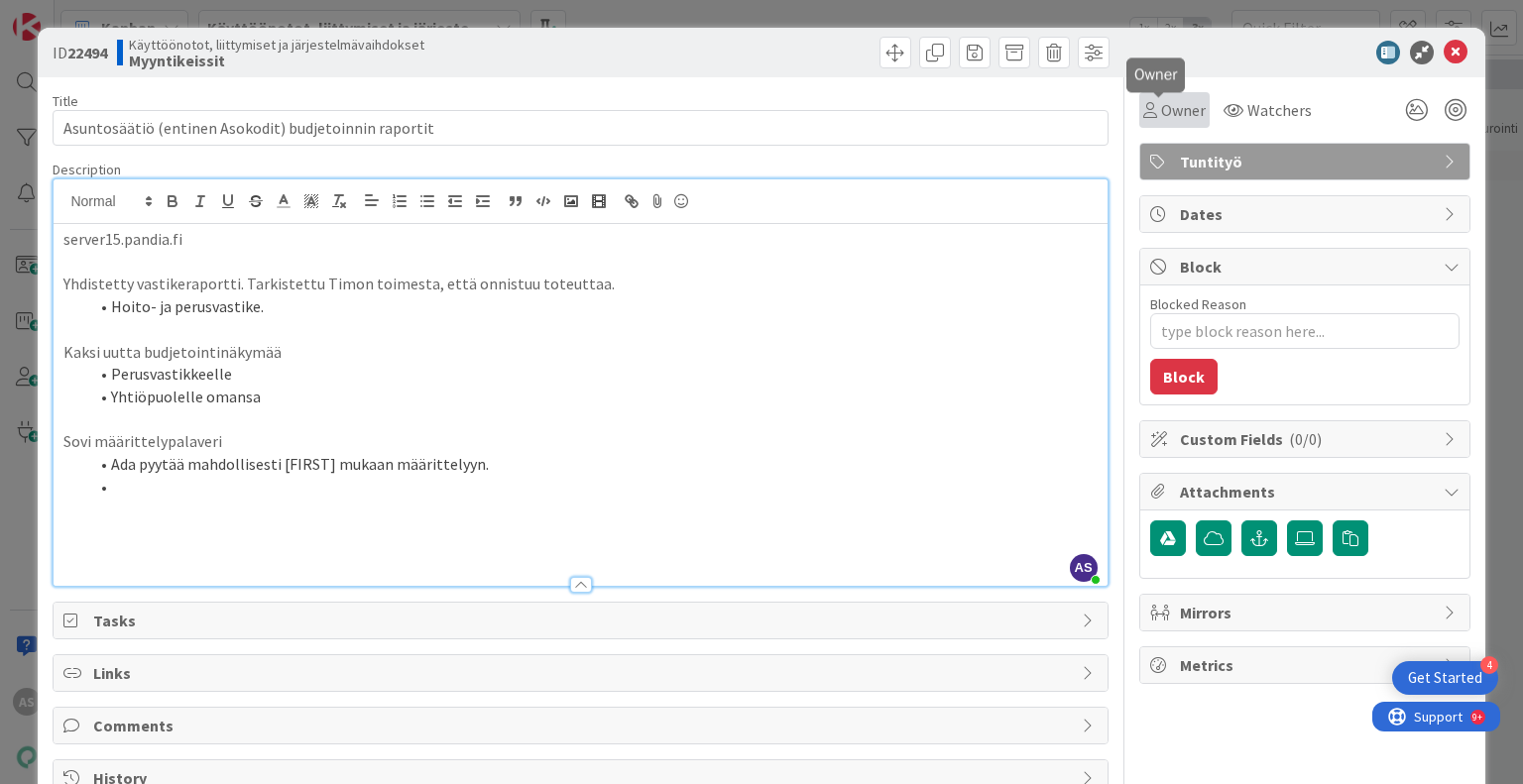 click on "Owner" at bounding box center [1183, 110] 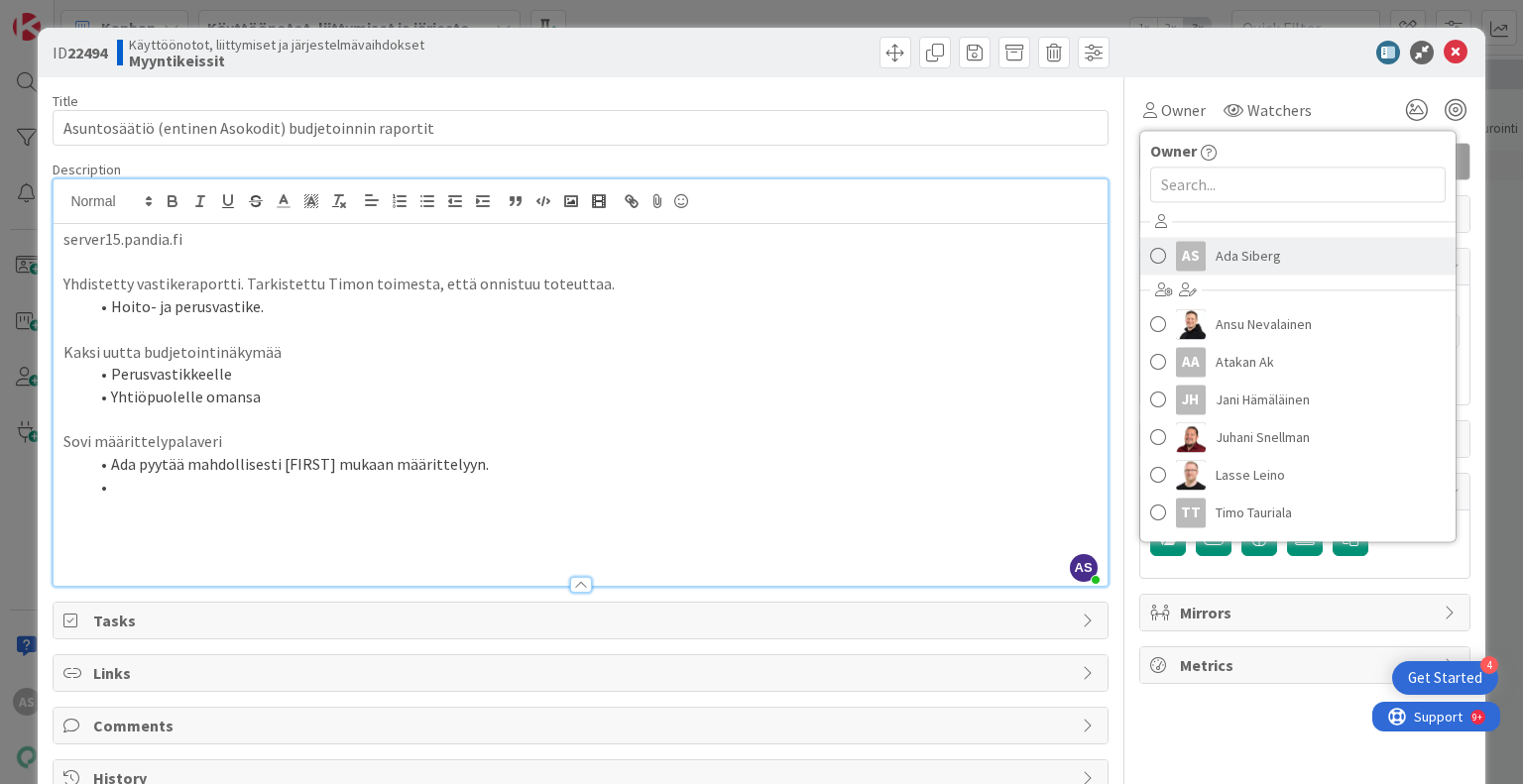 click on "Ada Siberg" at bounding box center [1248, 256] 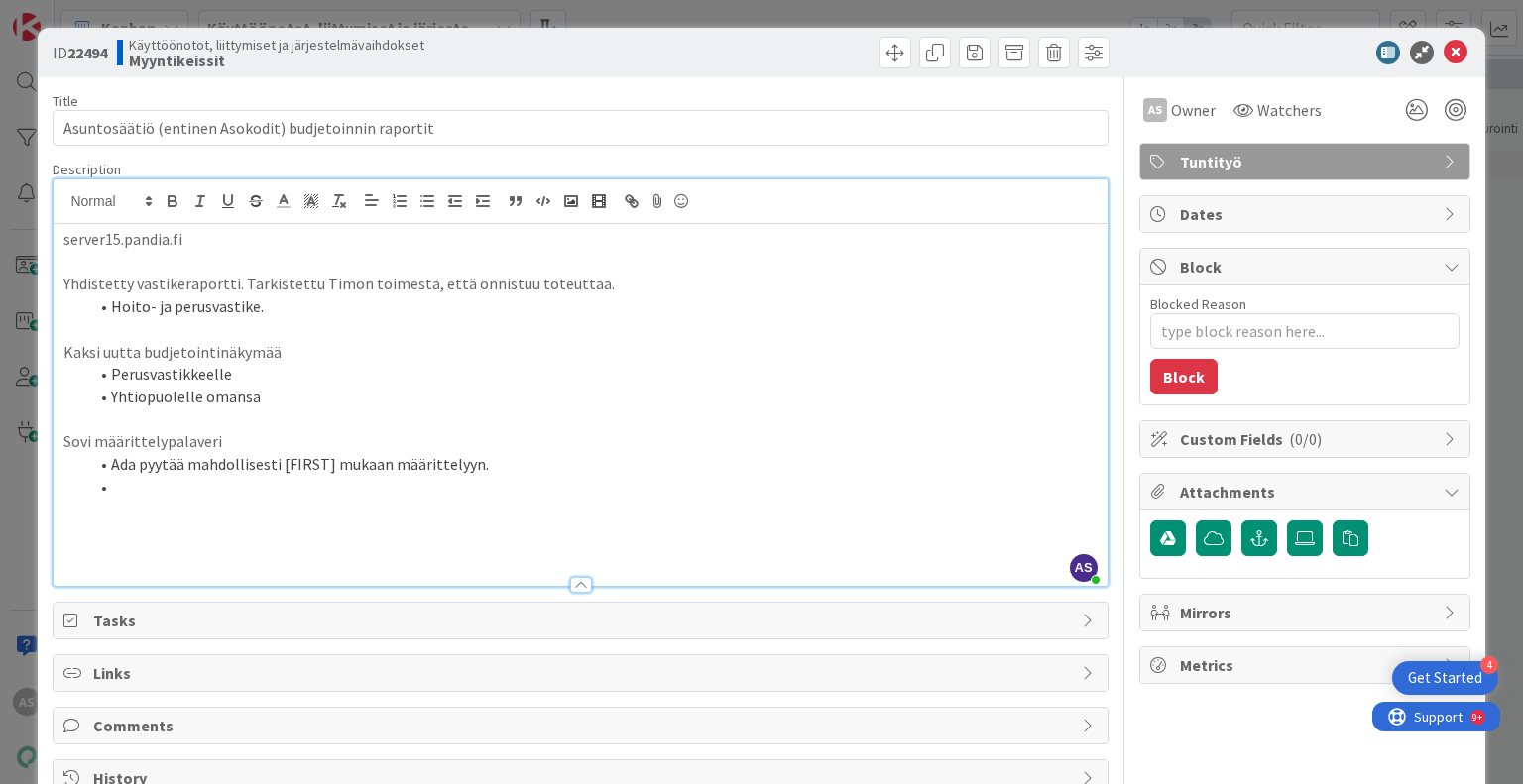 click at bounding box center [592, 487] 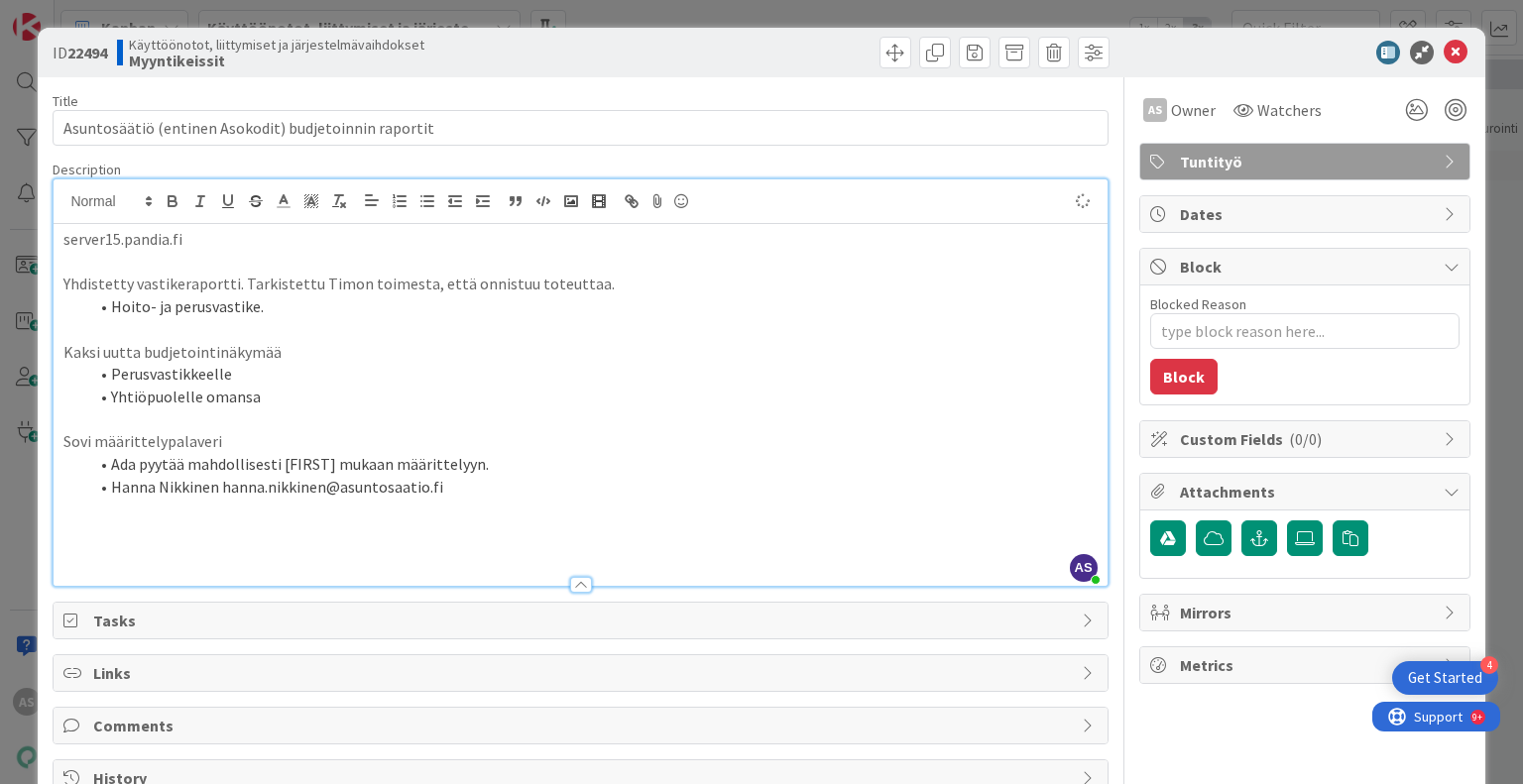 click at bounding box center [580, 419] 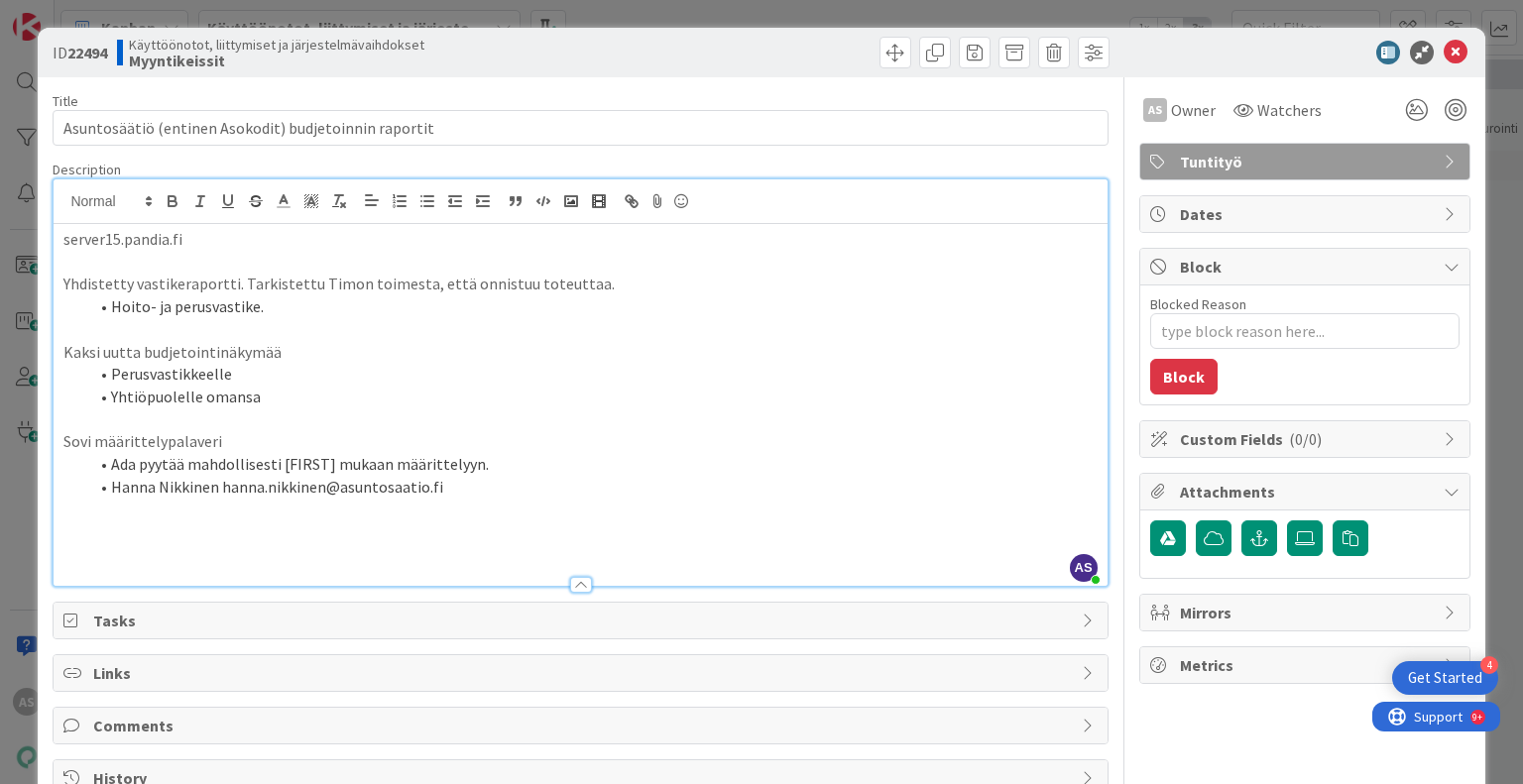 click on "Hanna Nikkinen hanna.nikkinen@asuntosaatio.fi" at bounding box center [592, 487] 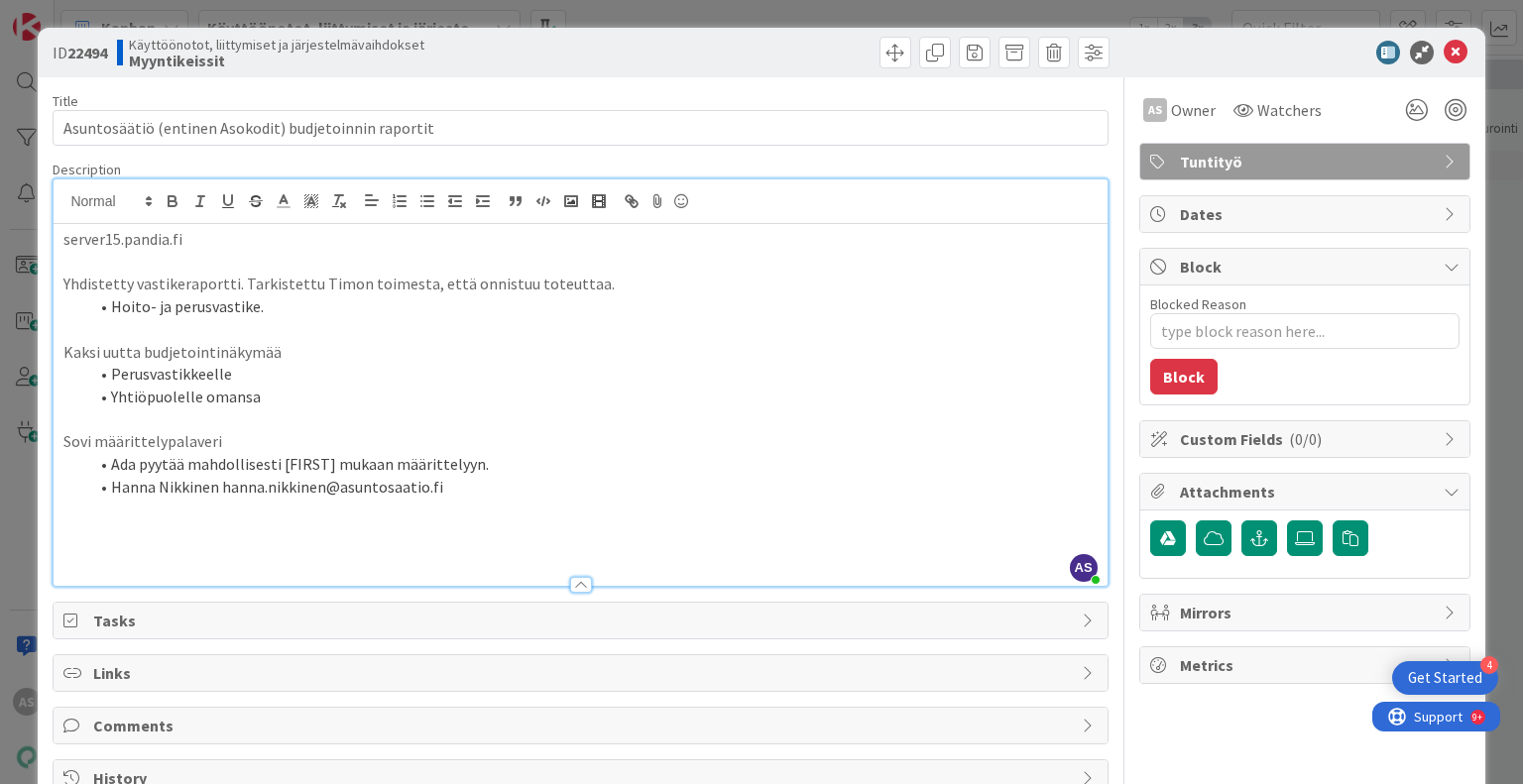 click on "Yhtiöpuolelle omansa" at bounding box center [592, 396] 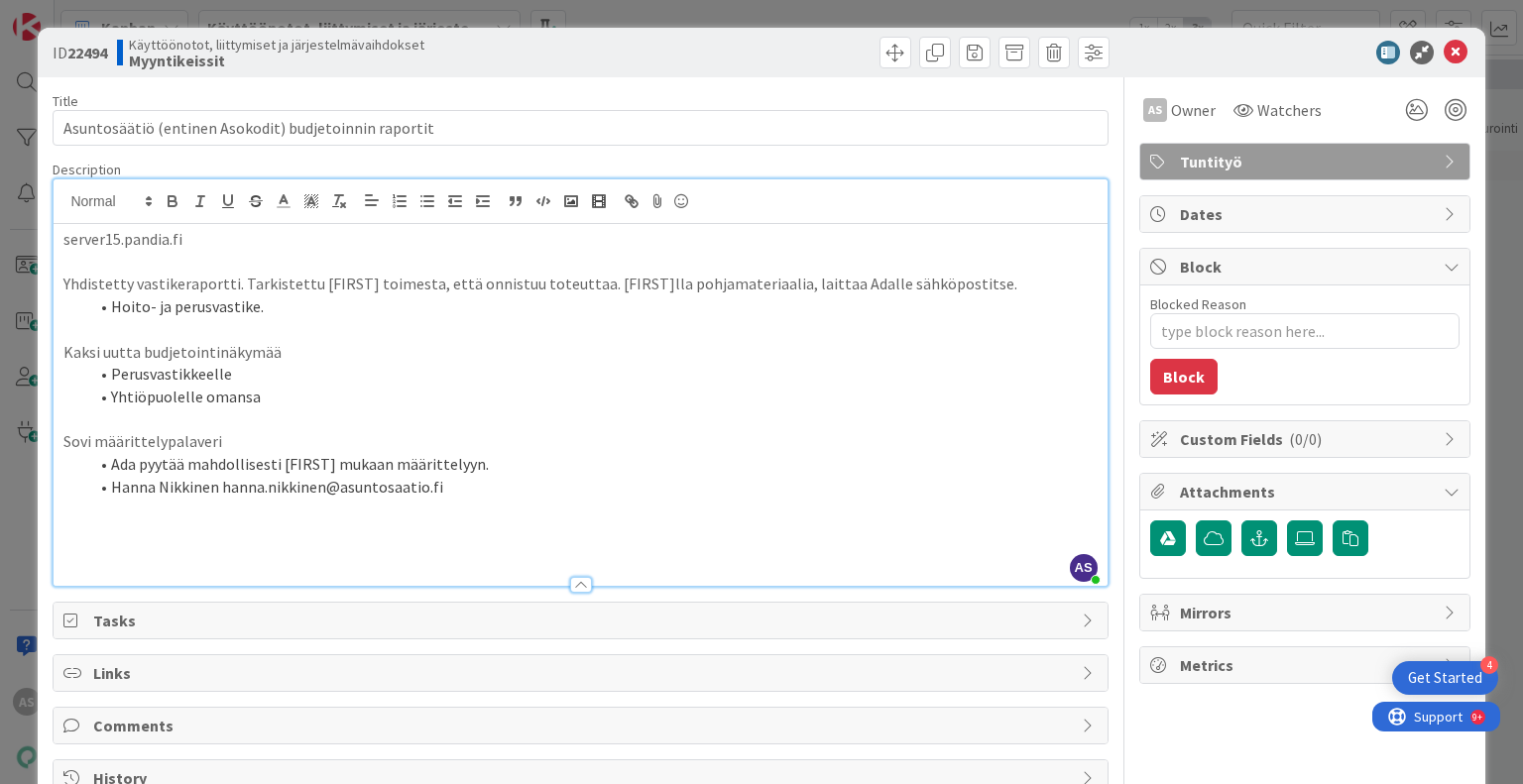 click on "Hanna Nikkinen hanna.nikkinen@asuntosaatio.fi" at bounding box center (592, 487) 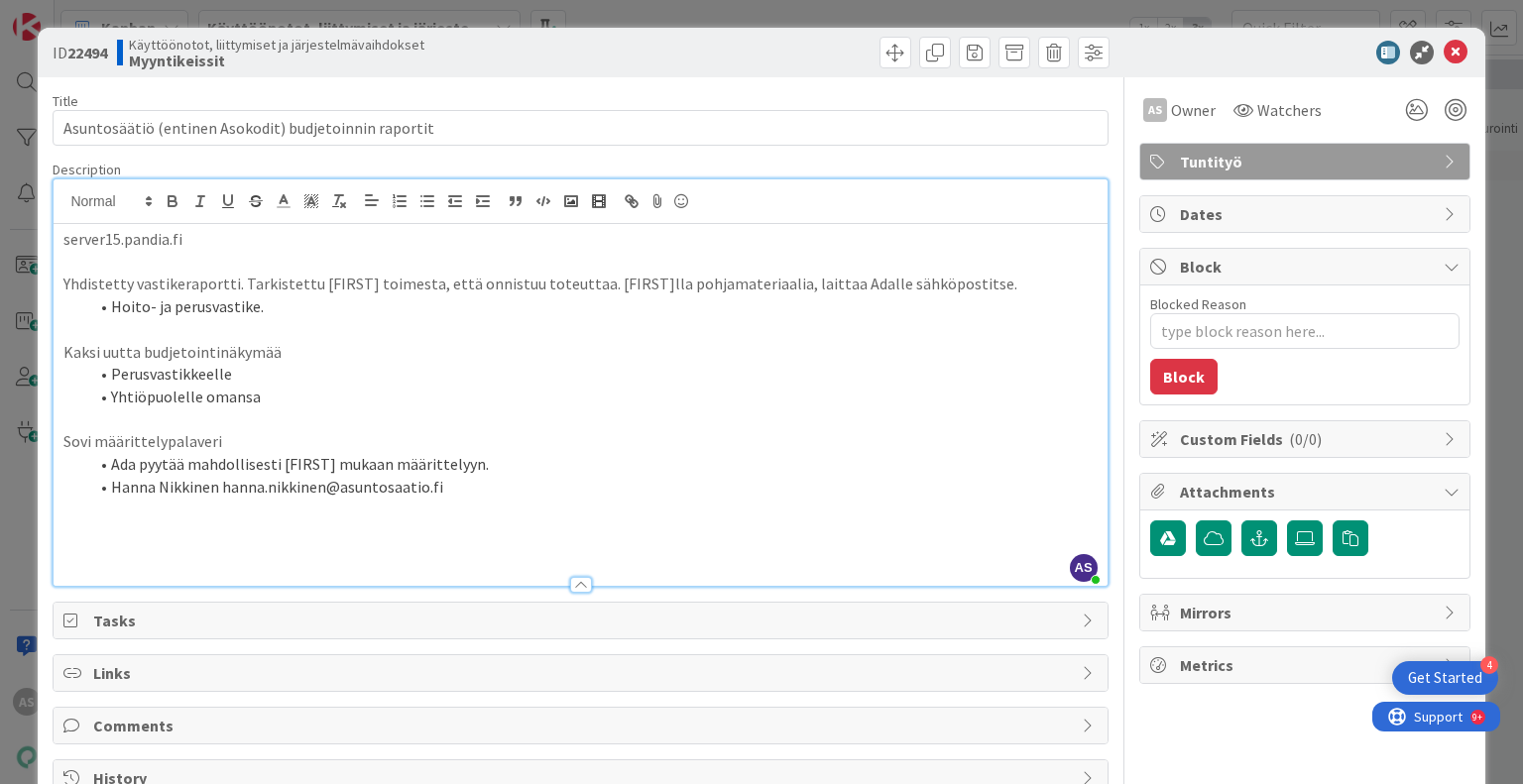 click on "Sovi määrittelypalaveri" at bounding box center [580, 441] 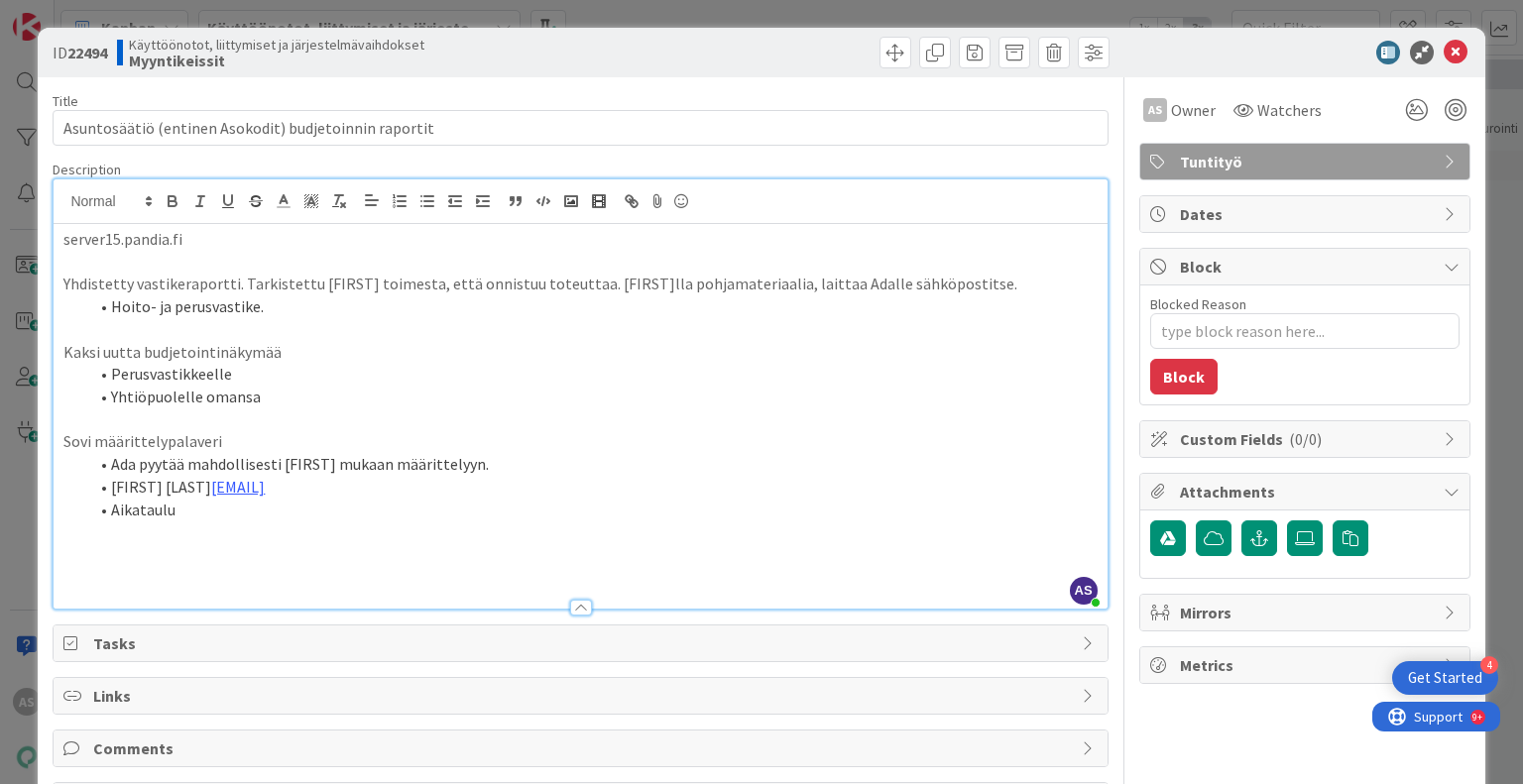 click on "Yhtiöpuolelle omansa" at bounding box center [592, 396] 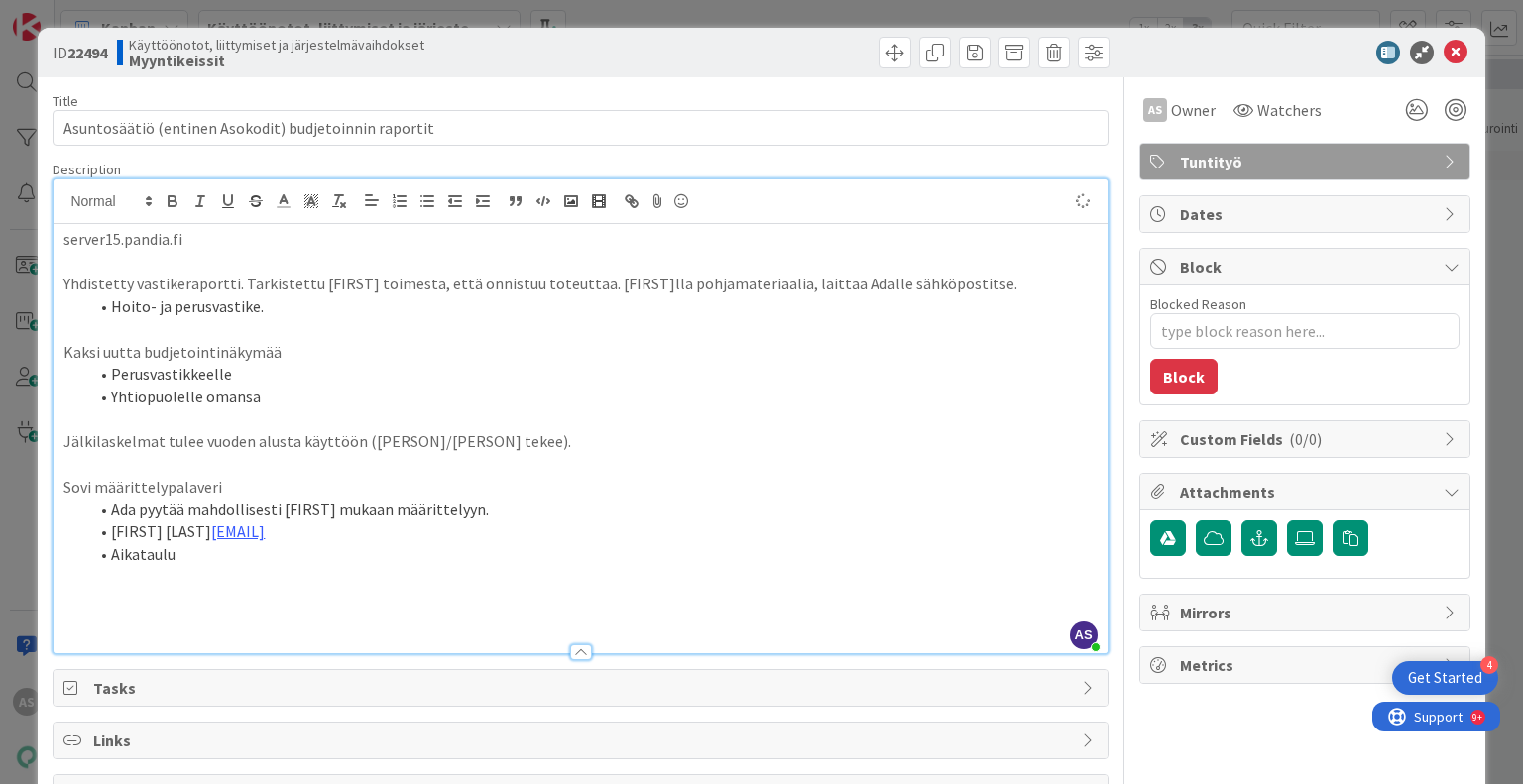 click at bounding box center (580, 419) 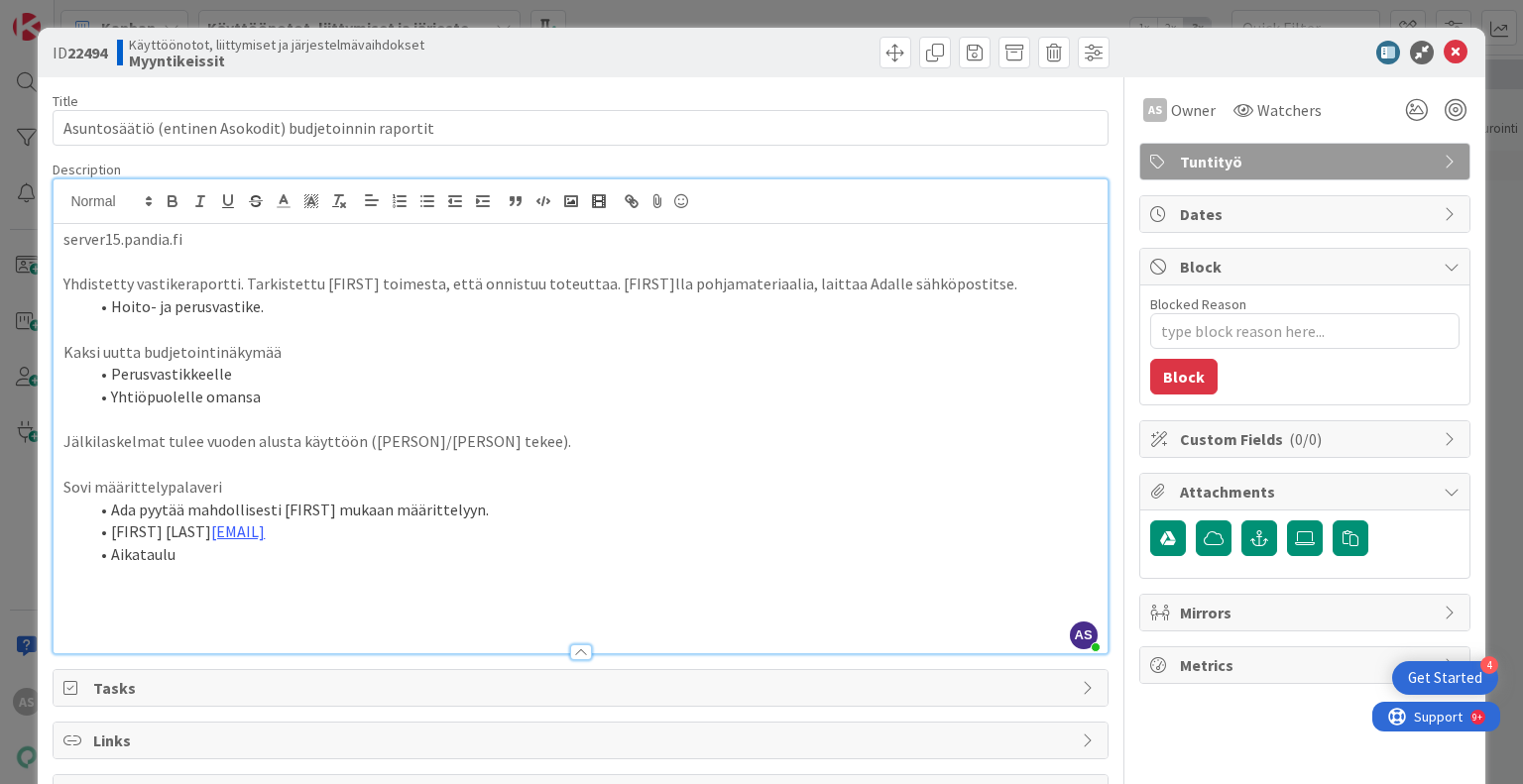 click on "Aikataulu" at bounding box center [592, 554] 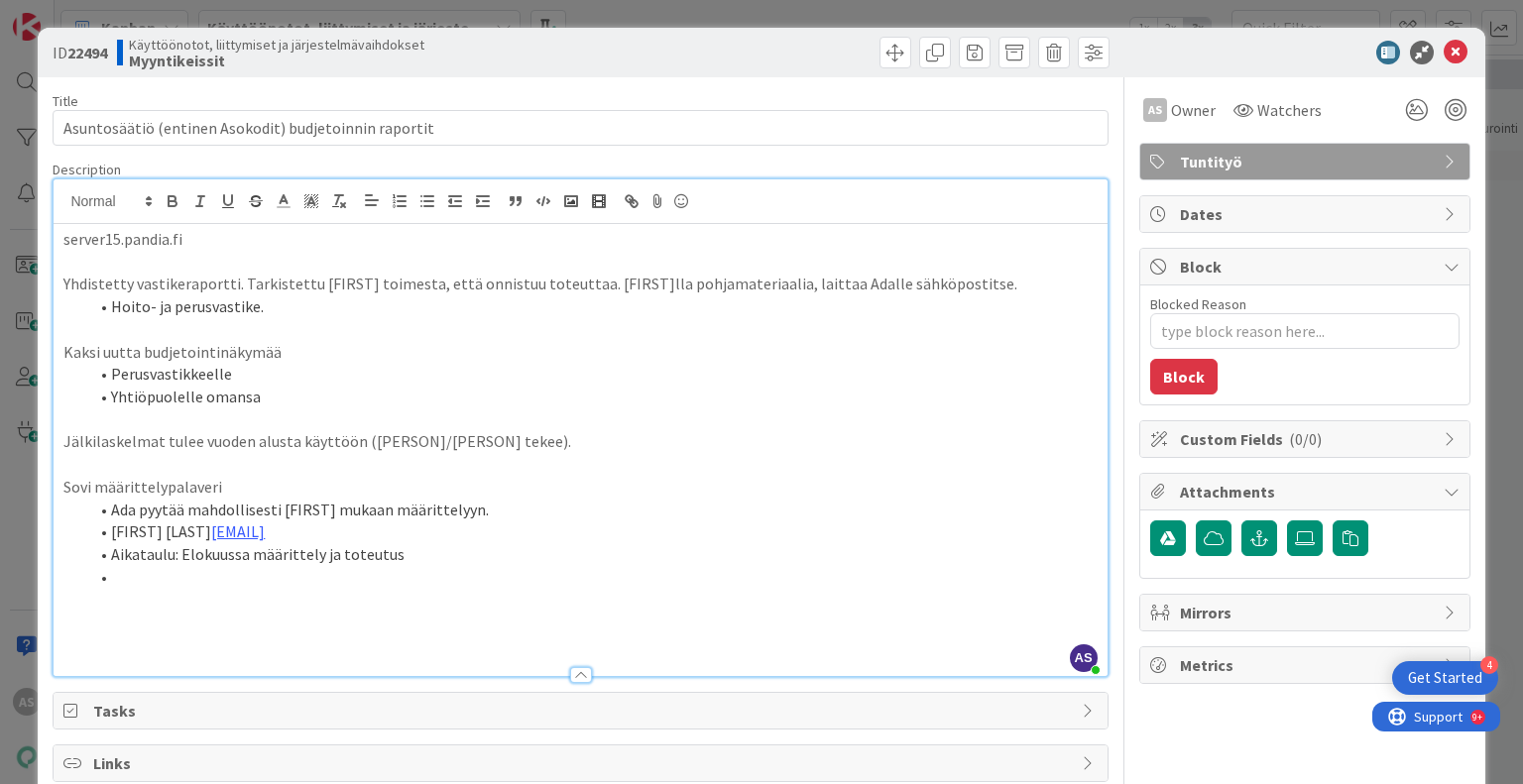 click on "Jälkilaskelmat tulee vuoden alusta käyttöön ([PERSON]/[PERSON] tekee)." at bounding box center (580, 441) 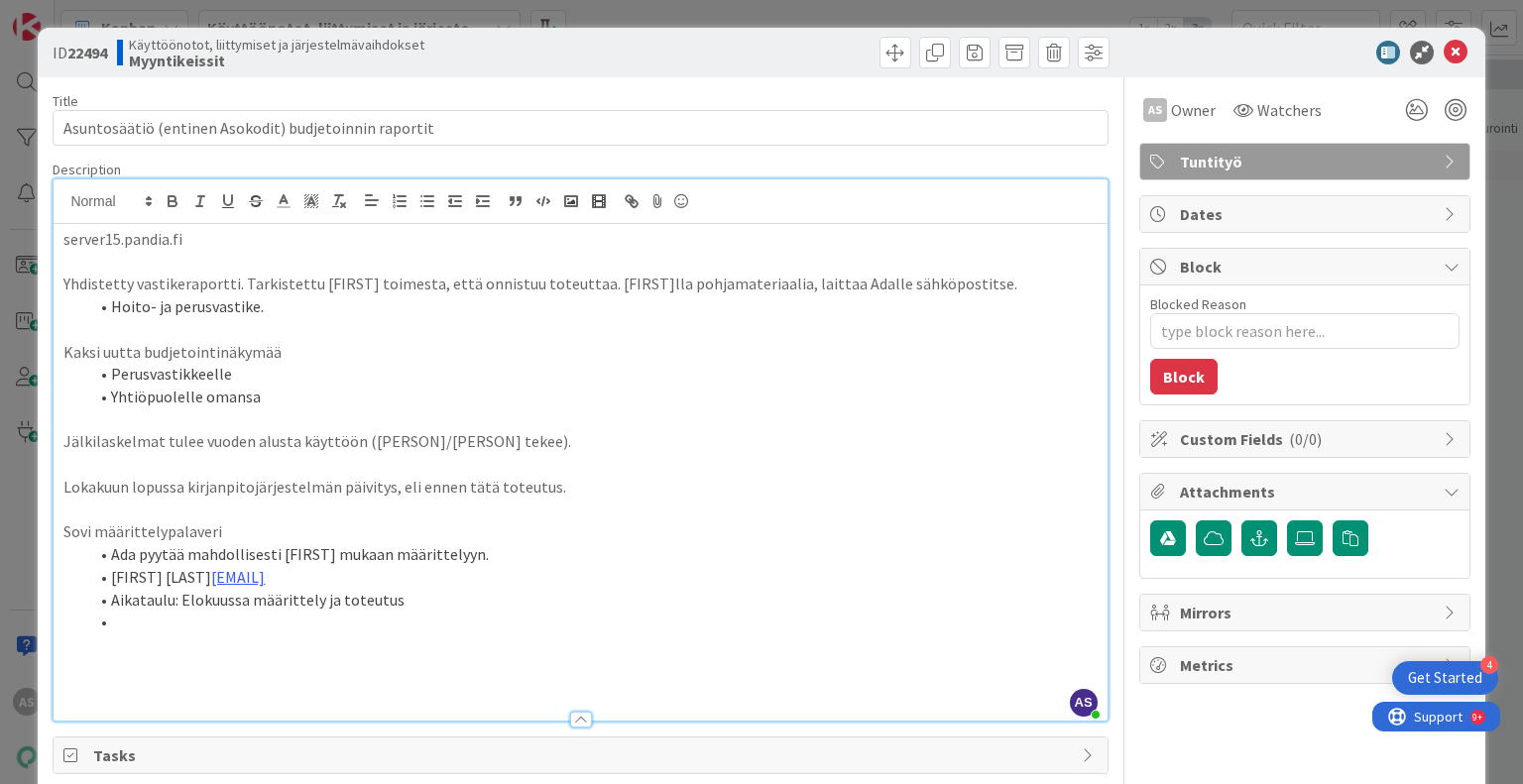 click at bounding box center (592, 621) 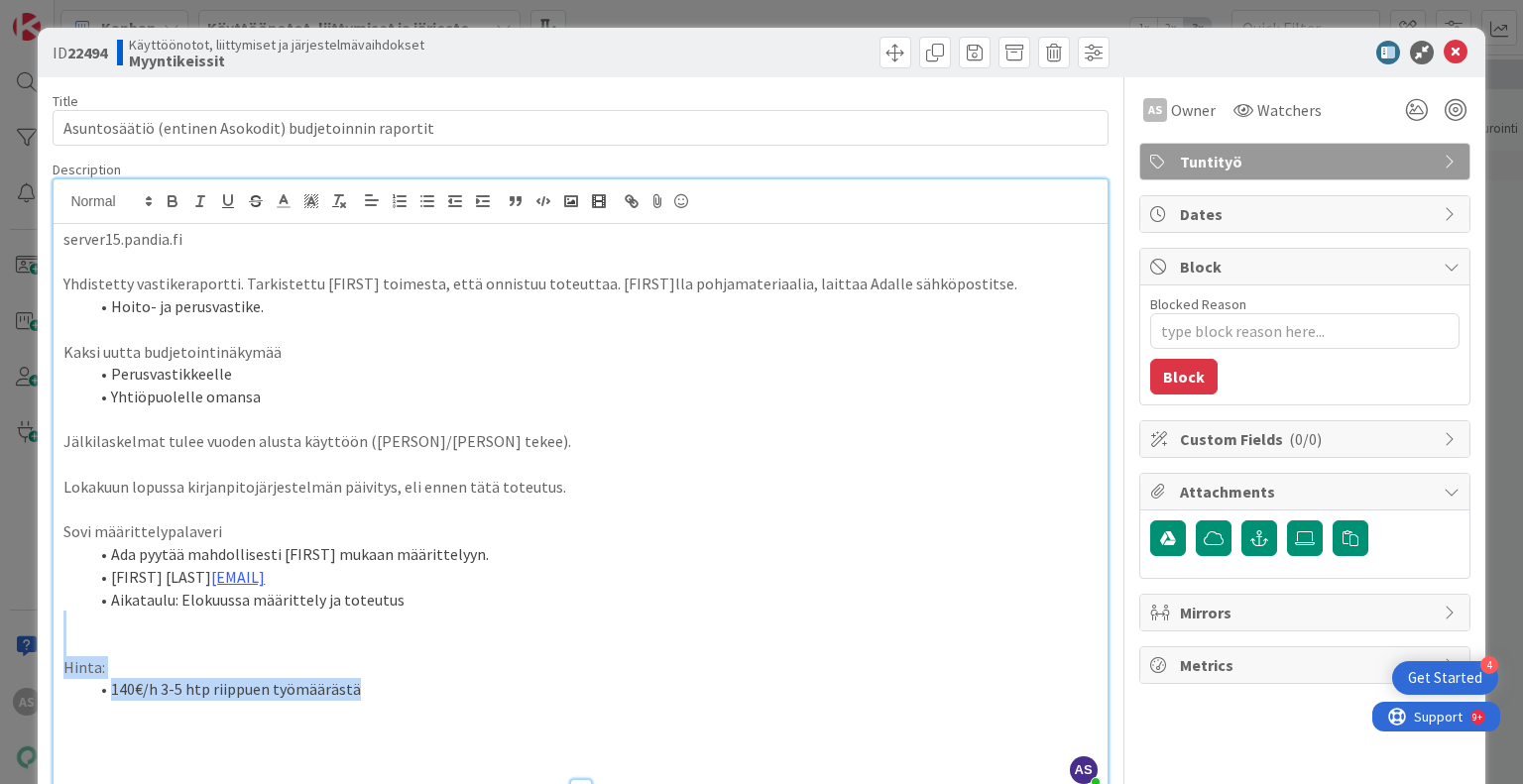 drag, startPoint x: 367, startPoint y: 692, endPoint x: 52, endPoint y: 625, distance: 322.04658 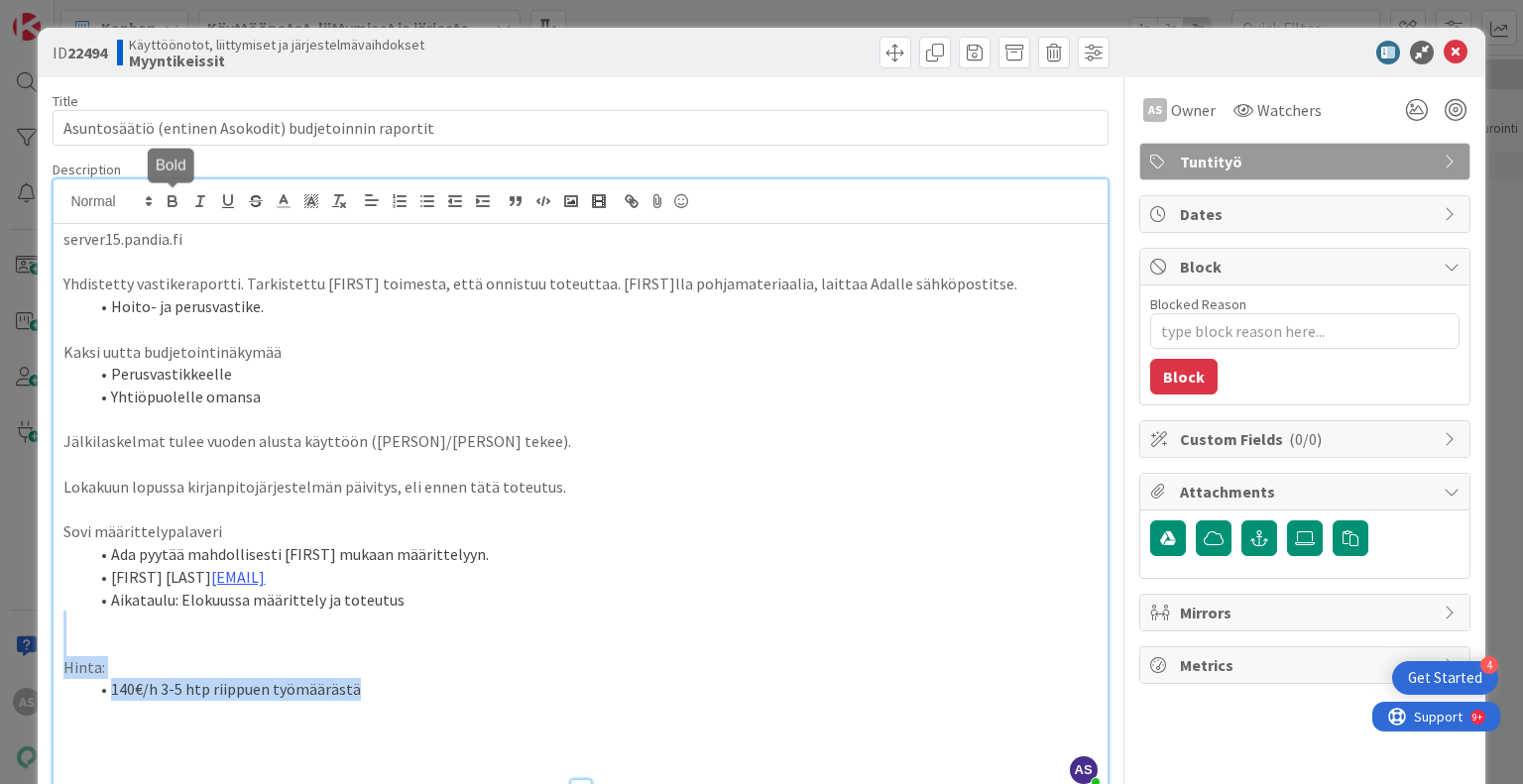 click 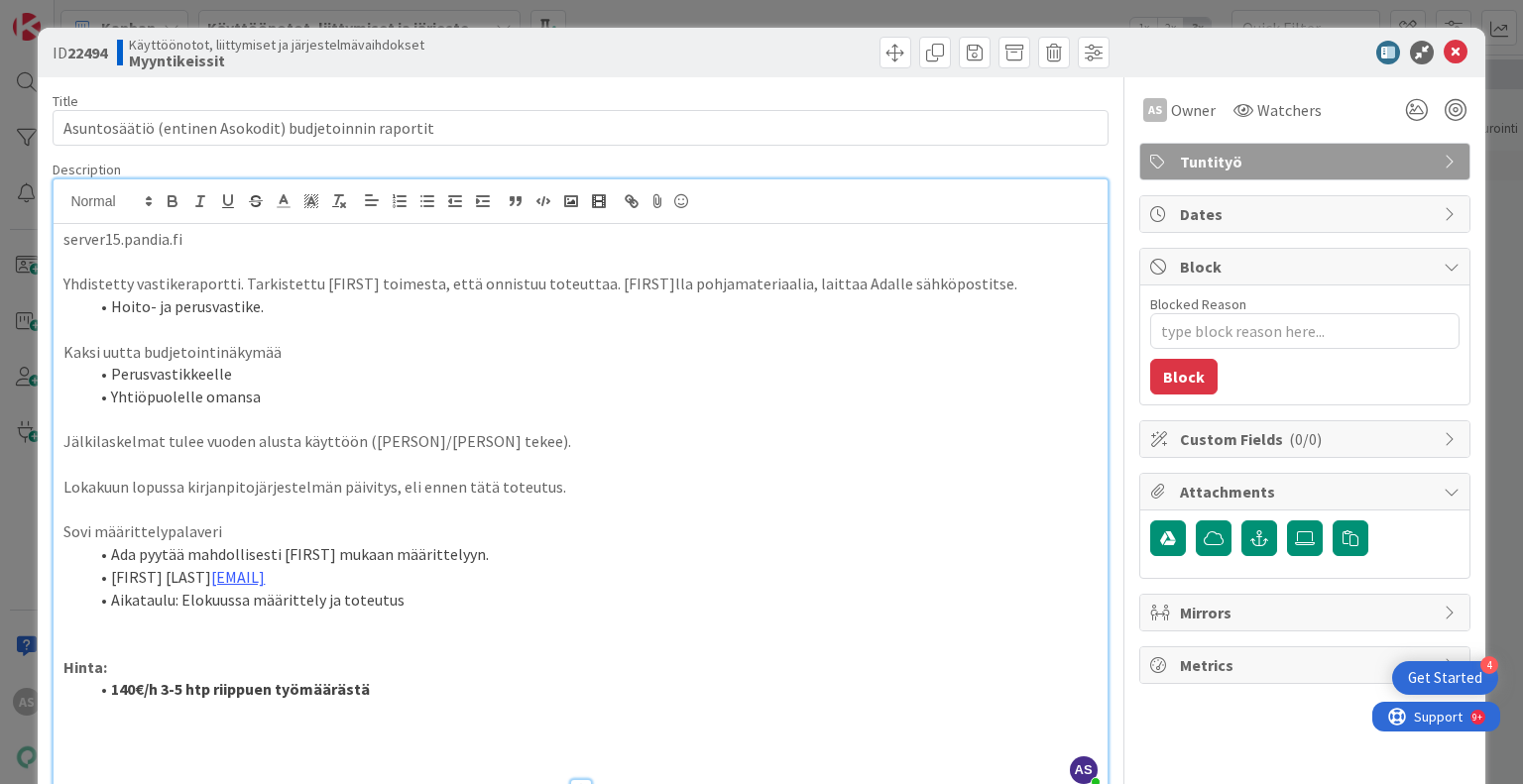 click at bounding box center (580, 734) 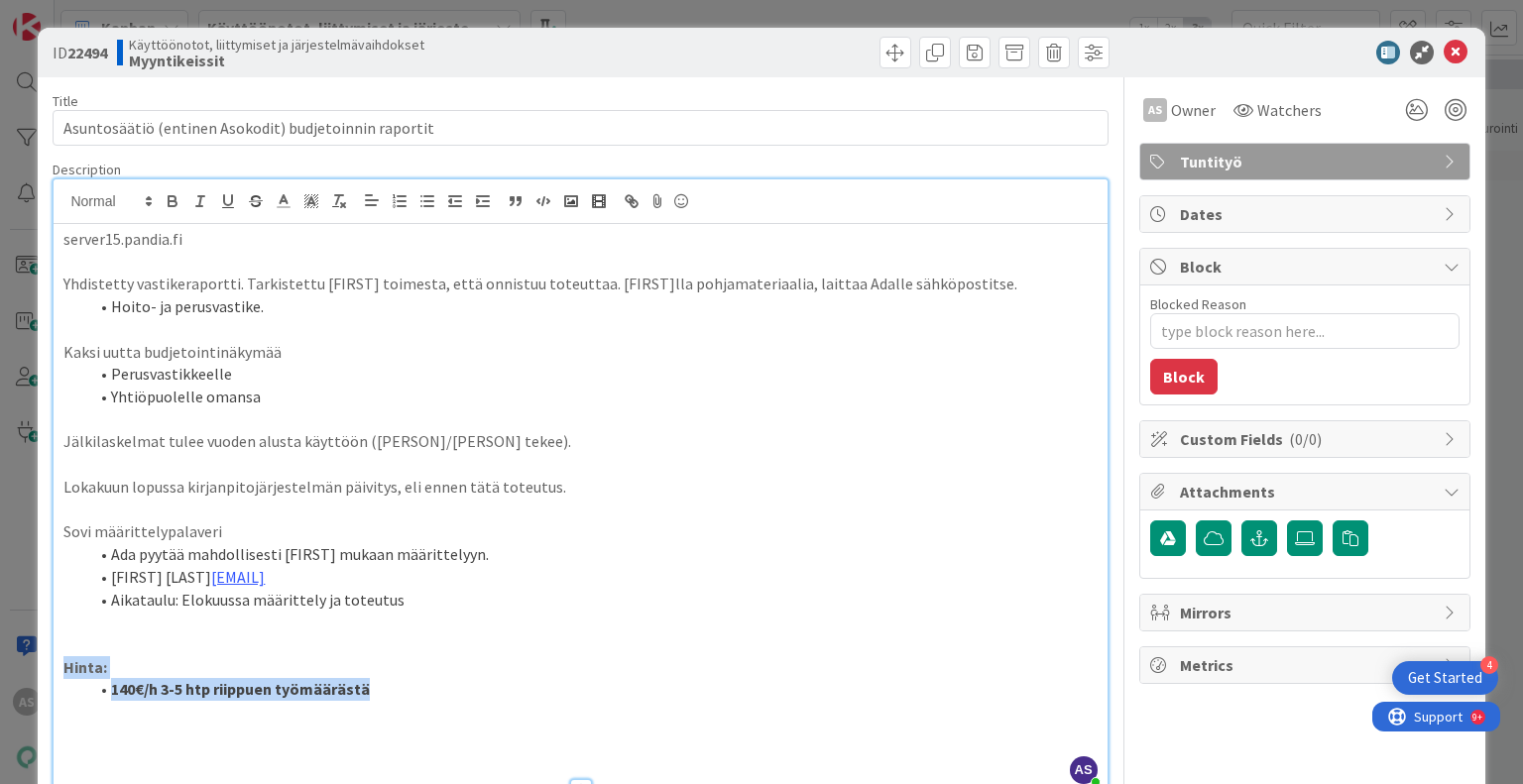 drag, startPoint x: 401, startPoint y: 687, endPoint x: 40, endPoint y: 648, distance: 363.1005 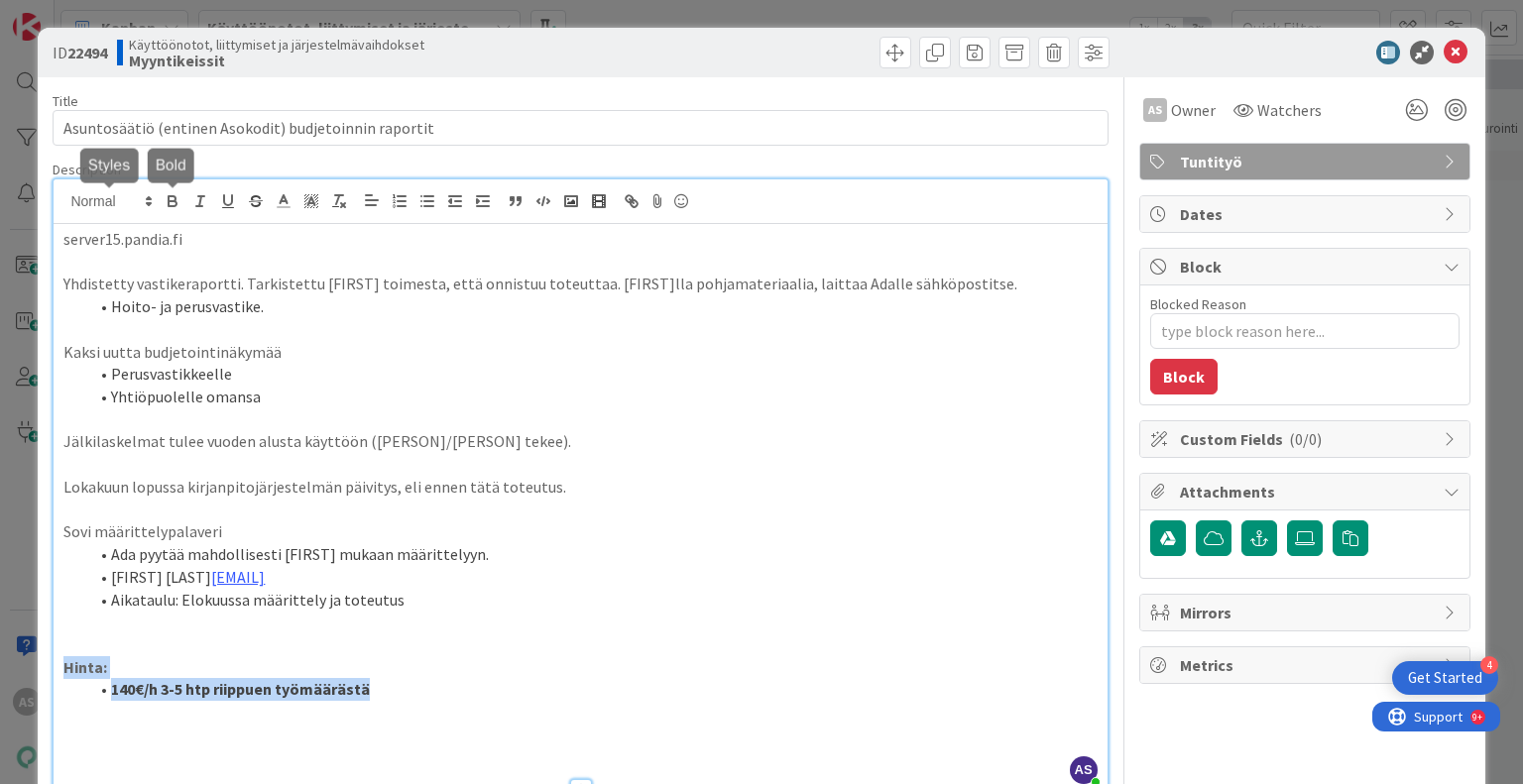 click 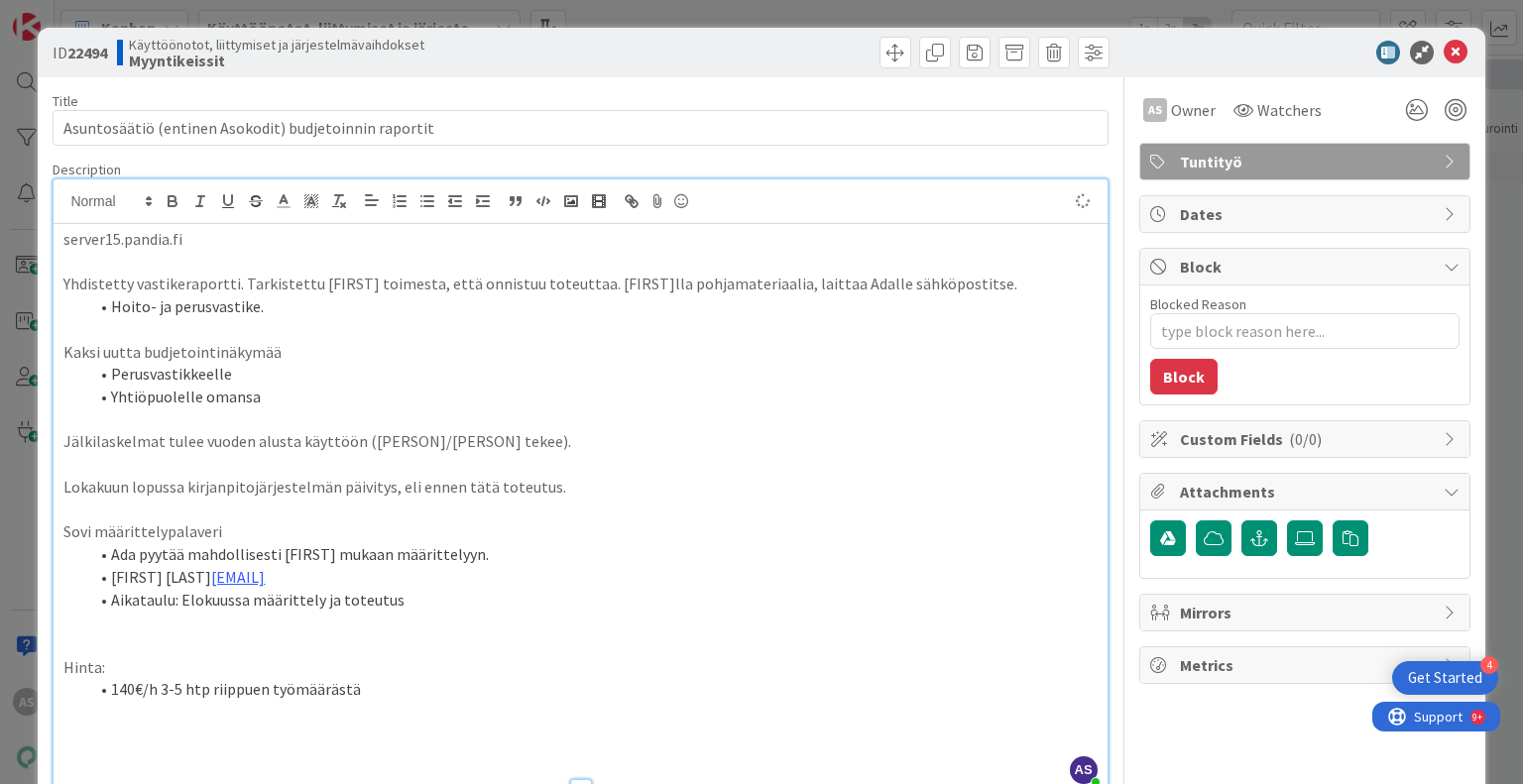 click on "Ada pyytää mahdollisesti [FIRST] mukaan määrittelyyn." at bounding box center [592, 554] 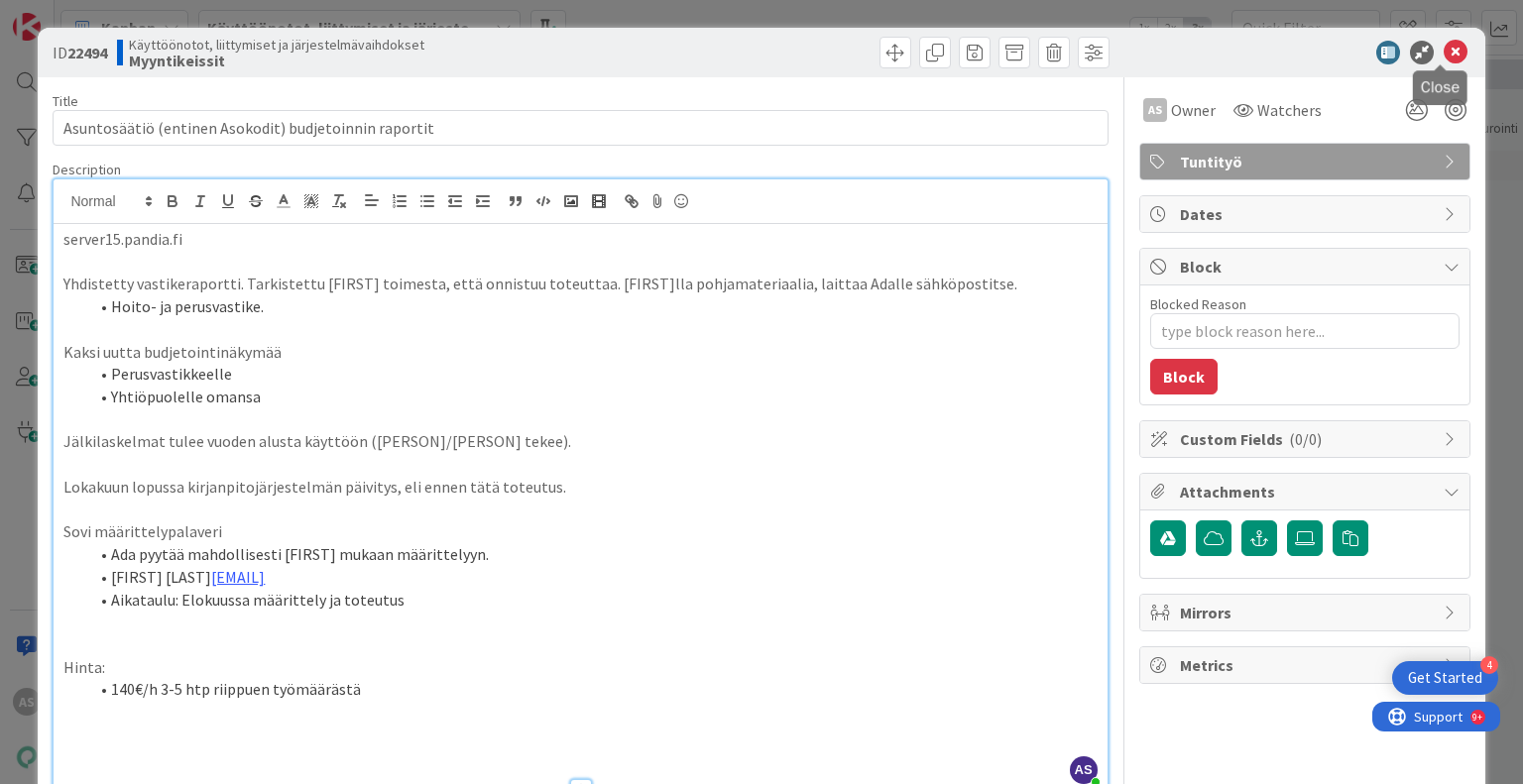 click at bounding box center [1456, 53] 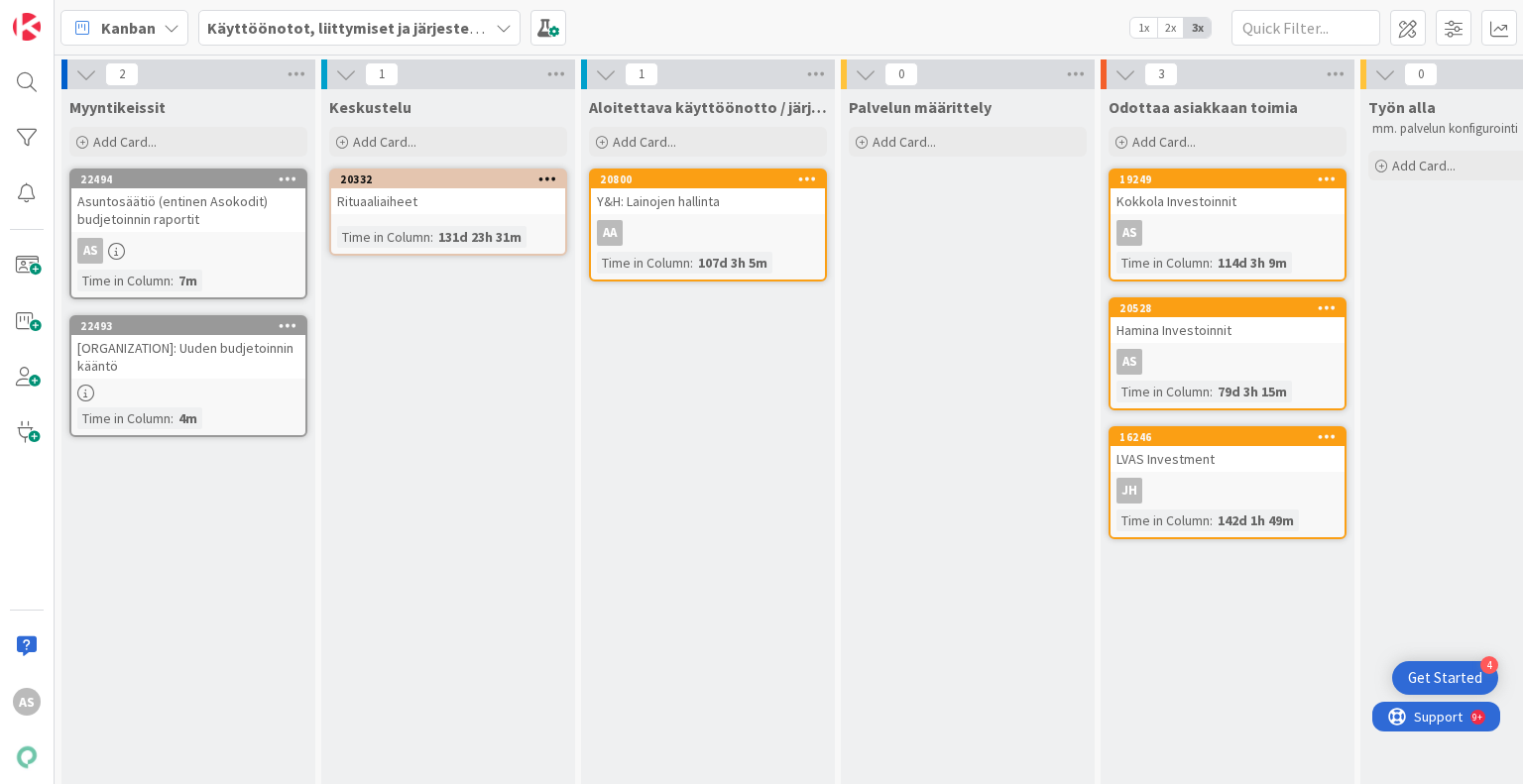 scroll, scrollTop: 0, scrollLeft: 0, axis: both 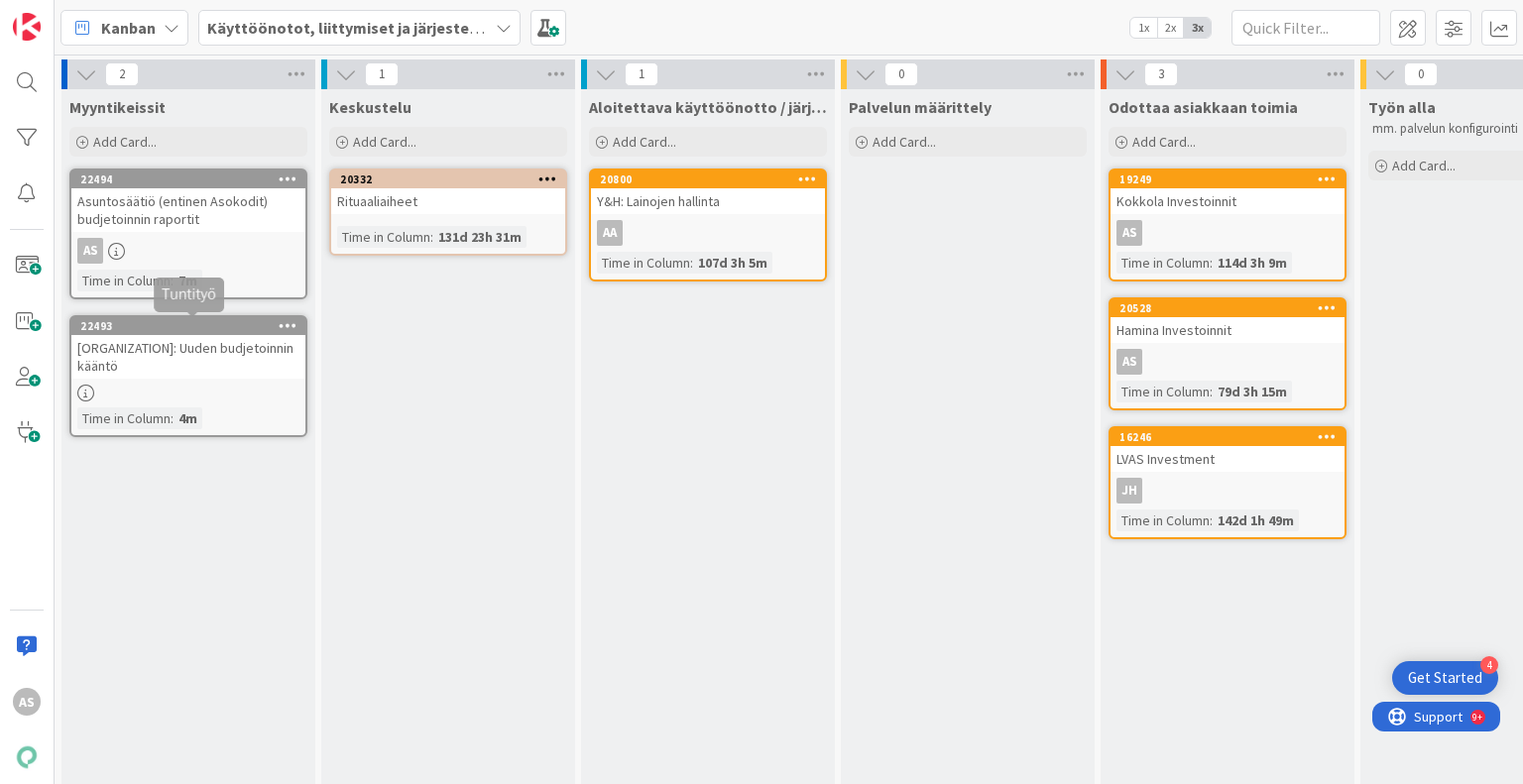 click on "Myyntikeissit Add Card... Template Not Set Not Set Add Card Templates Title 0 / 128 Label Tuntityö Häntä Myyntikeissi Keskustelu Tuntityö Käyttöönottoprojekti Integraatio Edit Labels... Show Less... Owner Select... Dates Not Set Not Set Position Top Bottom Add Add & Next Add & Edit 22494 Asuntosäätiö (entinen Asokodit) budjetoinnin raportit AS Time in Column : 7m 22493 Asuntosäätiö: Uuden budjetoinnin kääntö Time in Column : 4m" at bounding box center [188, 557] 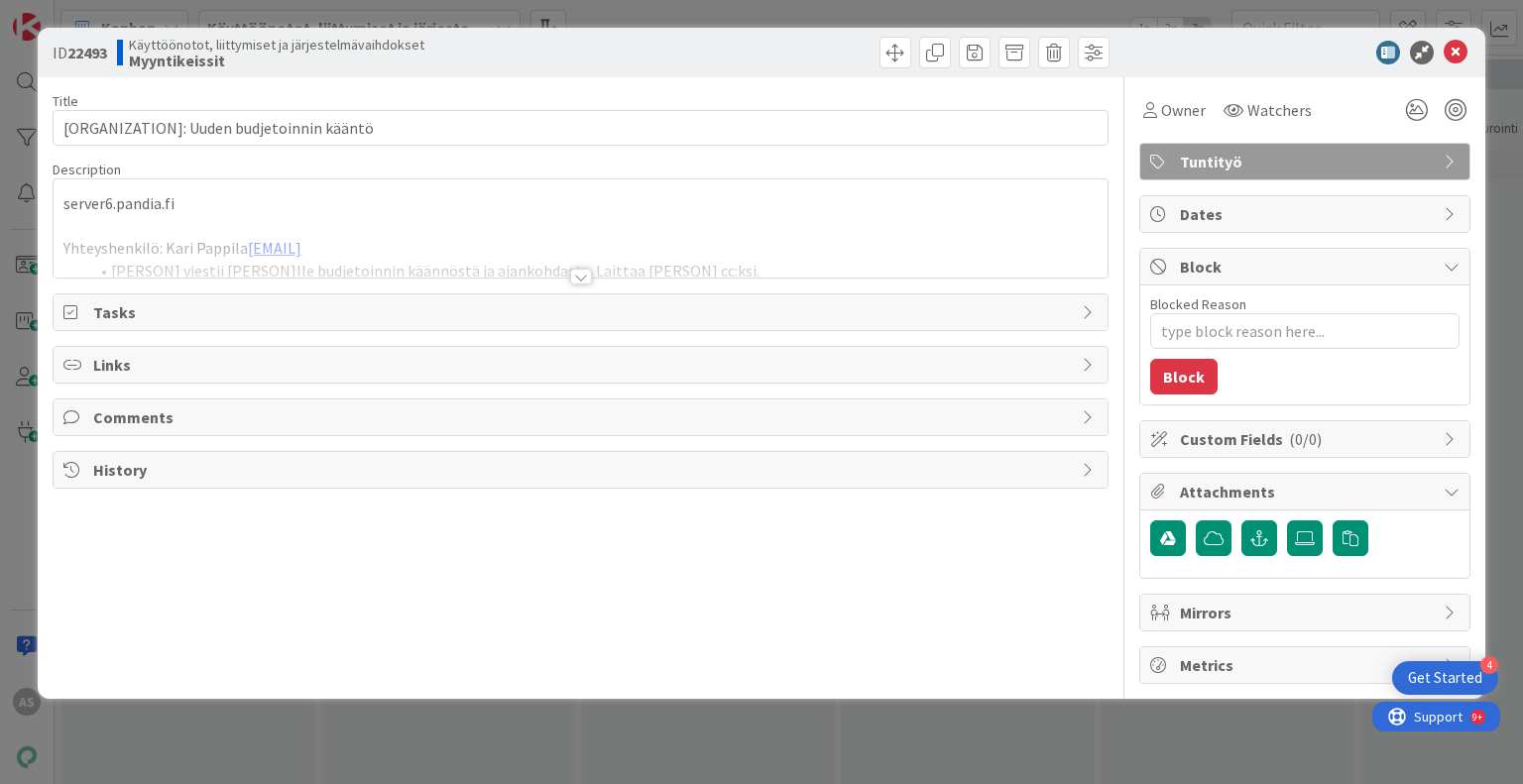 scroll, scrollTop: 0, scrollLeft: 0, axis: both 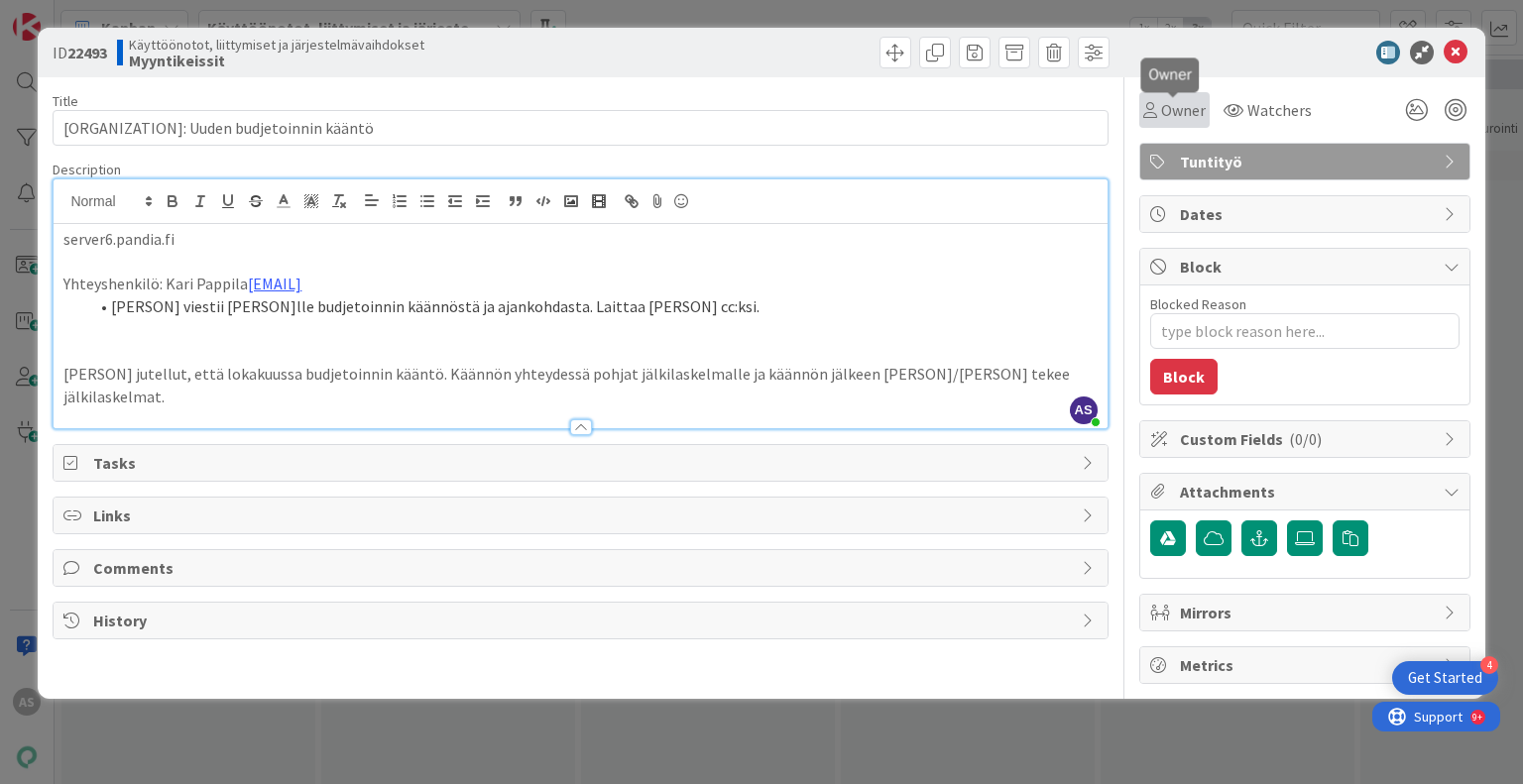 click on "Owner Watchers" at bounding box center [1305, 102] 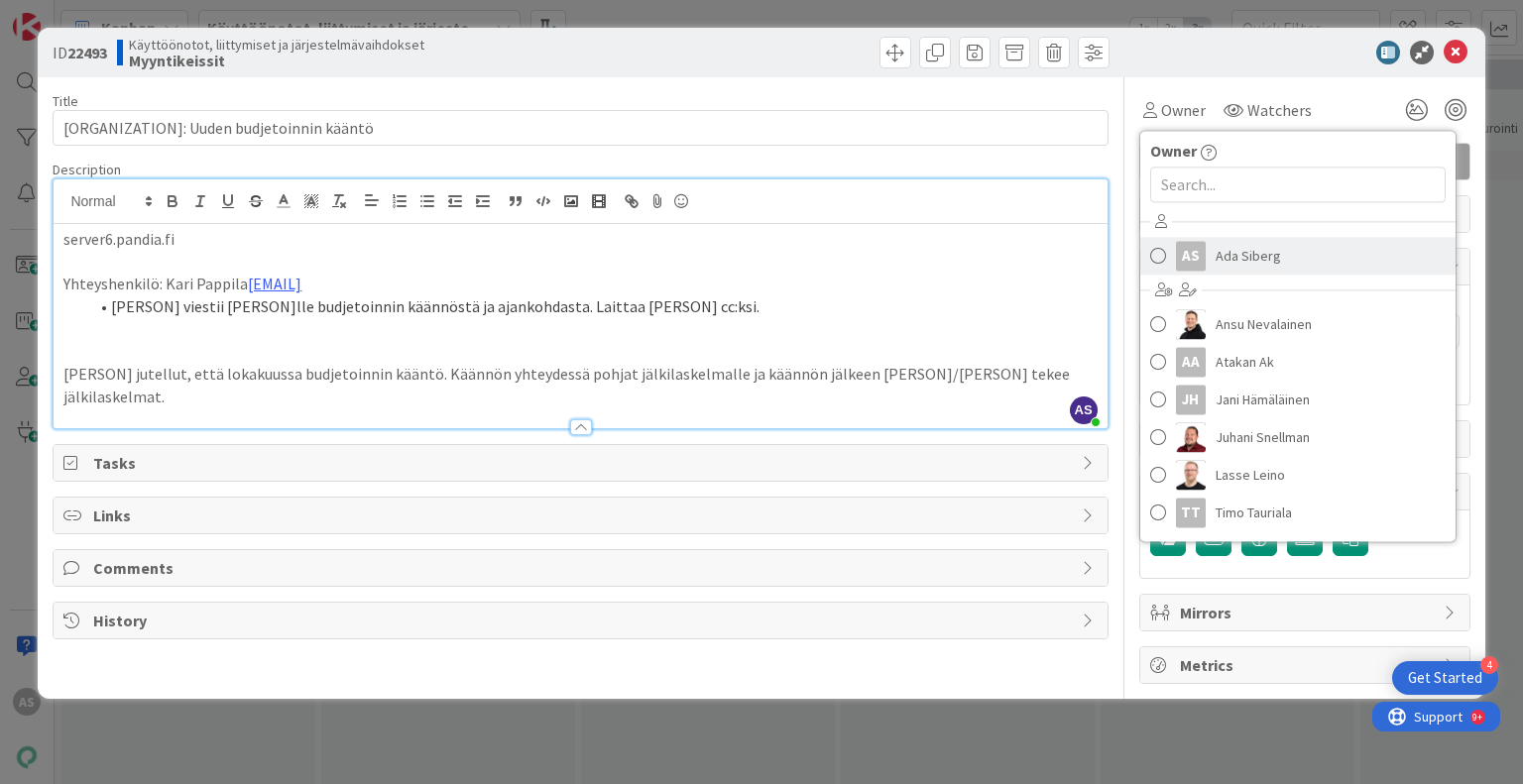 click on "Ada Siberg" at bounding box center [1248, 256] 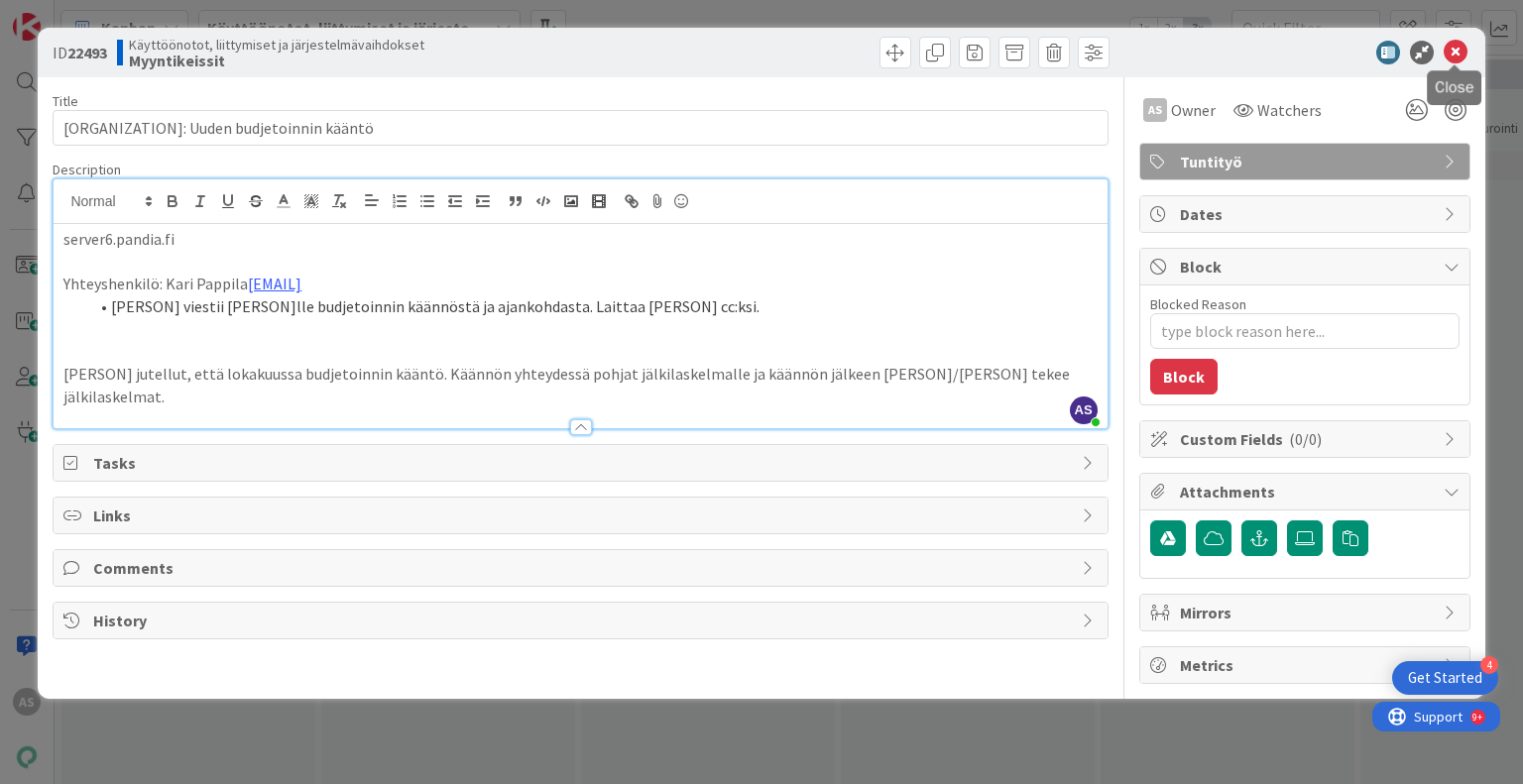 click at bounding box center [1456, 53] 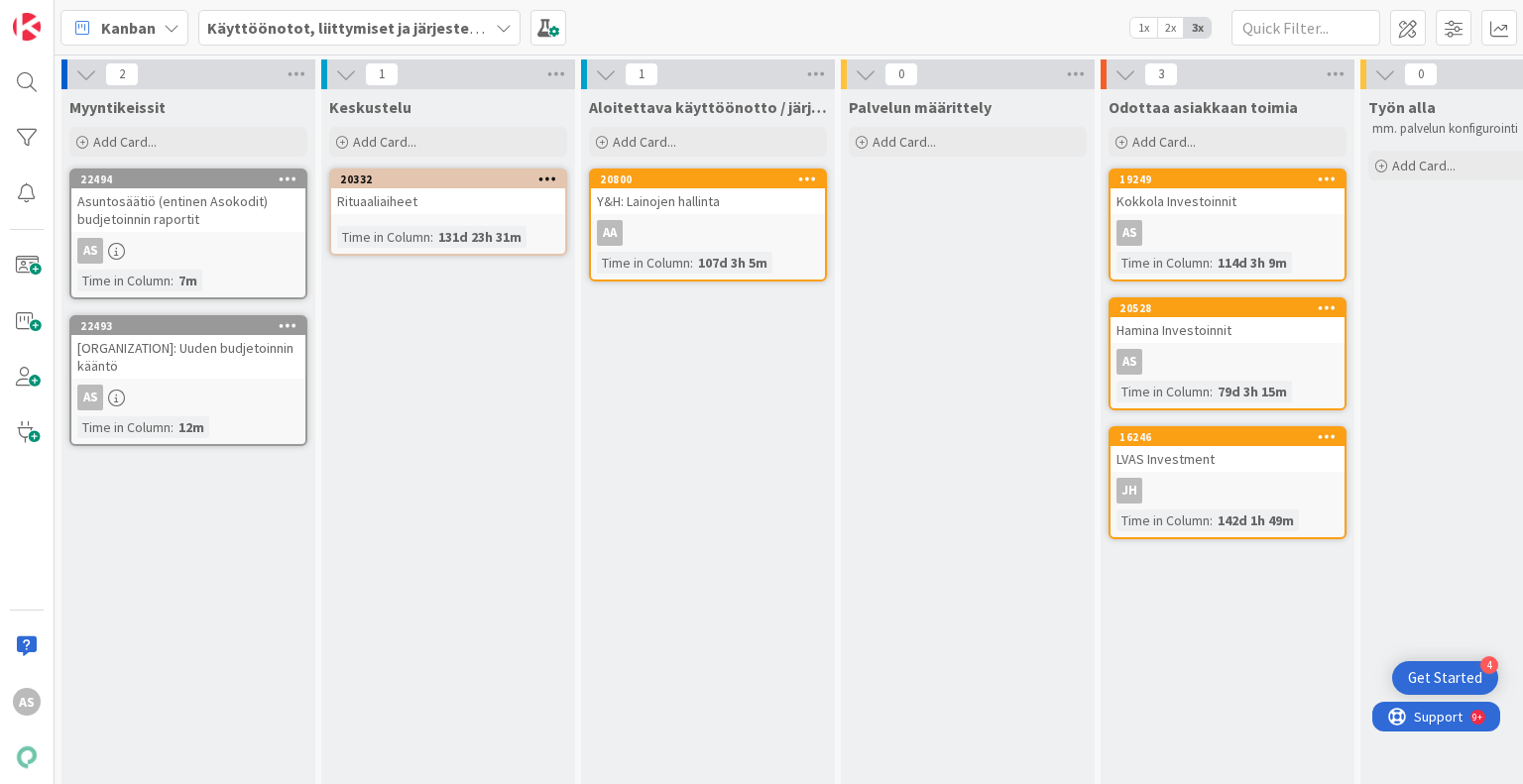 click on "Keskustelu Add Card... 20332 Rituaaliaiheet Time in Column : 131d 23h 31m" at bounding box center [448, 557] 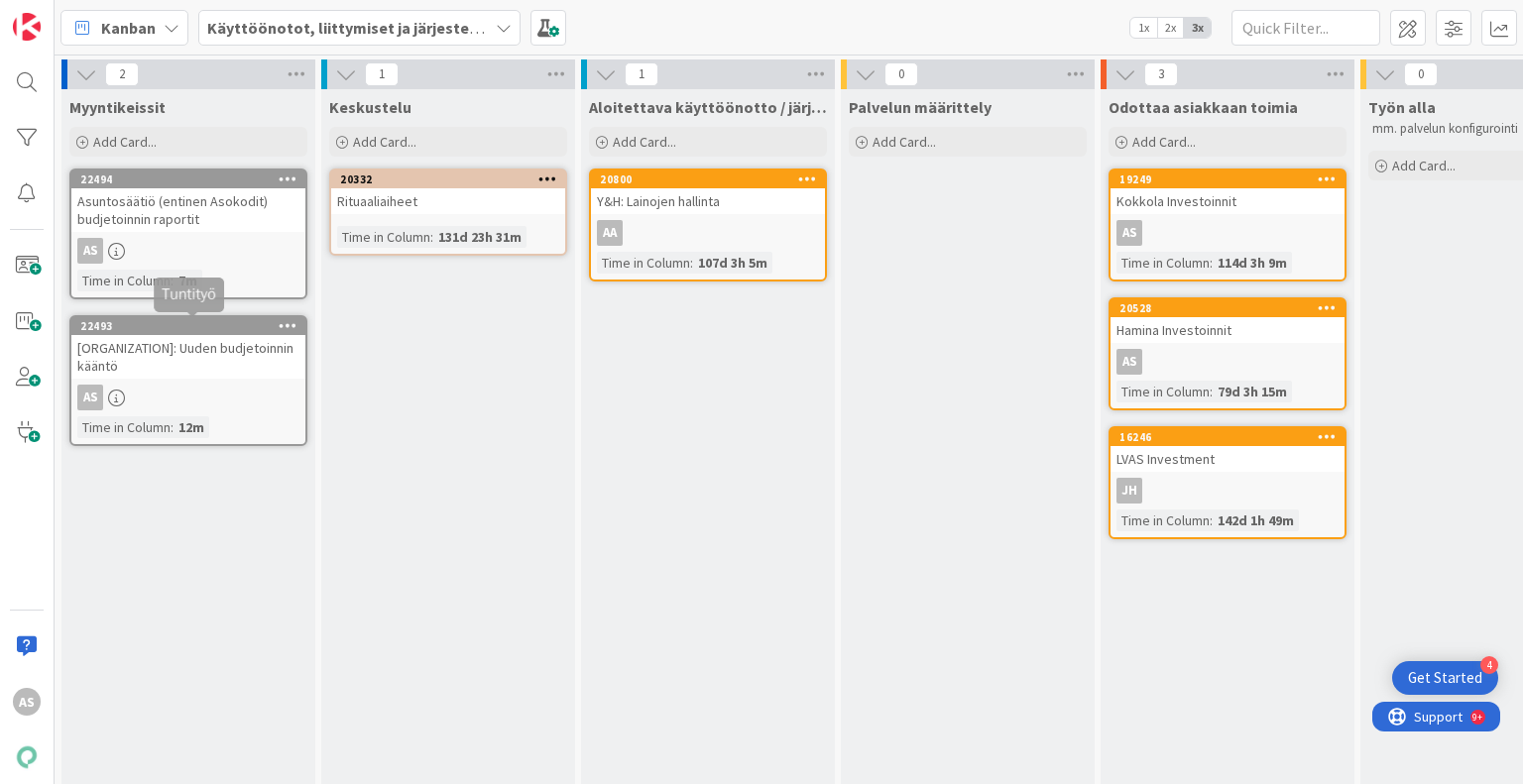 click on "22493" at bounding box center [192, 326] 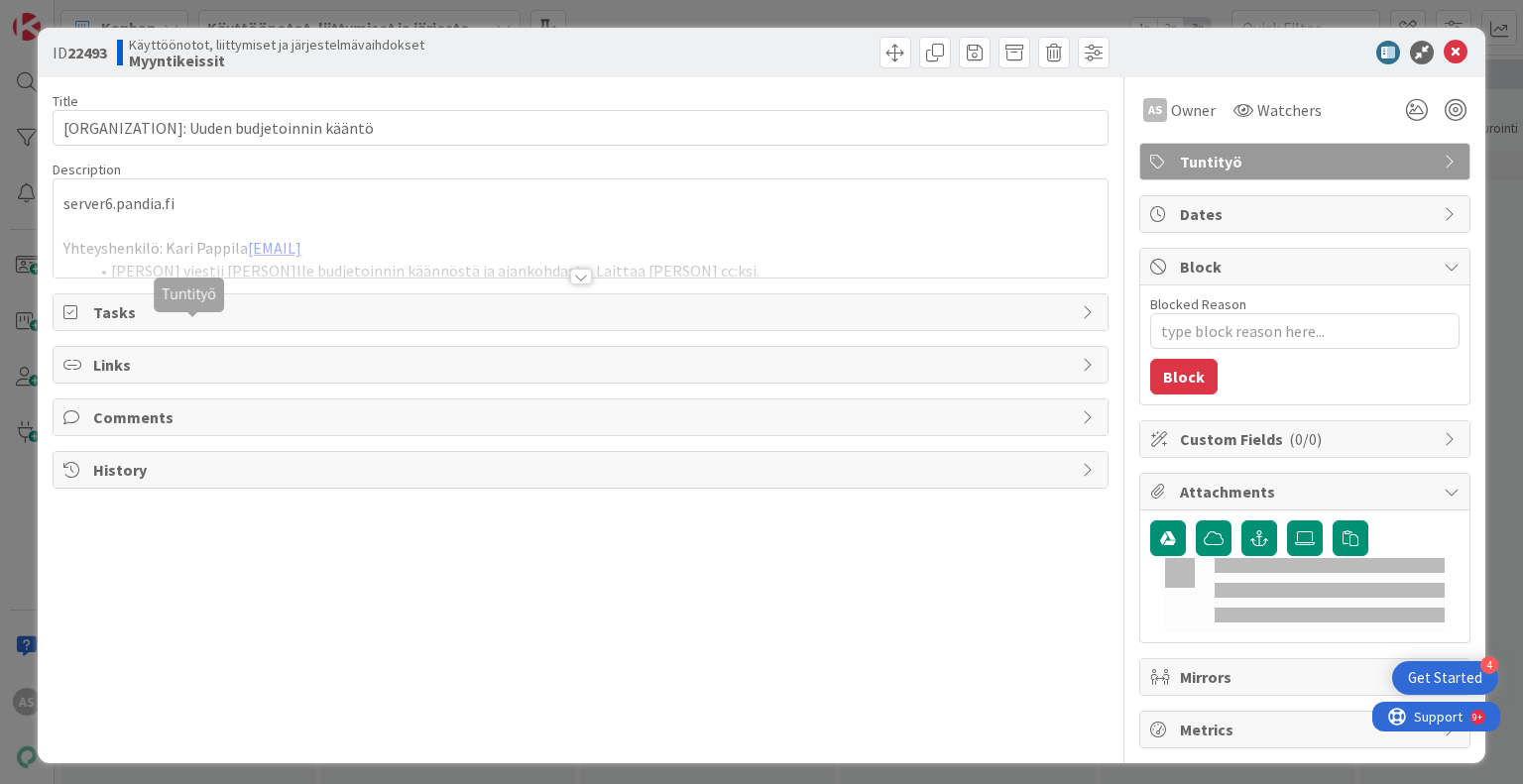 scroll, scrollTop: 0, scrollLeft: 0, axis: both 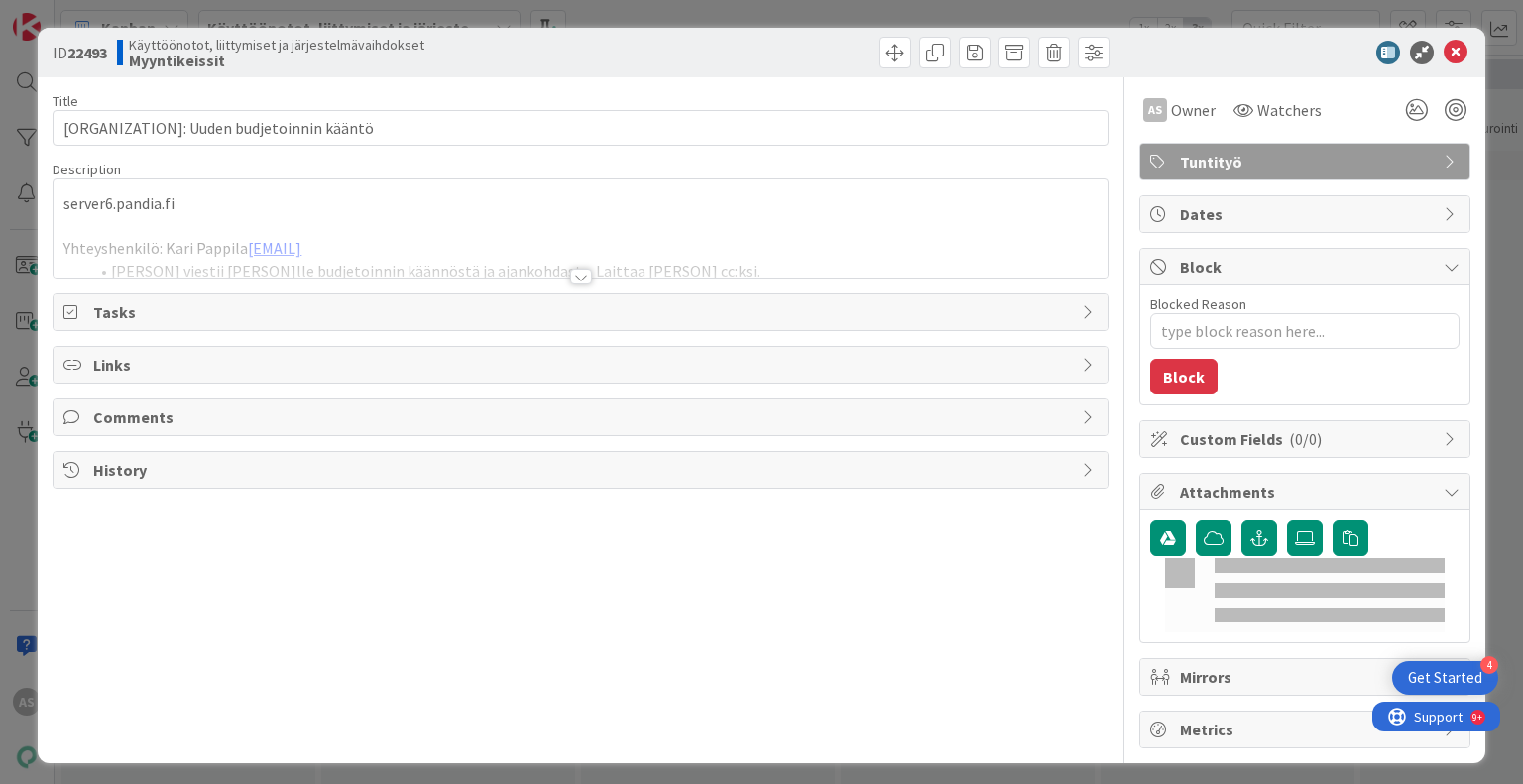 type on "x" 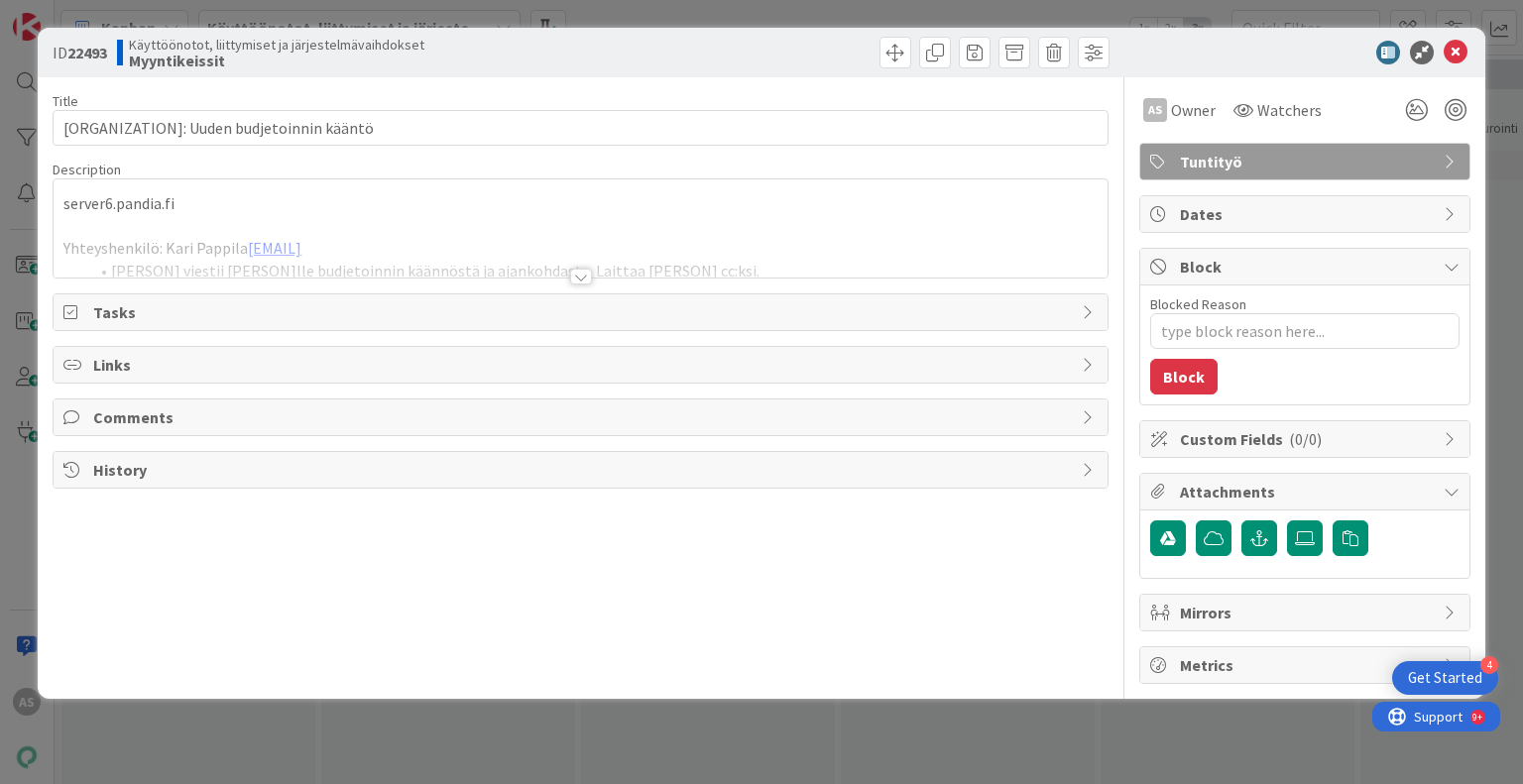 scroll, scrollTop: 0, scrollLeft: 0, axis: both 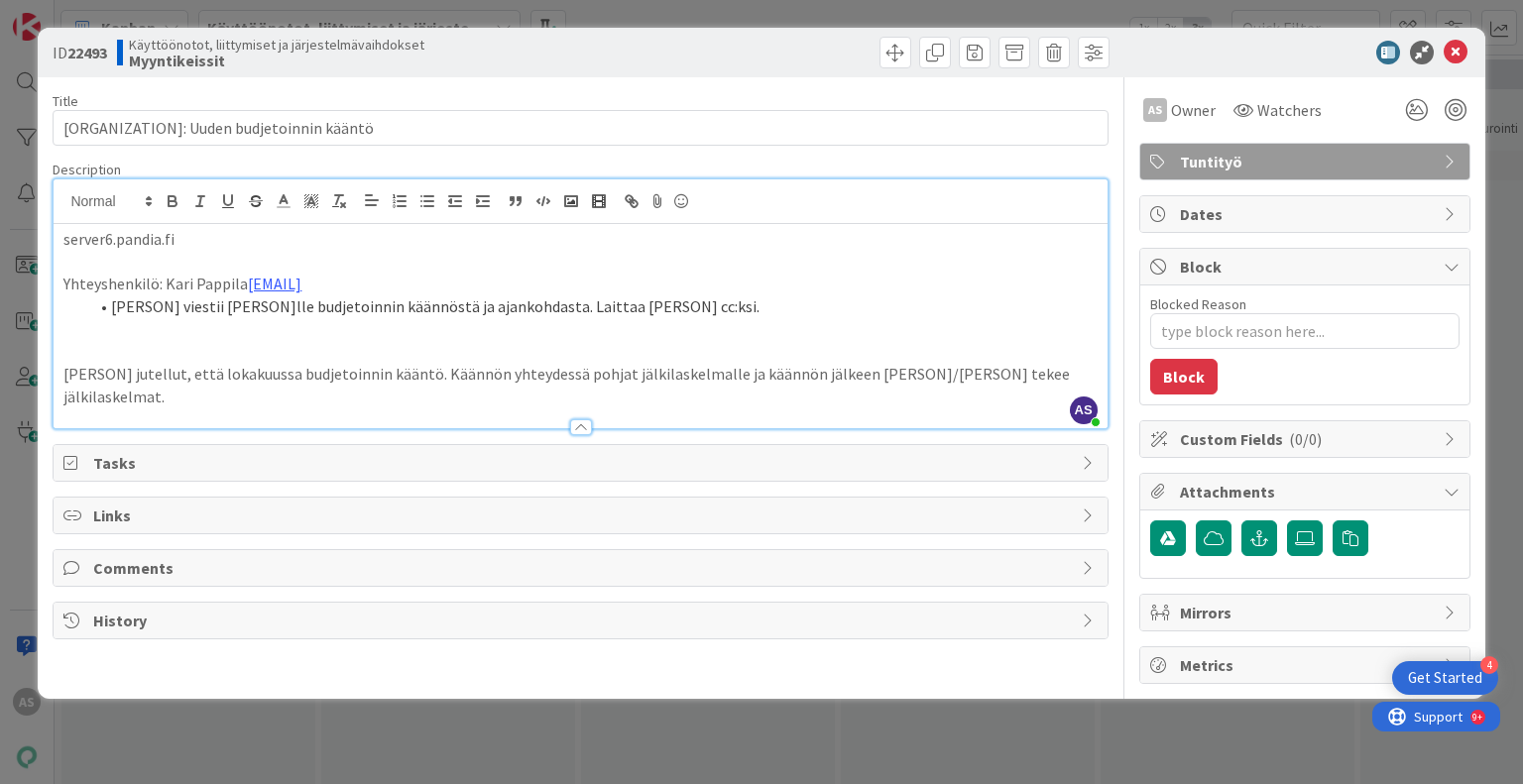click at bounding box center [580, 329] 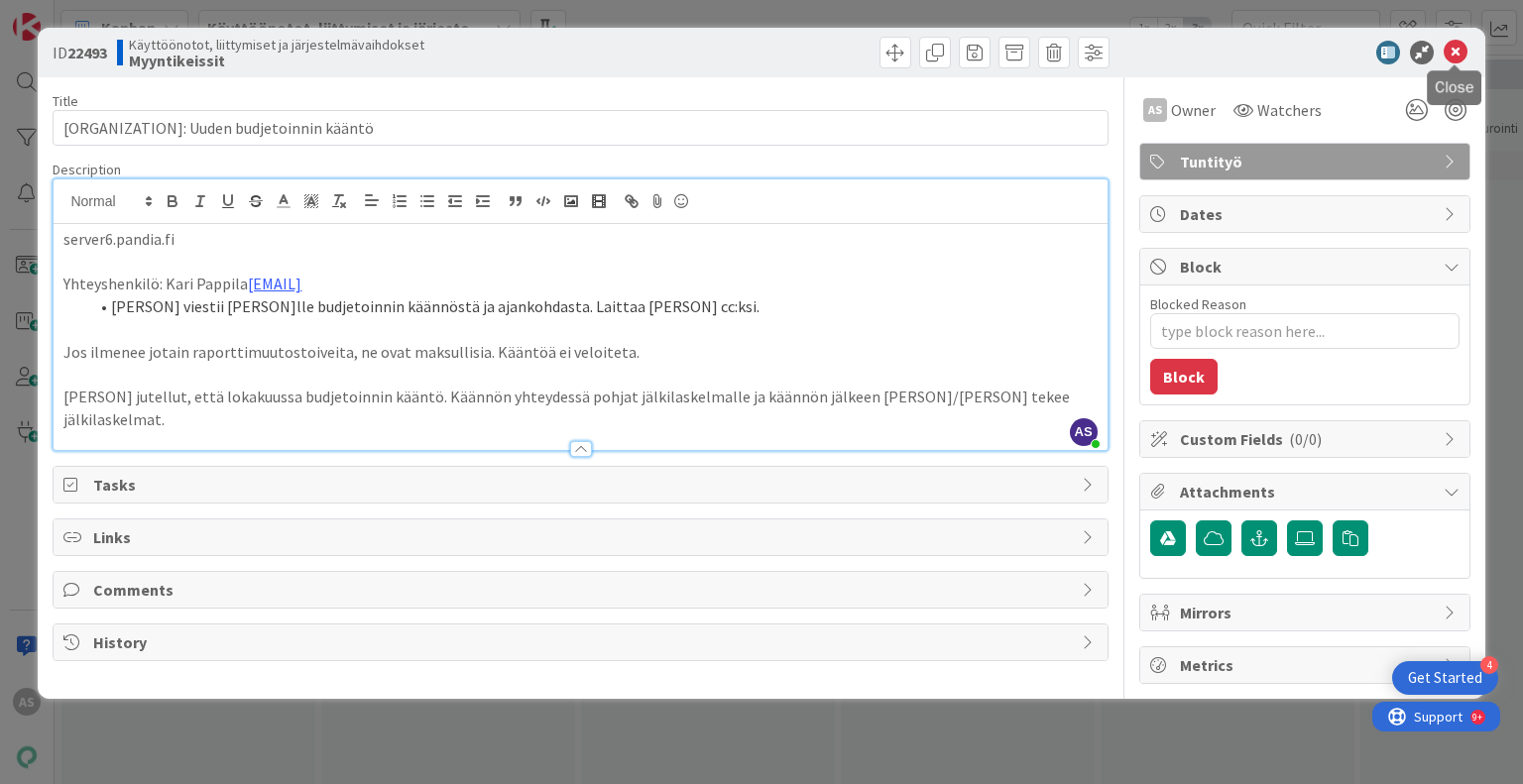 click at bounding box center [1456, 53] 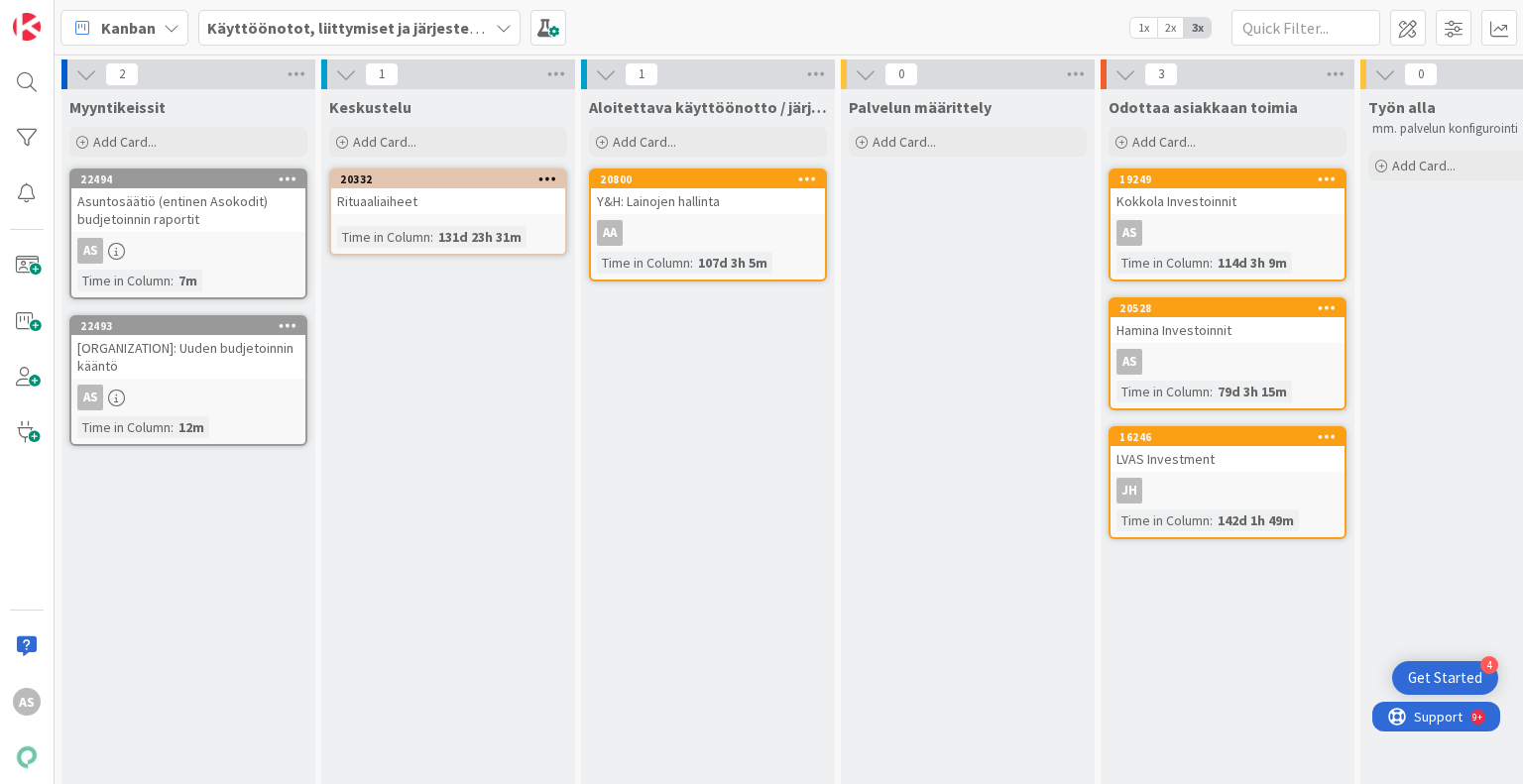 click on "Palvelun  määrittely Add Card..." at bounding box center [968, 557] 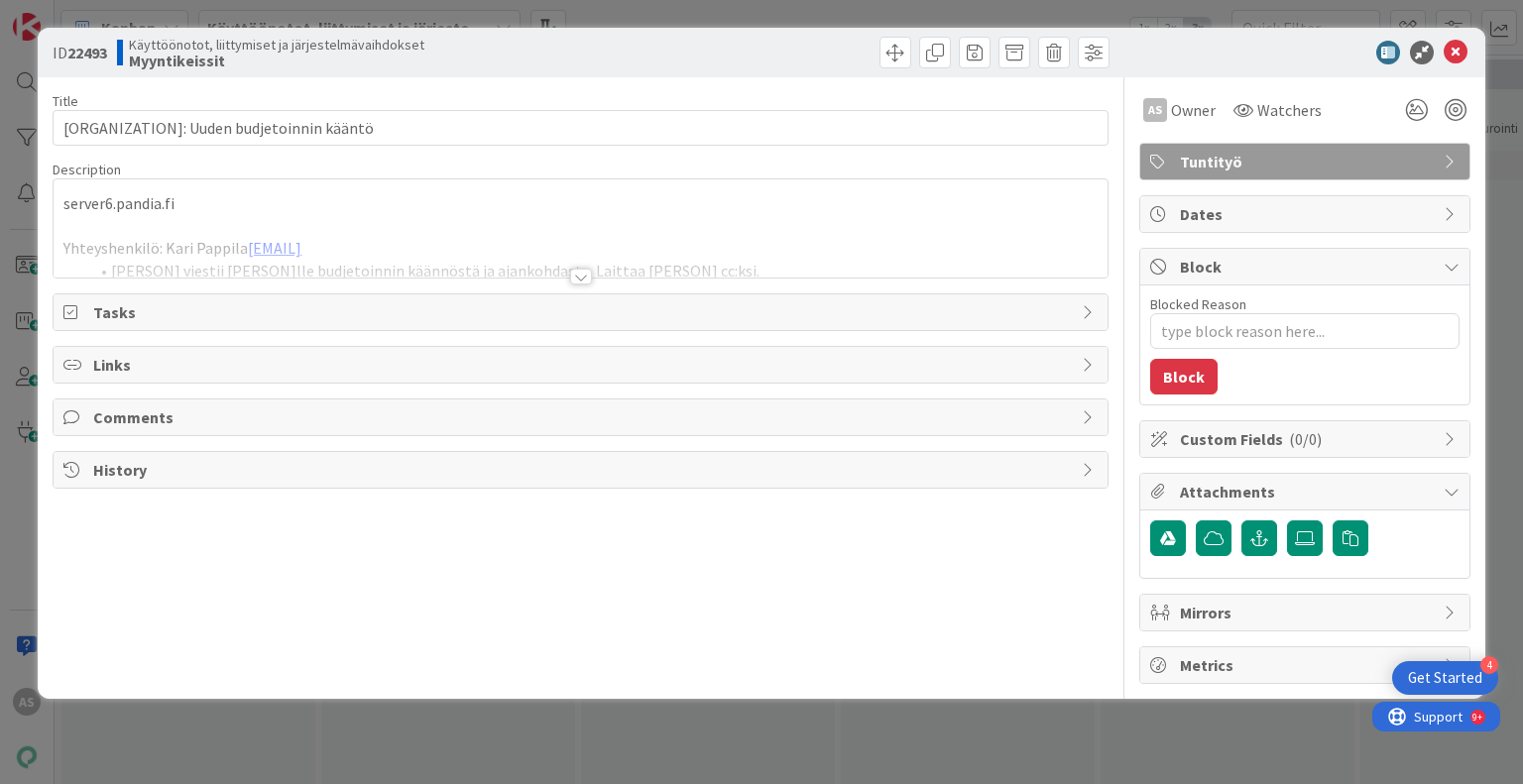 scroll, scrollTop: 0, scrollLeft: 0, axis: both 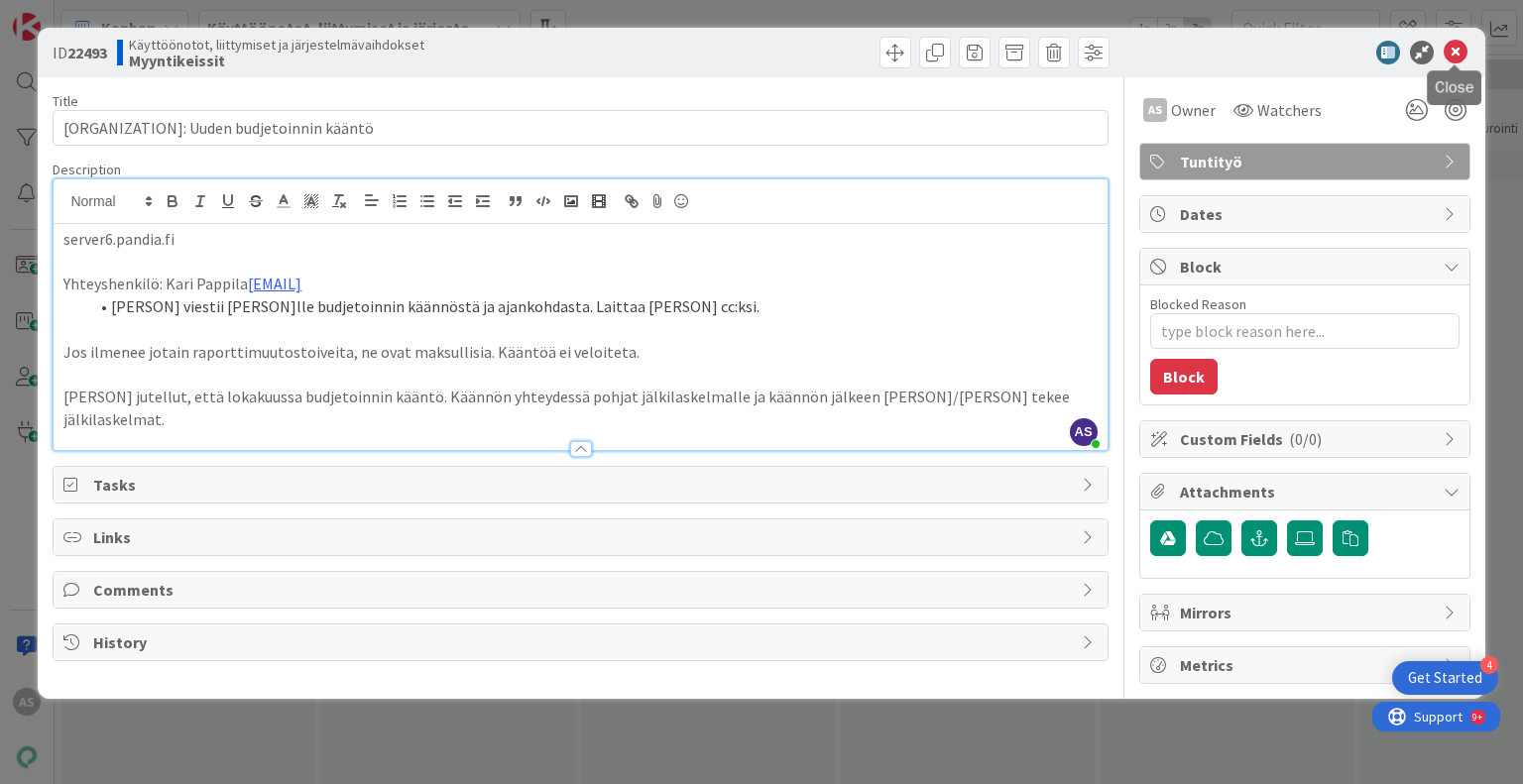 click at bounding box center [1456, 53] 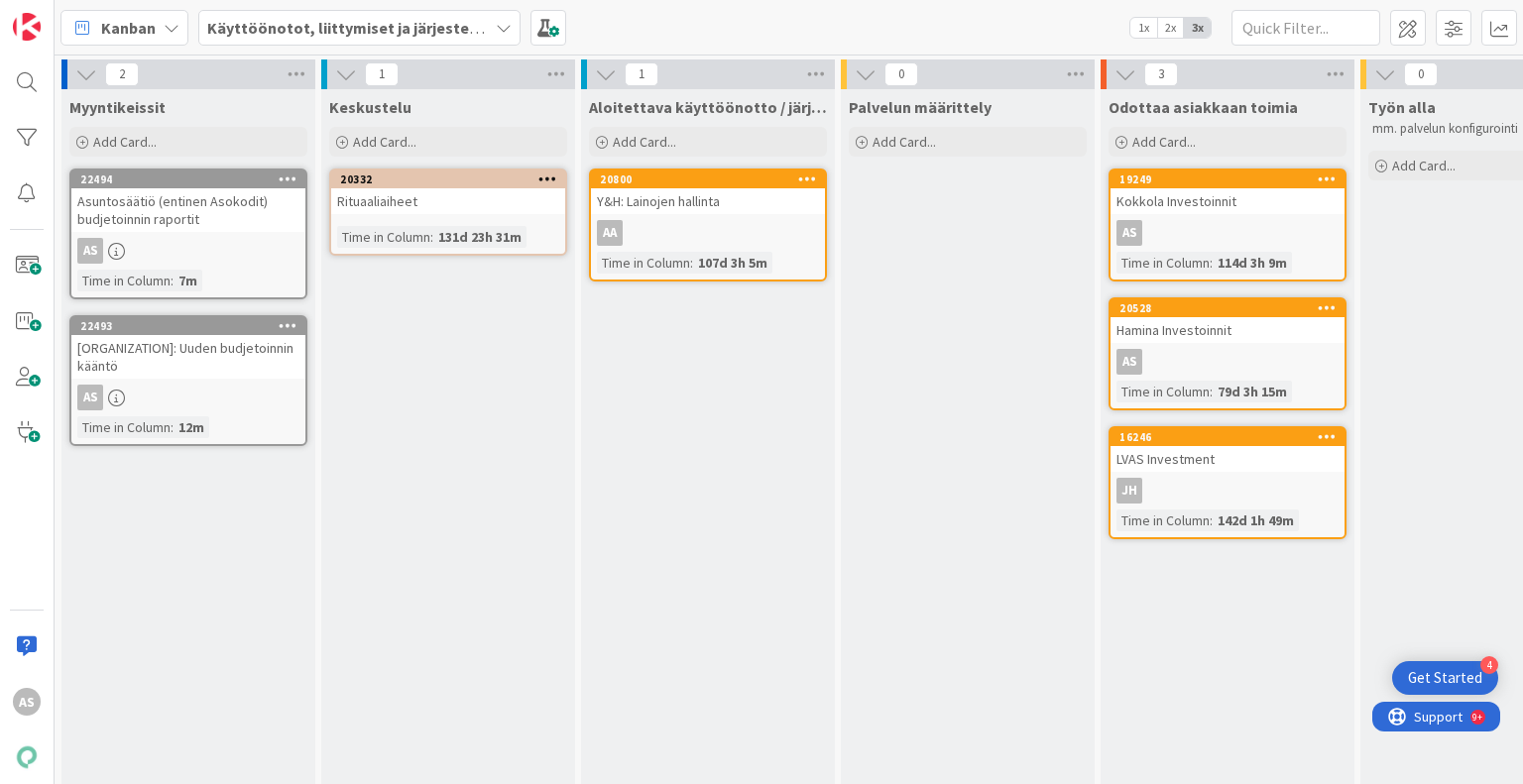 click on "Asuntosäätiö (entinen Asokodit) budjetoinnin raportit" at bounding box center (188, 210) 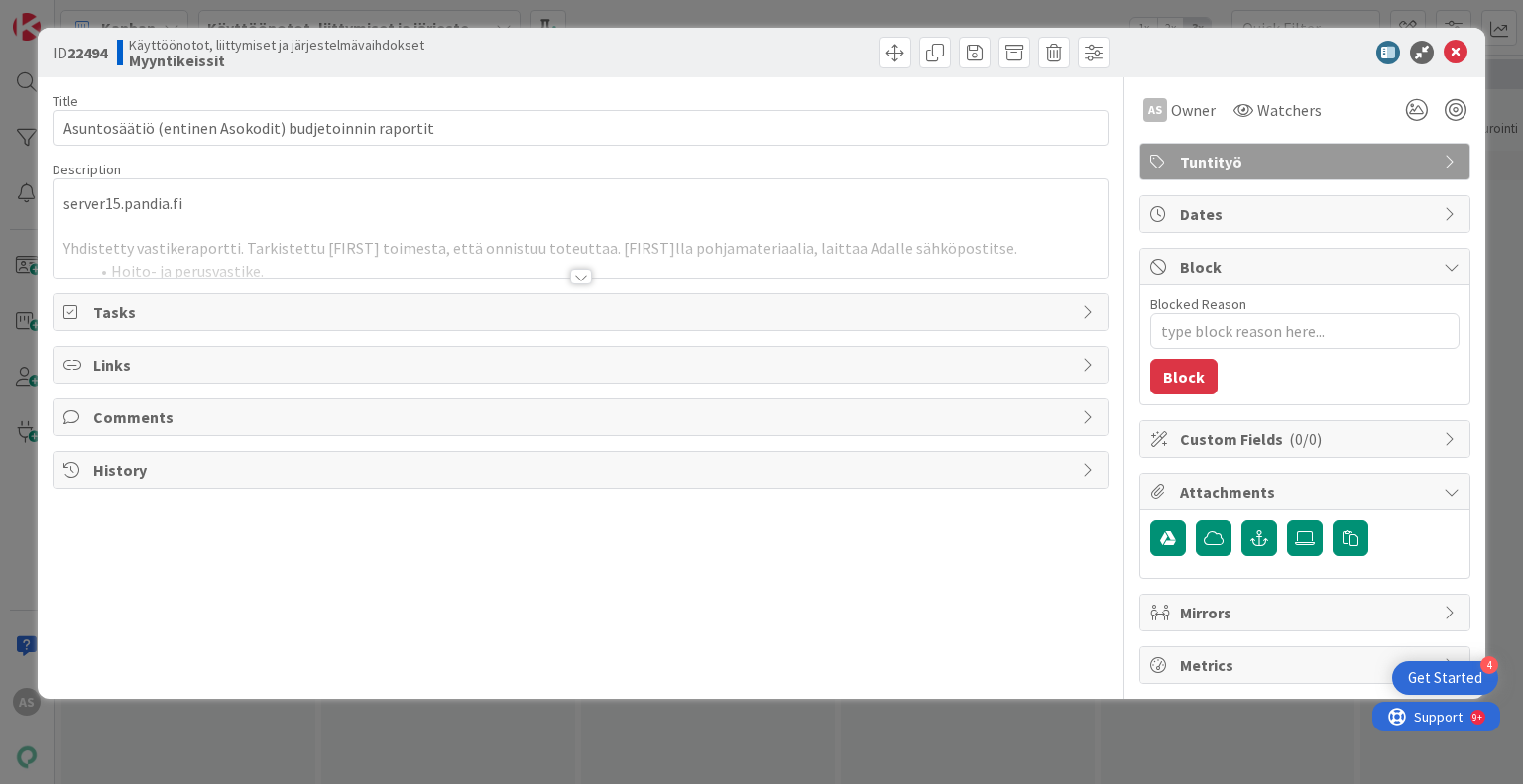 scroll, scrollTop: 0, scrollLeft: 0, axis: both 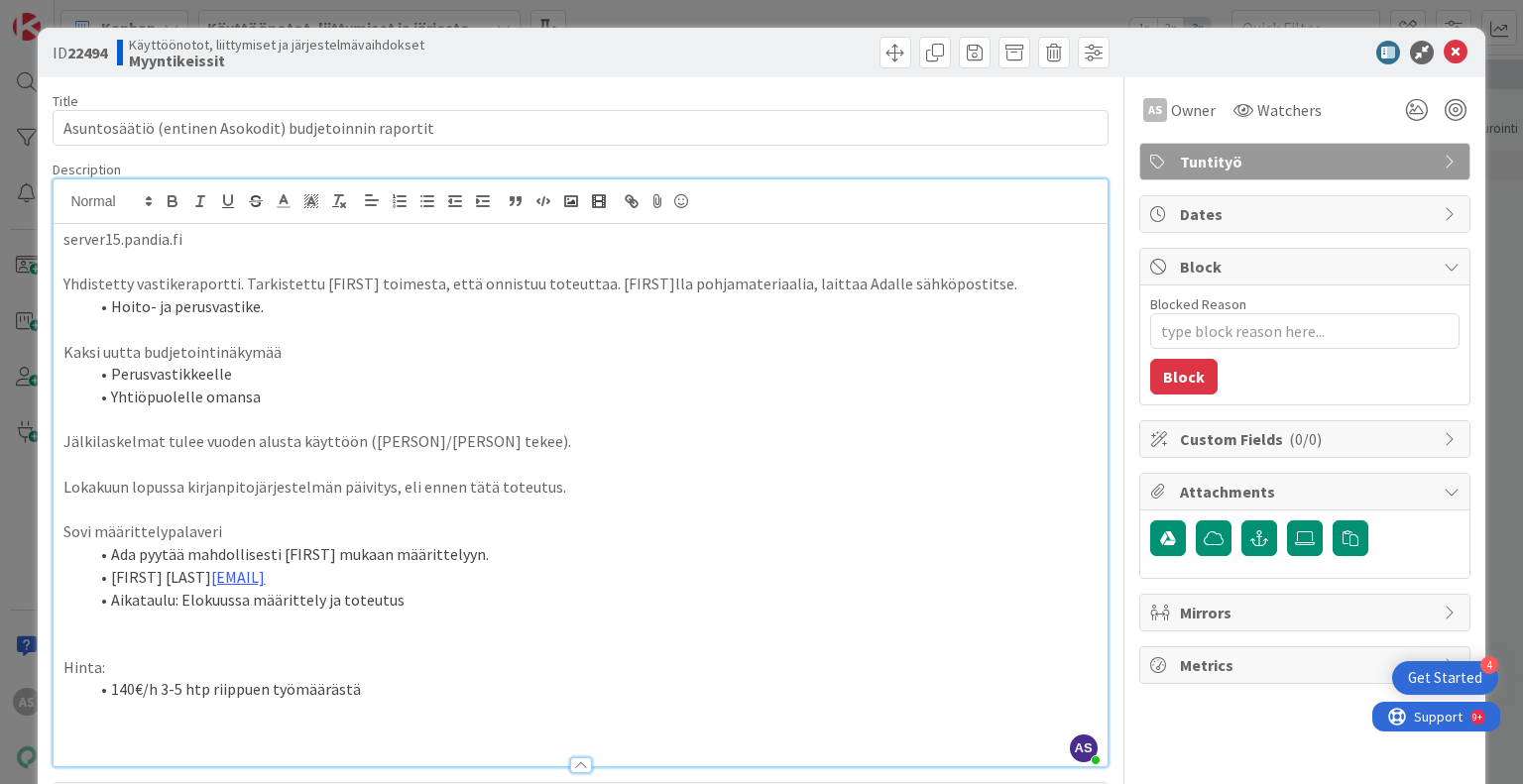 click at bounding box center (580, 509) 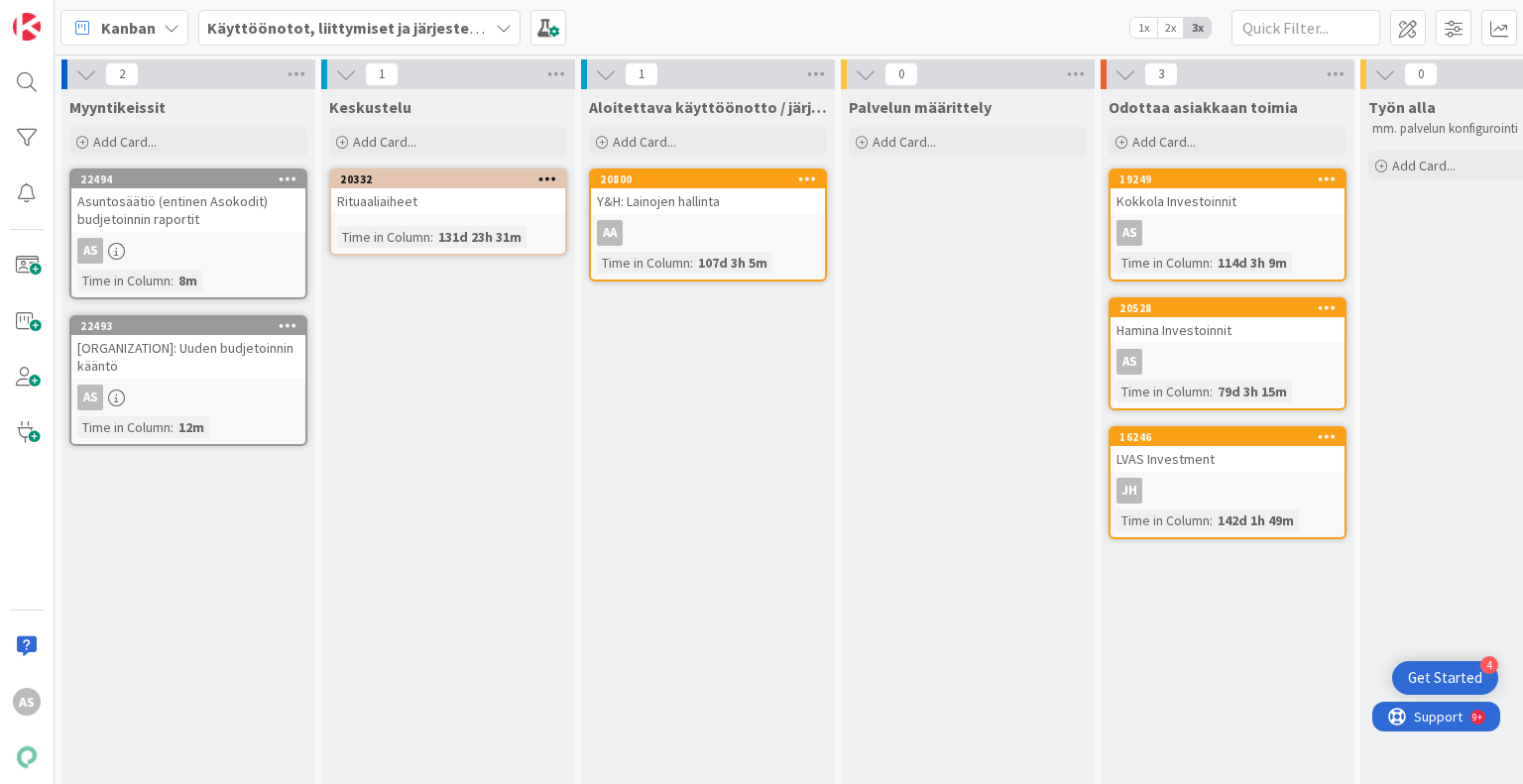 scroll, scrollTop: 0, scrollLeft: 0, axis: both 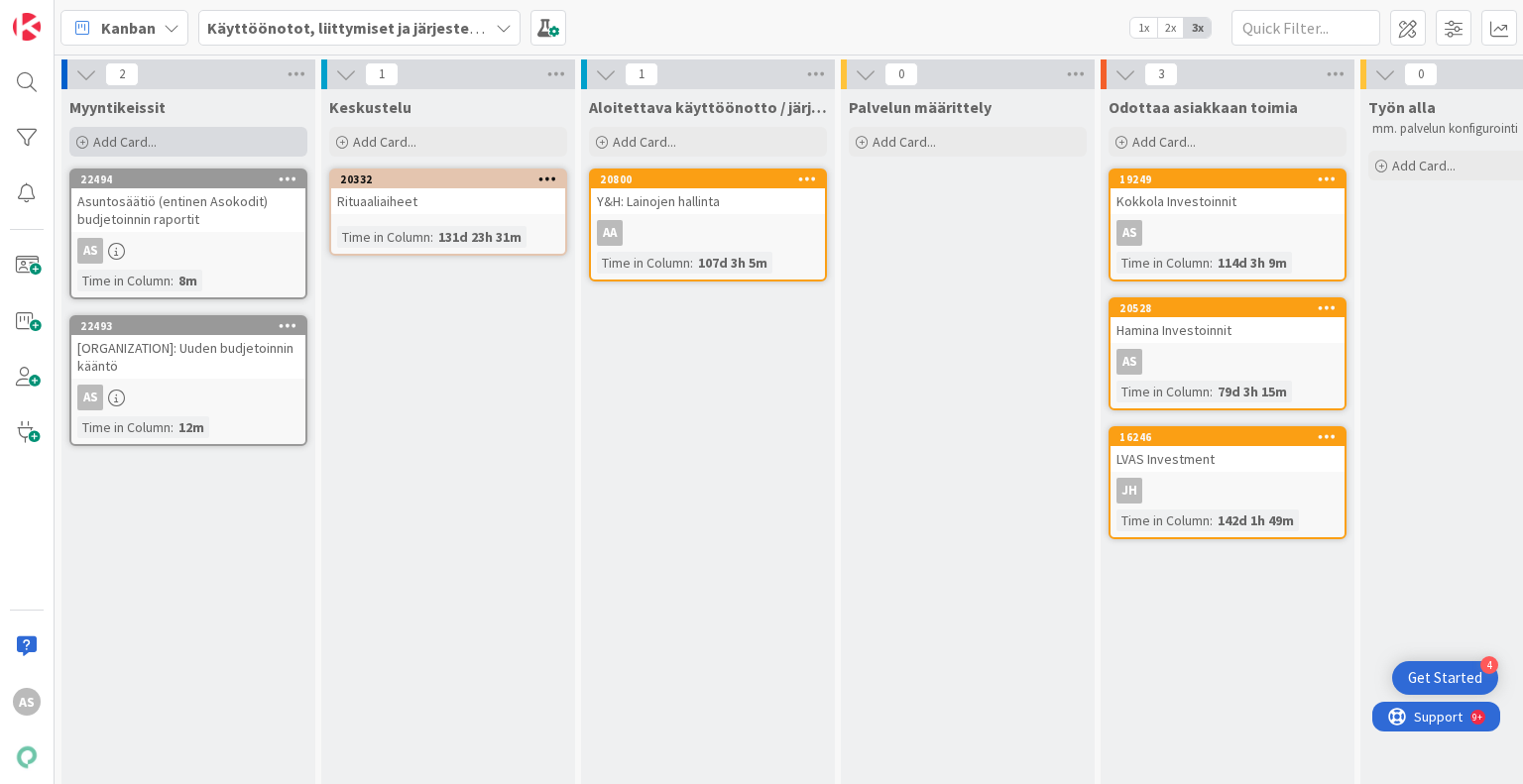 click on "Add Card..." at bounding box center (125, 142) 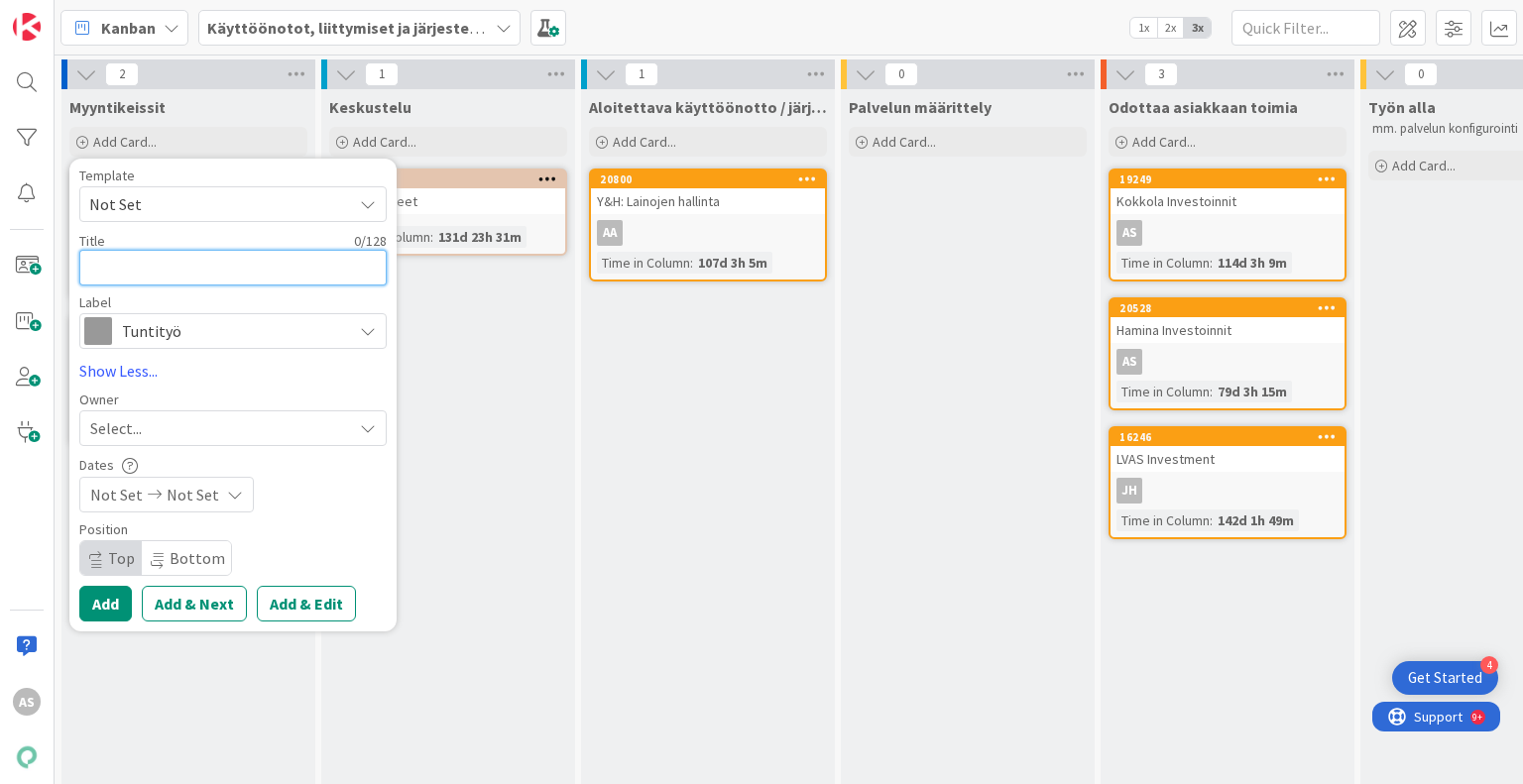 click at bounding box center (233, 268) 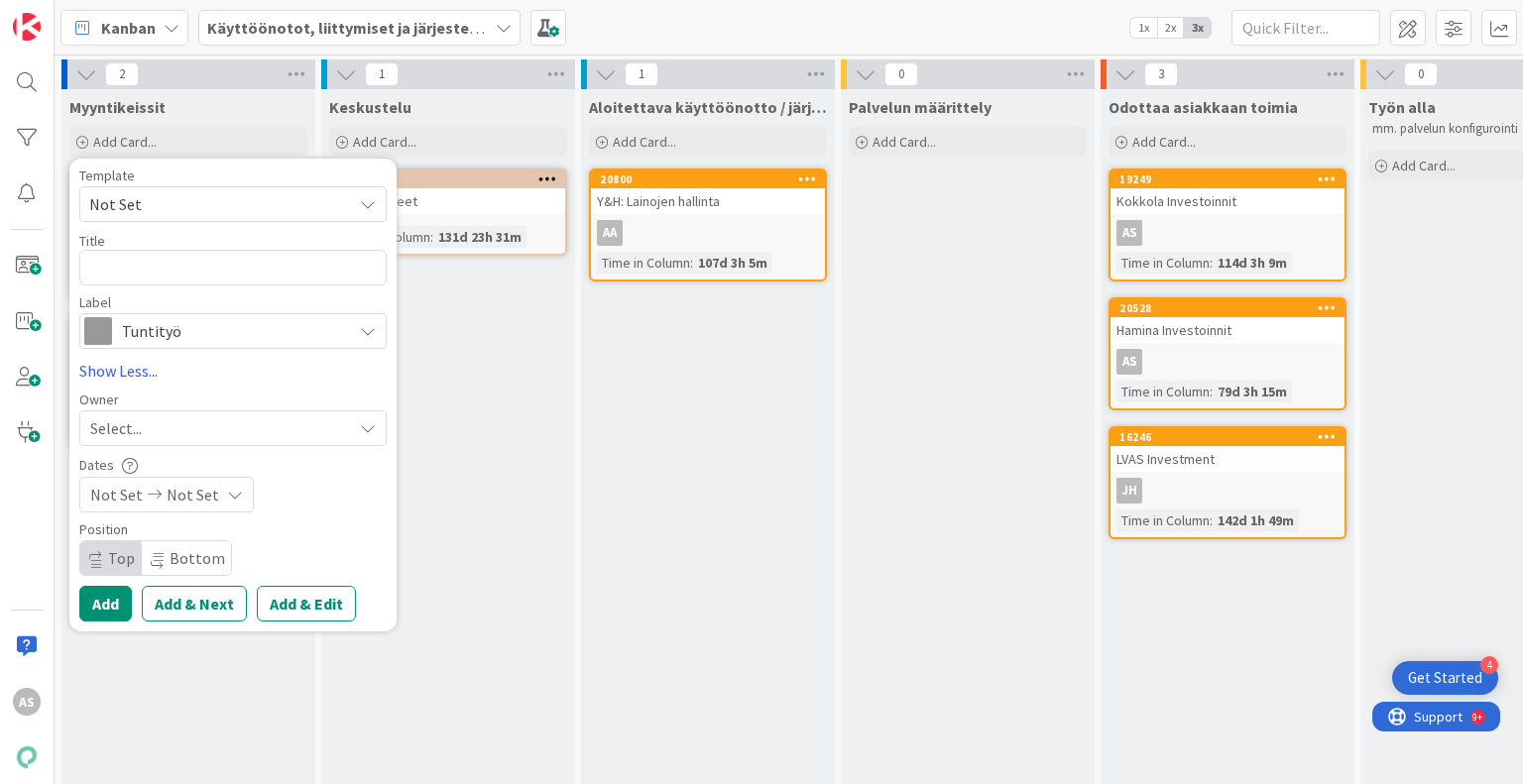 click on "Tuntityö" at bounding box center (232, 331) 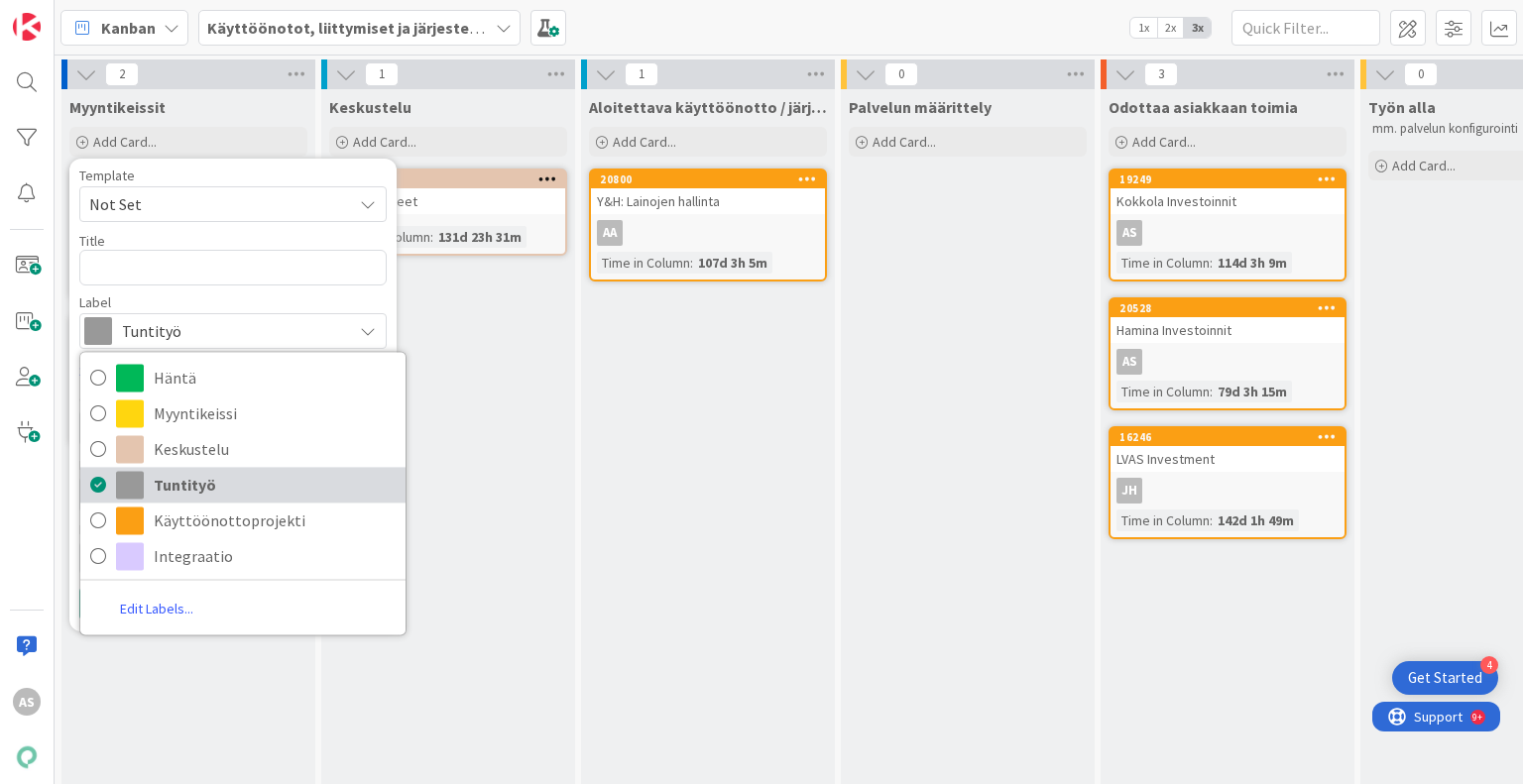 click on "Tuntityö" at bounding box center [275, 485] 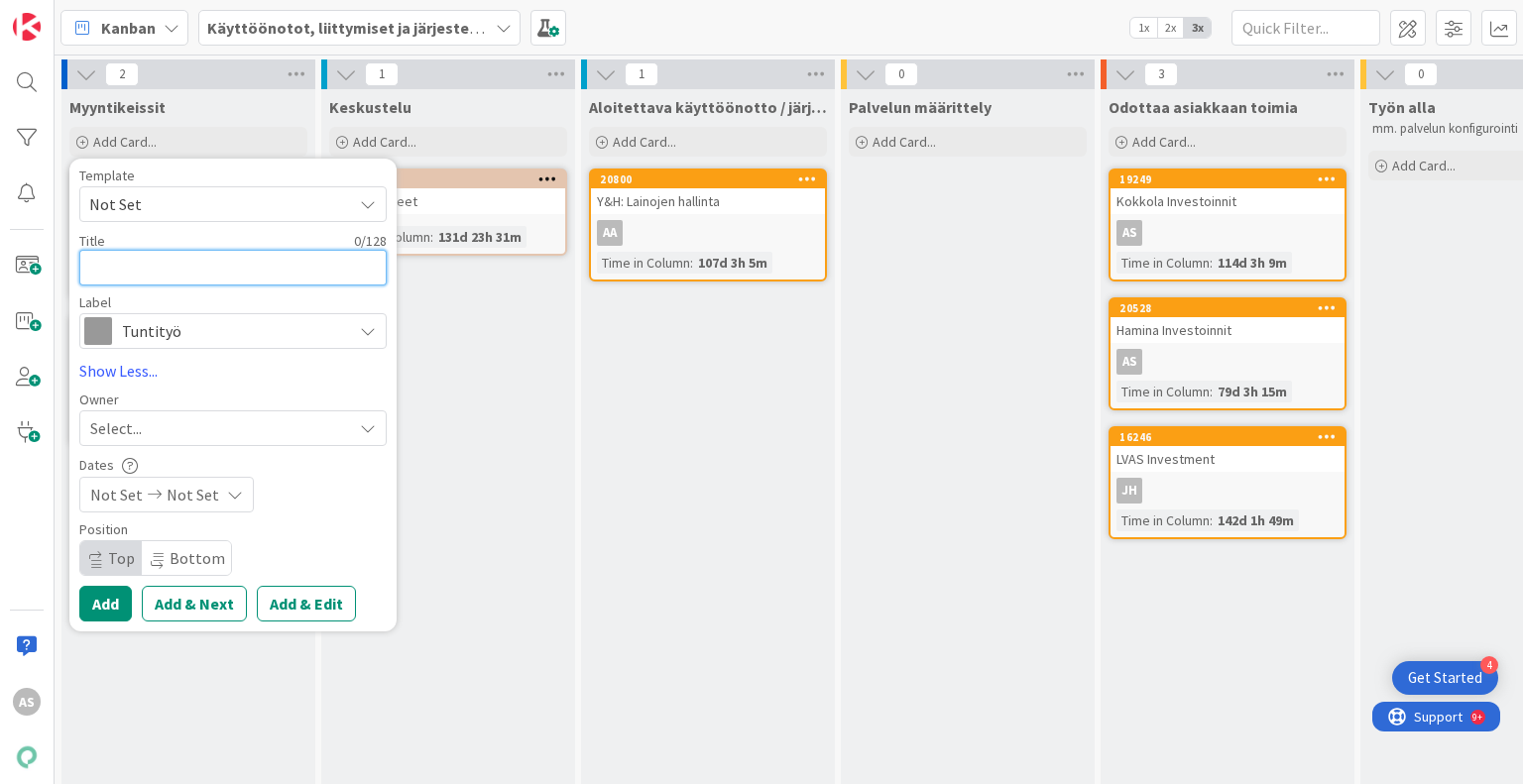 click at bounding box center (233, 268) 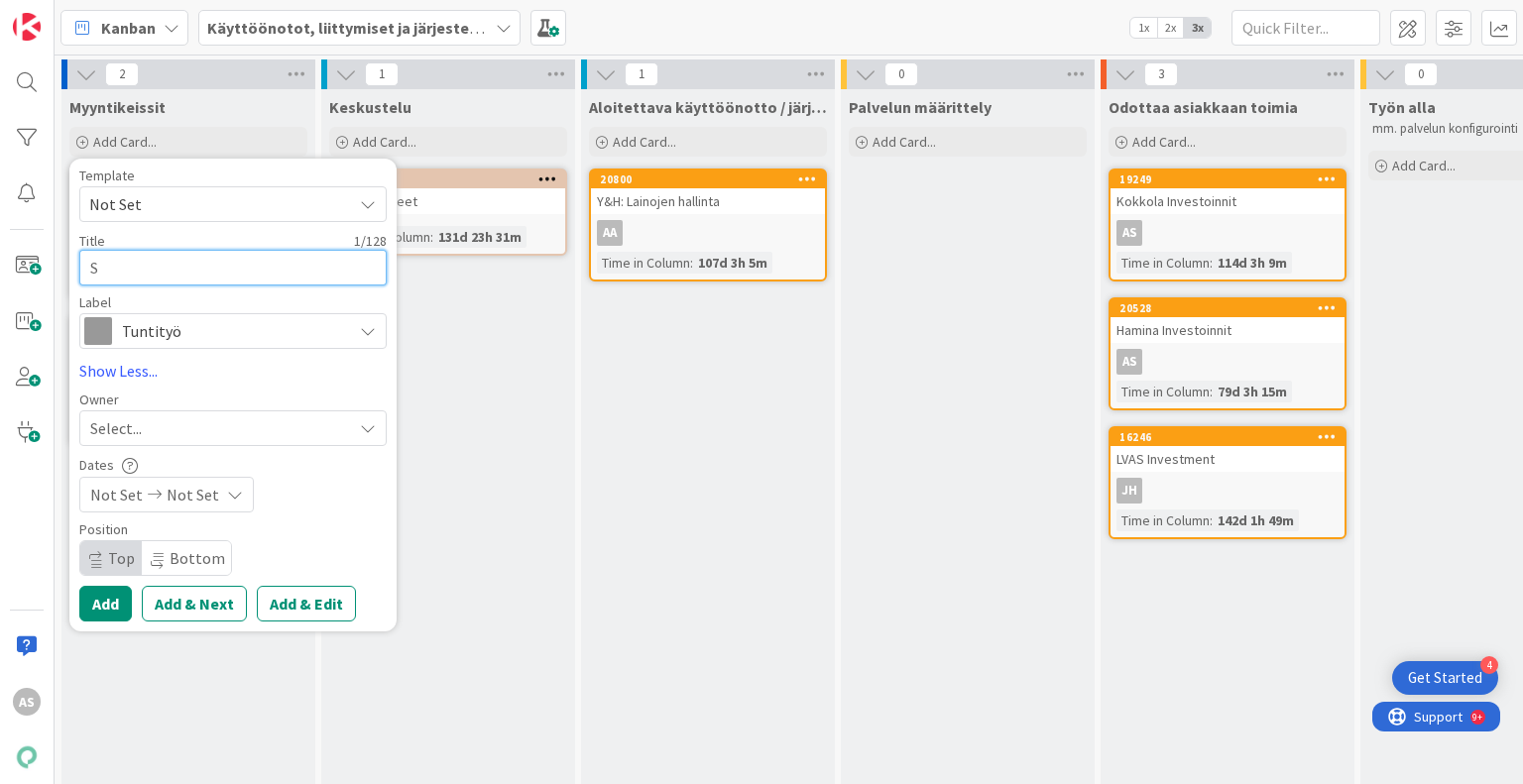 type on "x" 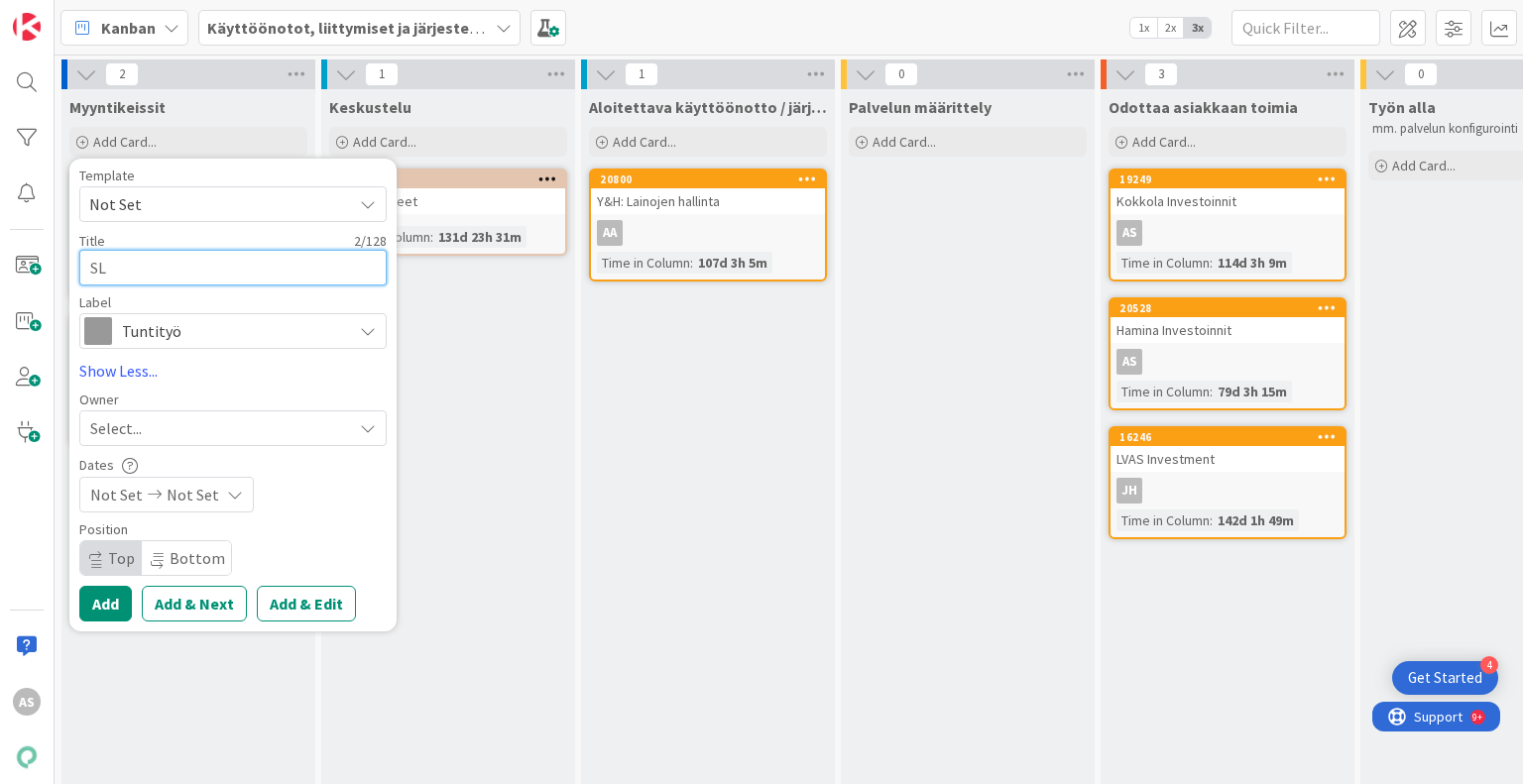 type on "x" 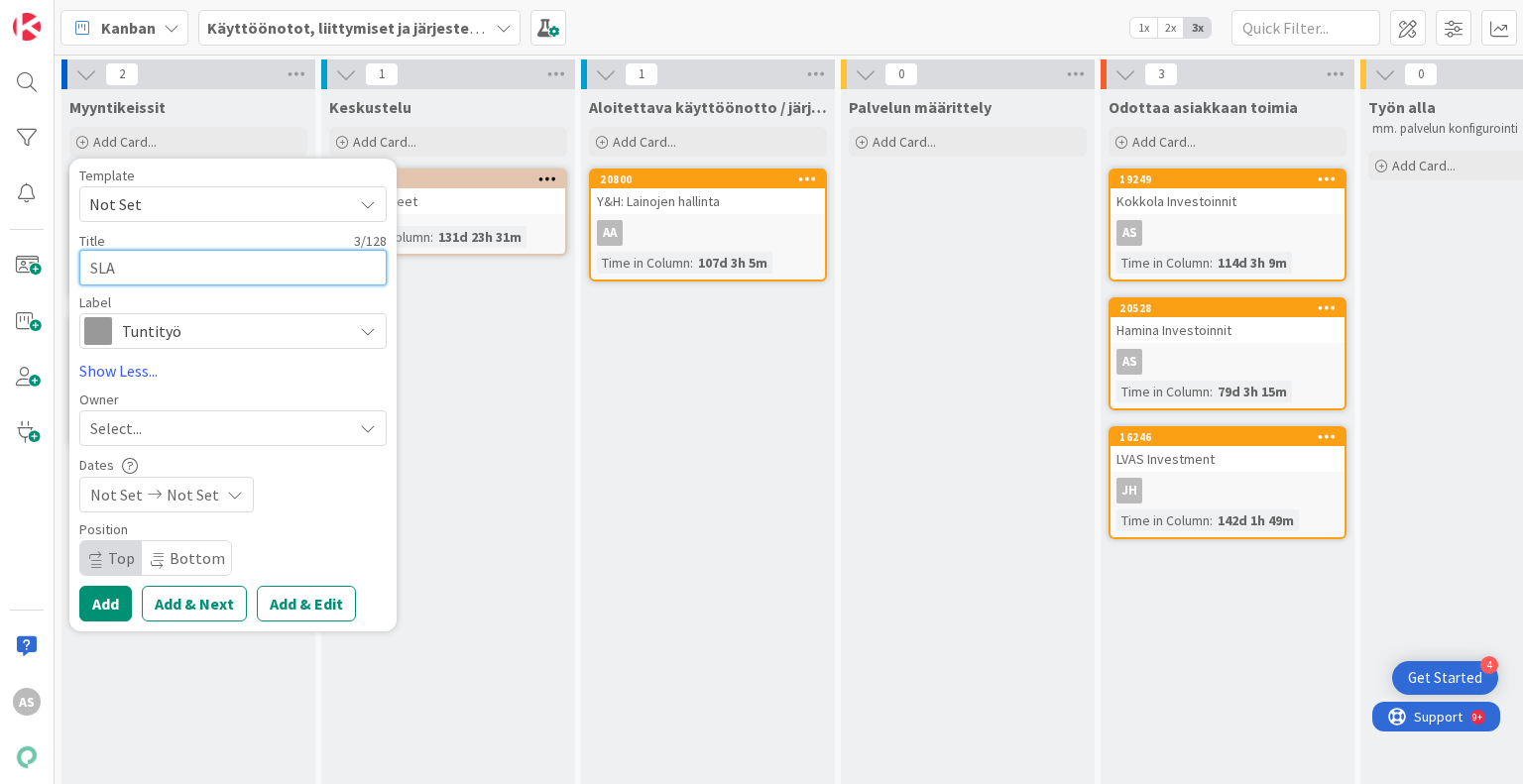 type on "x" 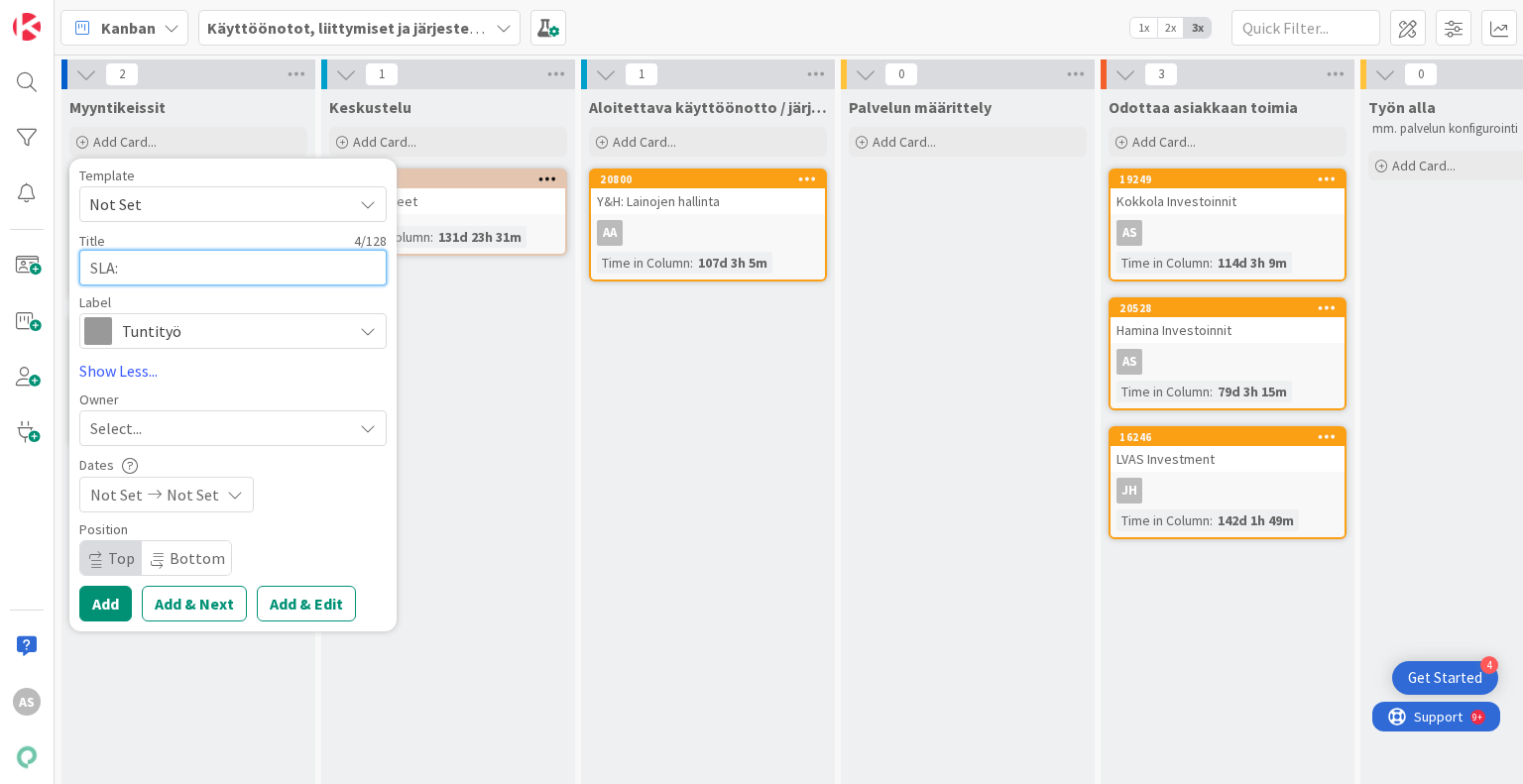 type 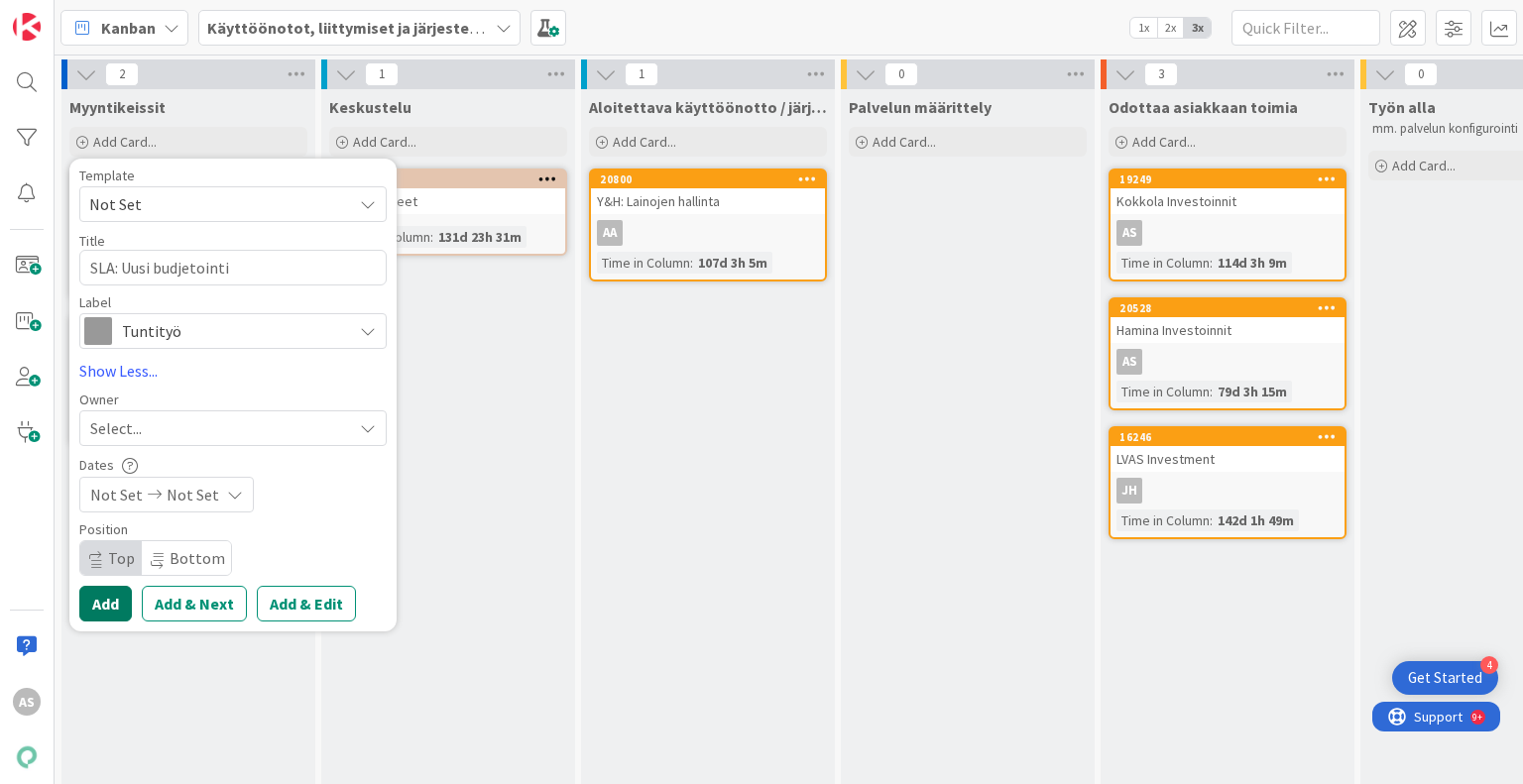 click on "Add" at bounding box center [105, 604] 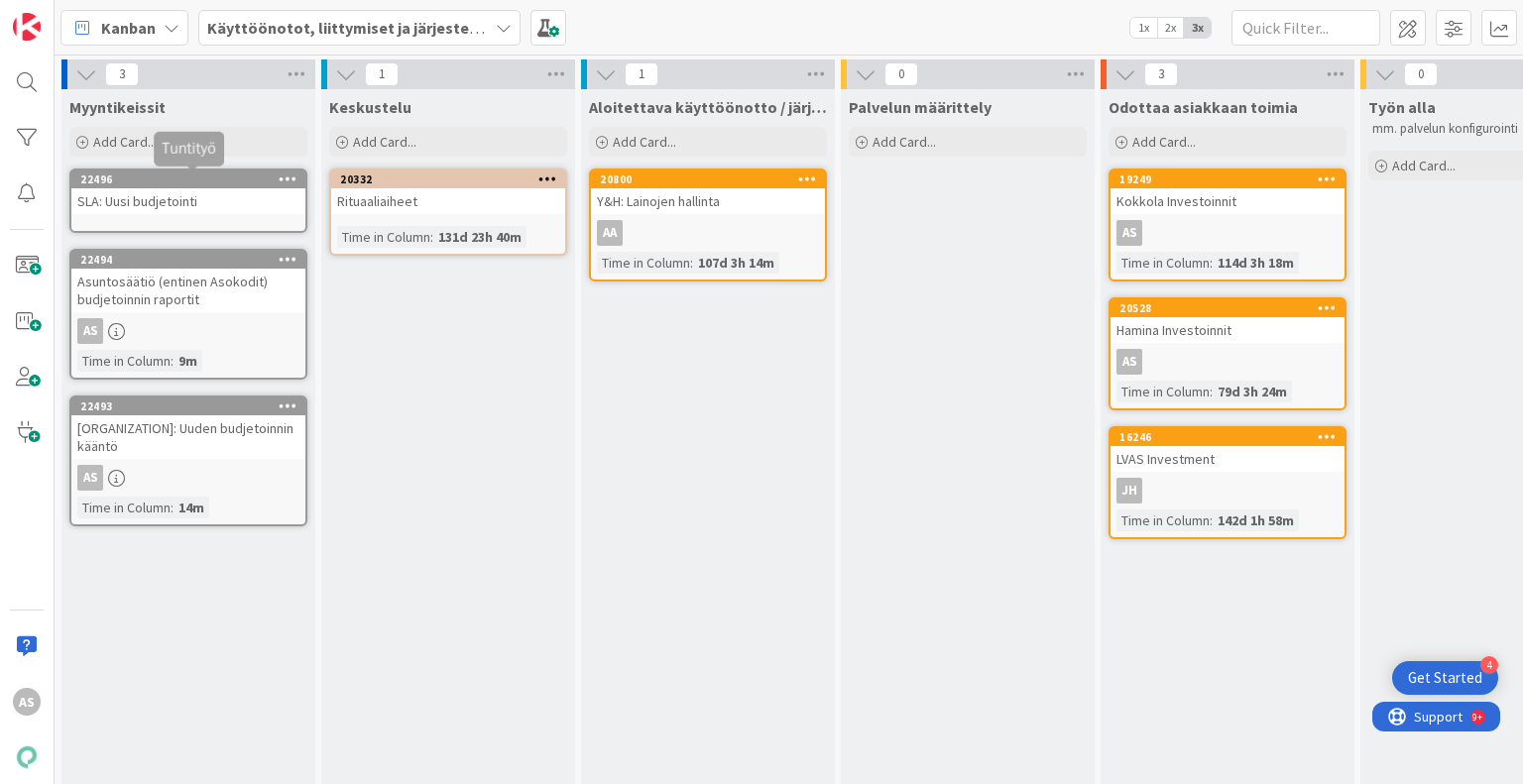 click on "22496" at bounding box center (192, 179) 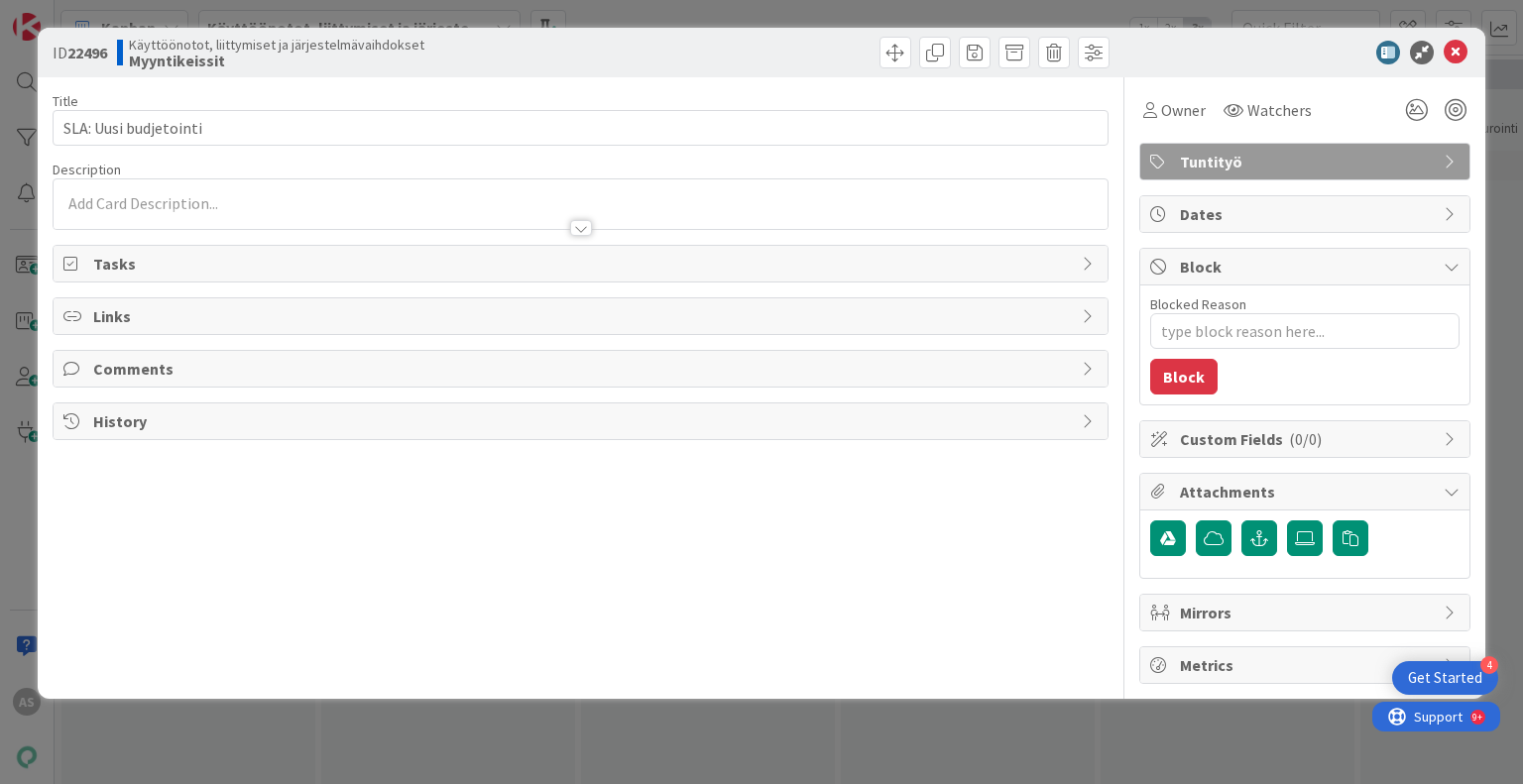 scroll, scrollTop: 0, scrollLeft: 0, axis: both 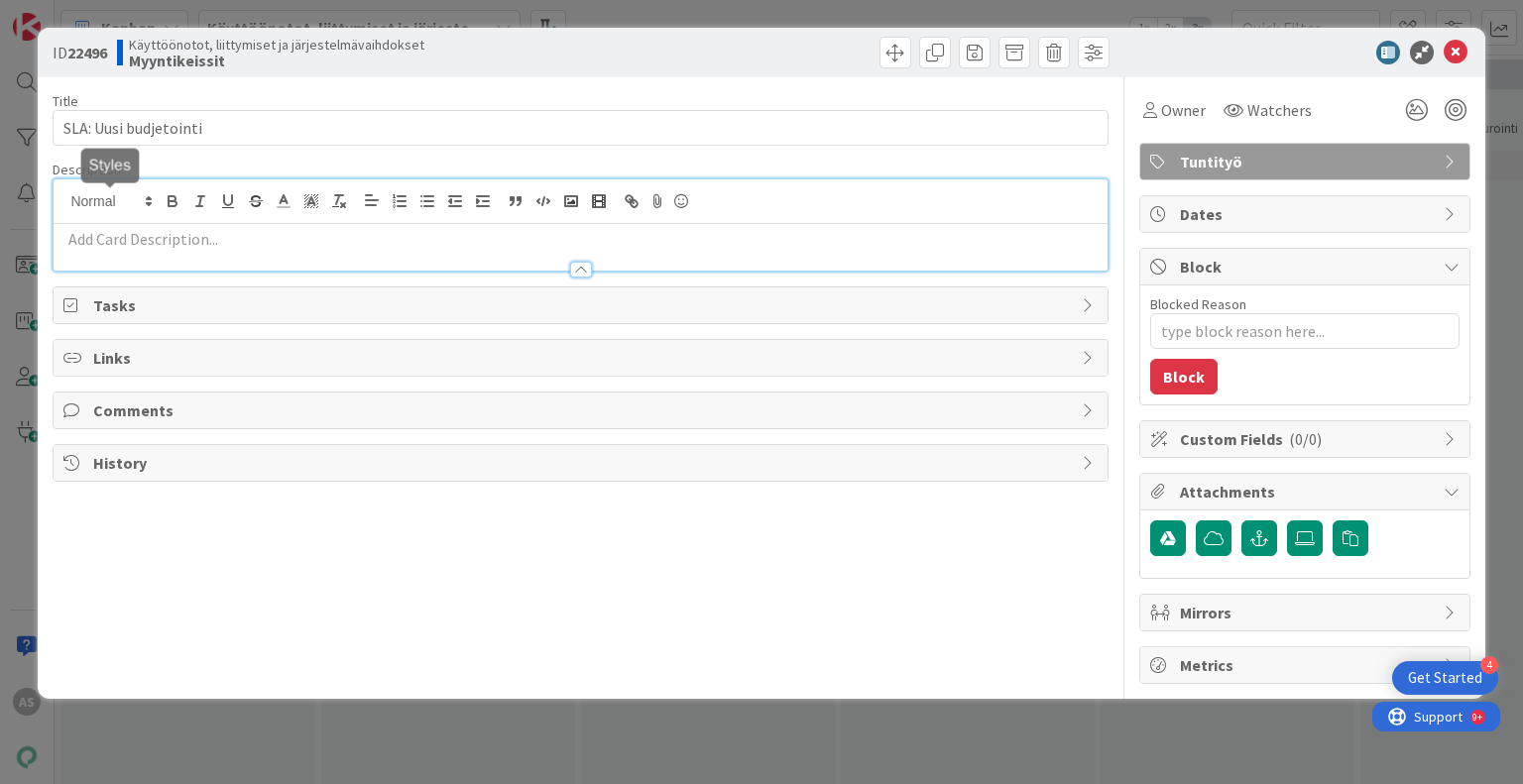 click at bounding box center [580, 239] 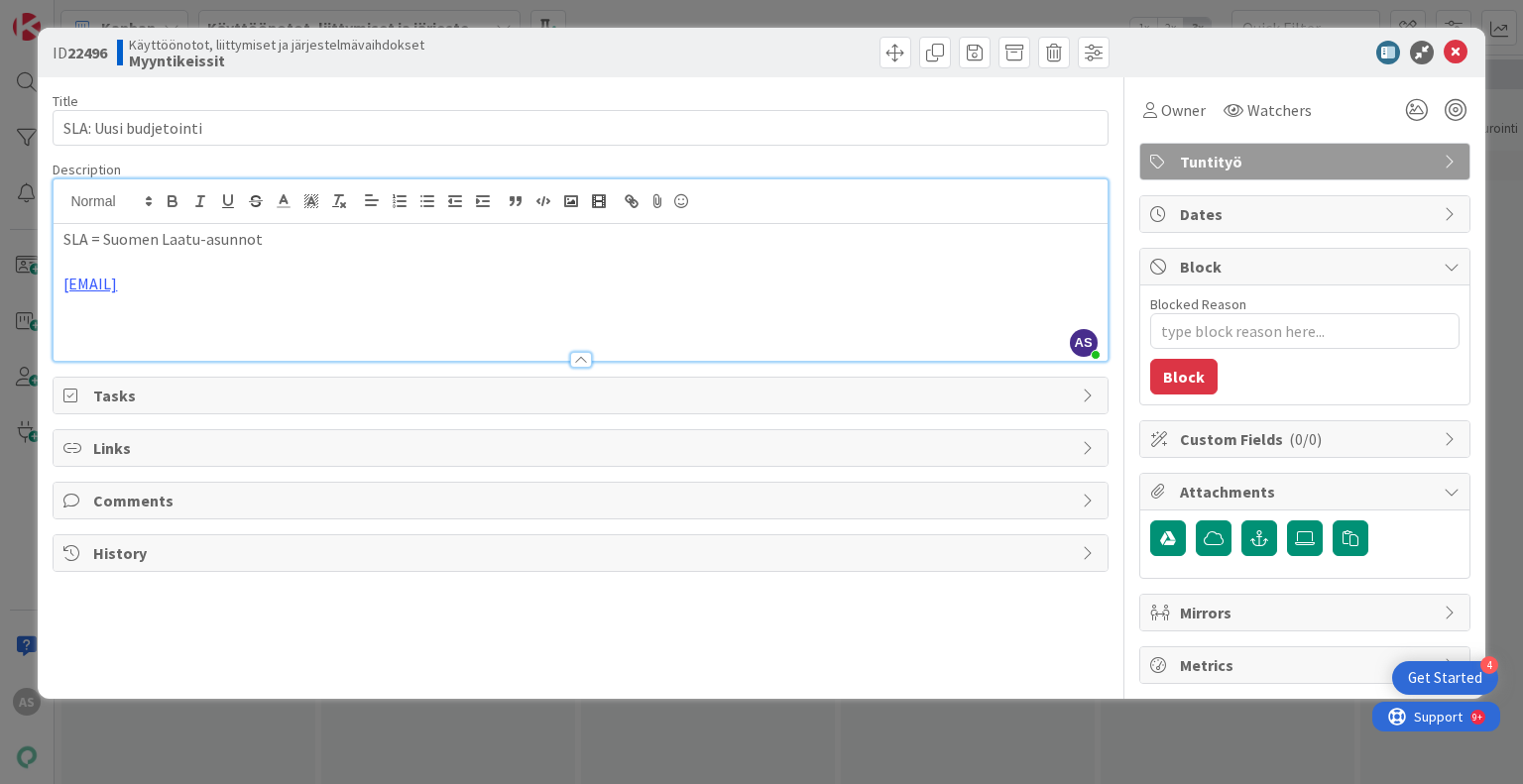 click on "SLA = Suomen Laatu-asunnot" at bounding box center (580, 239) 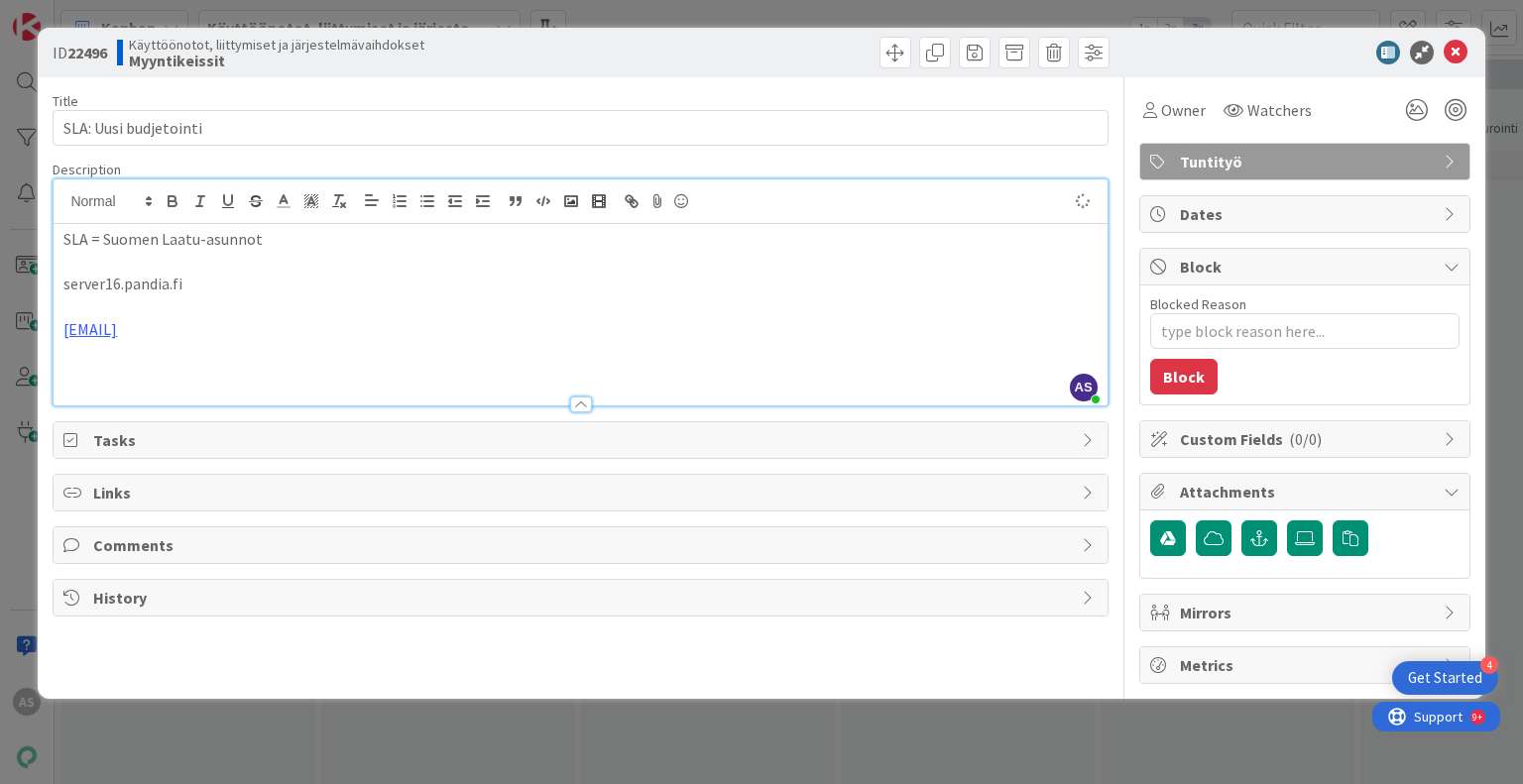 click on "[EMAIL]" at bounding box center [580, 329] 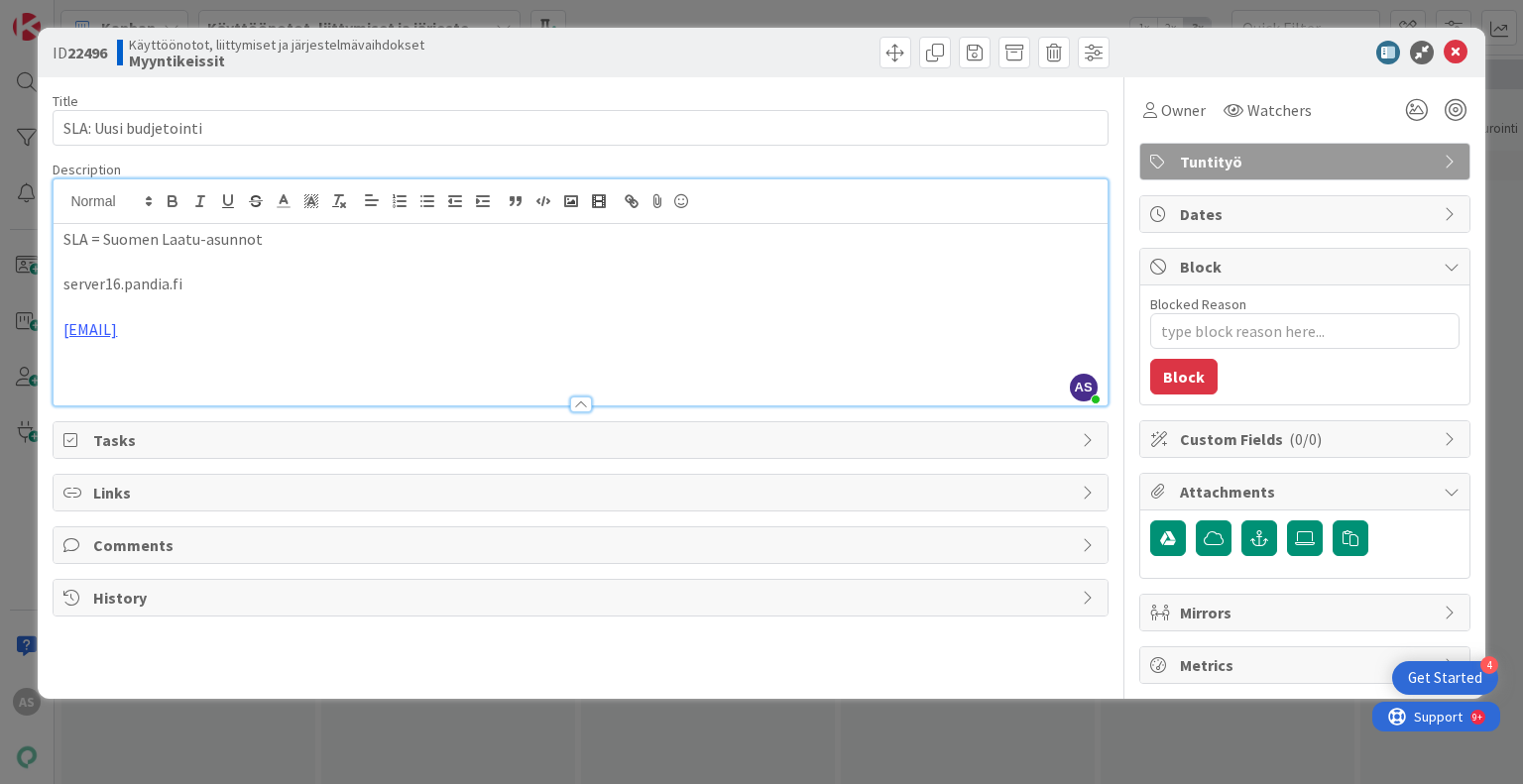 click on "[EMAIL]" at bounding box center [580, 329] 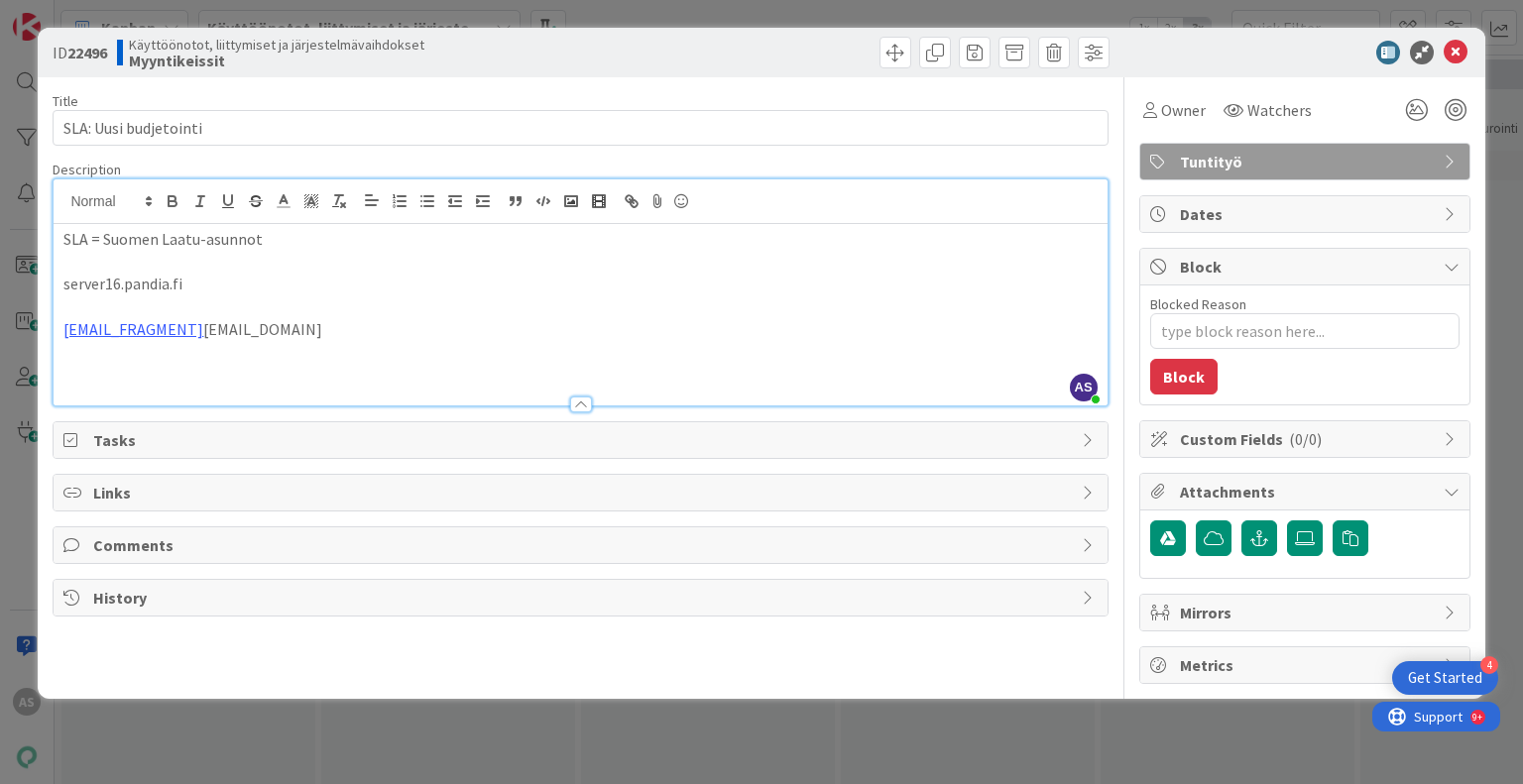 click at bounding box center (580, 352) 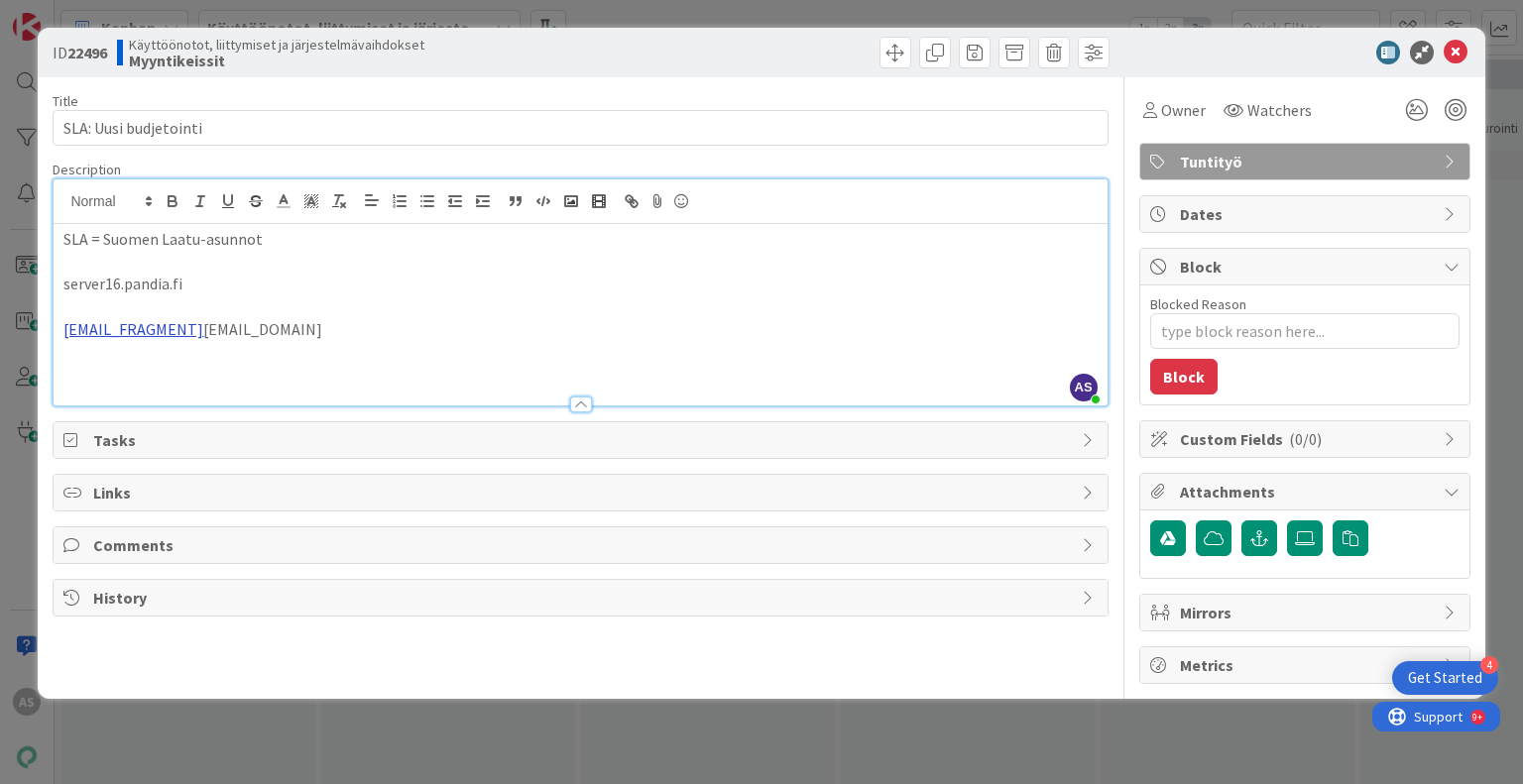 click on "[EMAIL_FRAGMENT]" at bounding box center (133, 329) 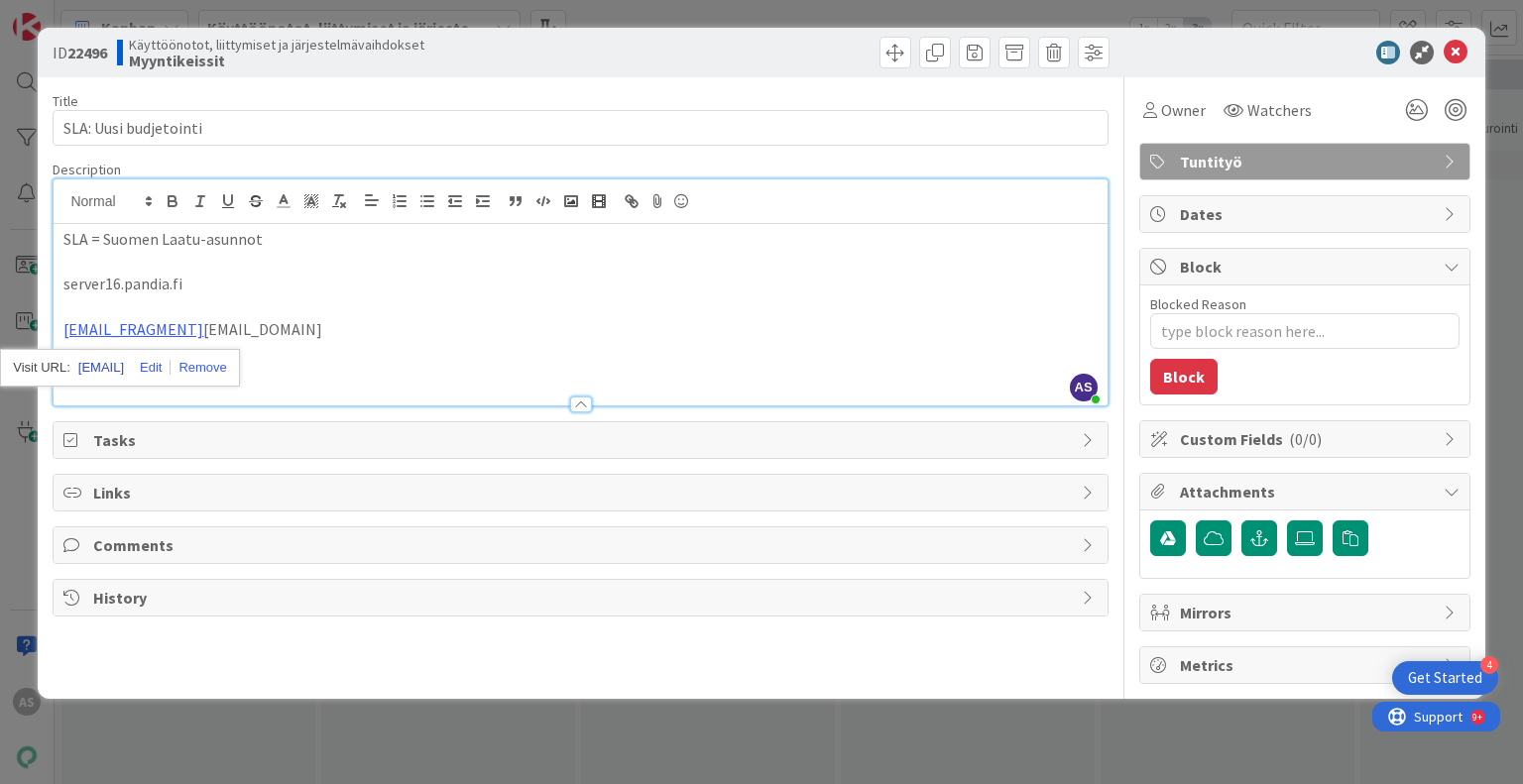 click on "[EMAIL]" at bounding box center [101, 368] 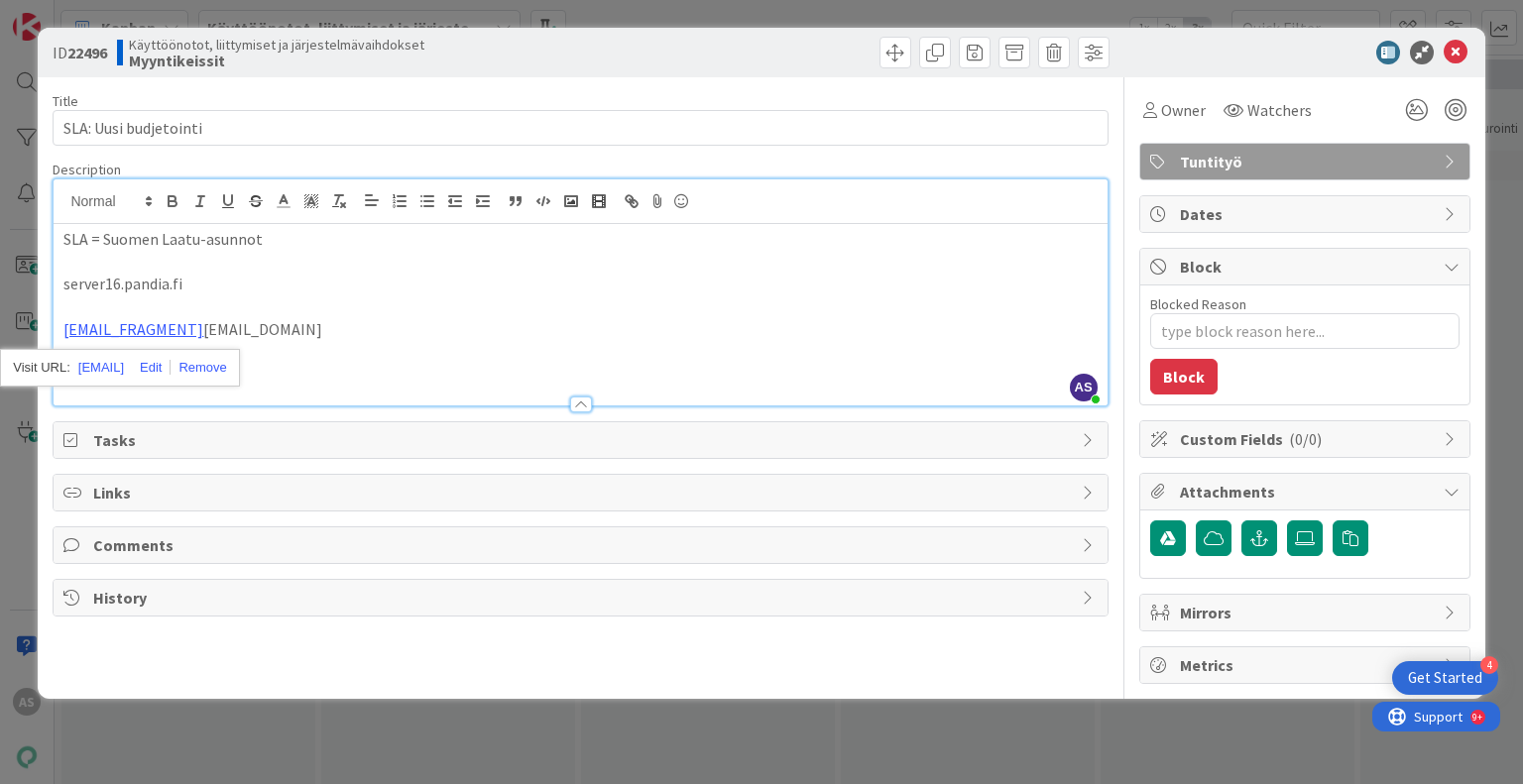 drag, startPoint x: 593, startPoint y: 326, endPoint x: 579, endPoint y: 326, distance: 14 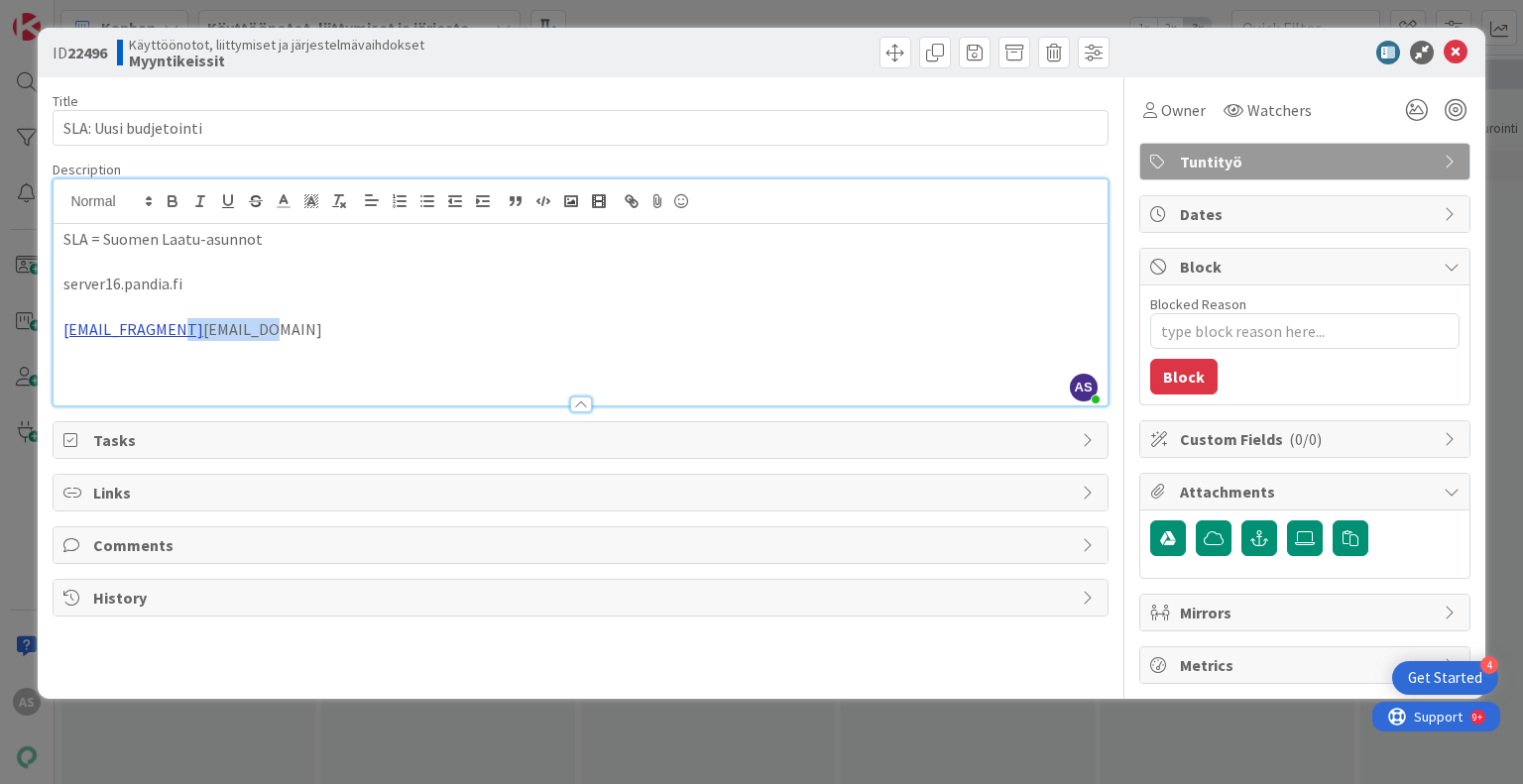 drag, startPoint x: 259, startPoint y: 320, endPoint x: 178, endPoint y: 323, distance: 81.055537 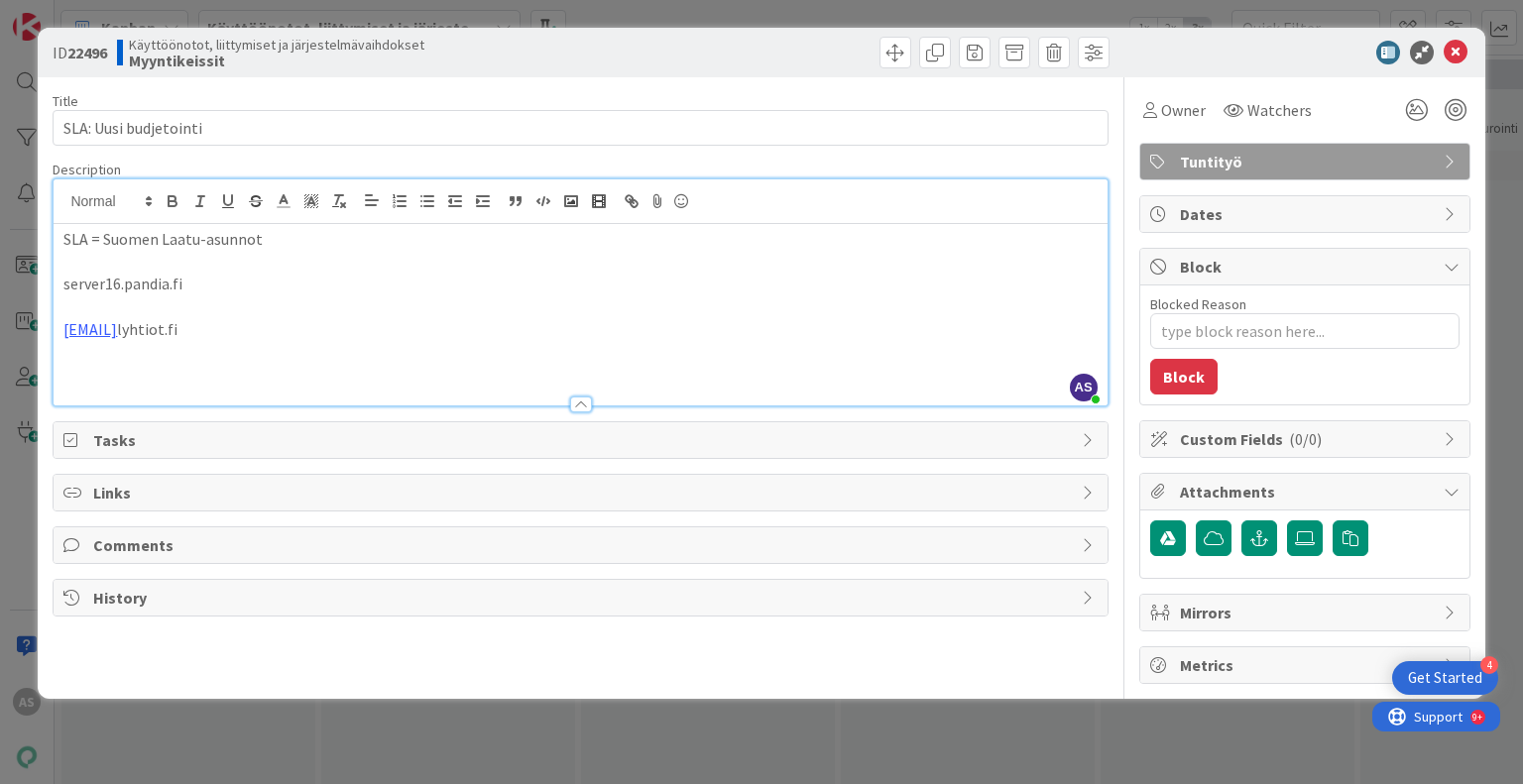 click on "[PERSON]@[DOMAIN]" at bounding box center (580, 329) 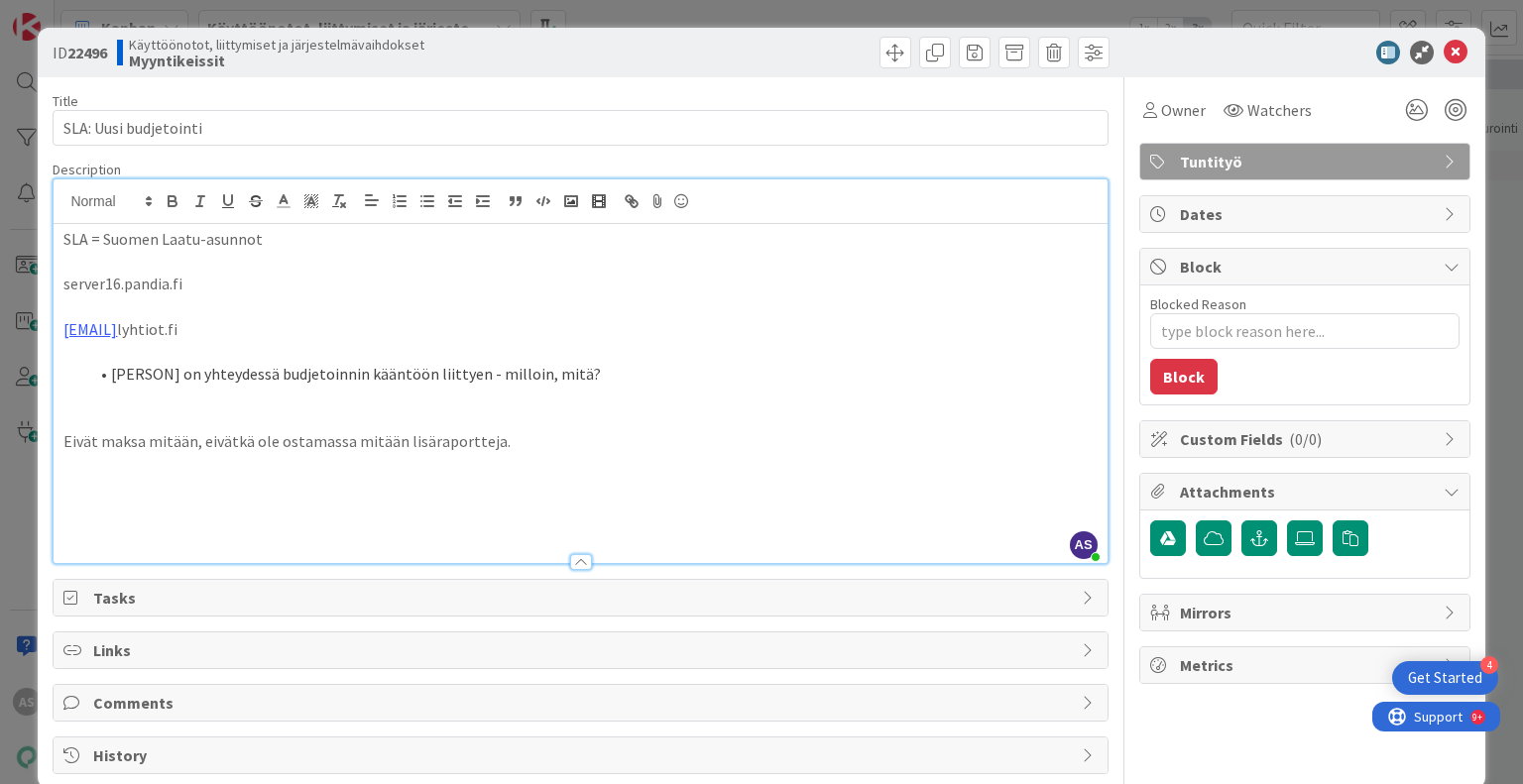 click at bounding box center [580, 487] 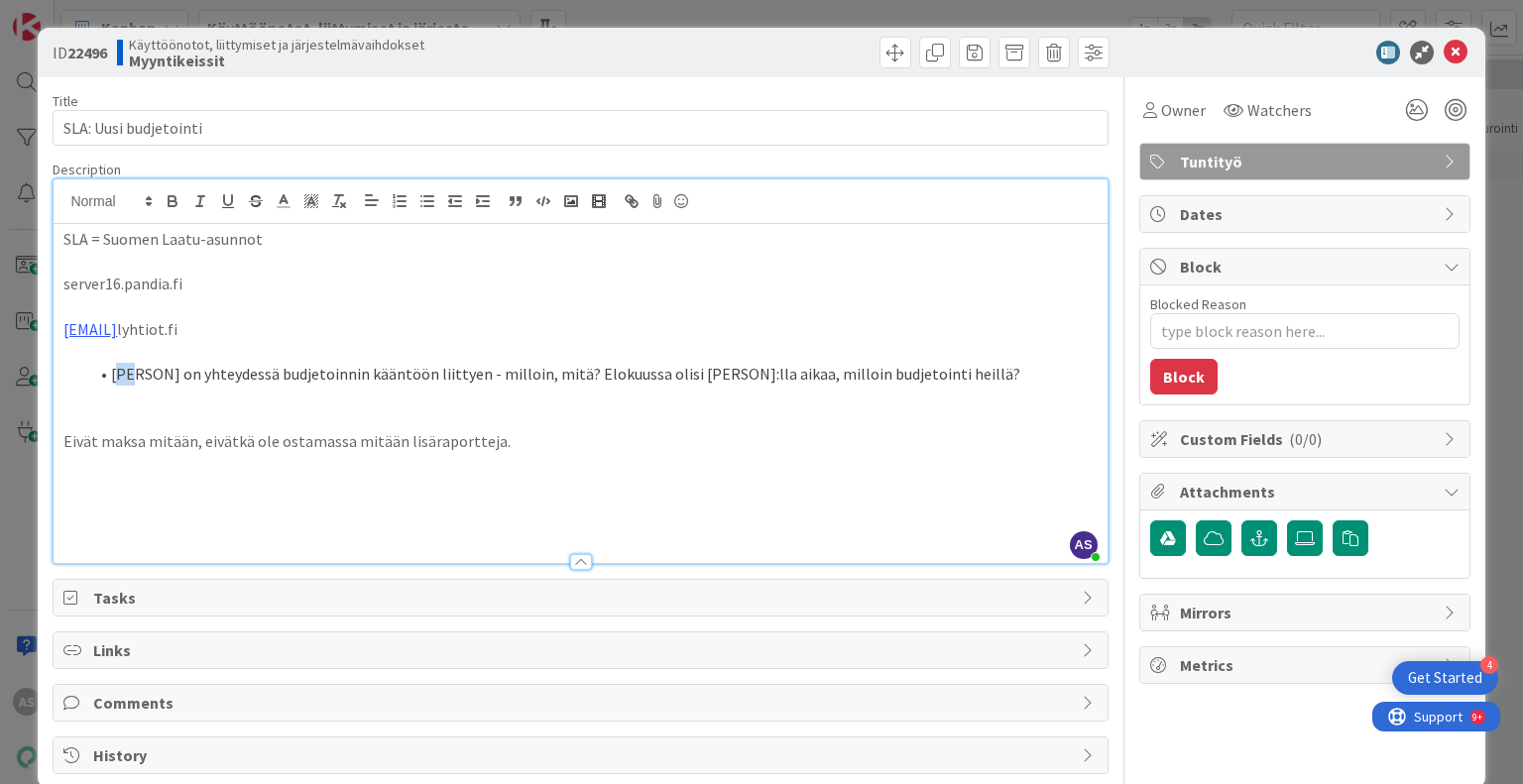 drag, startPoint x: 135, startPoint y: 376, endPoint x: 123, endPoint y: 374, distance: 12.165525 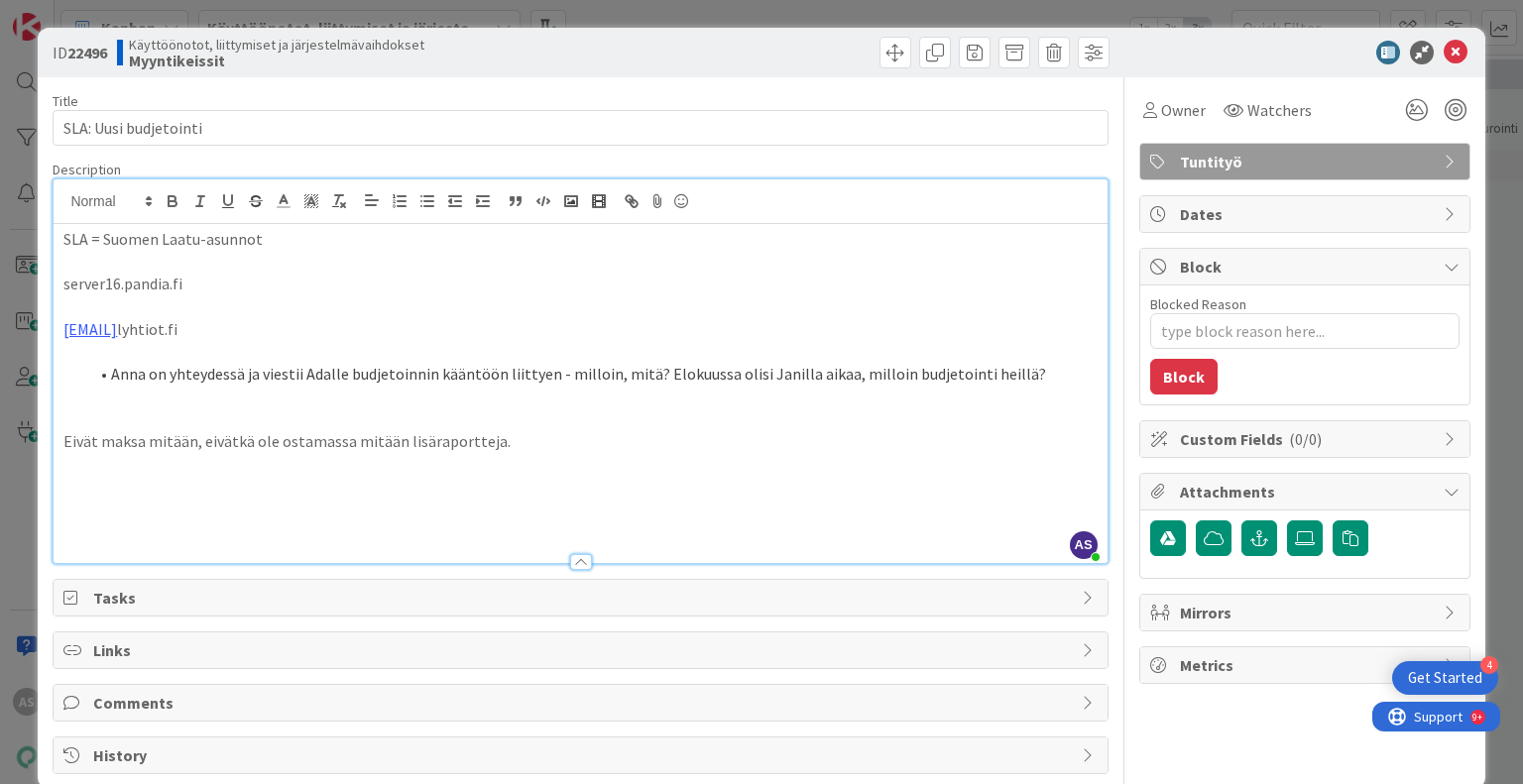 click on "Eivät maksa mitään, eivätkä ole ostamassa mitään lisäraportteja." at bounding box center [580, 441] 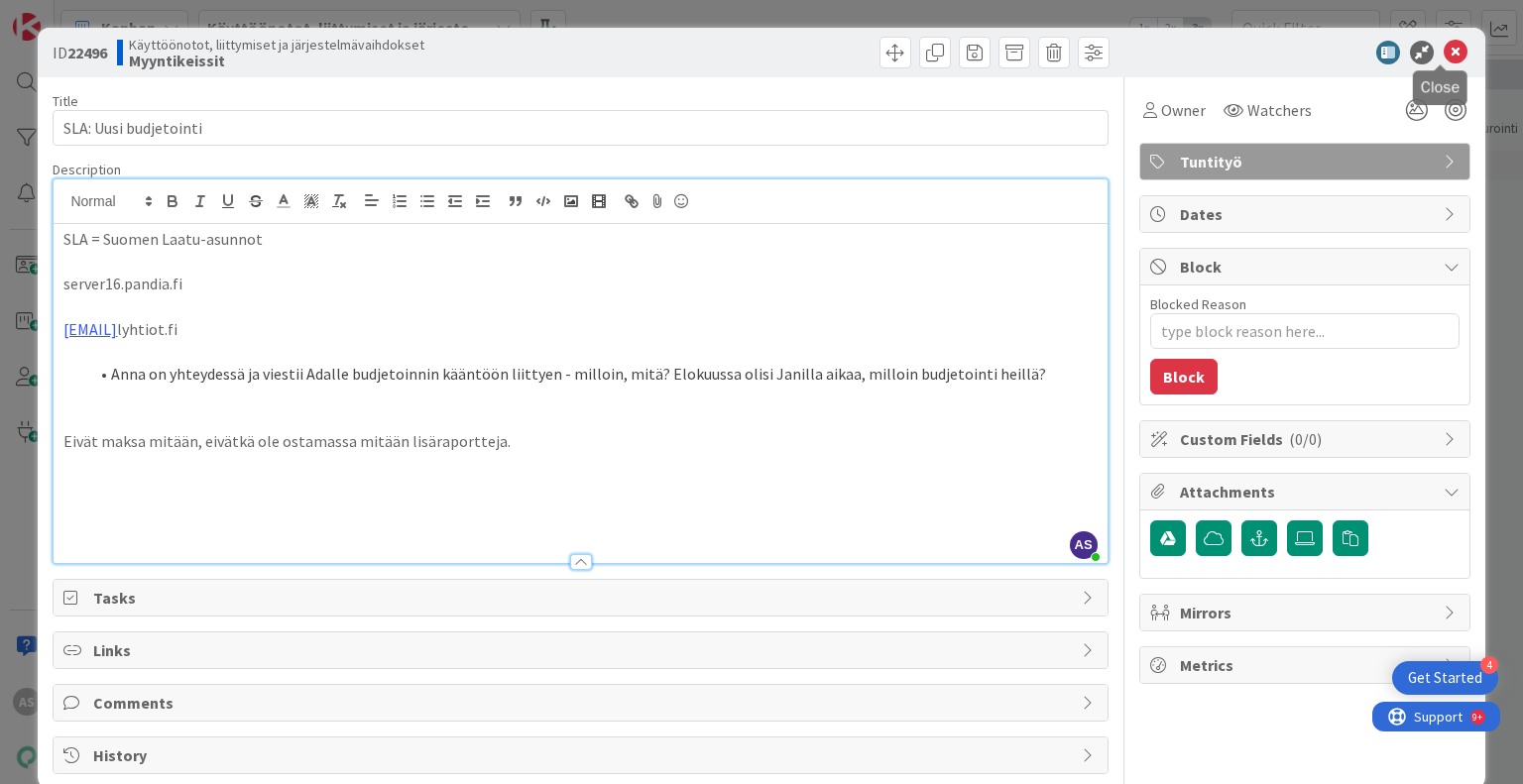 click at bounding box center (1456, 53) 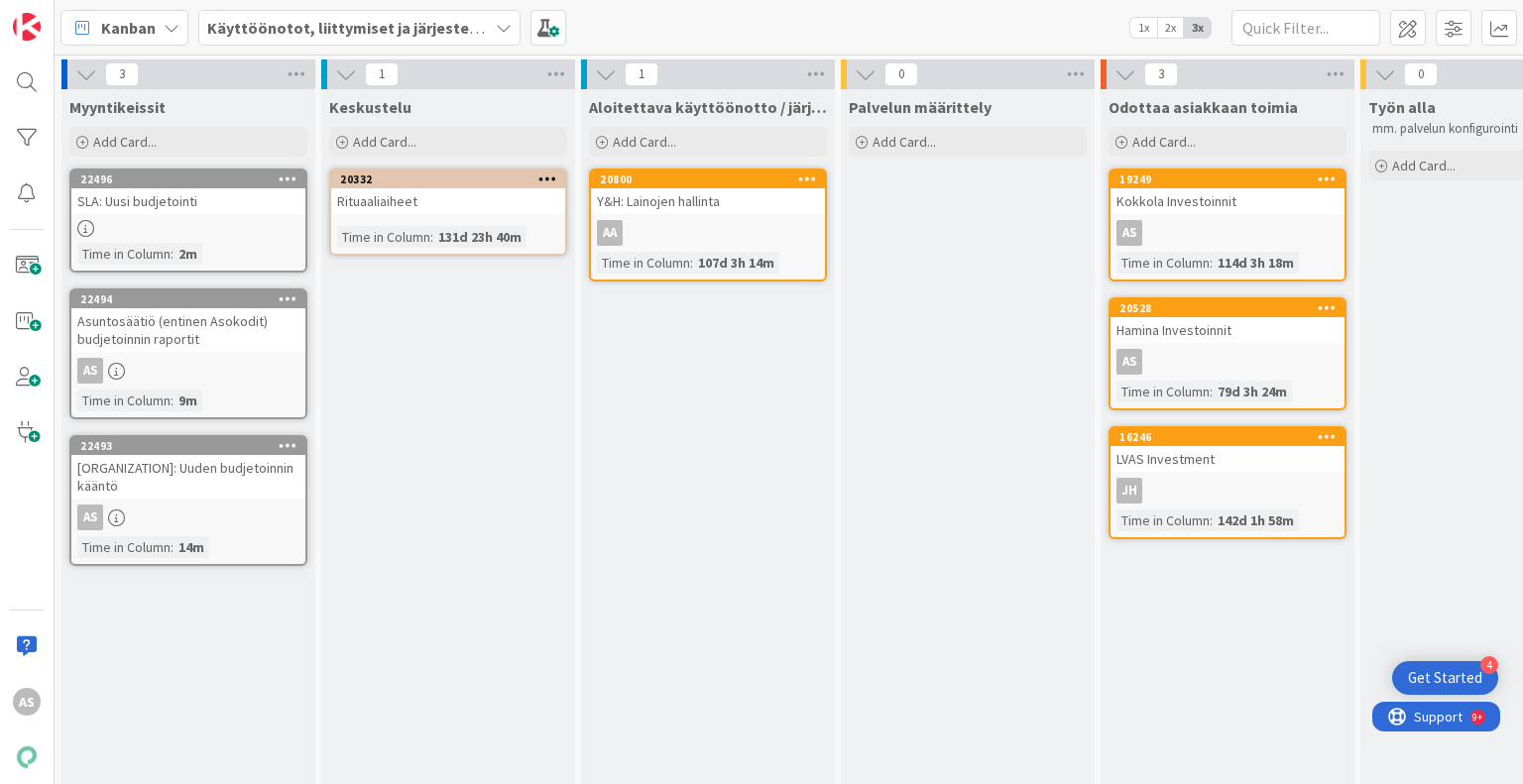 scroll, scrollTop: 0, scrollLeft: 0, axis: both 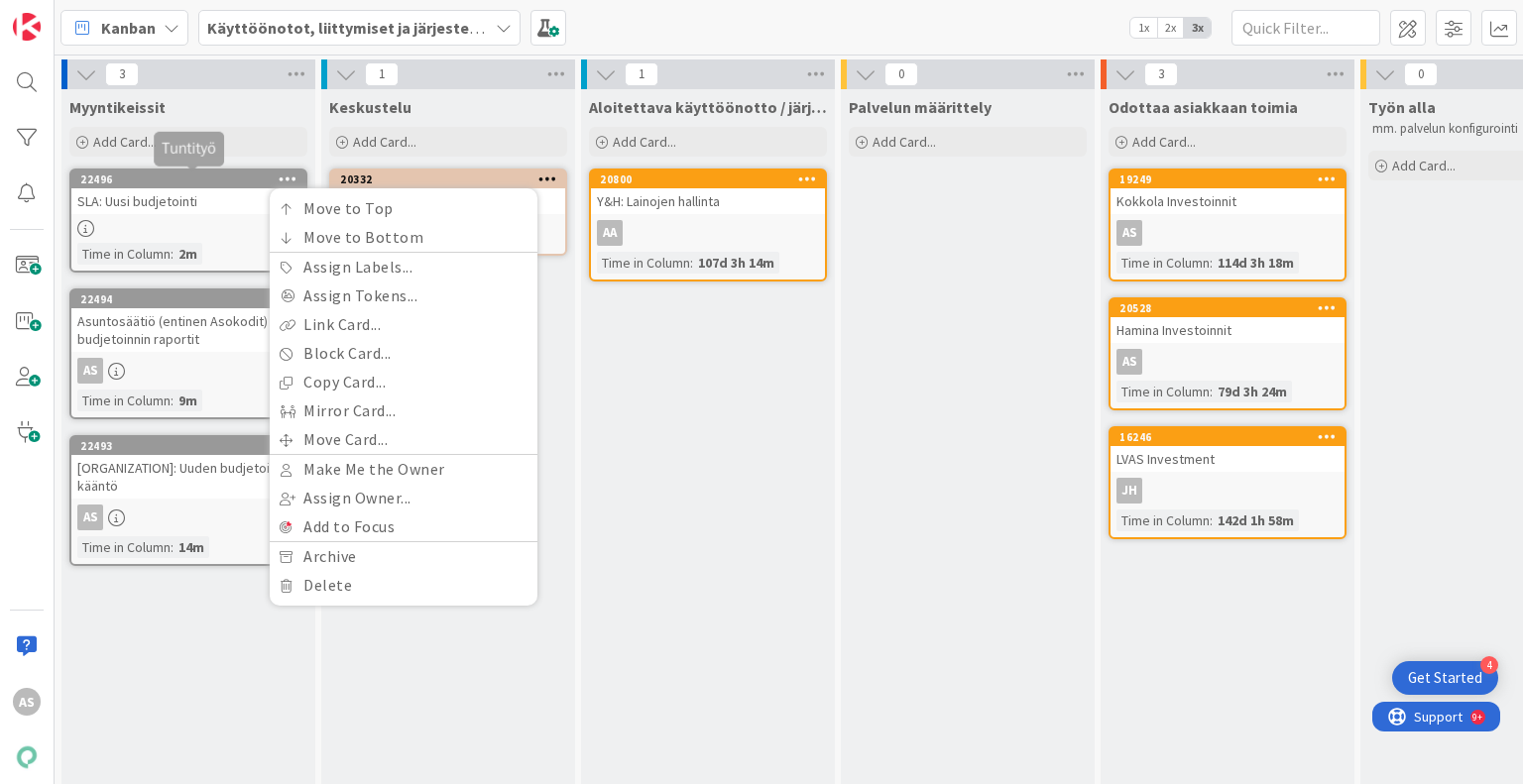 click on "22496" at bounding box center (192, 179) 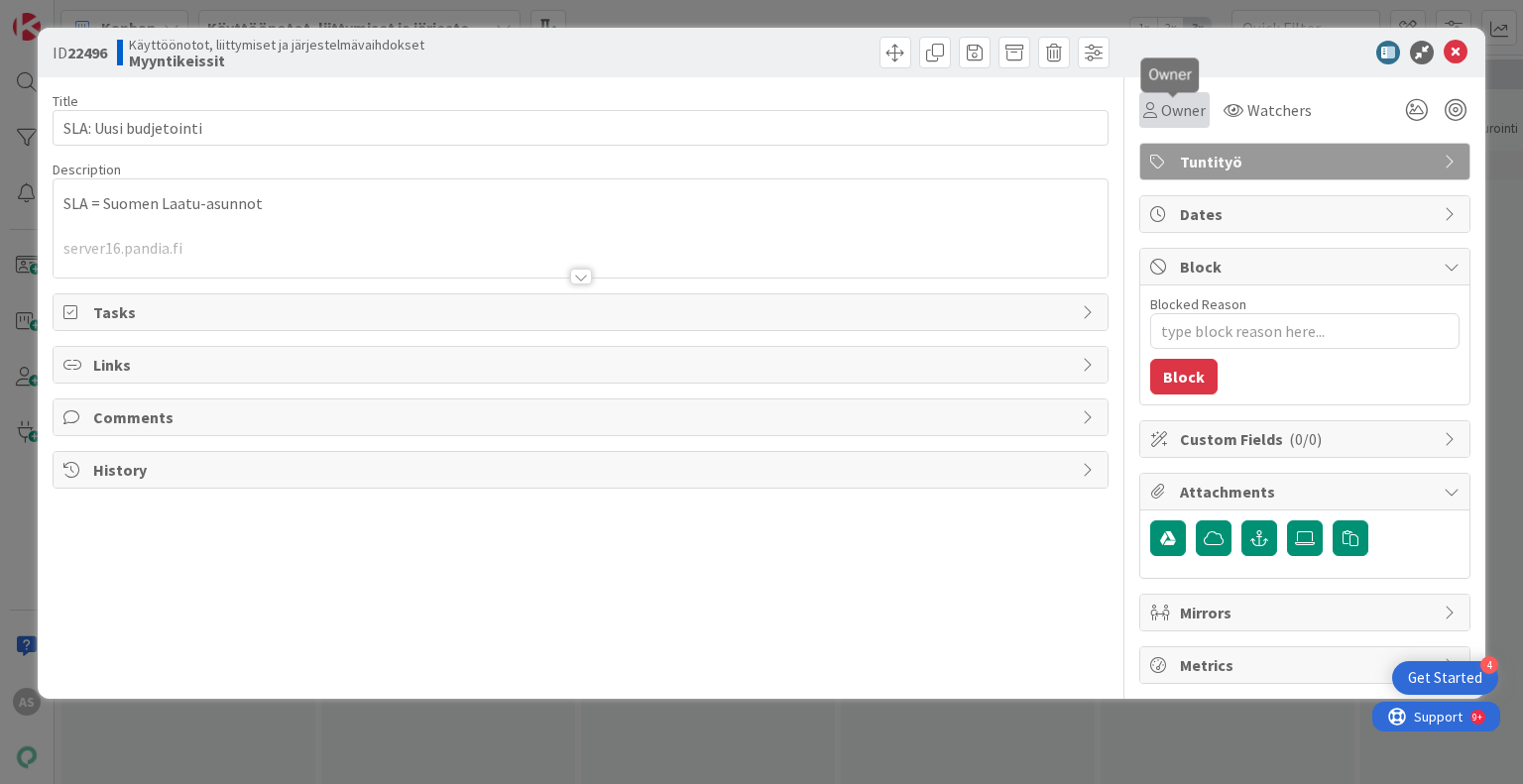 scroll, scrollTop: 0, scrollLeft: 0, axis: both 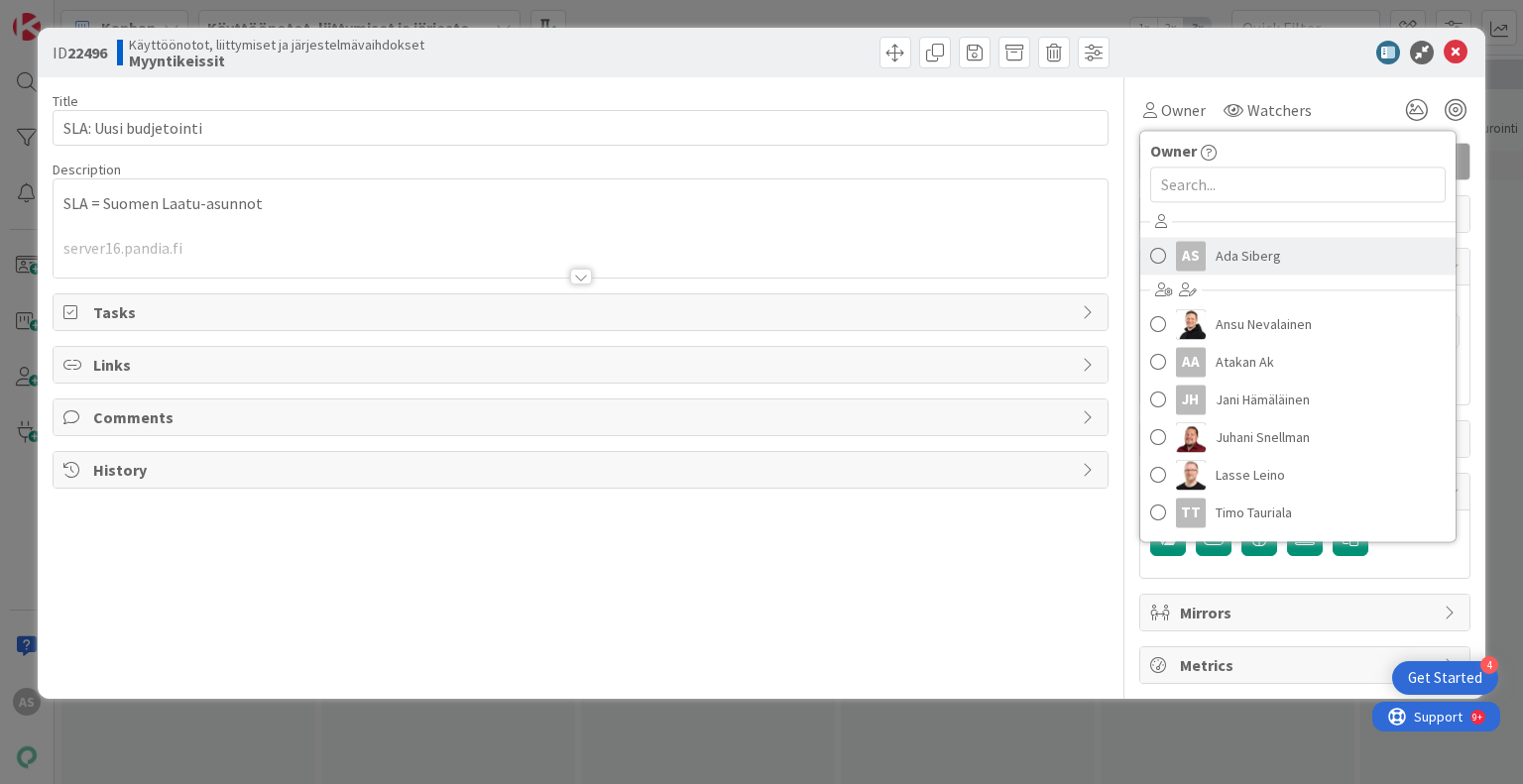 click on "AS [PERSON]" at bounding box center [1298, 256] 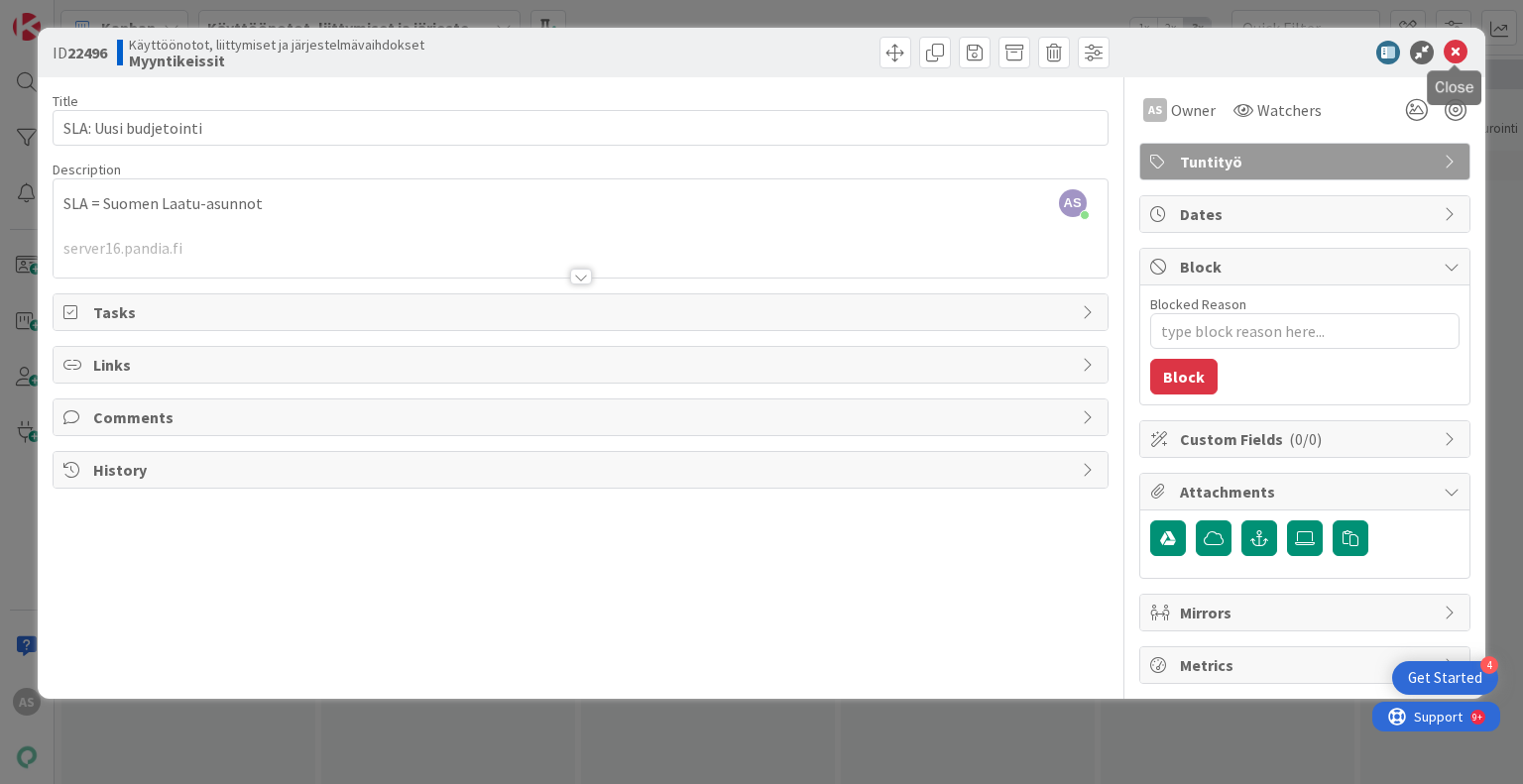 click at bounding box center (1456, 53) 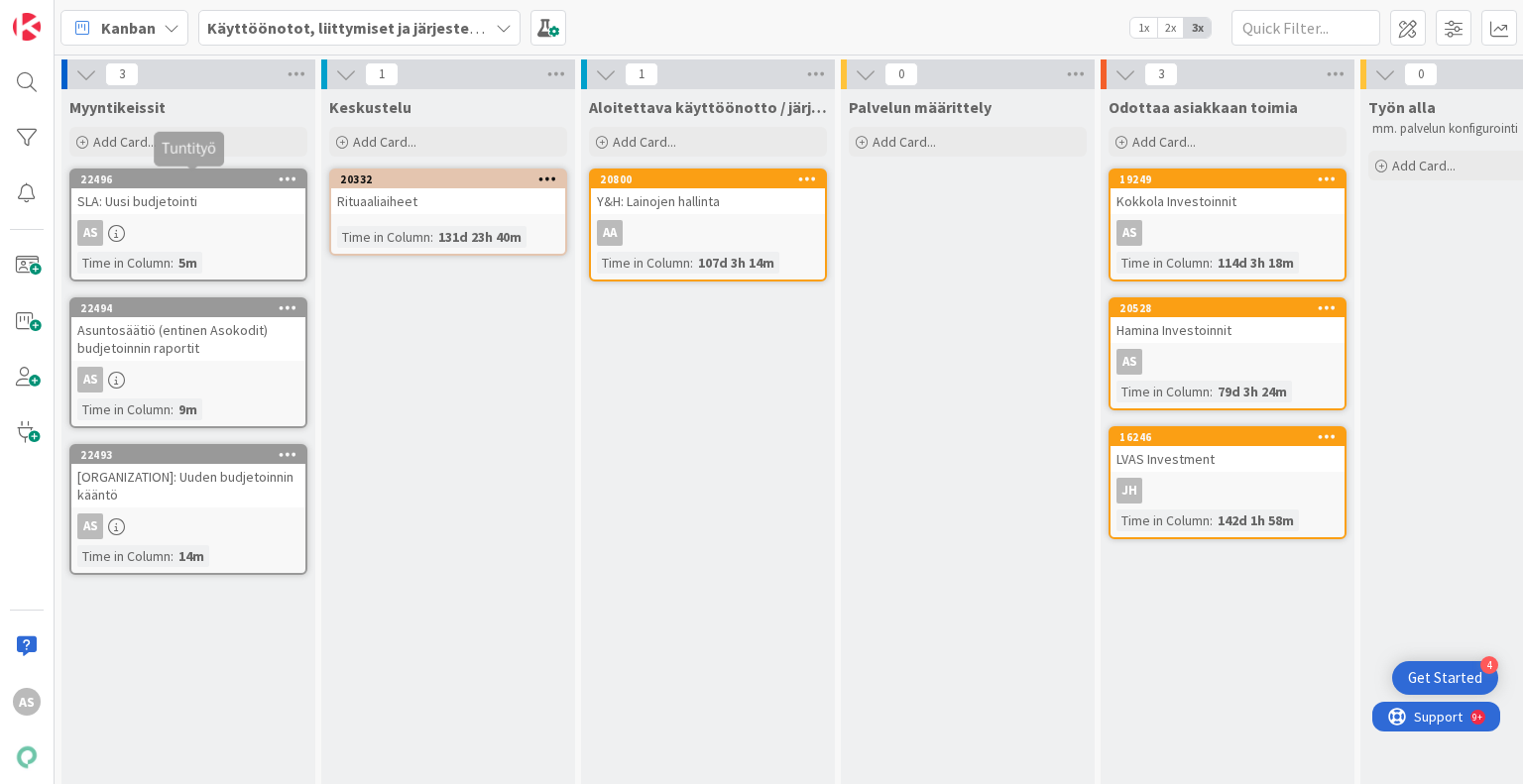 scroll, scrollTop: 0, scrollLeft: 0, axis: both 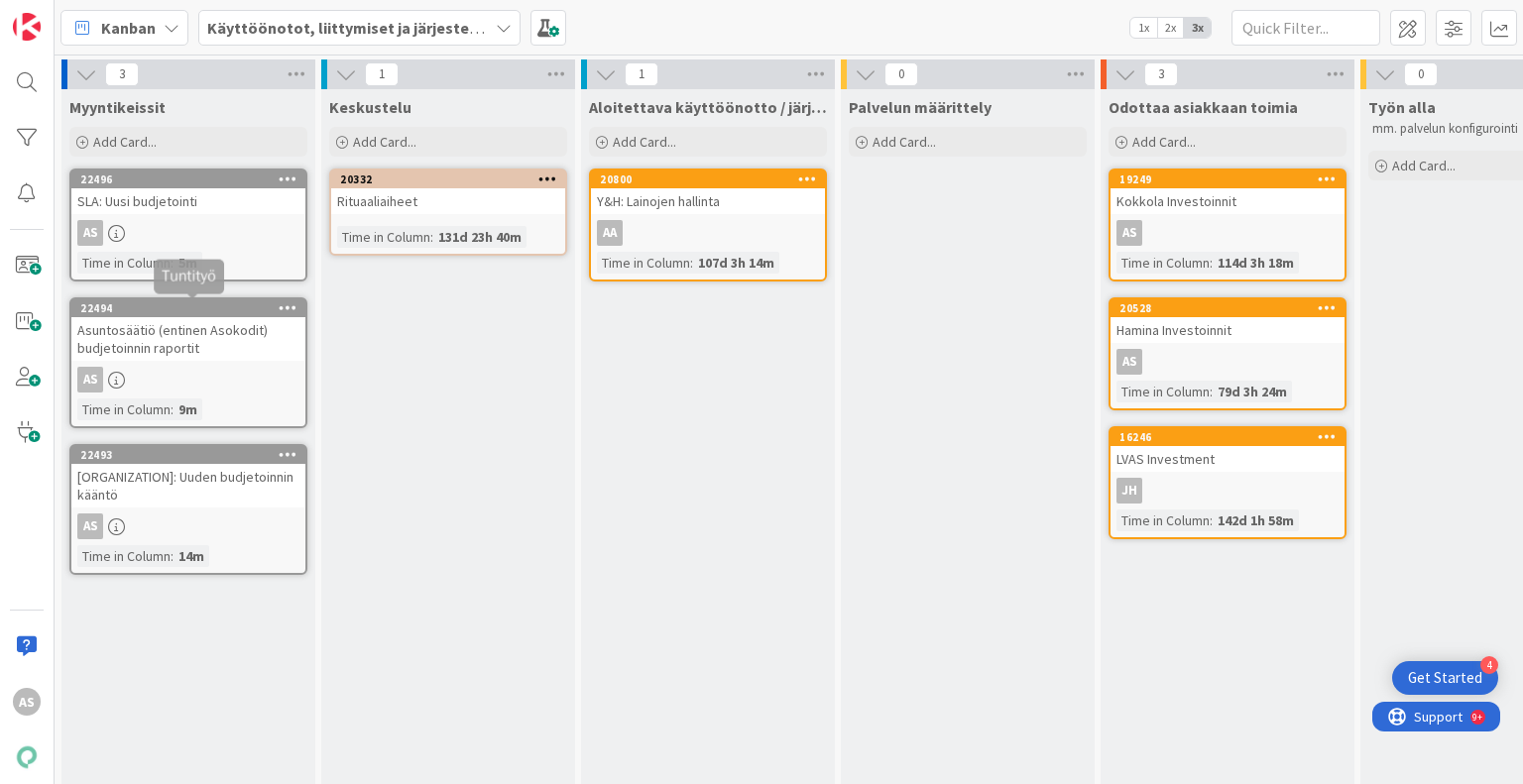 click on "22494" at bounding box center [192, 308] 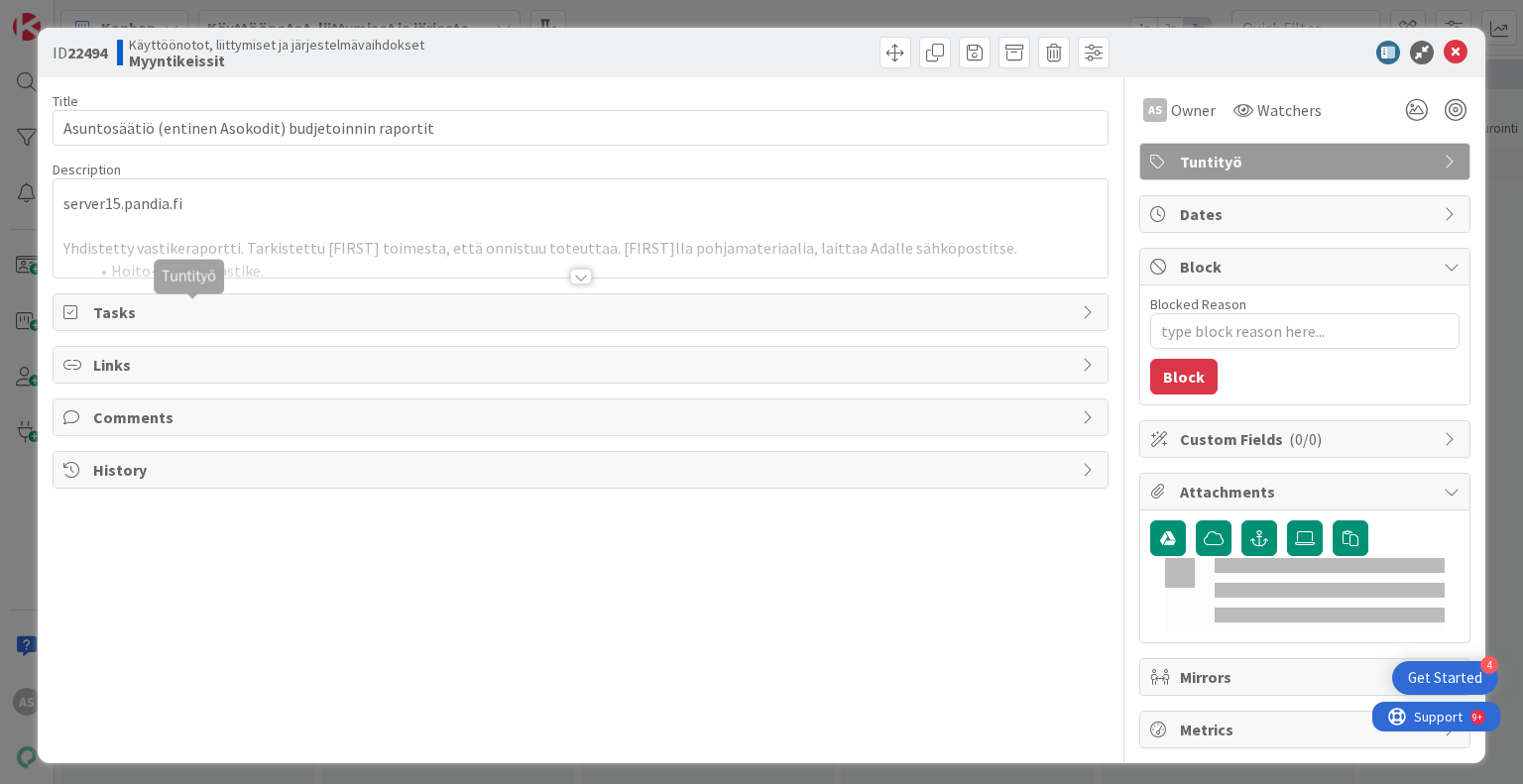 scroll, scrollTop: 0, scrollLeft: 0, axis: both 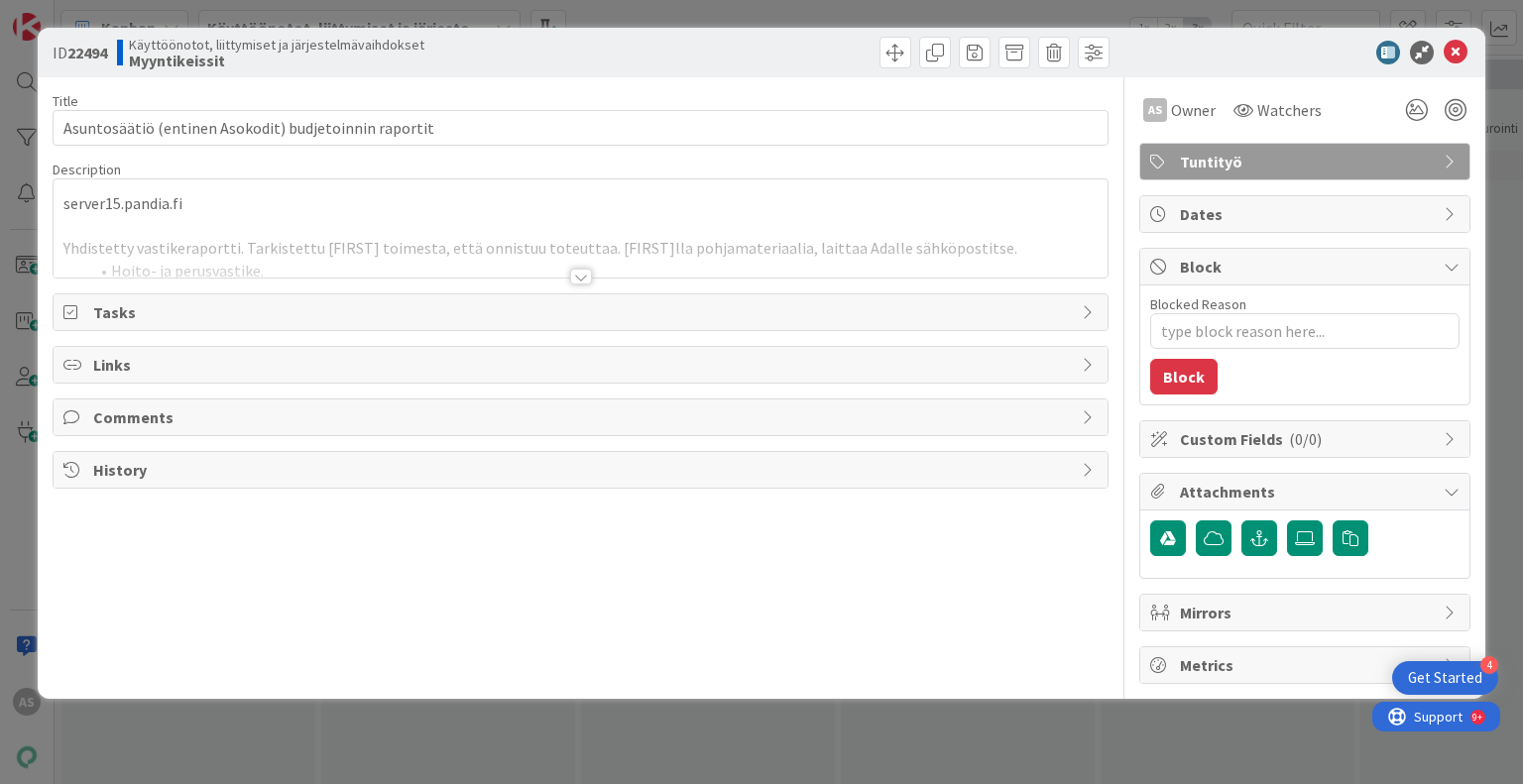 click at bounding box center (581, 277) 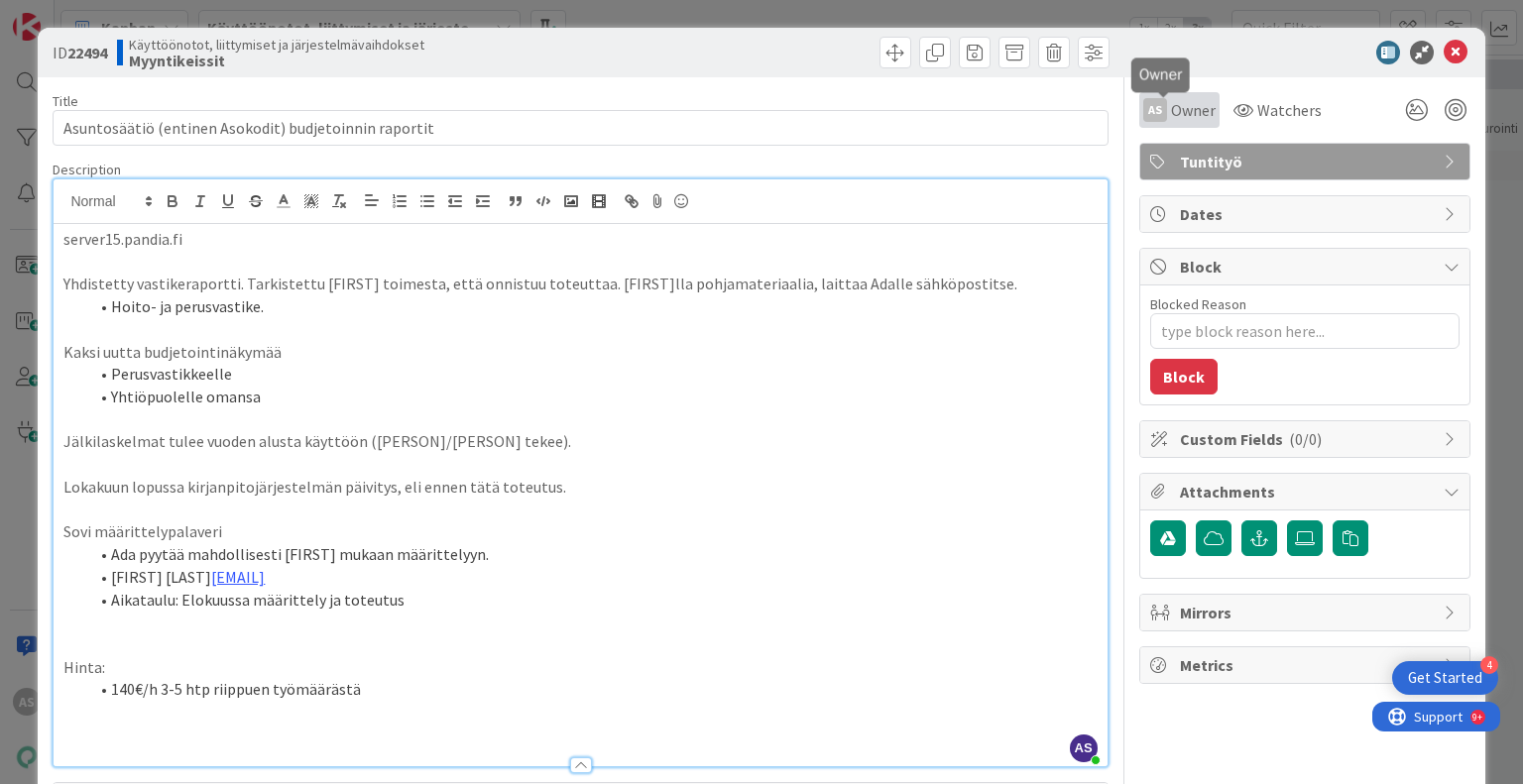 click on "Owner" at bounding box center (1193, 110) 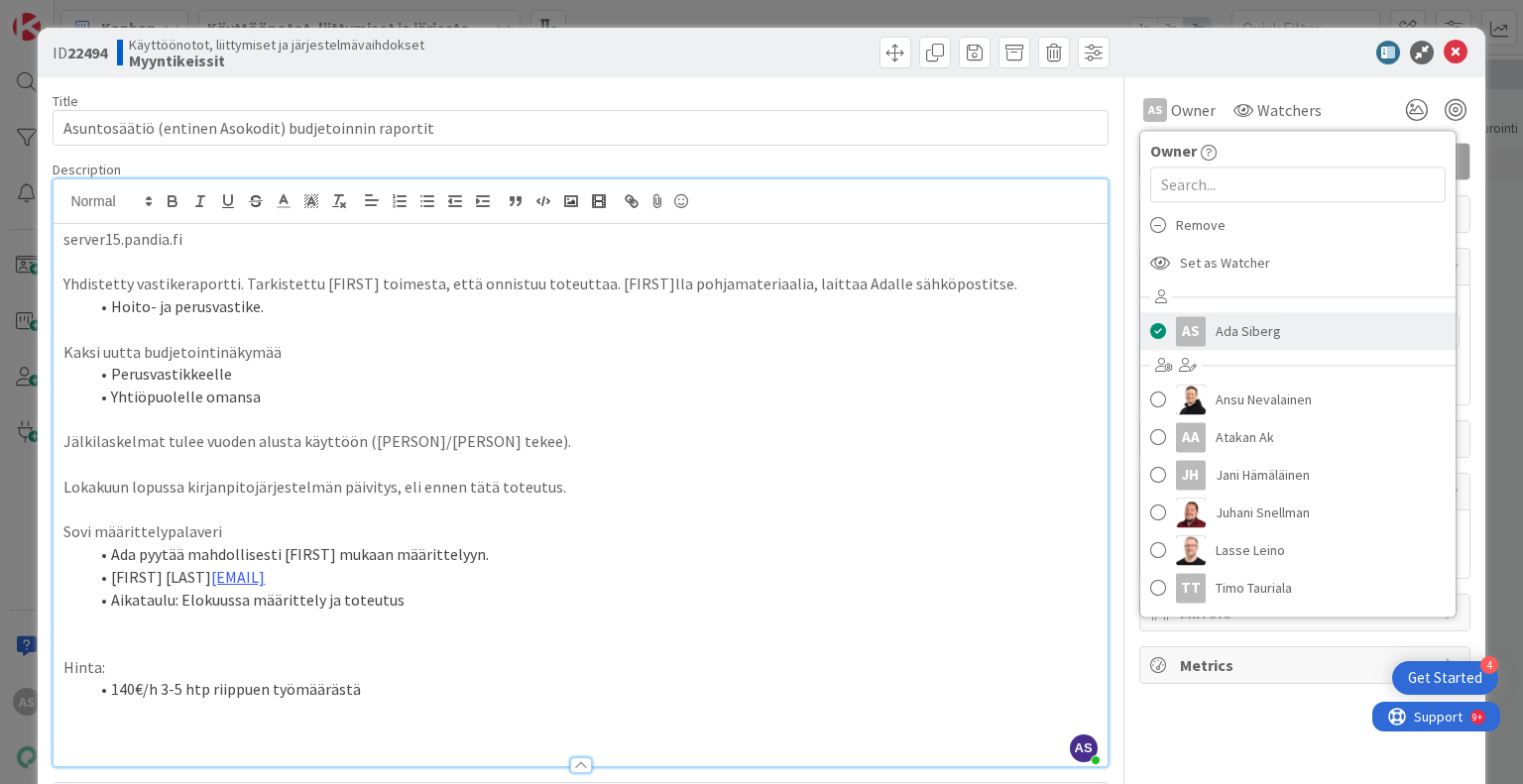 click at bounding box center (1158, 331) 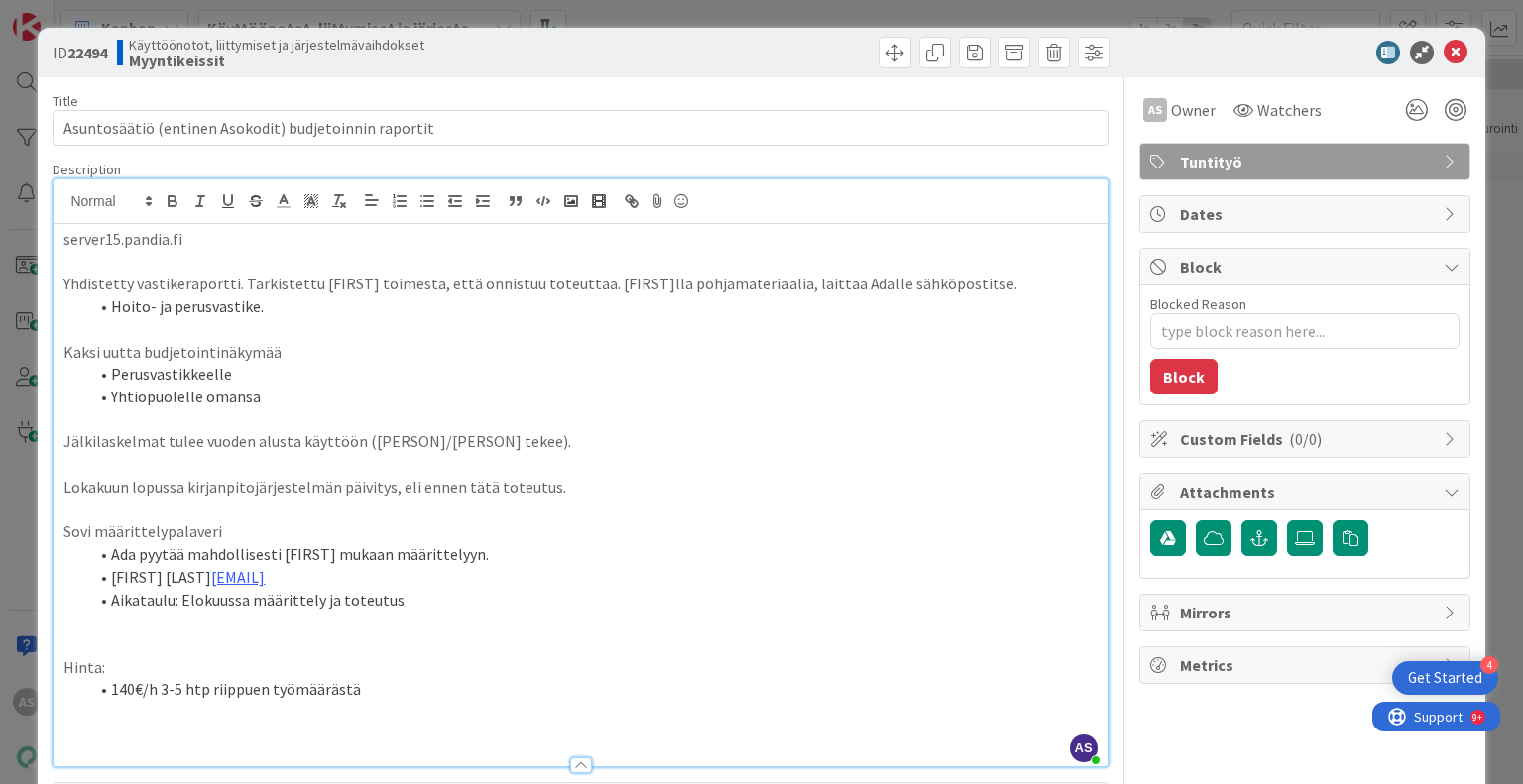 click at bounding box center (580, 419) 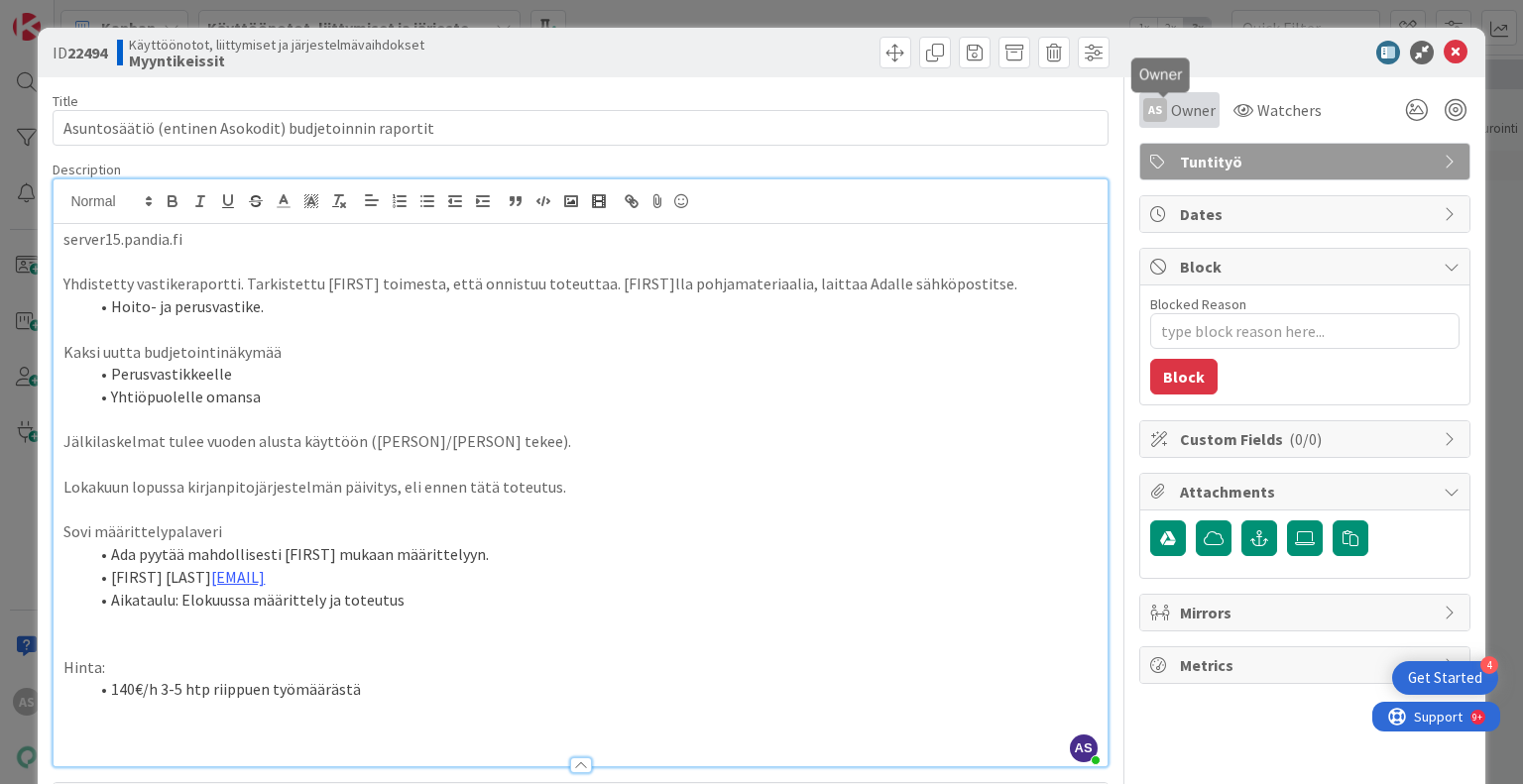 click on "Owner" at bounding box center [1193, 110] 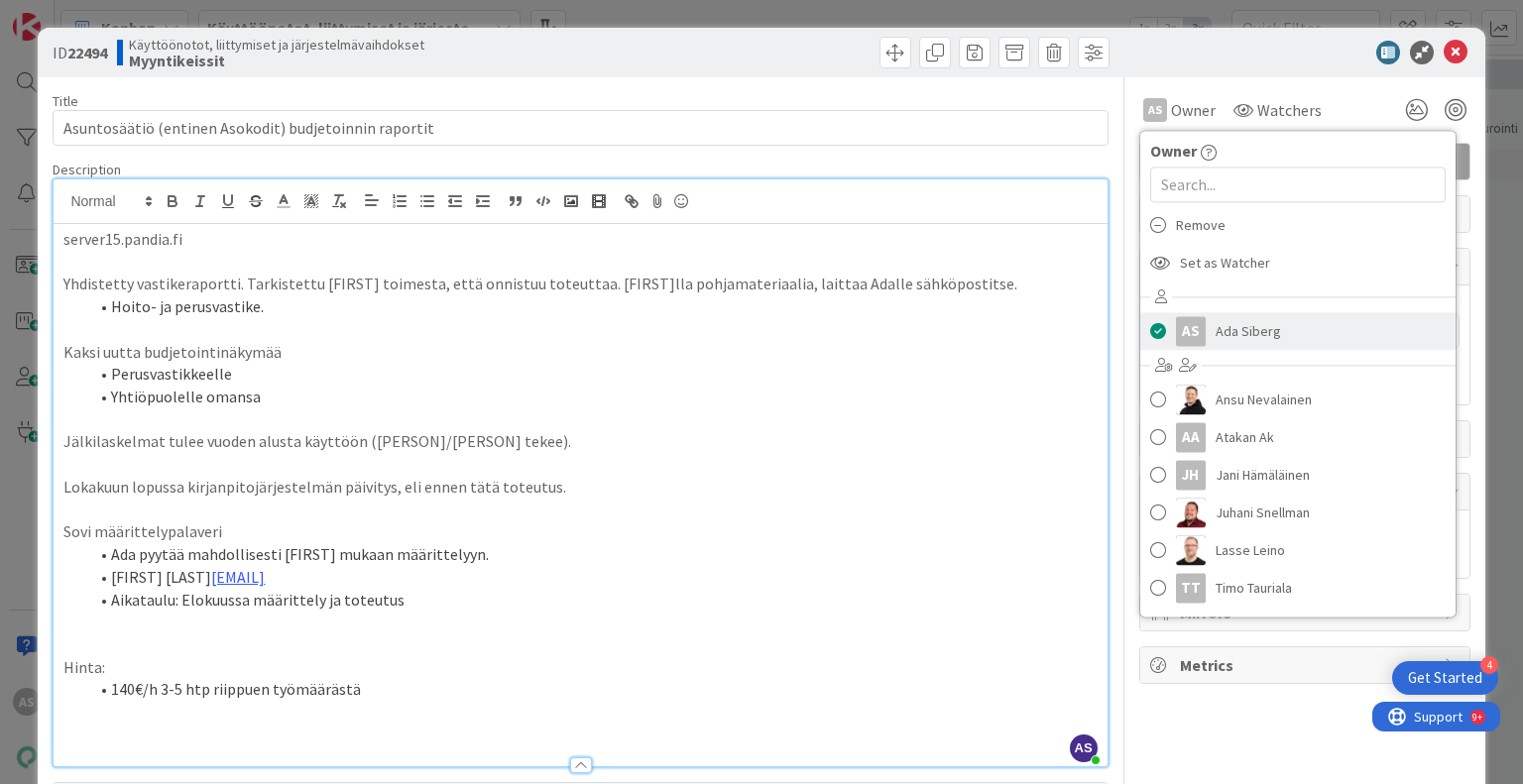 click at bounding box center (1158, 331) 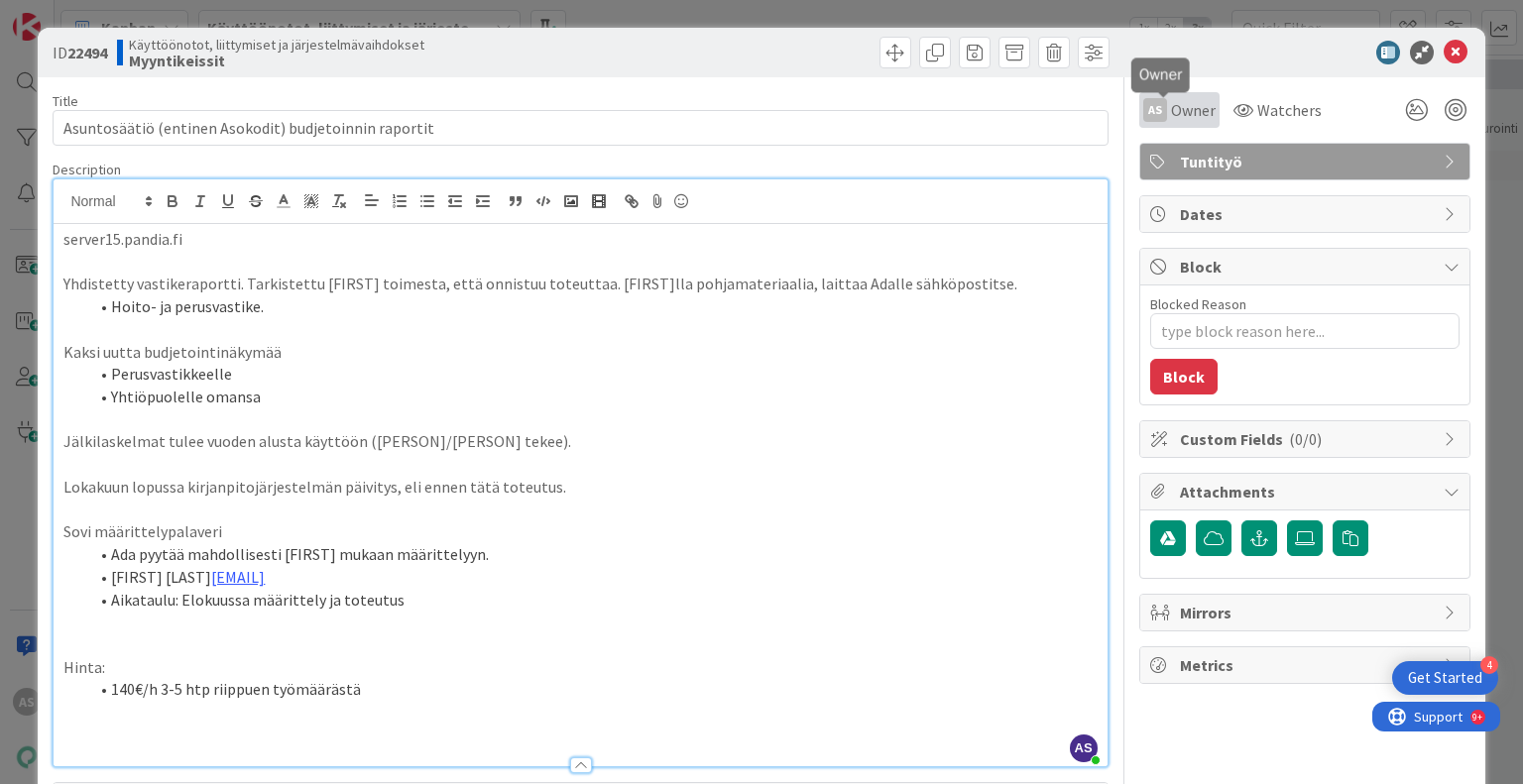 click on "Owner" at bounding box center (1193, 110) 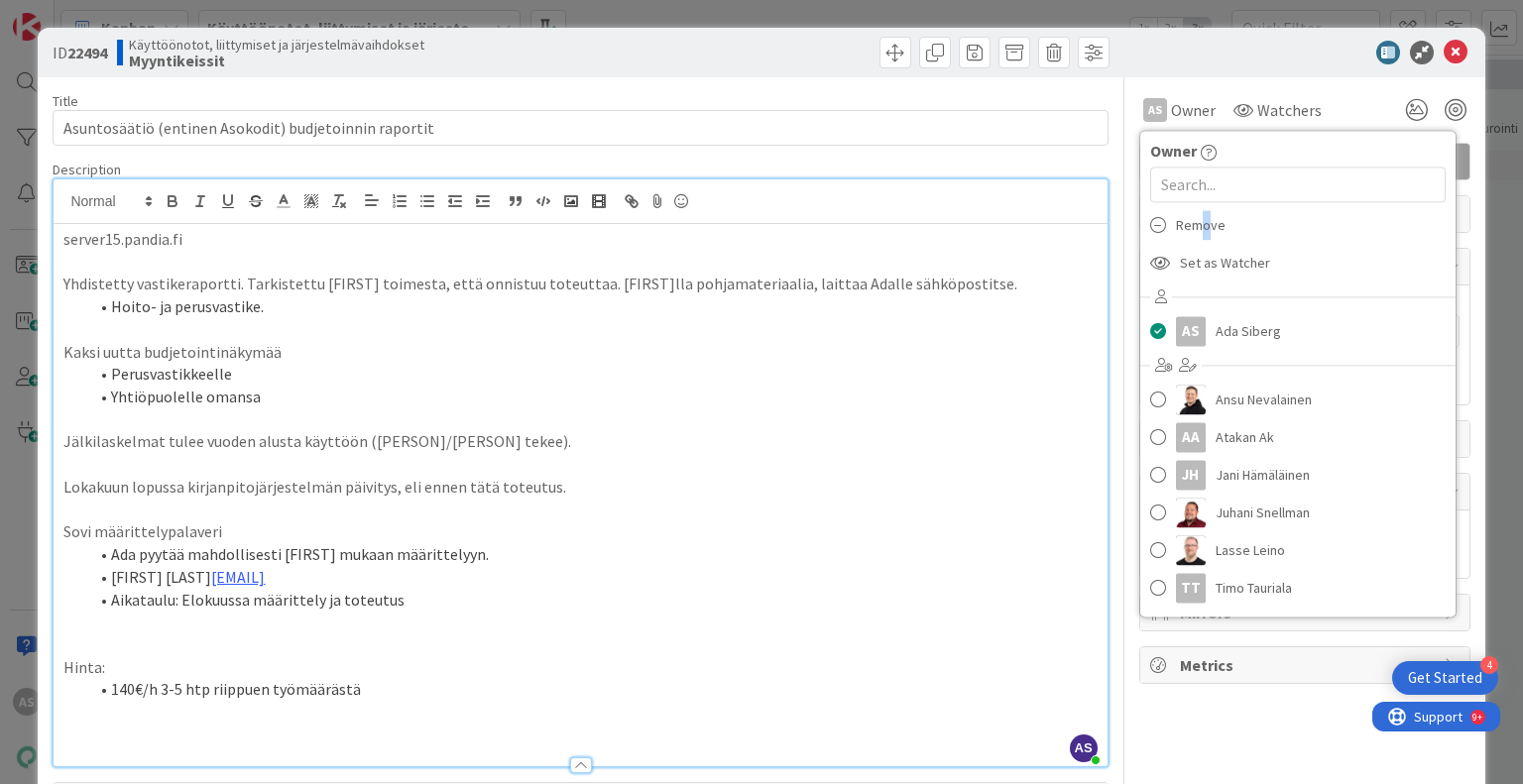drag, startPoint x: 1231, startPoint y: 333, endPoint x: 1190, endPoint y: 221, distance: 119.268604 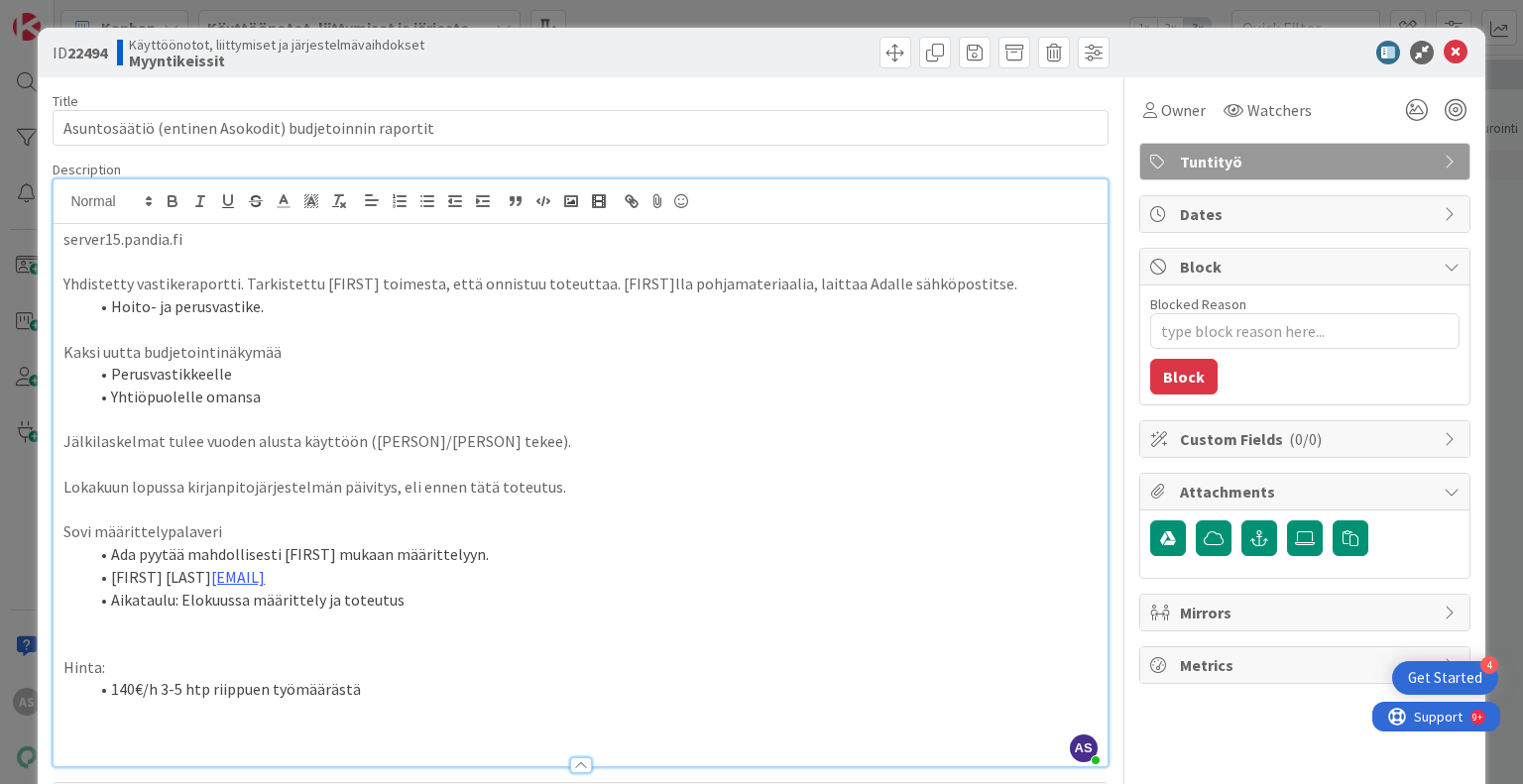 click on "Ada pyytää mahdollisesti [FIRST] mukaan määrittelyyn." at bounding box center [592, 554] 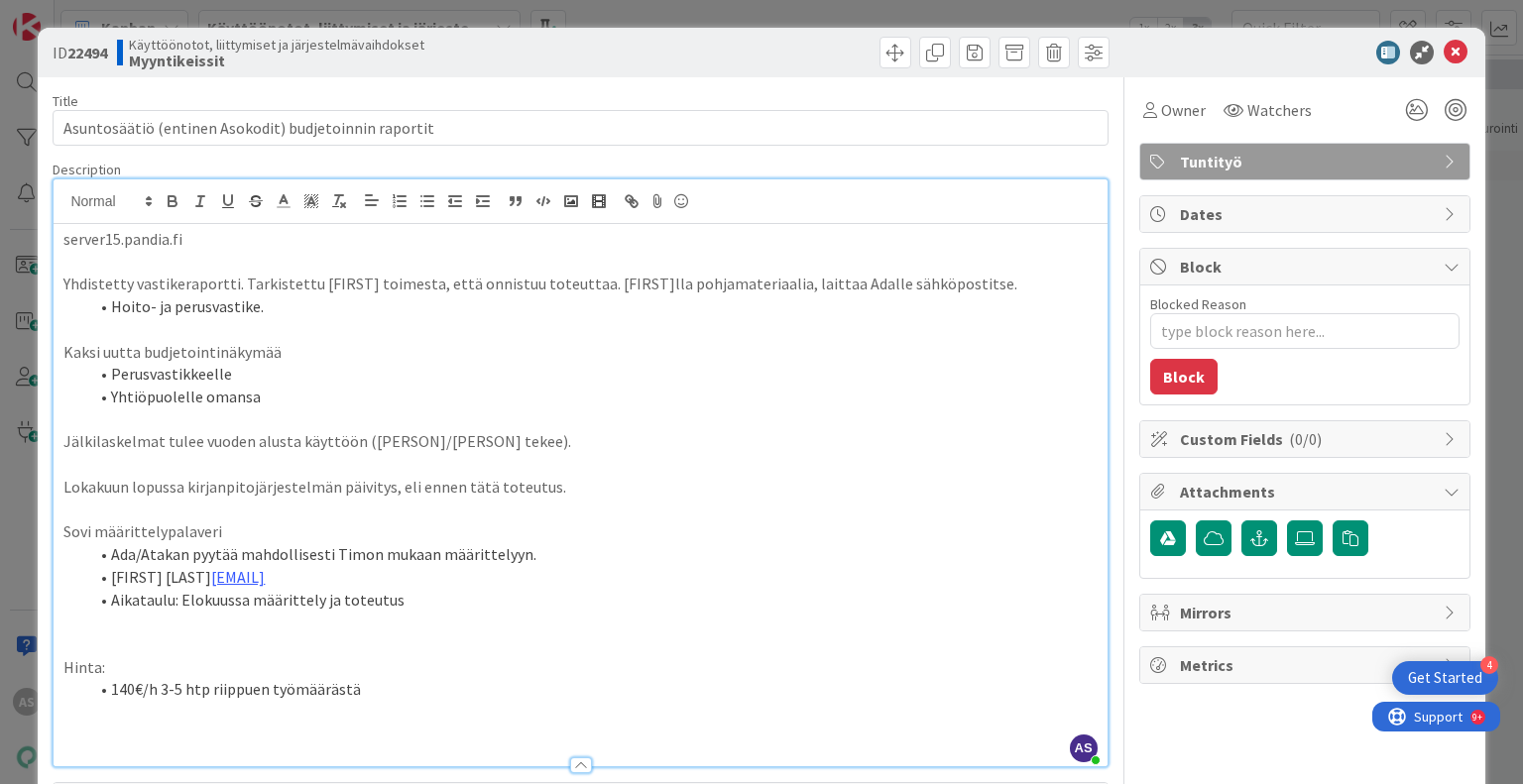 click at bounding box center [580, 621] 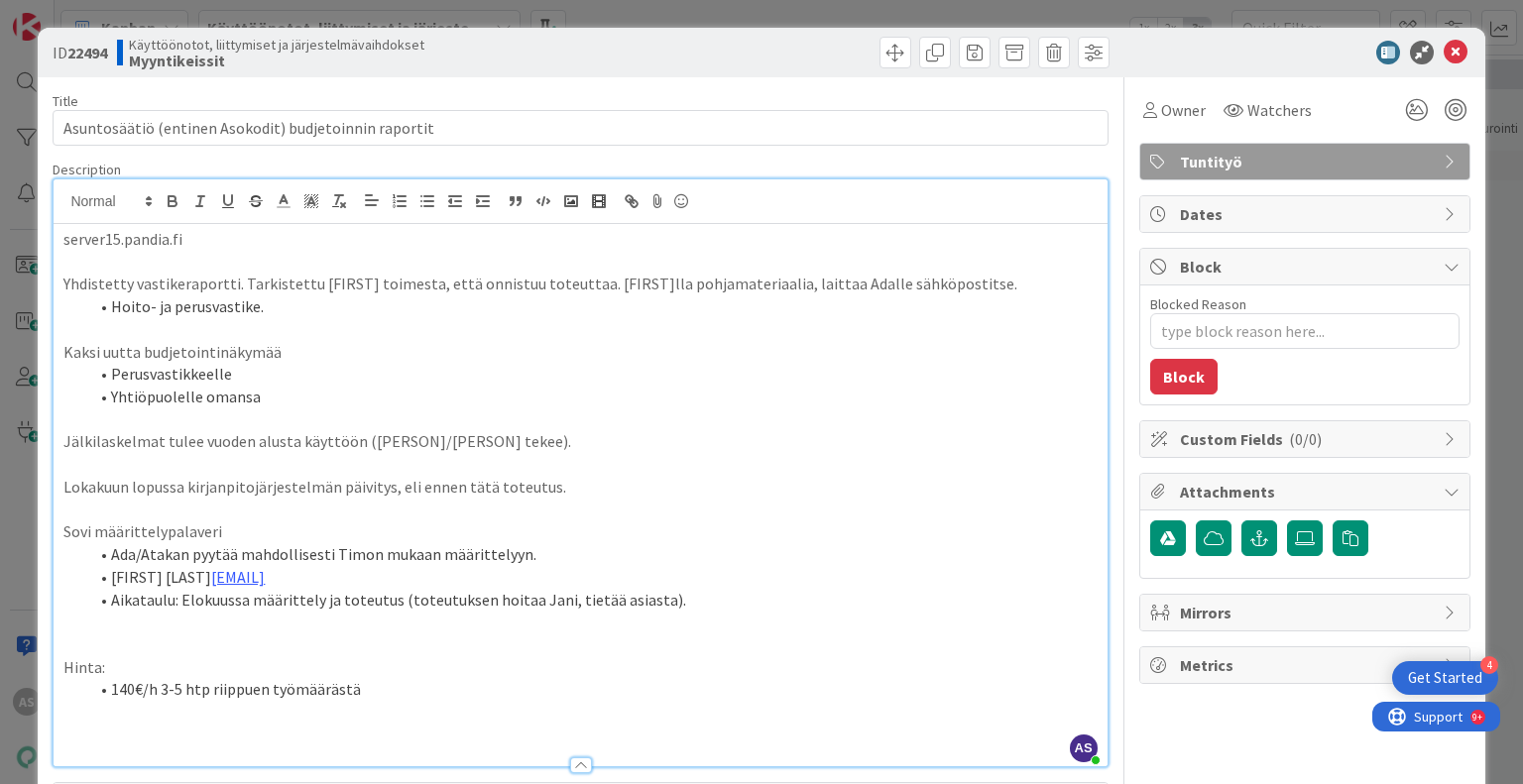 click on "Jälkilaskelmat tulee vuoden alusta käyttöön ([PERSON]/[PERSON] tekee)." at bounding box center [580, 441] 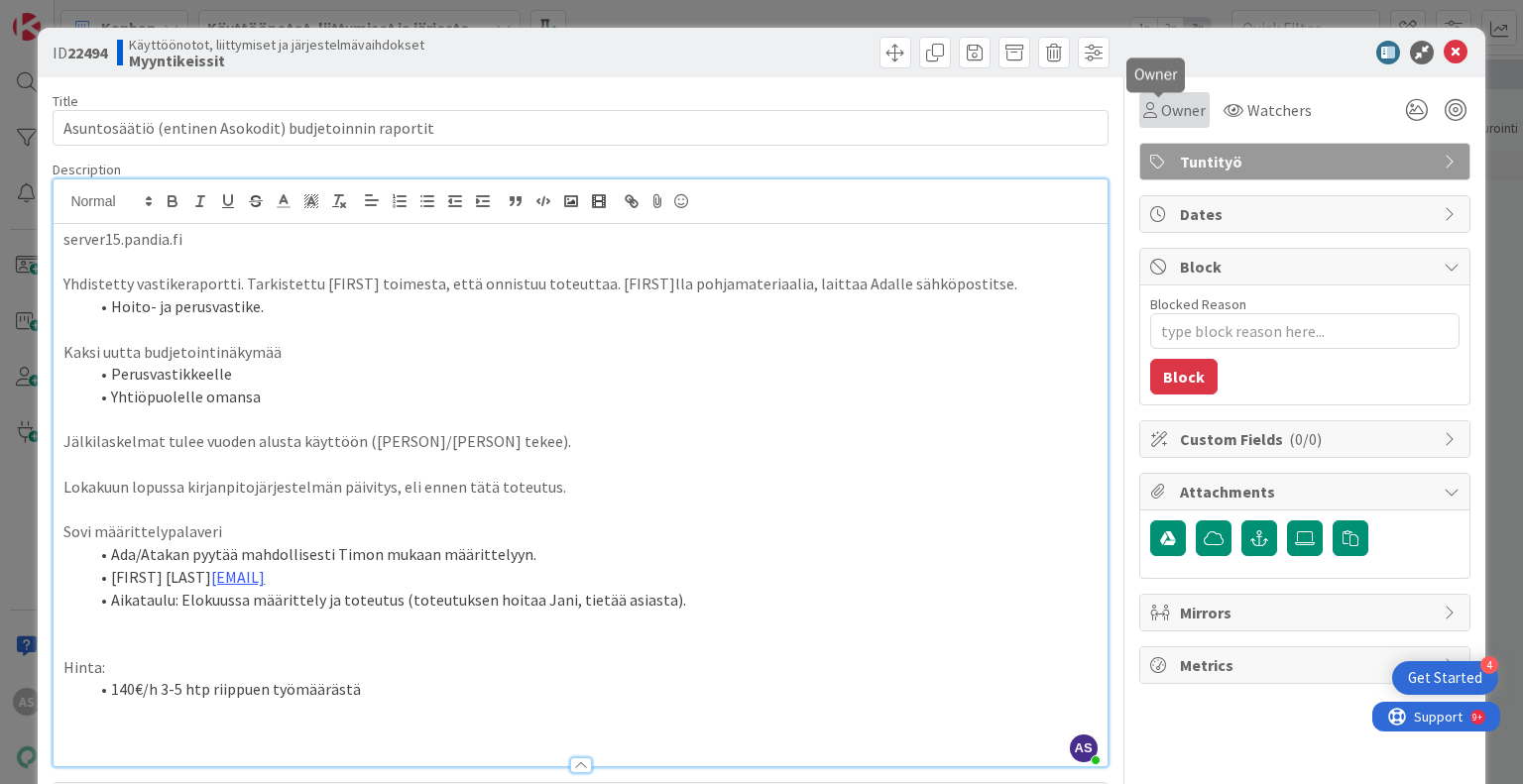 click on "Owner" at bounding box center [1174, 110] 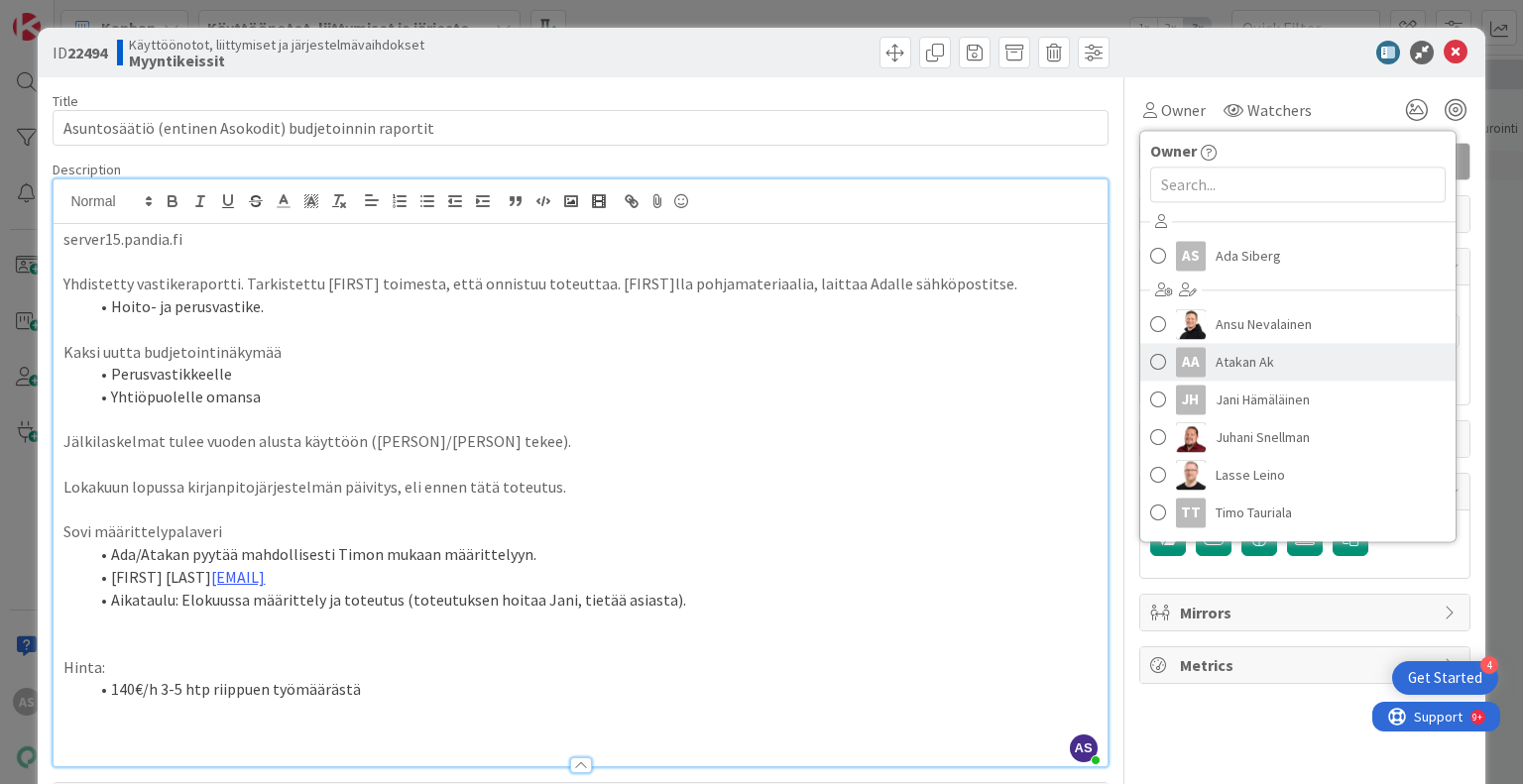 click on "Atakan Ak" at bounding box center (1244, 362) 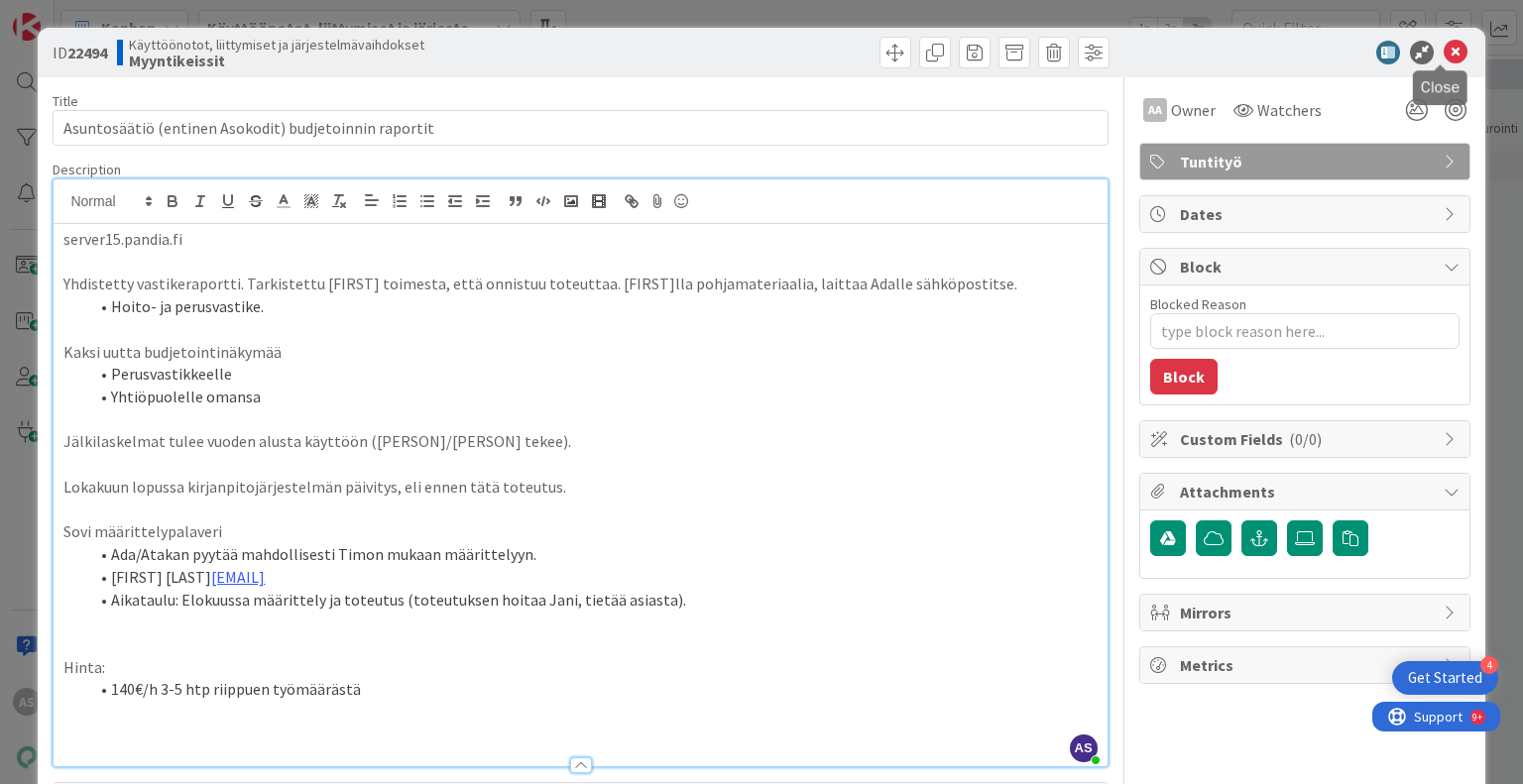 click at bounding box center [1456, 53] 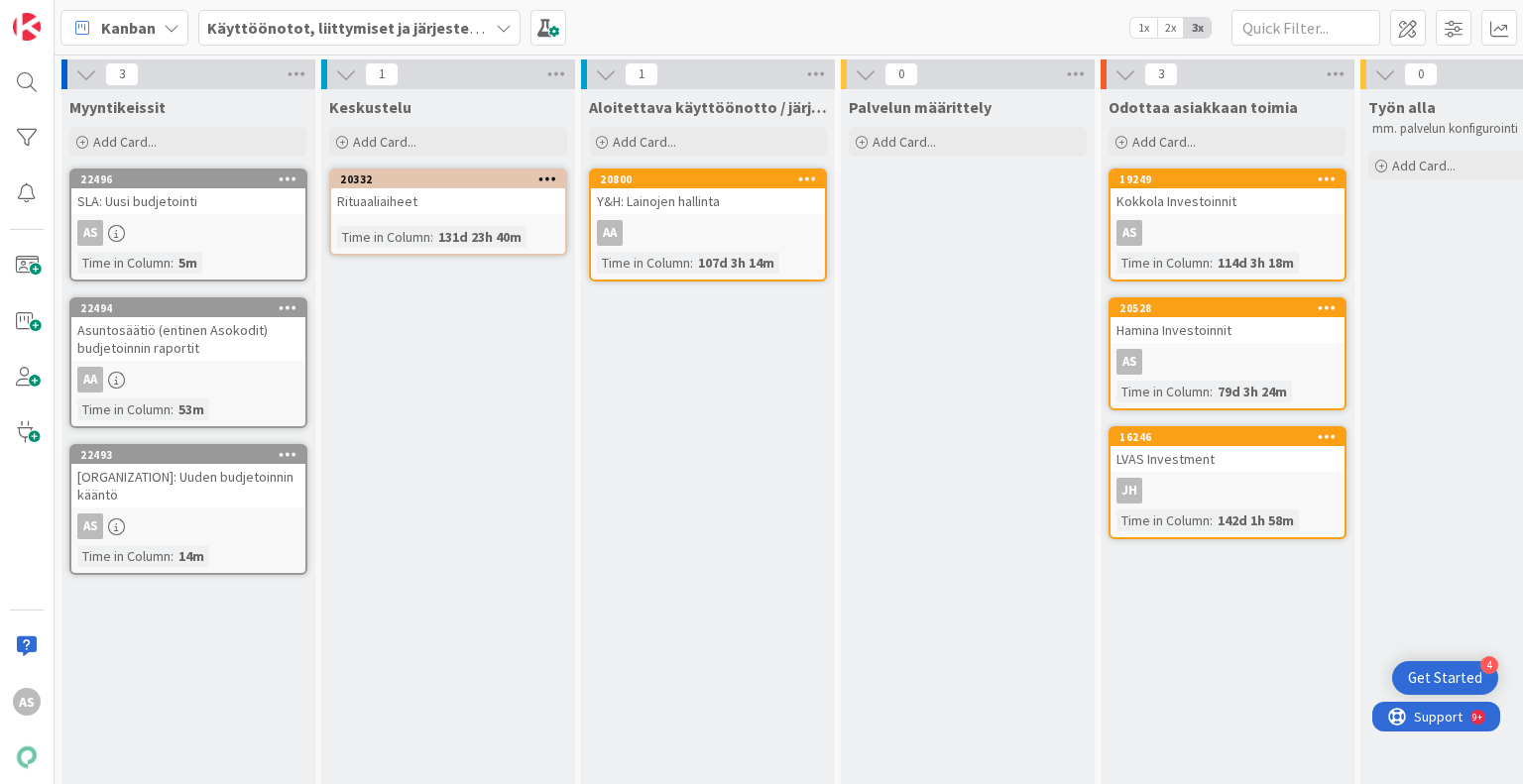 scroll, scrollTop: 0, scrollLeft: 0, axis: both 